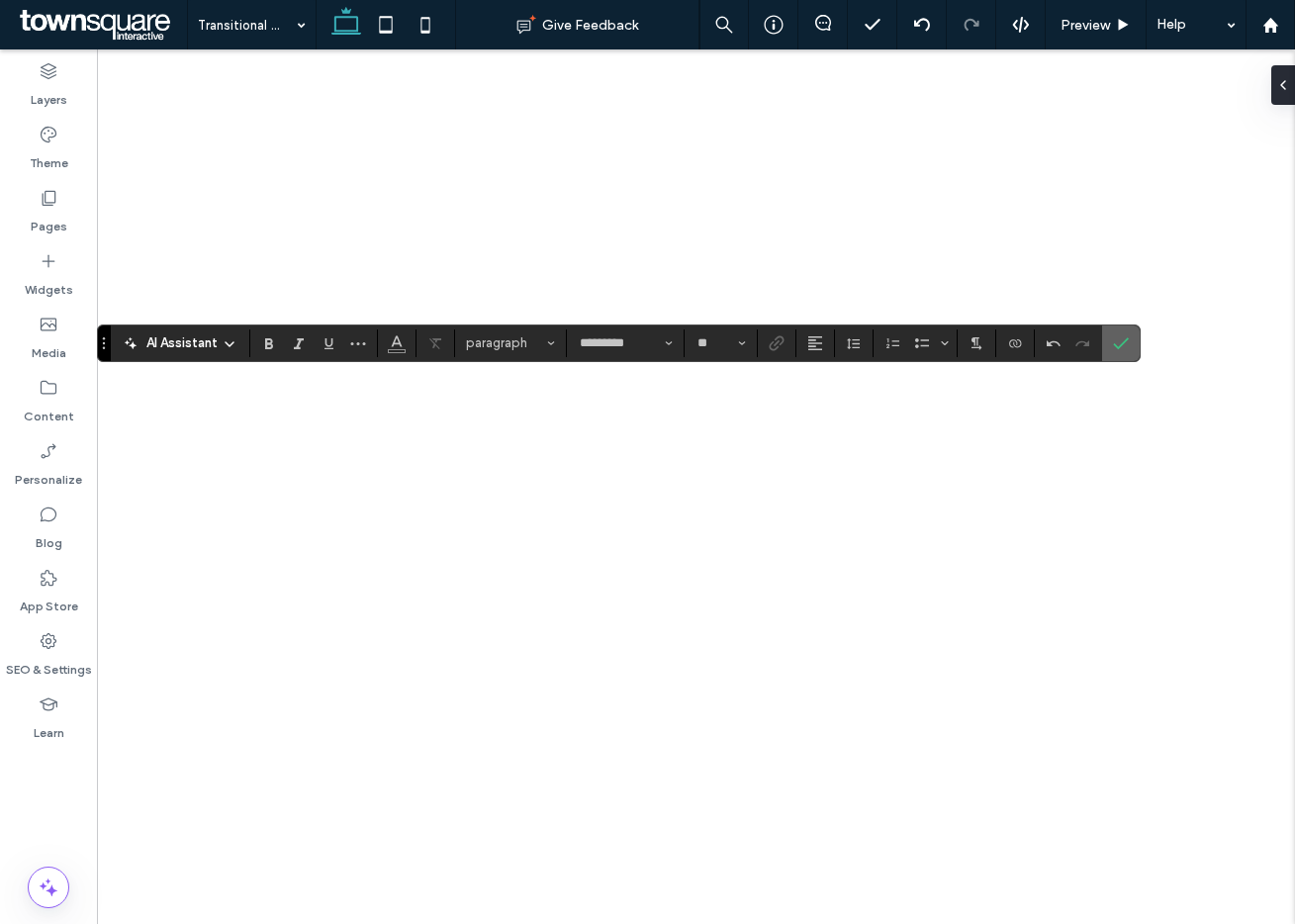 click 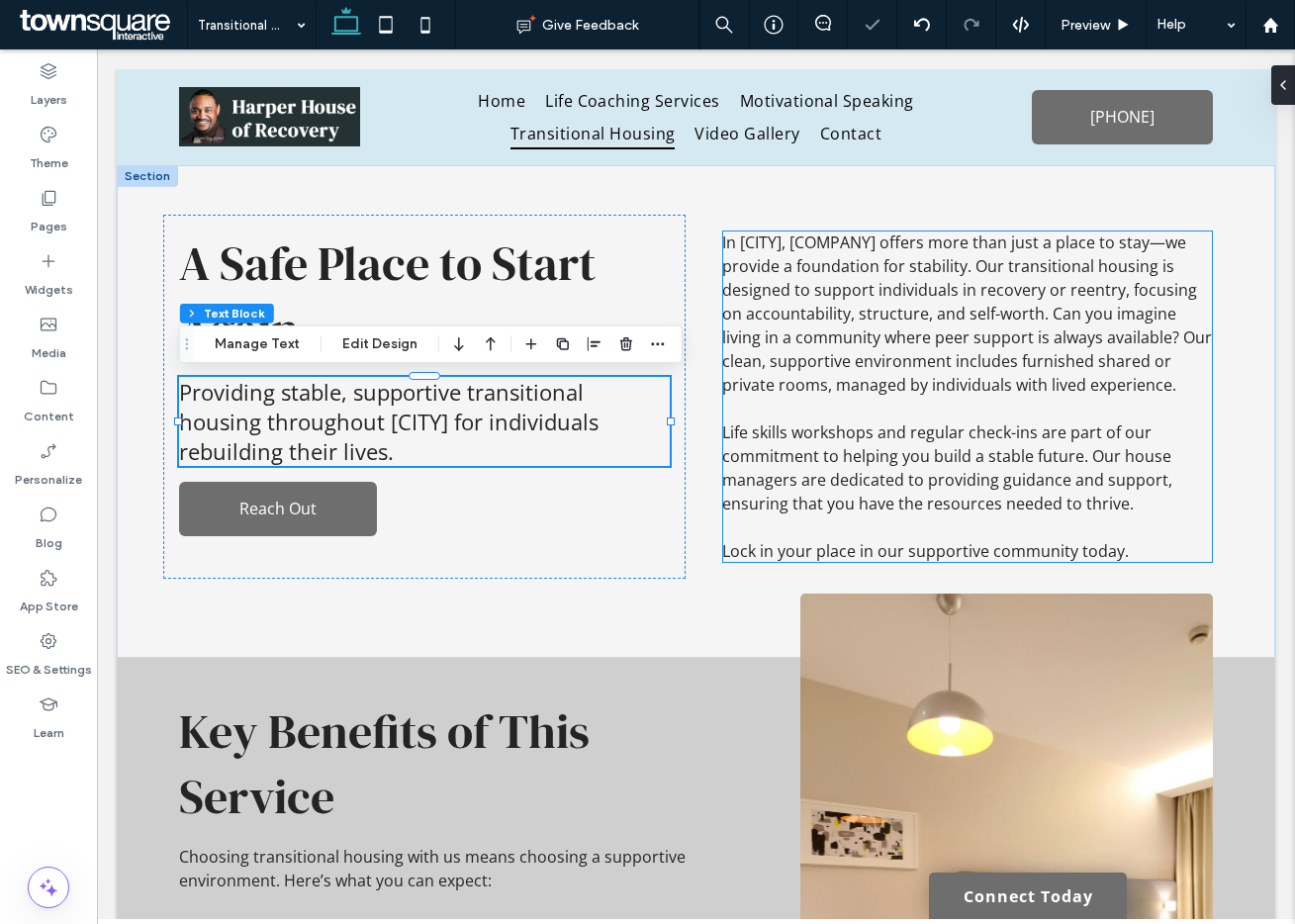 scroll, scrollTop: 0, scrollLeft: 0, axis: both 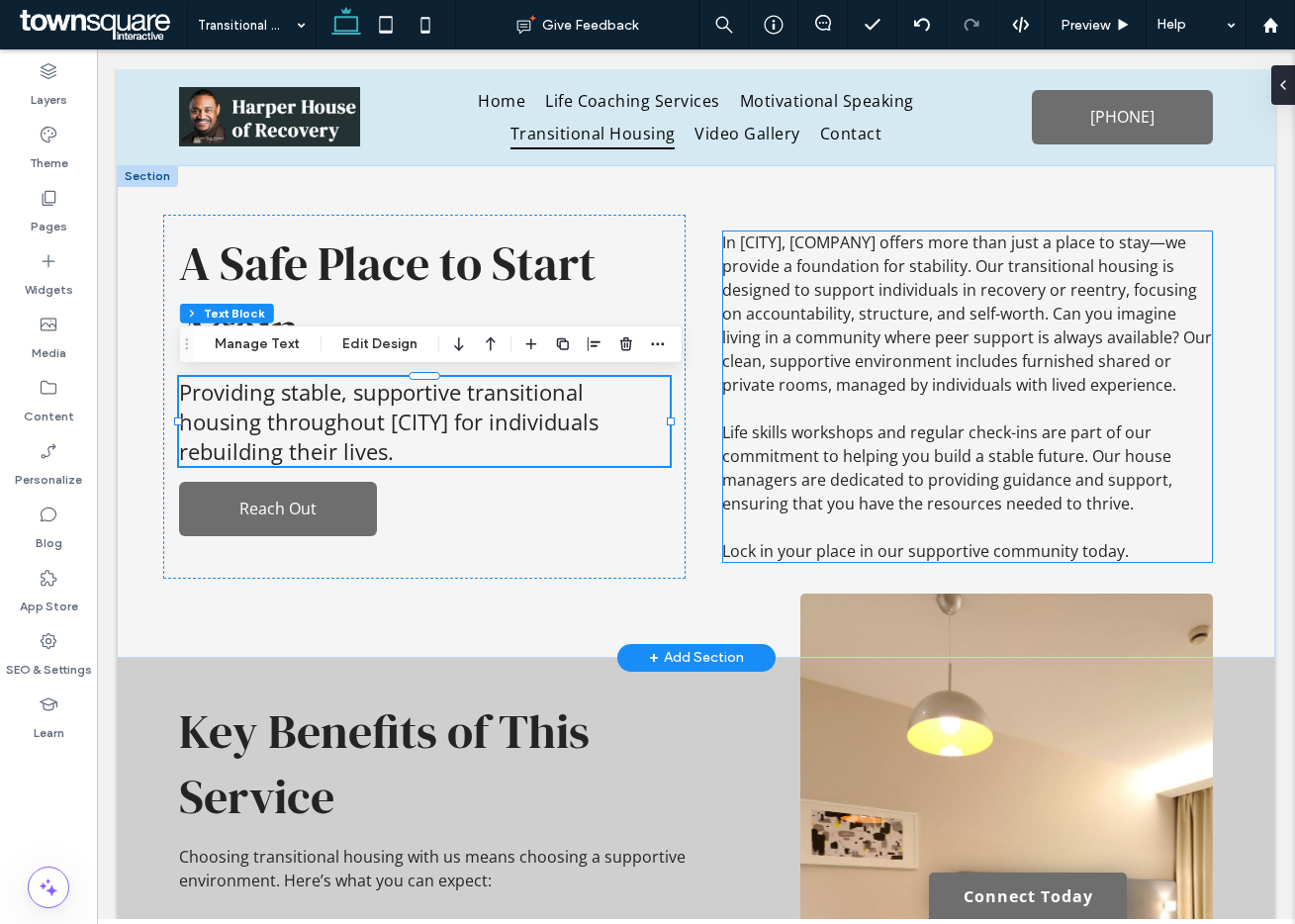 click on "In Charlotte, Harper House of Recovery offers more than just a place to stay—we provide a foundation for stability. Our transitional housing is designed to support individuals in recovery or reentry, focusing on accountability, structure, and self-worth. Can you imagine living in a community where peer support is always available? Our clean, supportive environment includes furnished shared or private rooms, managed by individuals with lived experience." at bounding box center [967, 314] 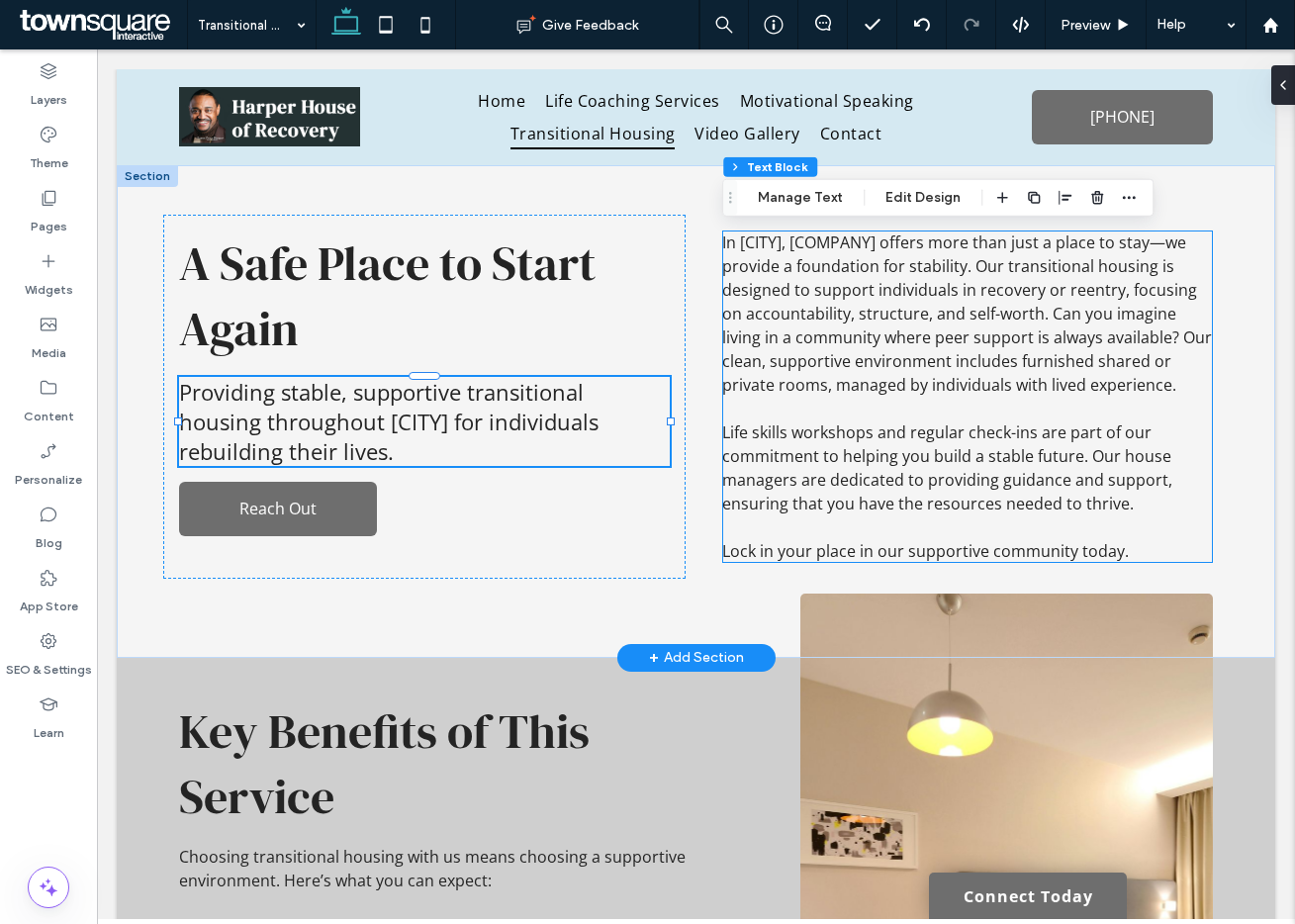 click on "In Charlotte, Harper House of Recovery offers more than just a place to stay—we provide a foundation for stability. Our transitional housing is designed to support individuals in recovery or reentry, focusing on accountability, structure, and self-worth. Can you imagine living in a community where peer support is always available? Our clean, supportive environment includes furnished shared or private rooms, managed by individuals with lived experience. Life skills workshops and regular check-ins are part of our commitment to helping you build a stable future. Our house managers are dedicated to providing guidance and support, ensuring that you have the resources needed to thrive. ﻿ Lock in your place in our supportive community today." at bounding box center [968, 397] 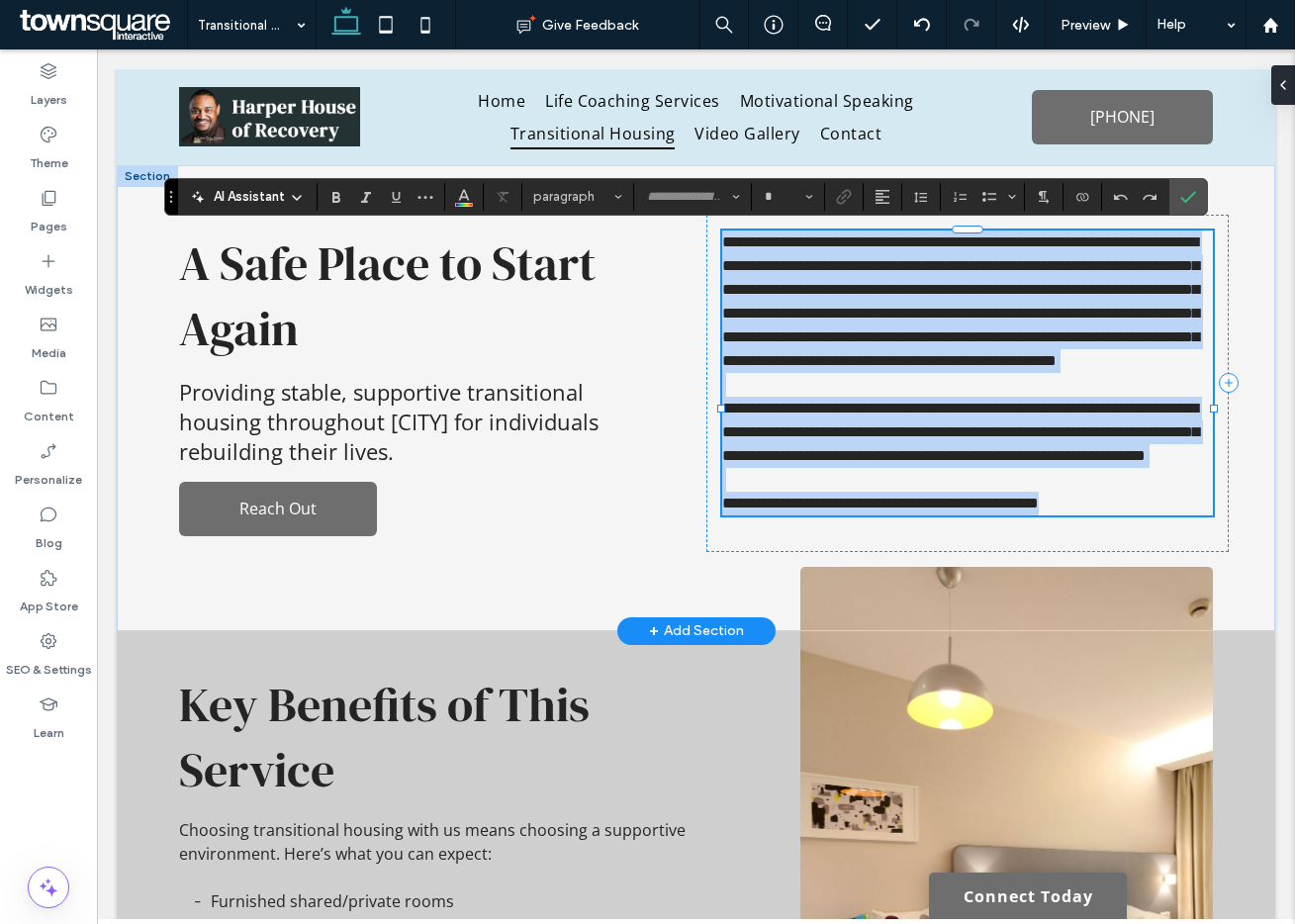 type on "*********" 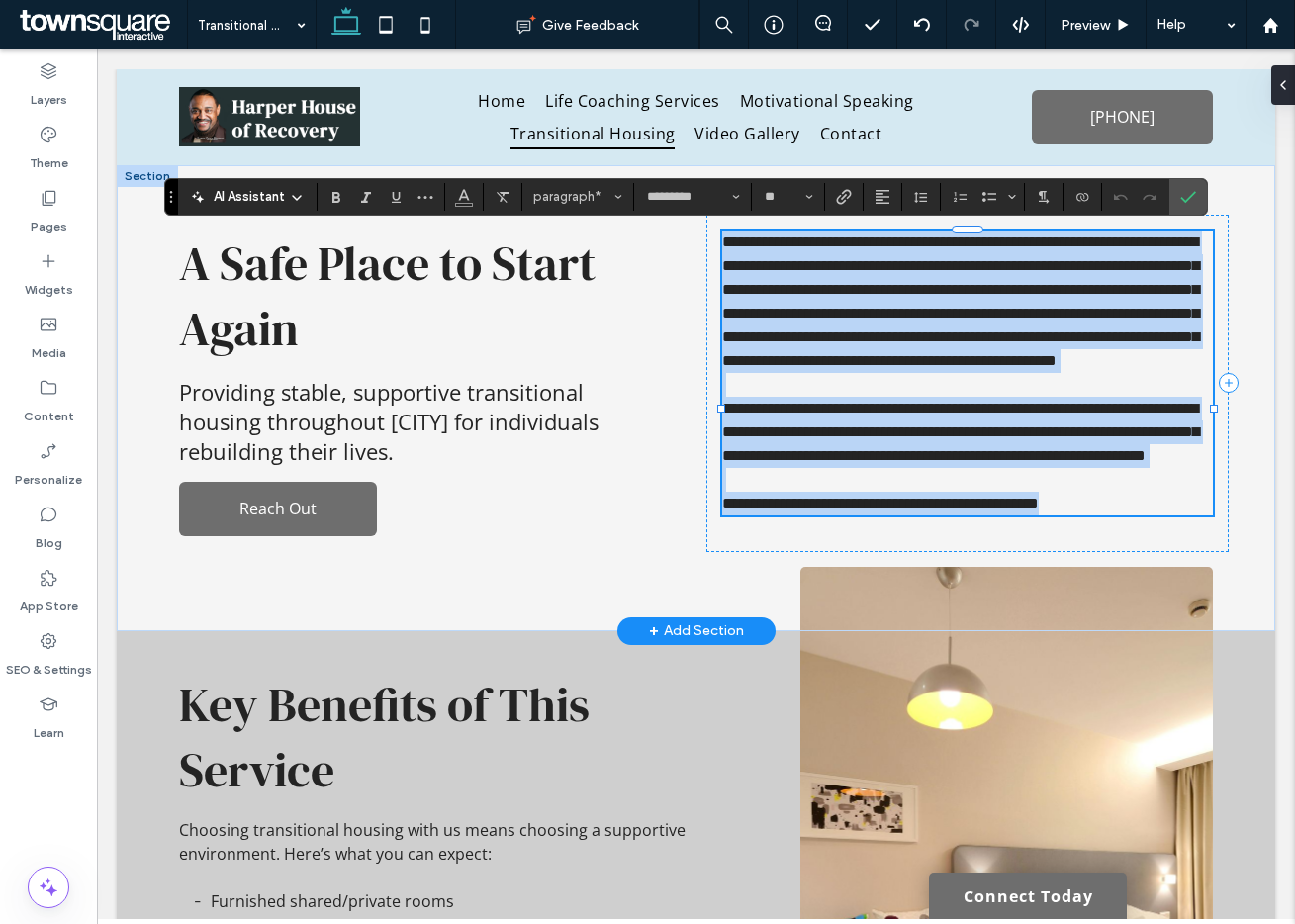click on "**********" at bounding box center (961, 301) 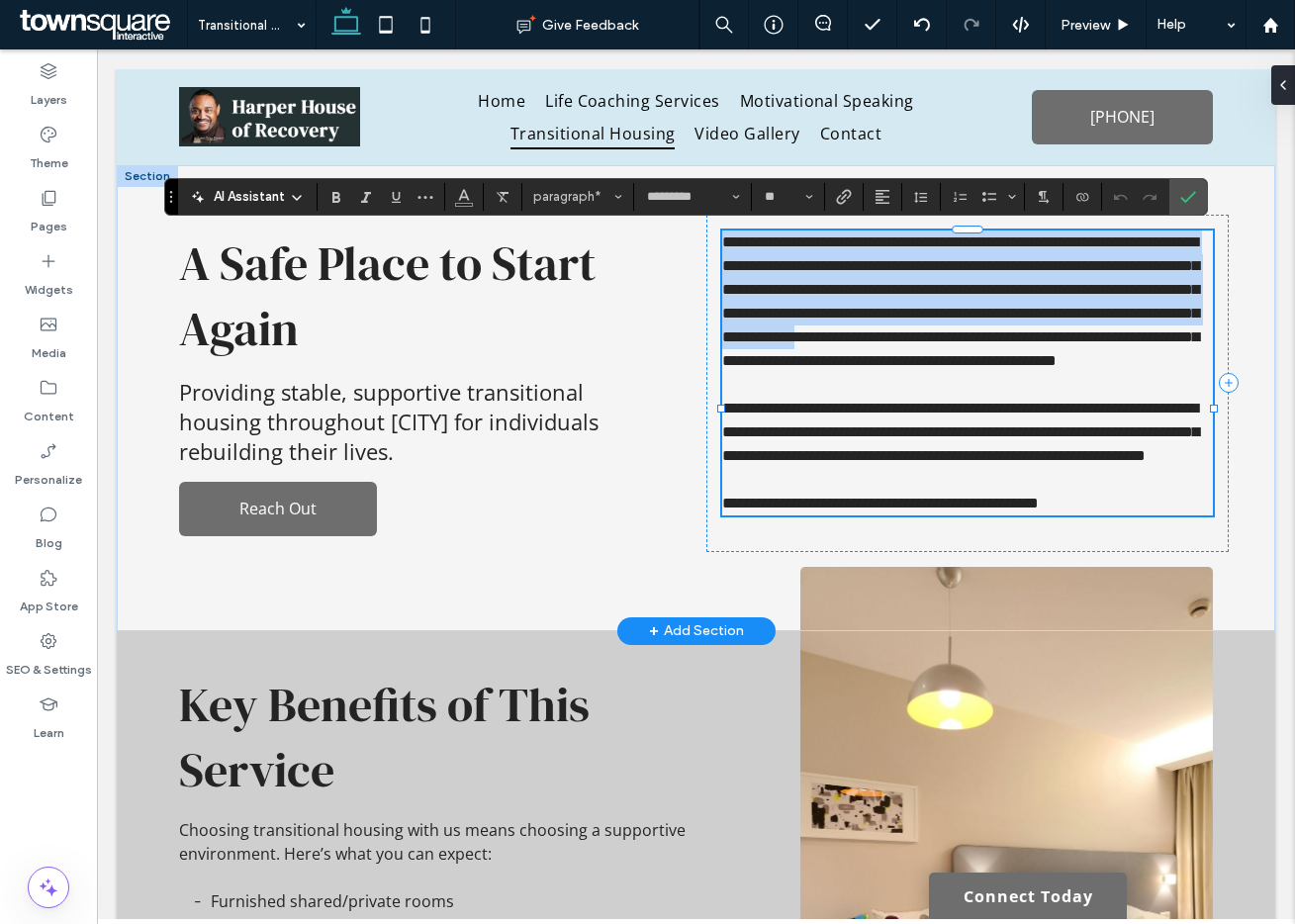 drag, startPoint x: 845, startPoint y: 362, endPoint x: 722, endPoint y: 340, distance: 124.95199 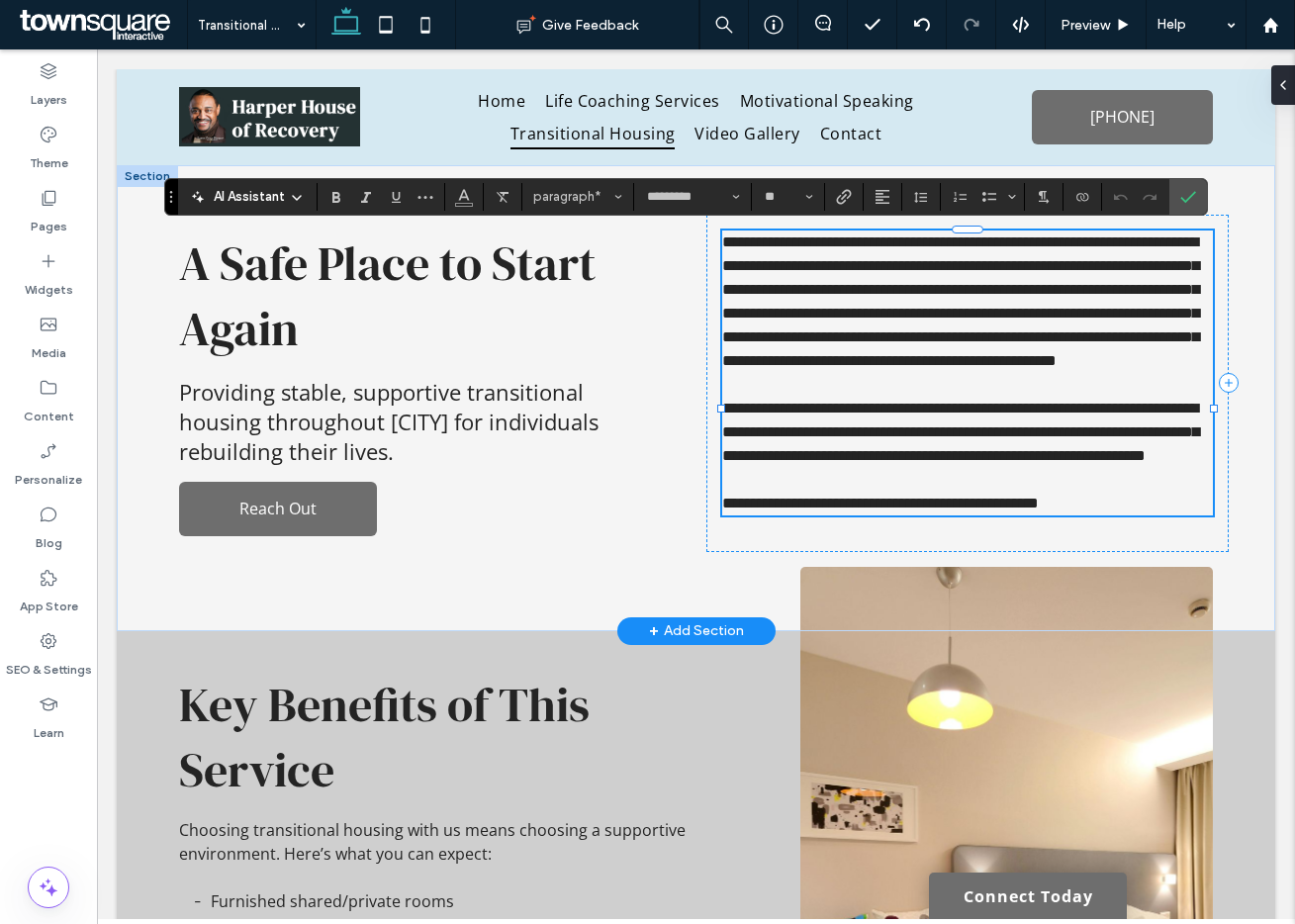 click on "**********" at bounding box center [961, 301] 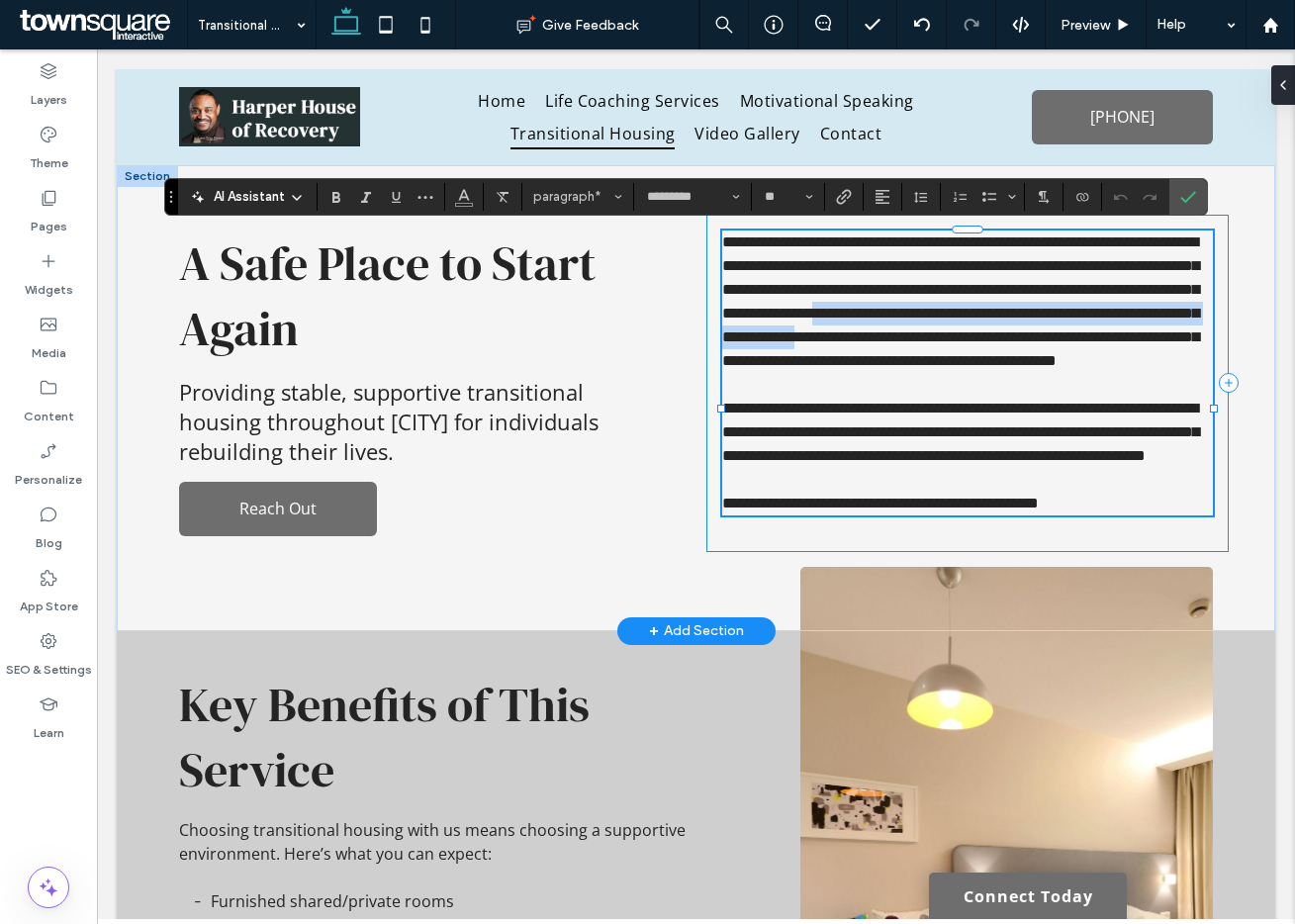 drag, startPoint x: 845, startPoint y: 364, endPoint x: 719, endPoint y: 342, distance: 127.90622 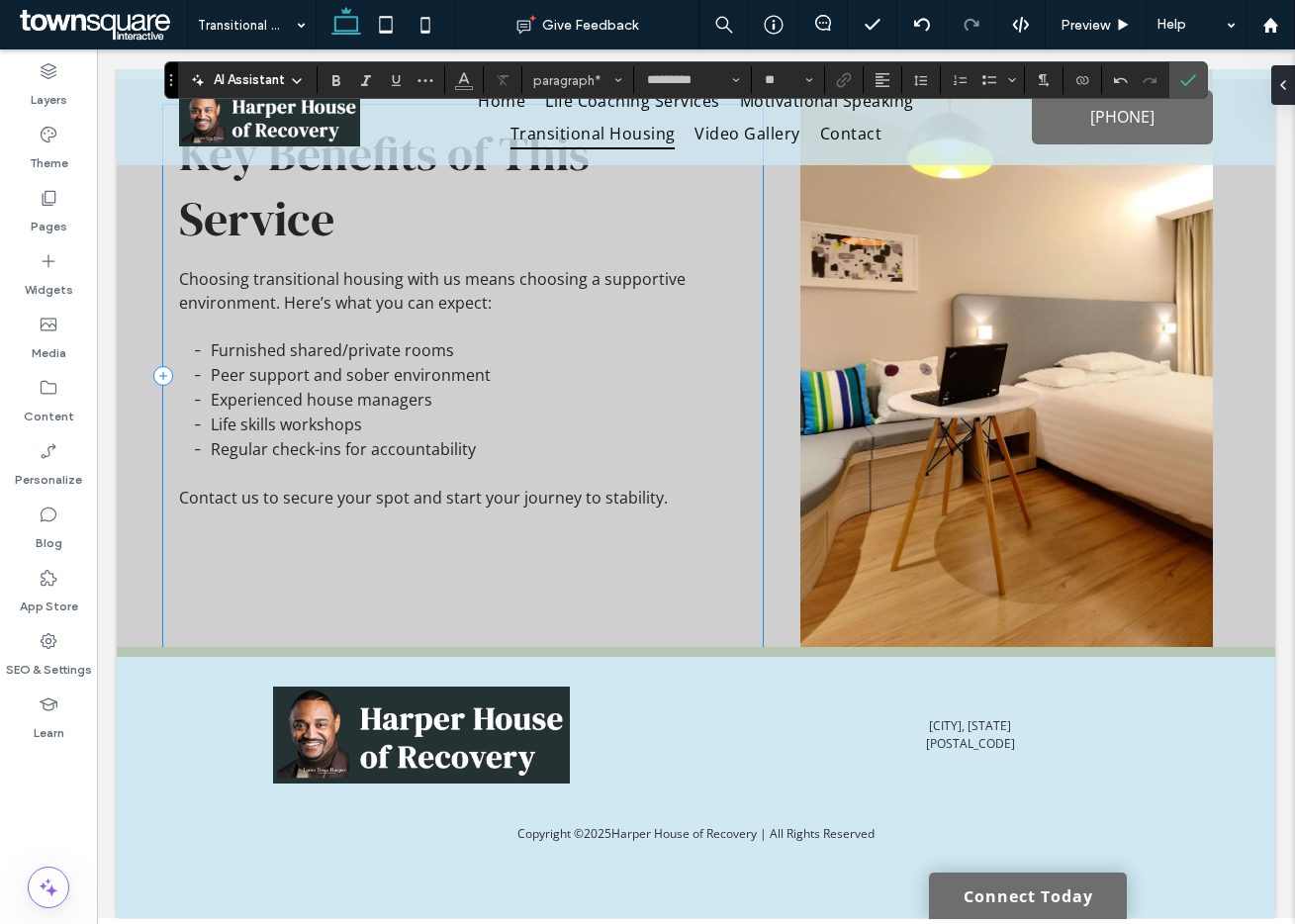 scroll, scrollTop: 553, scrollLeft: 0, axis: vertical 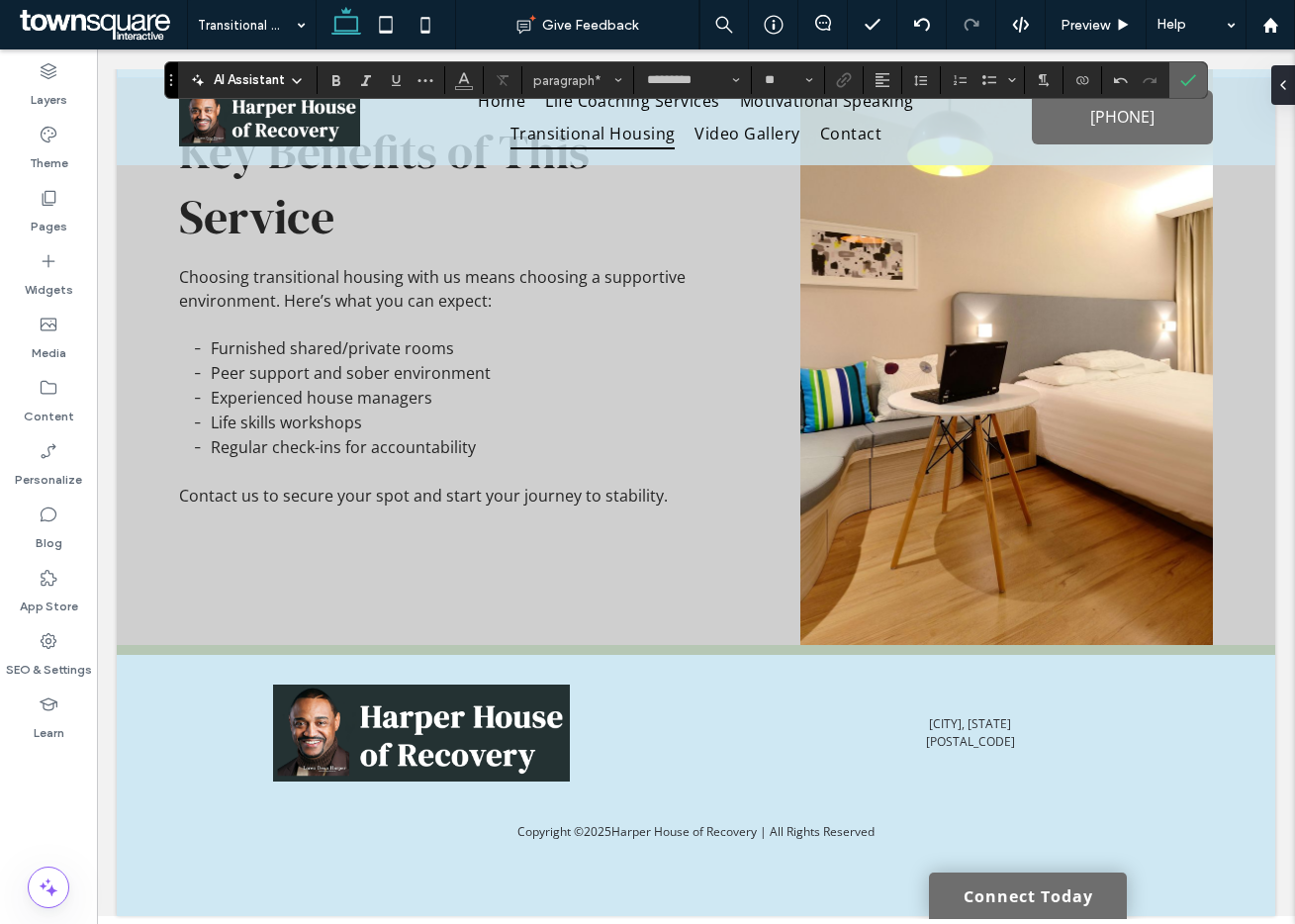 drag, startPoint x: 1193, startPoint y: 76, endPoint x: 1076, endPoint y: 26, distance: 127.236 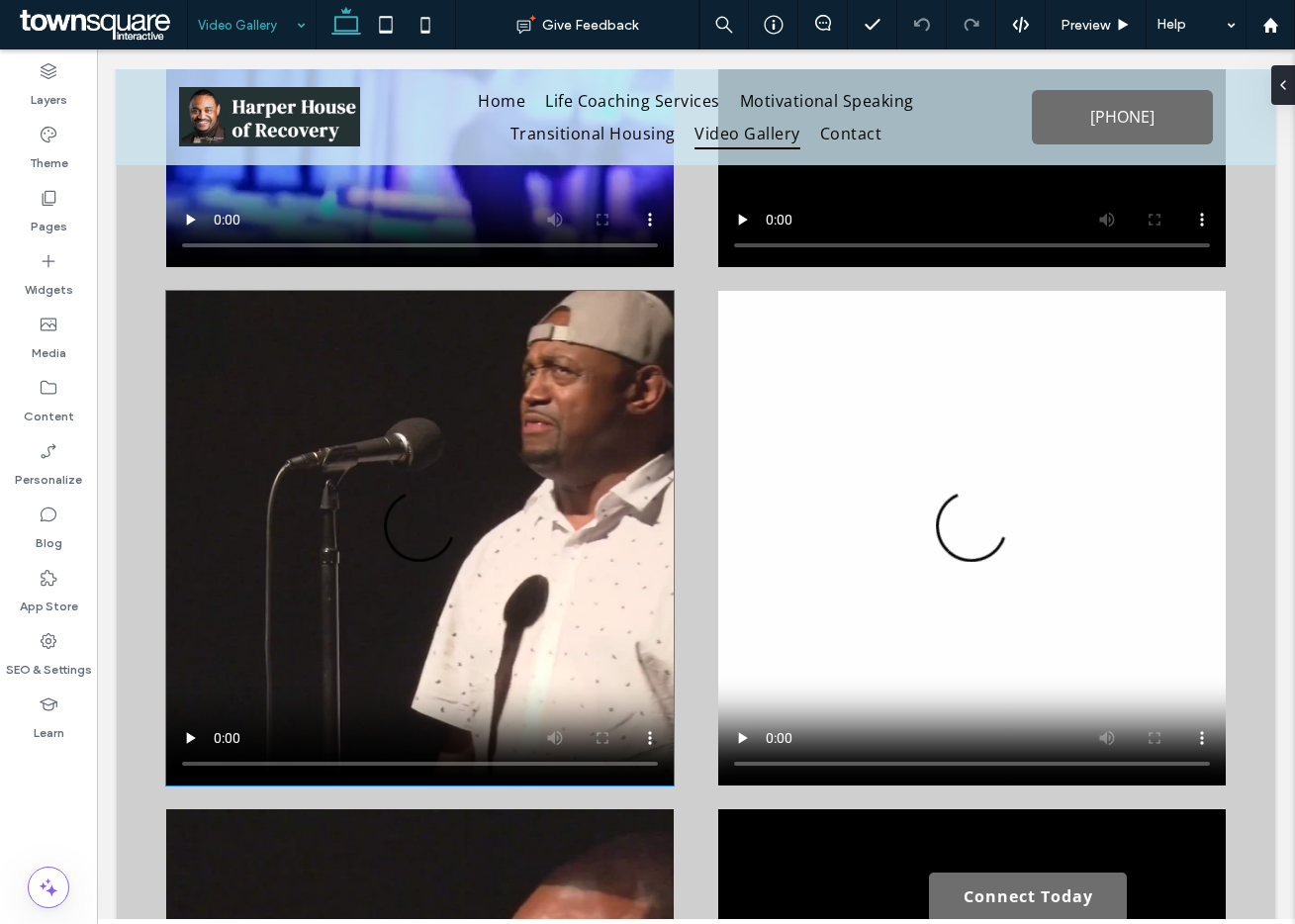 scroll, scrollTop: 548, scrollLeft: 0, axis: vertical 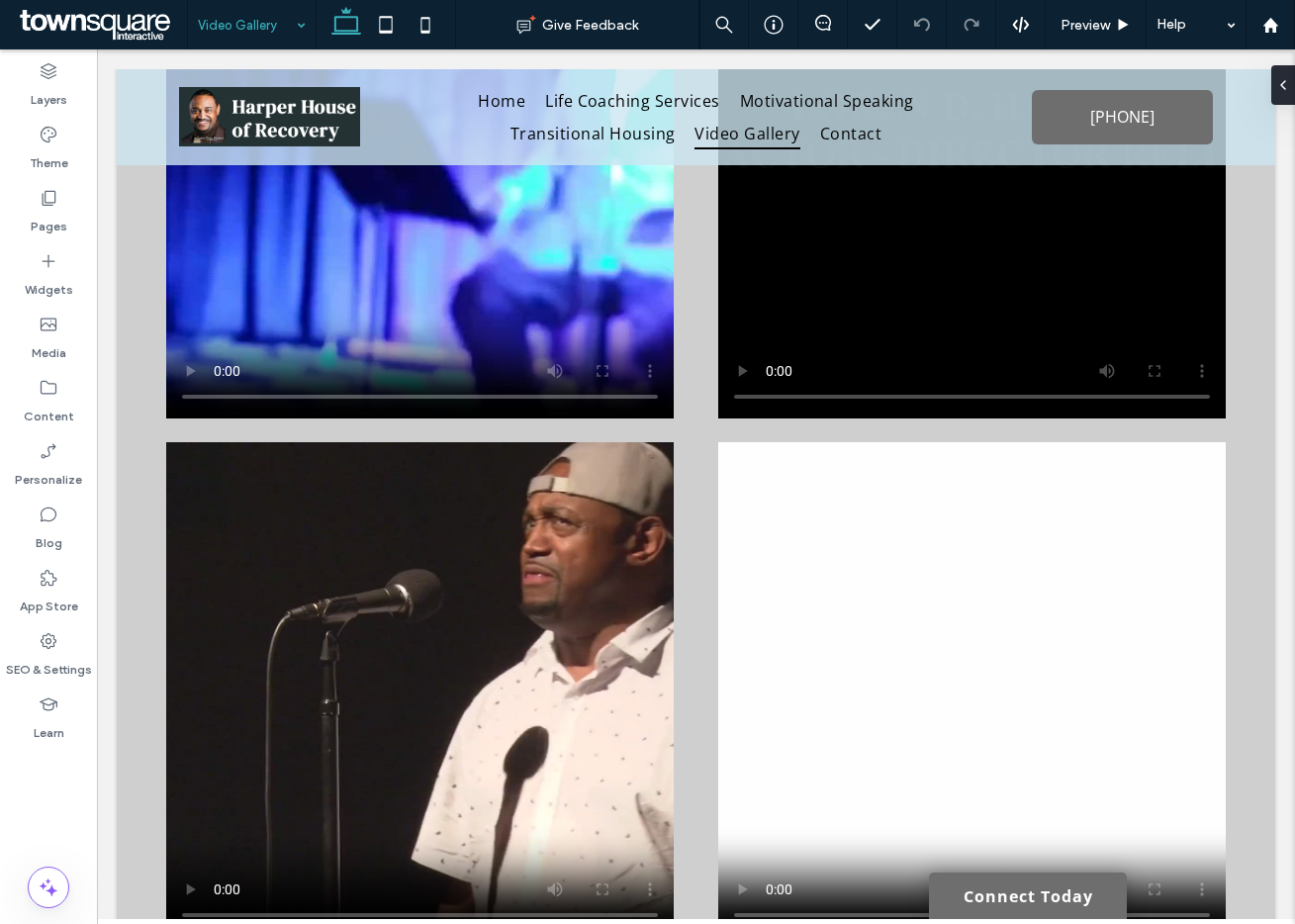 click at bounding box center (246, 25) 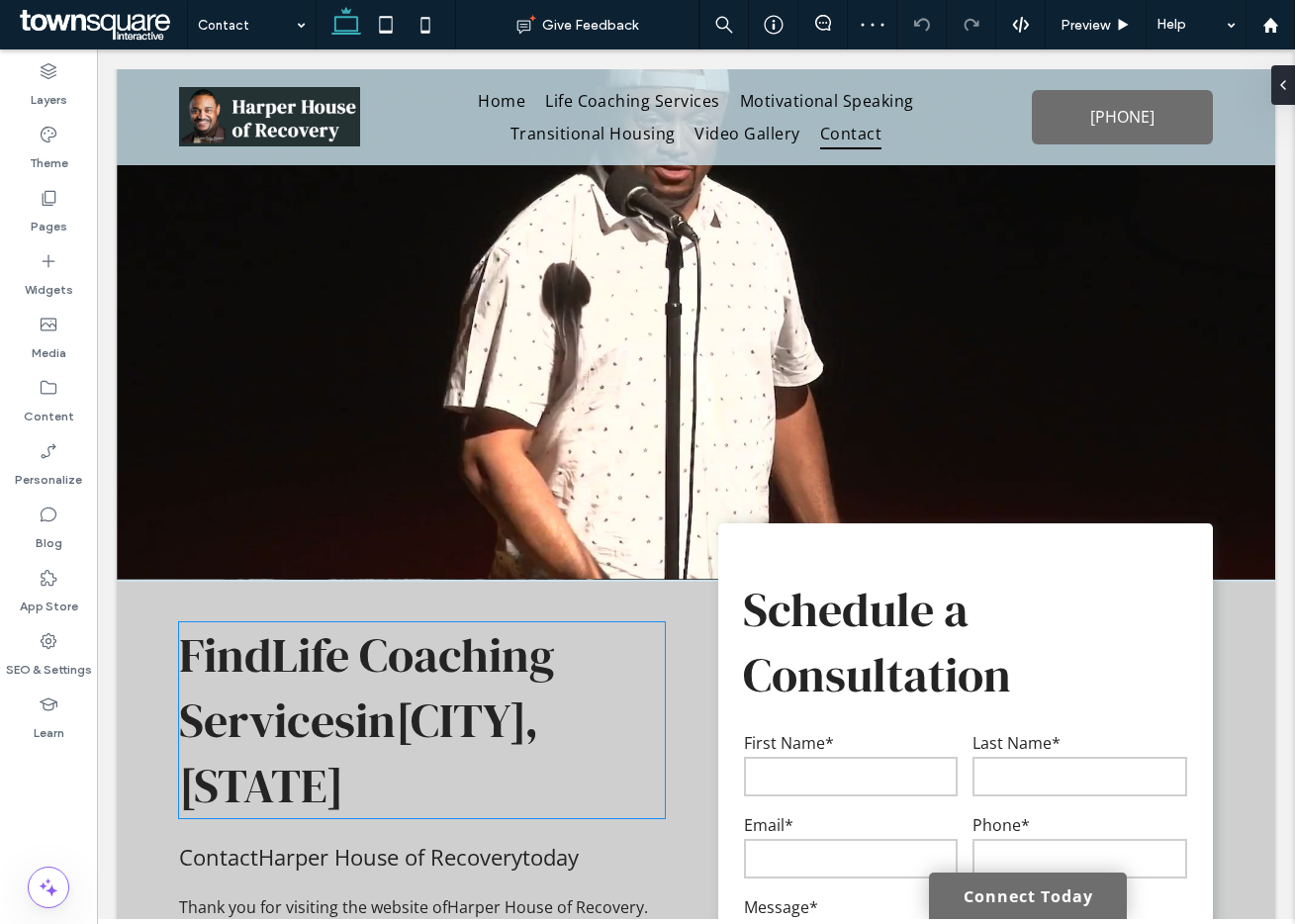 scroll, scrollTop: 0, scrollLeft: 0, axis: both 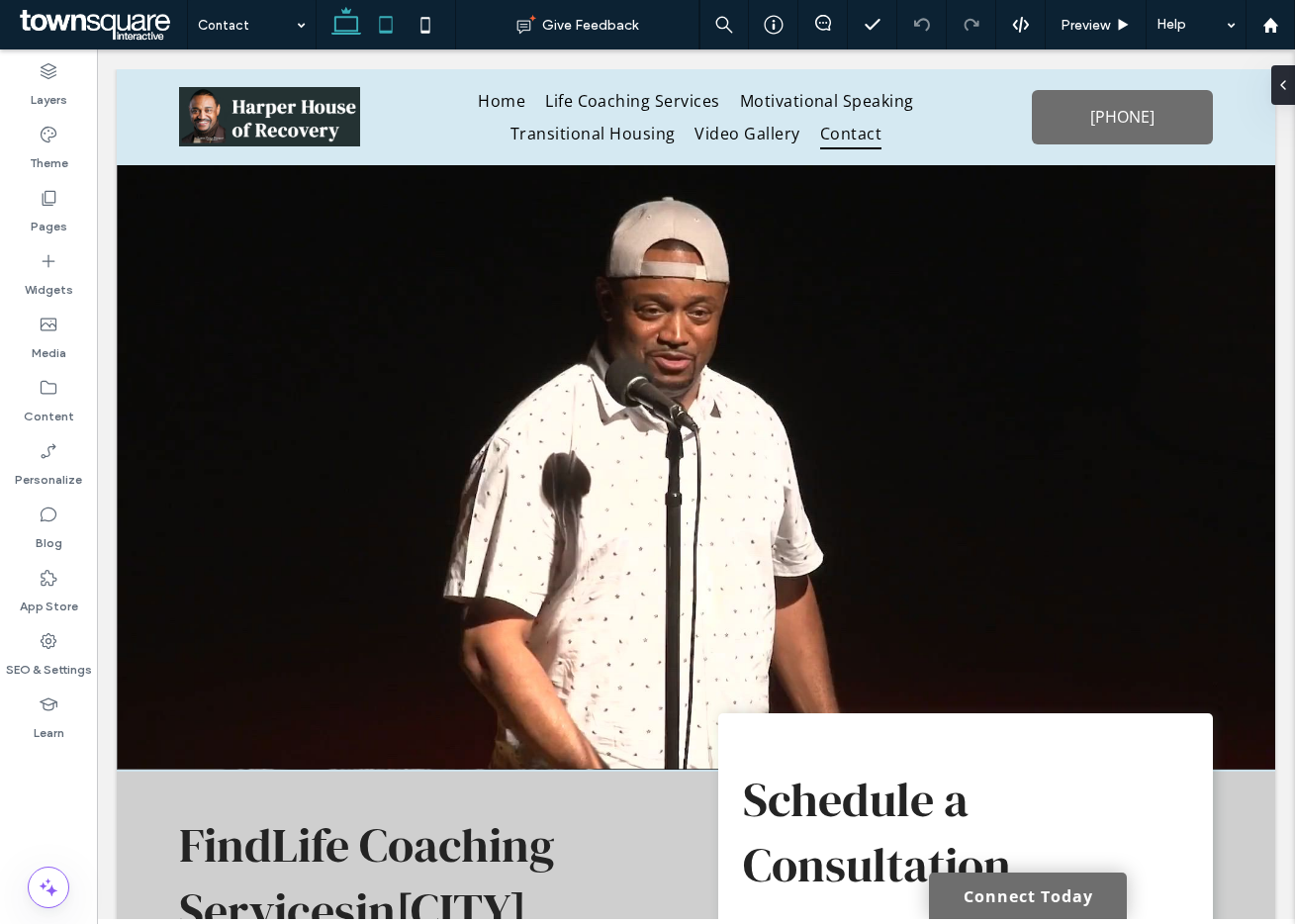 click 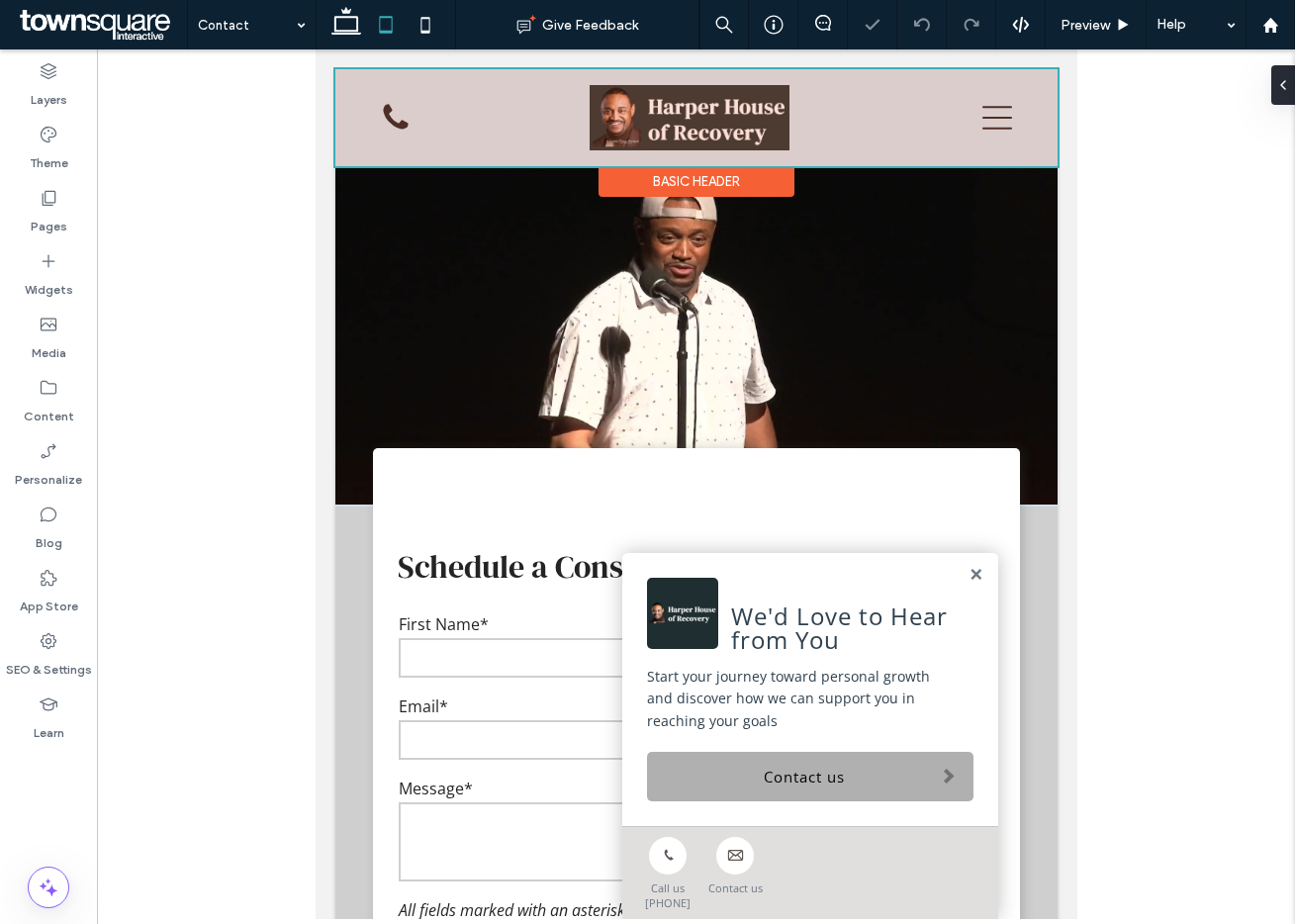 click at bounding box center [695, 118] 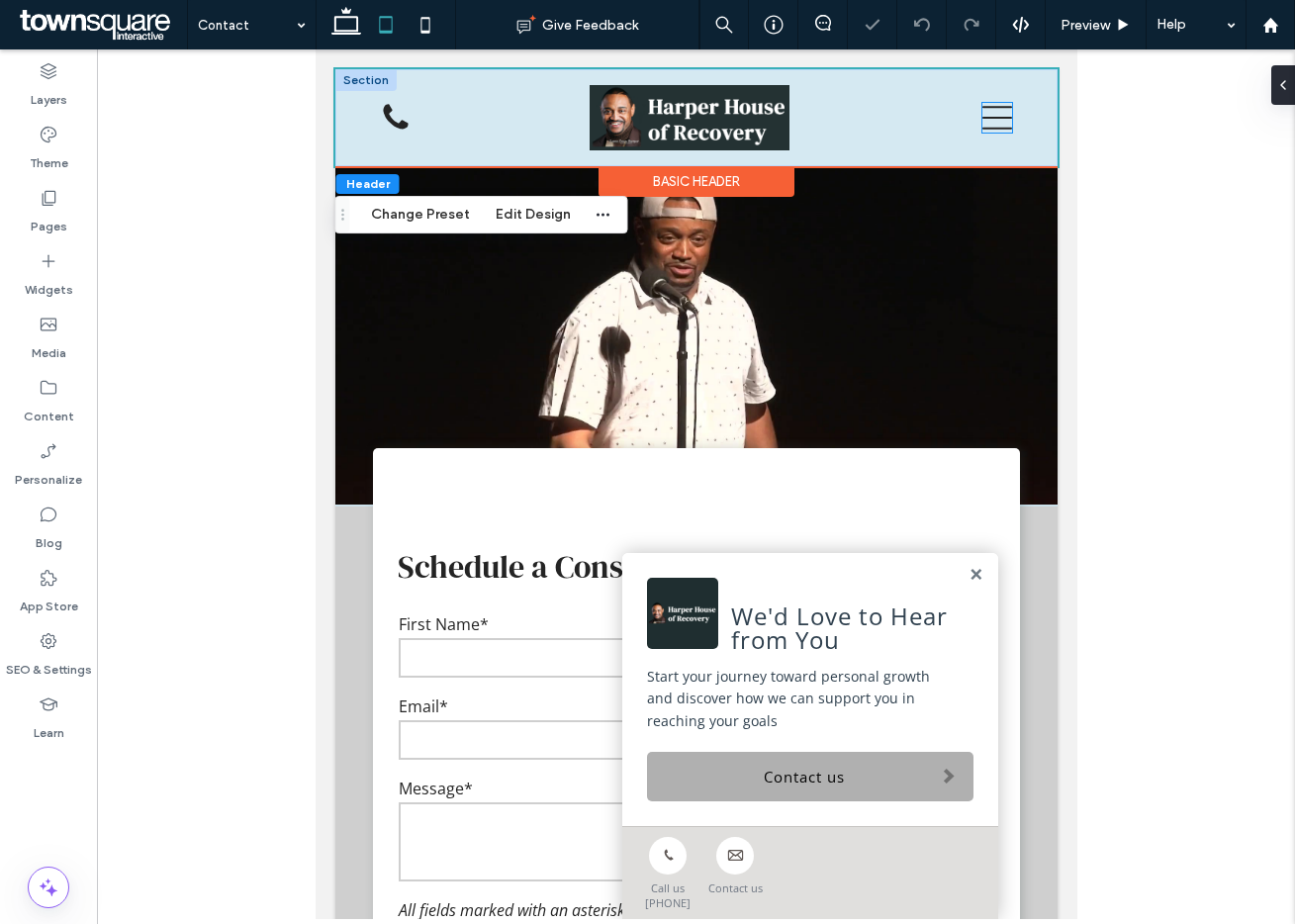 click 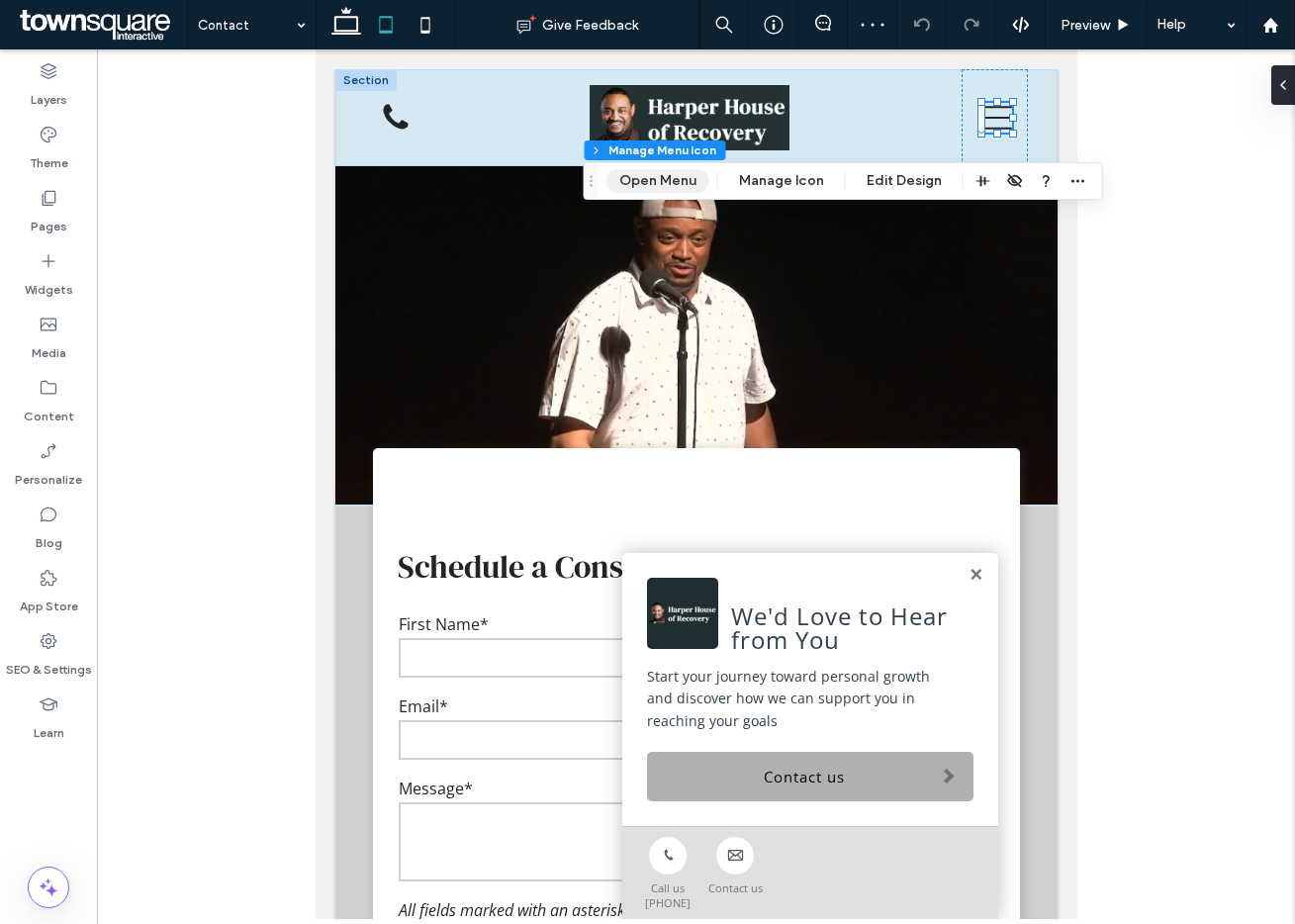 click on "Open Menu" at bounding box center [658, 181] 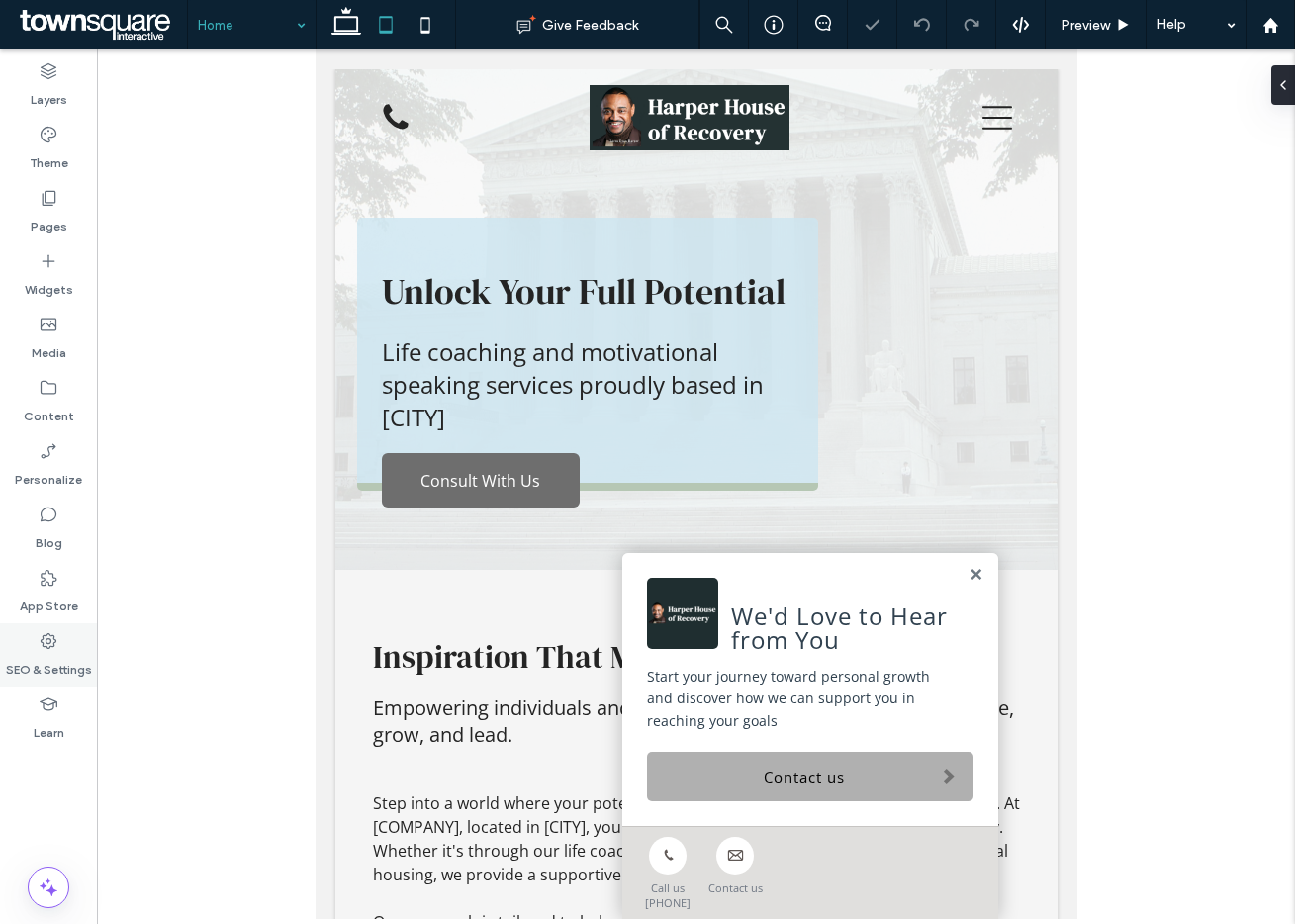 scroll, scrollTop: 0, scrollLeft: 0, axis: both 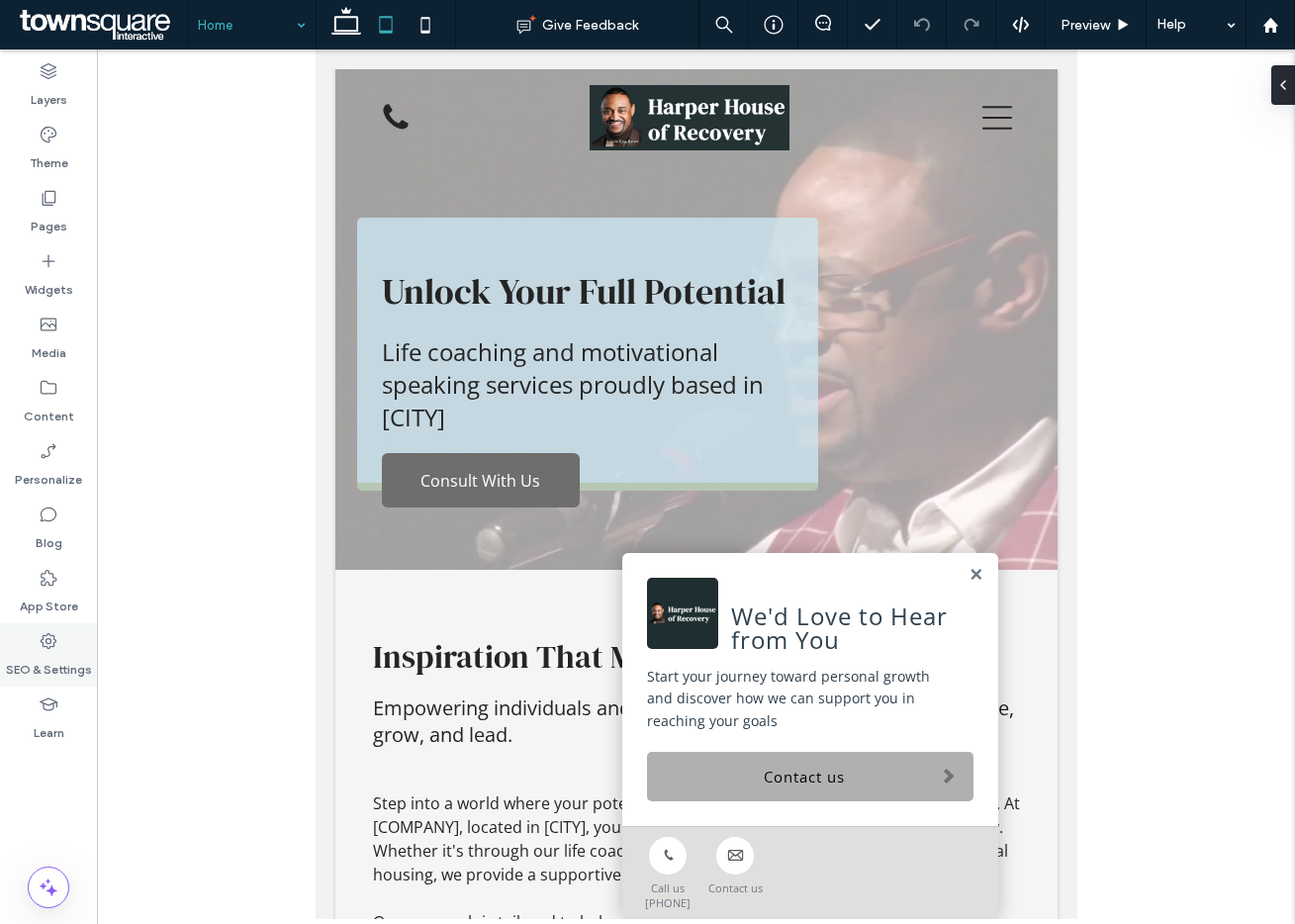 click on "SEO & Settings" at bounding box center [48, 665] 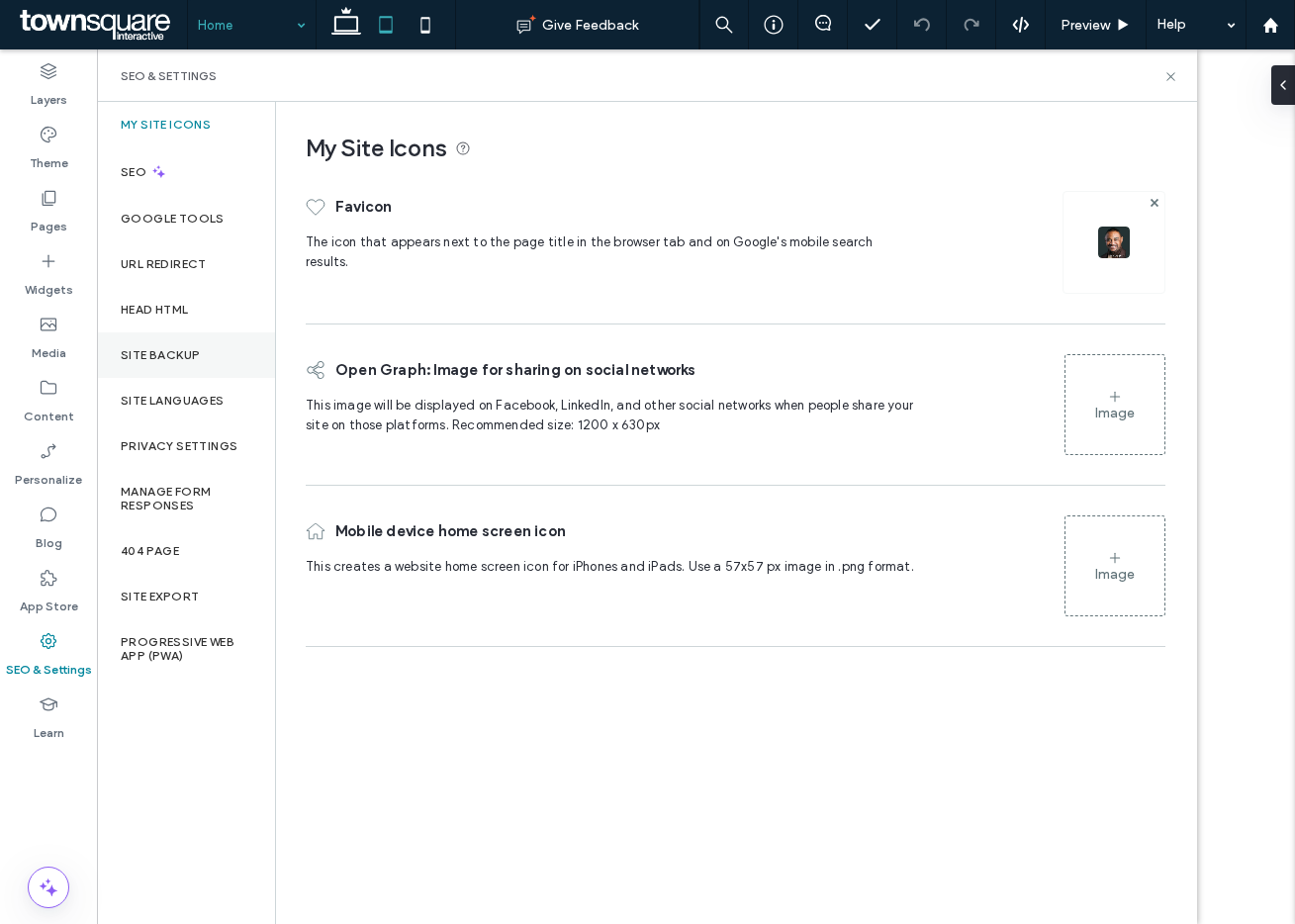 click on "Site Backup" at bounding box center [160, 355] 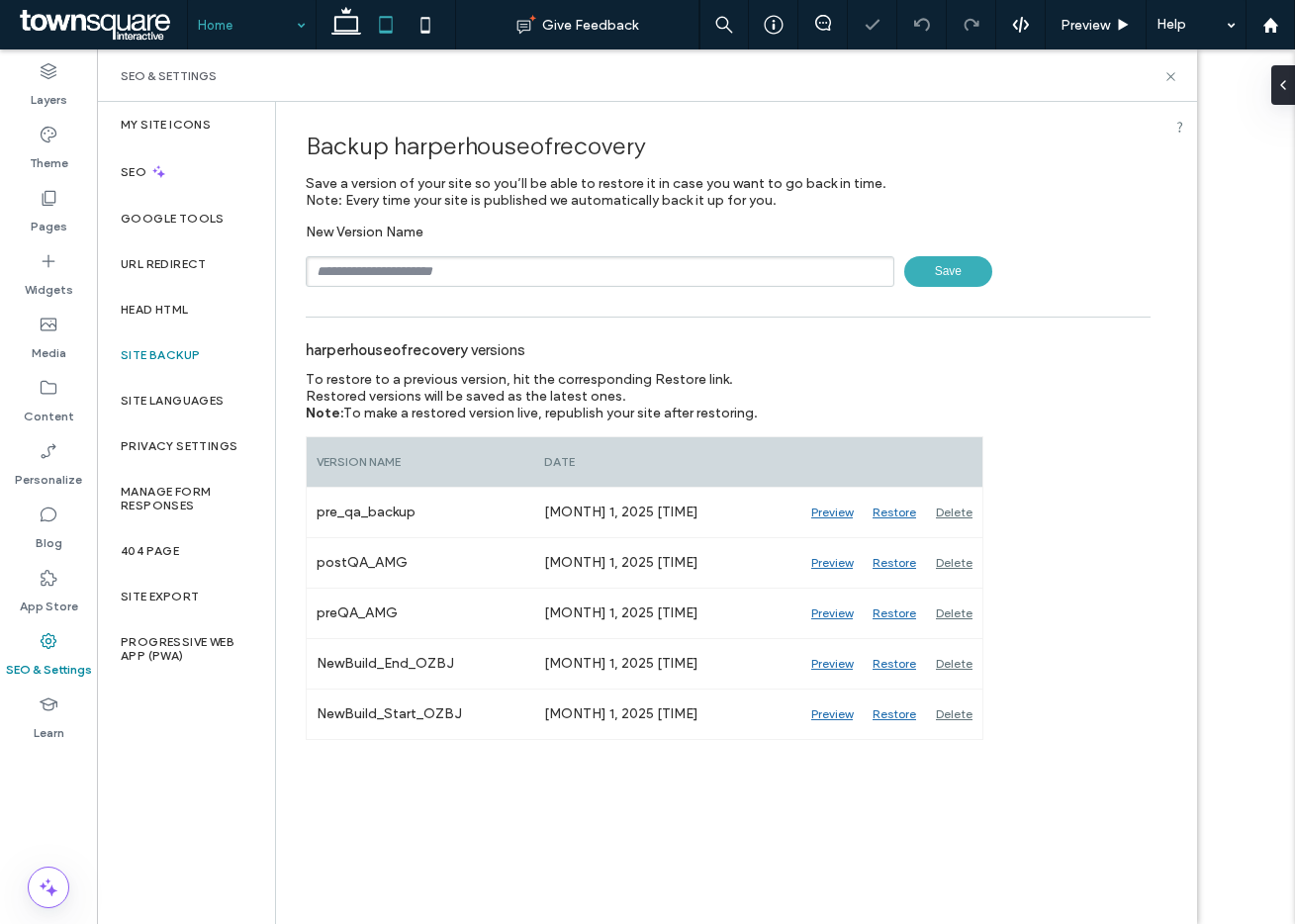 click at bounding box center [600, 271] 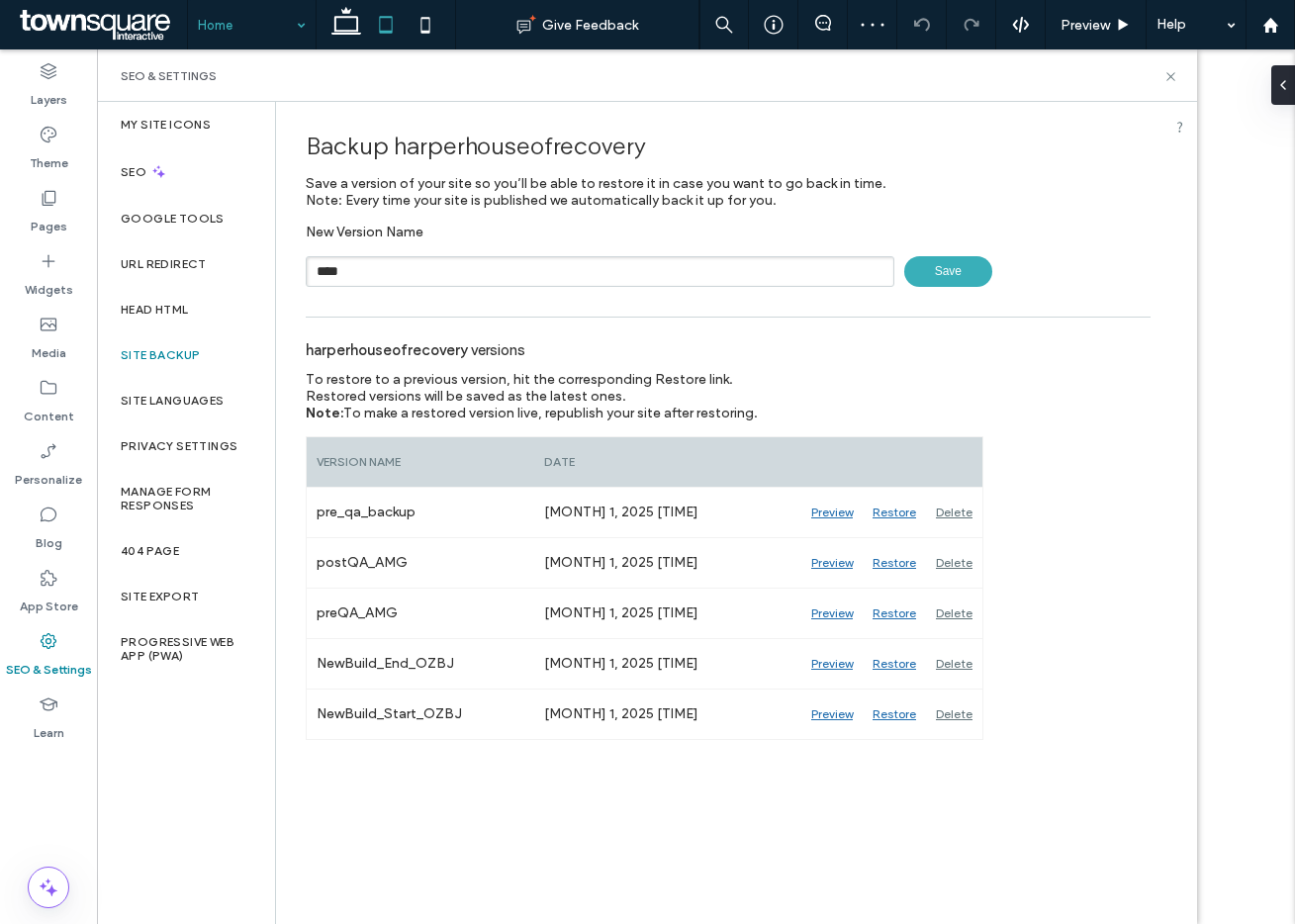 click on "Save" at bounding box center (948, 271) 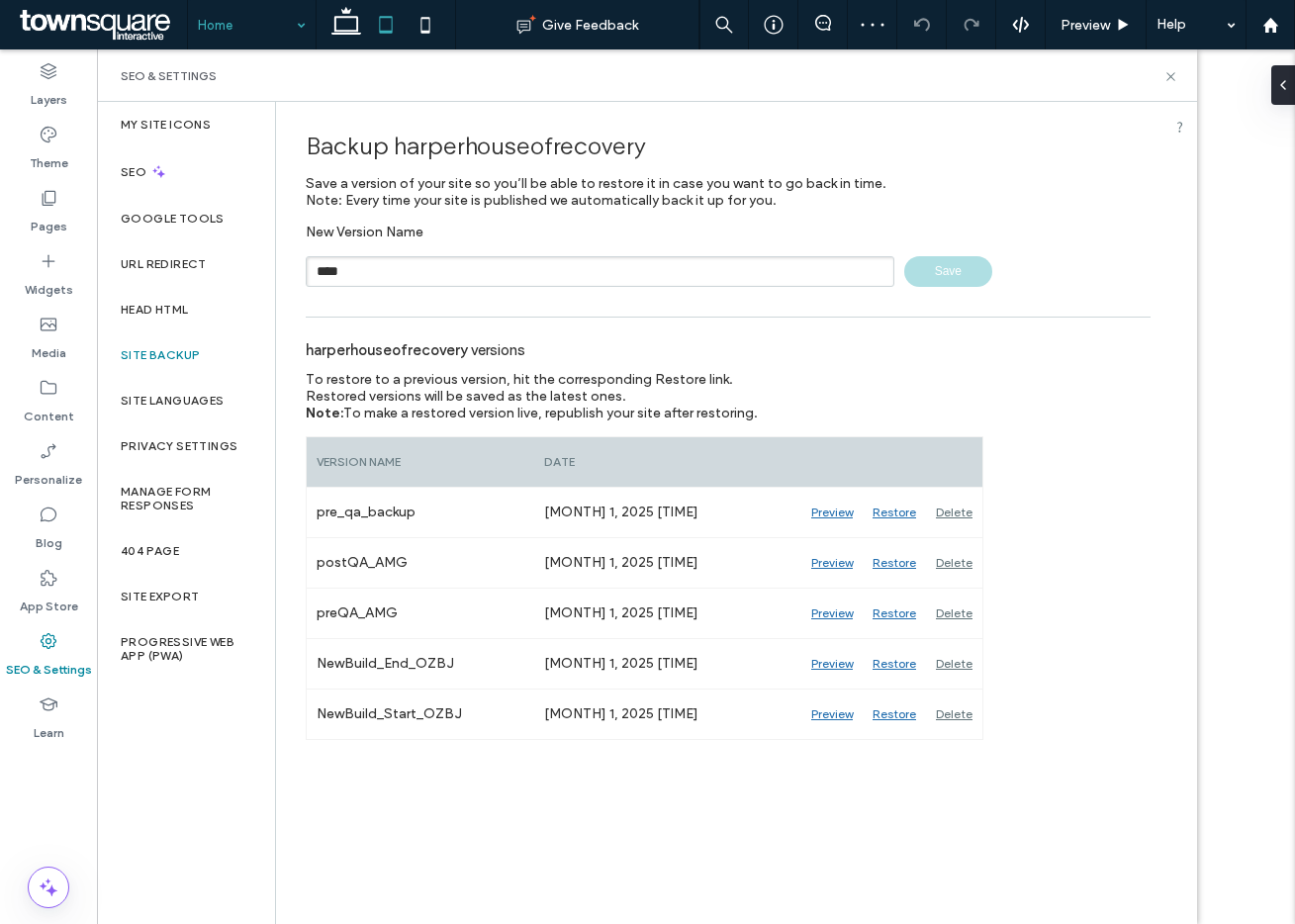 type 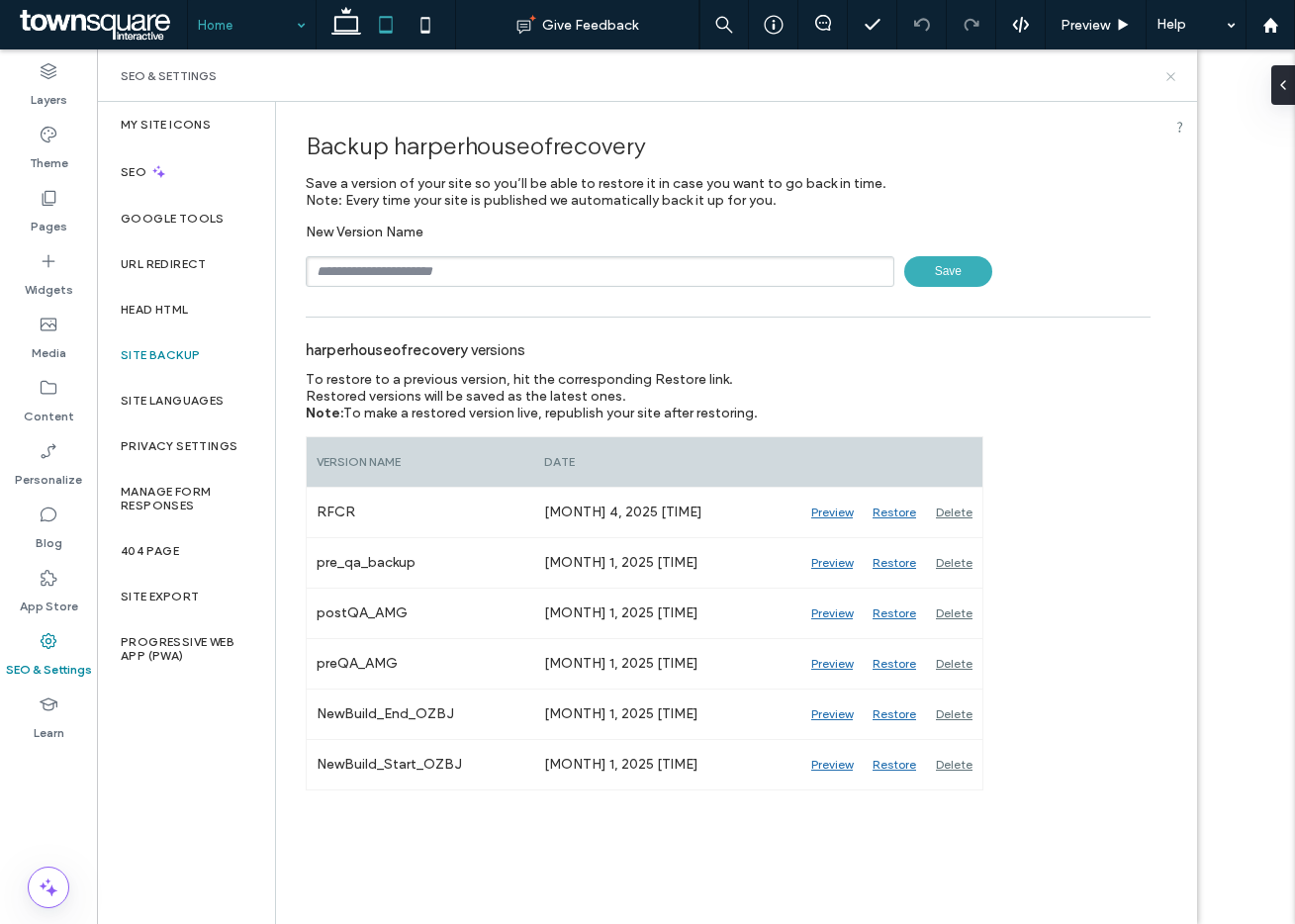 click 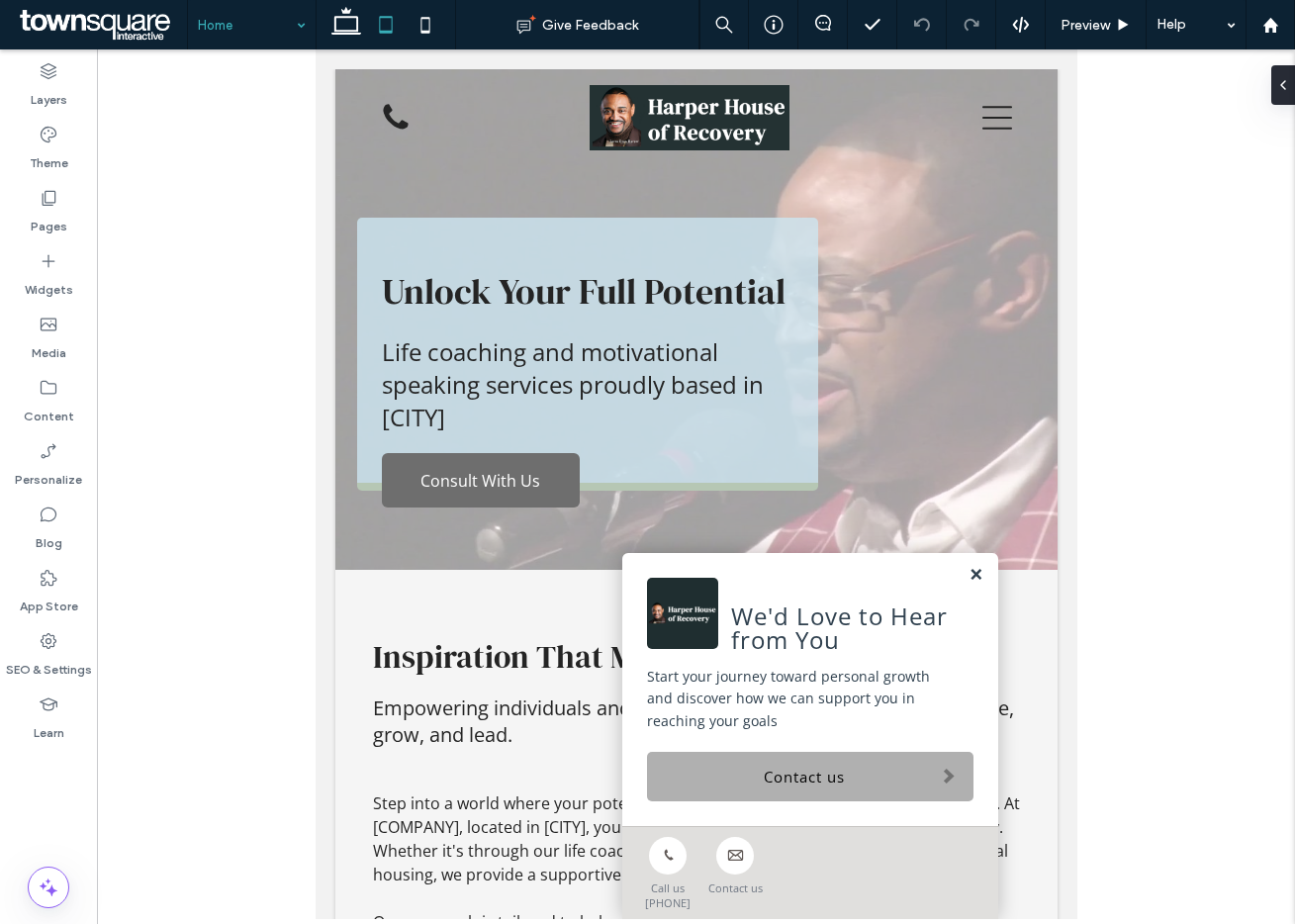 click at bounding box center [974, 575] 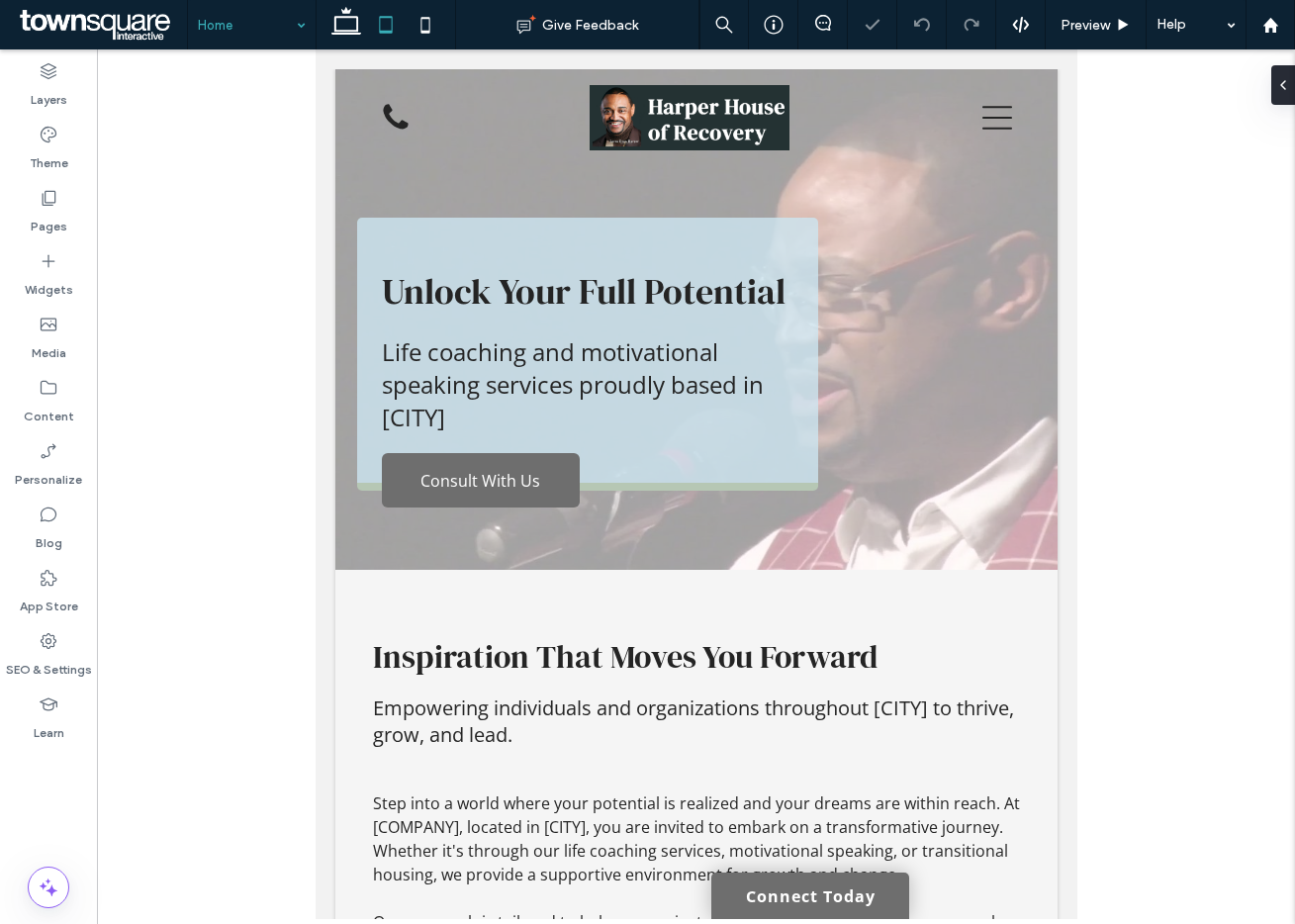 scroll, scrollTop: 0, scrollLeft: 0, axis: both 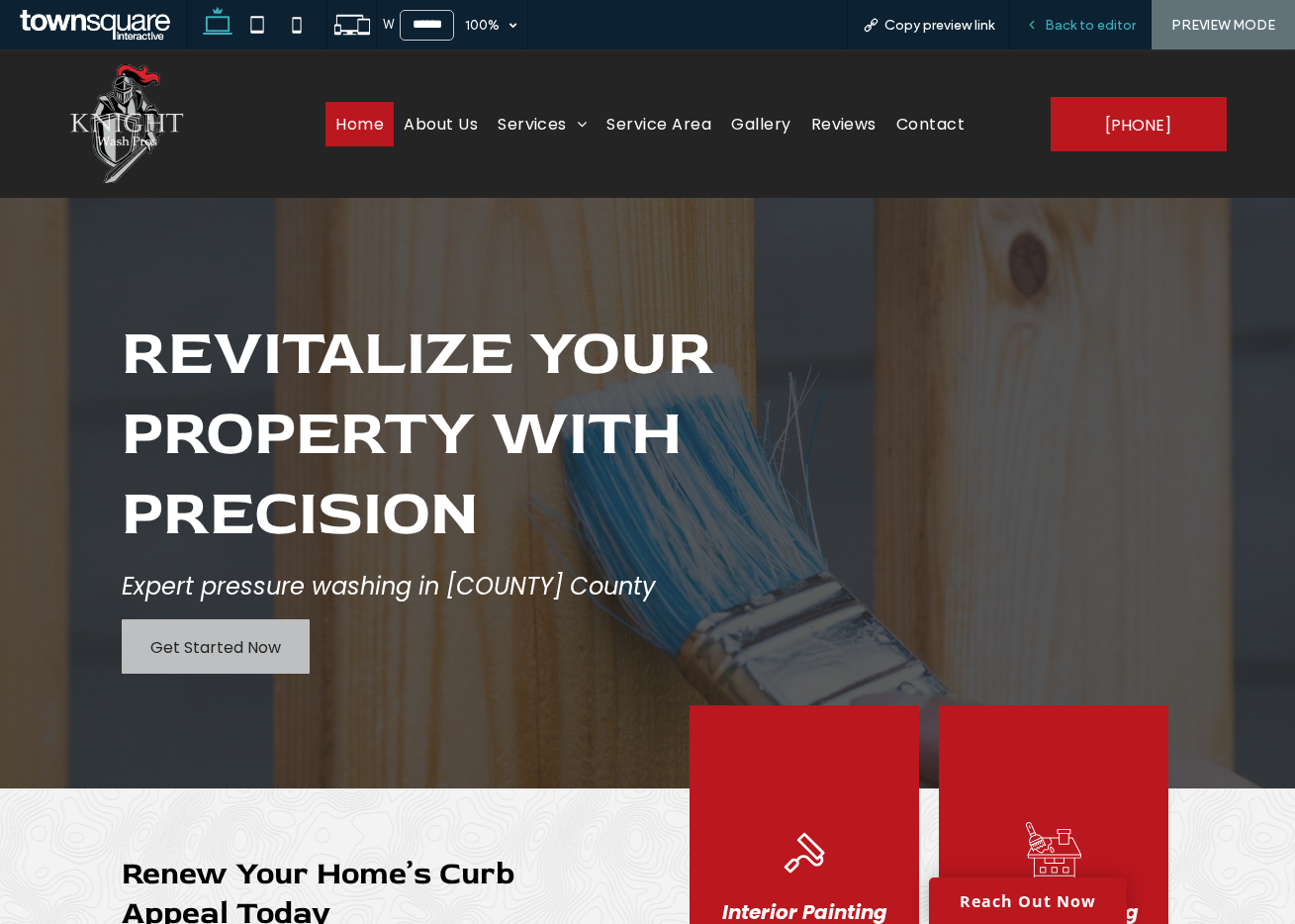 click on "Back to editor" at bounding box center (1080, 25) 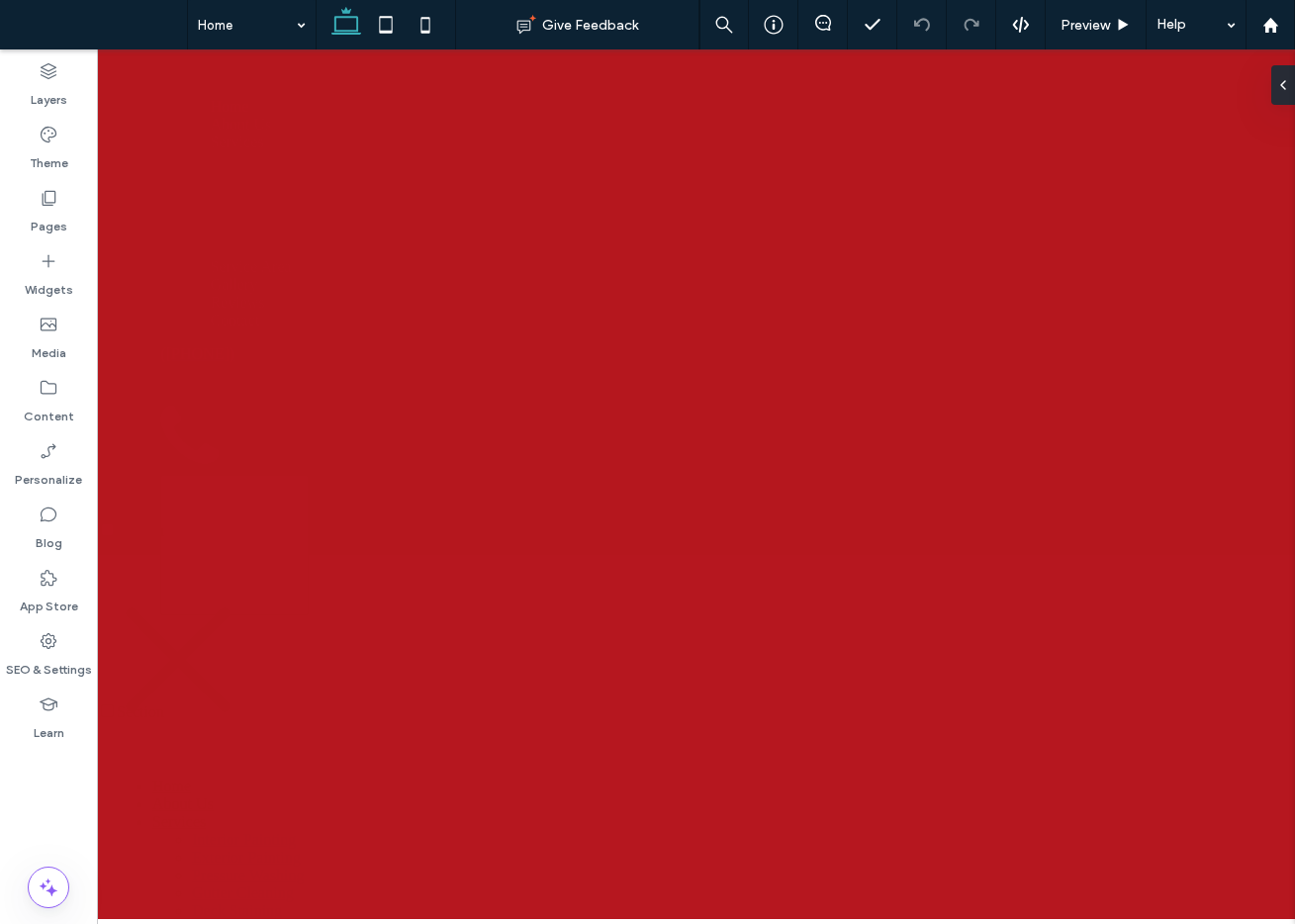 scroll, scrollTop: 0, scrollLeft: 0, axis: both 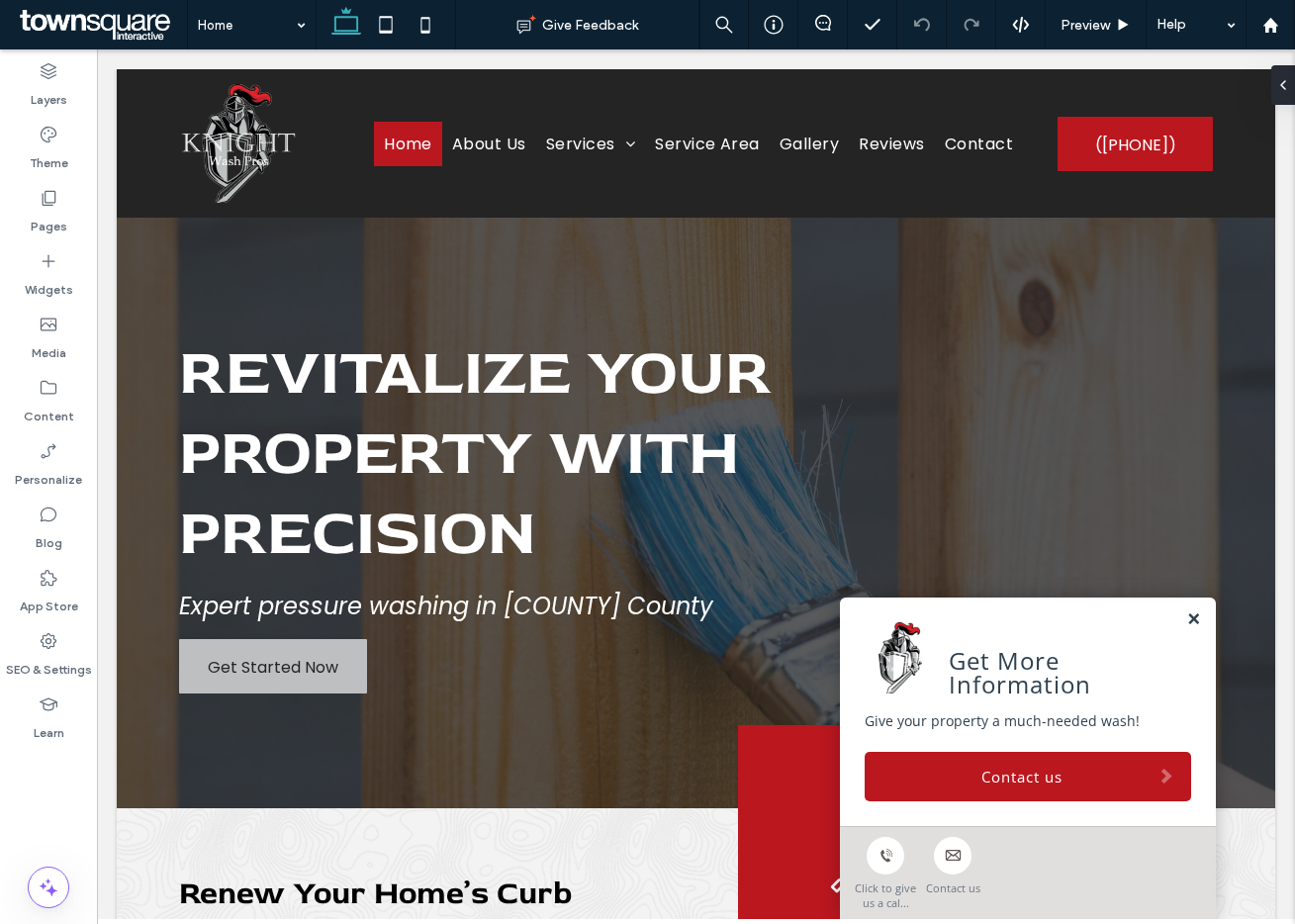 click at bounding box center [1193, 619] 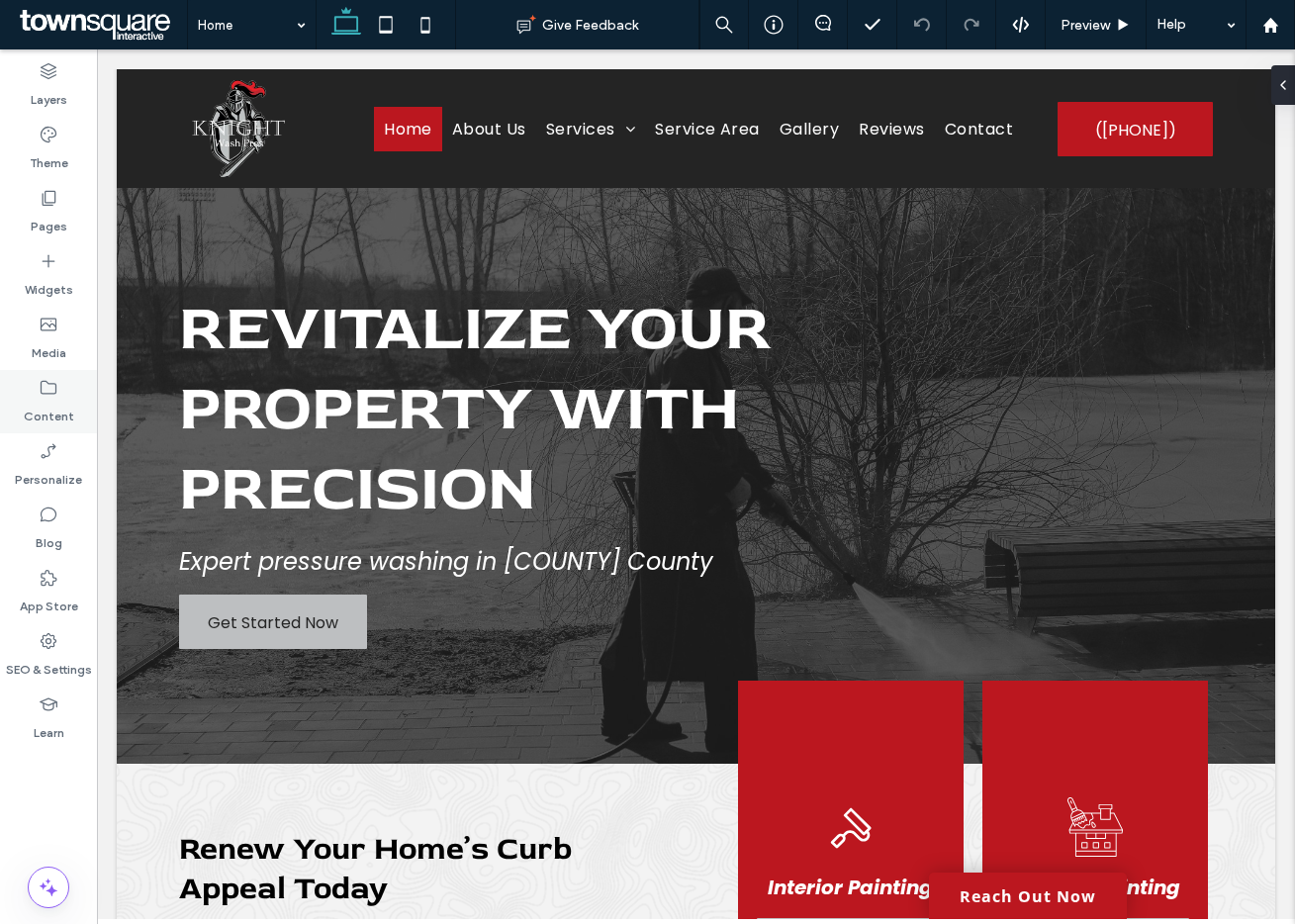 scroll, scrollTop: 7, scrollLeft: 0, axis: vertical 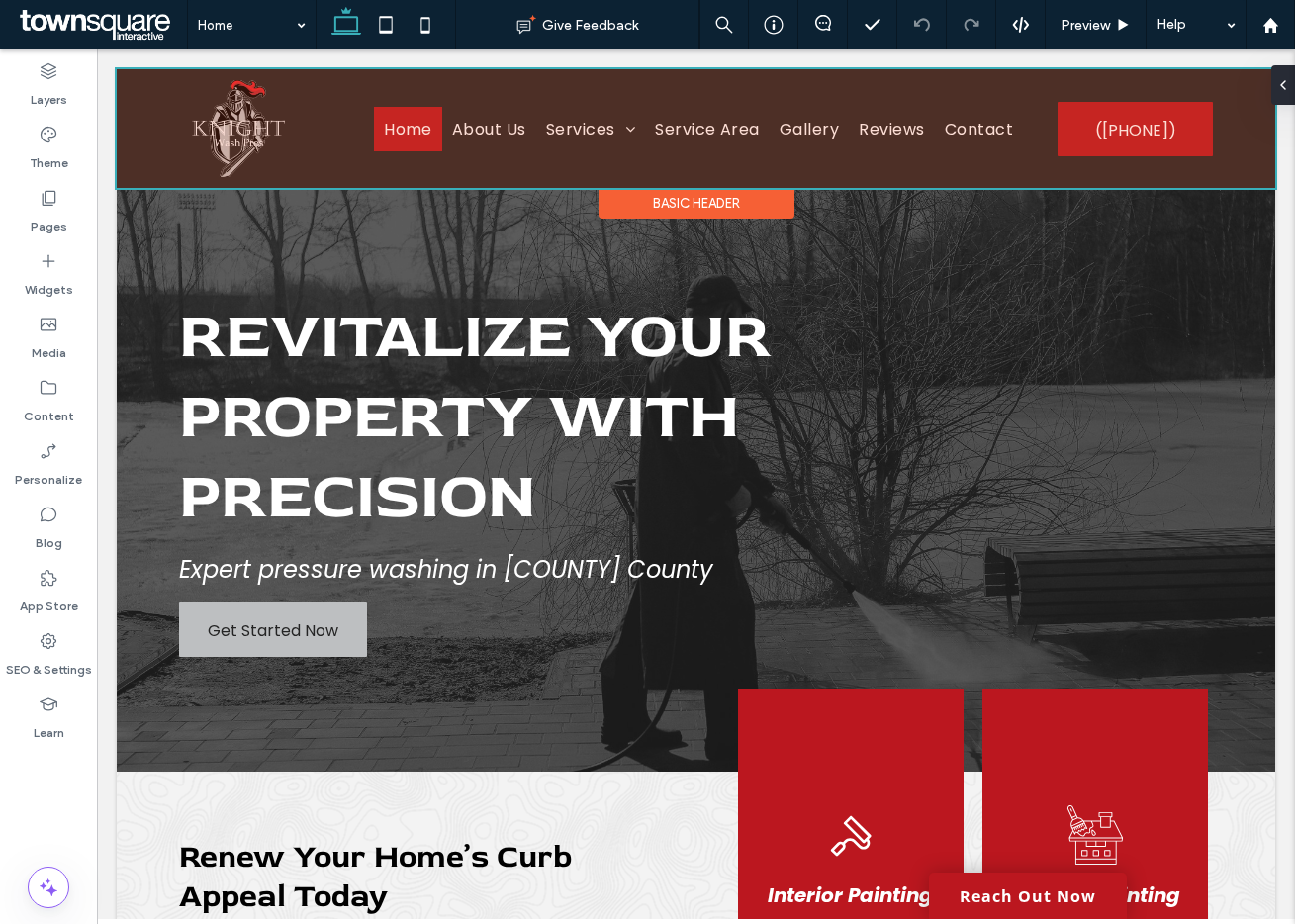 click at bounding box center [695, 129] 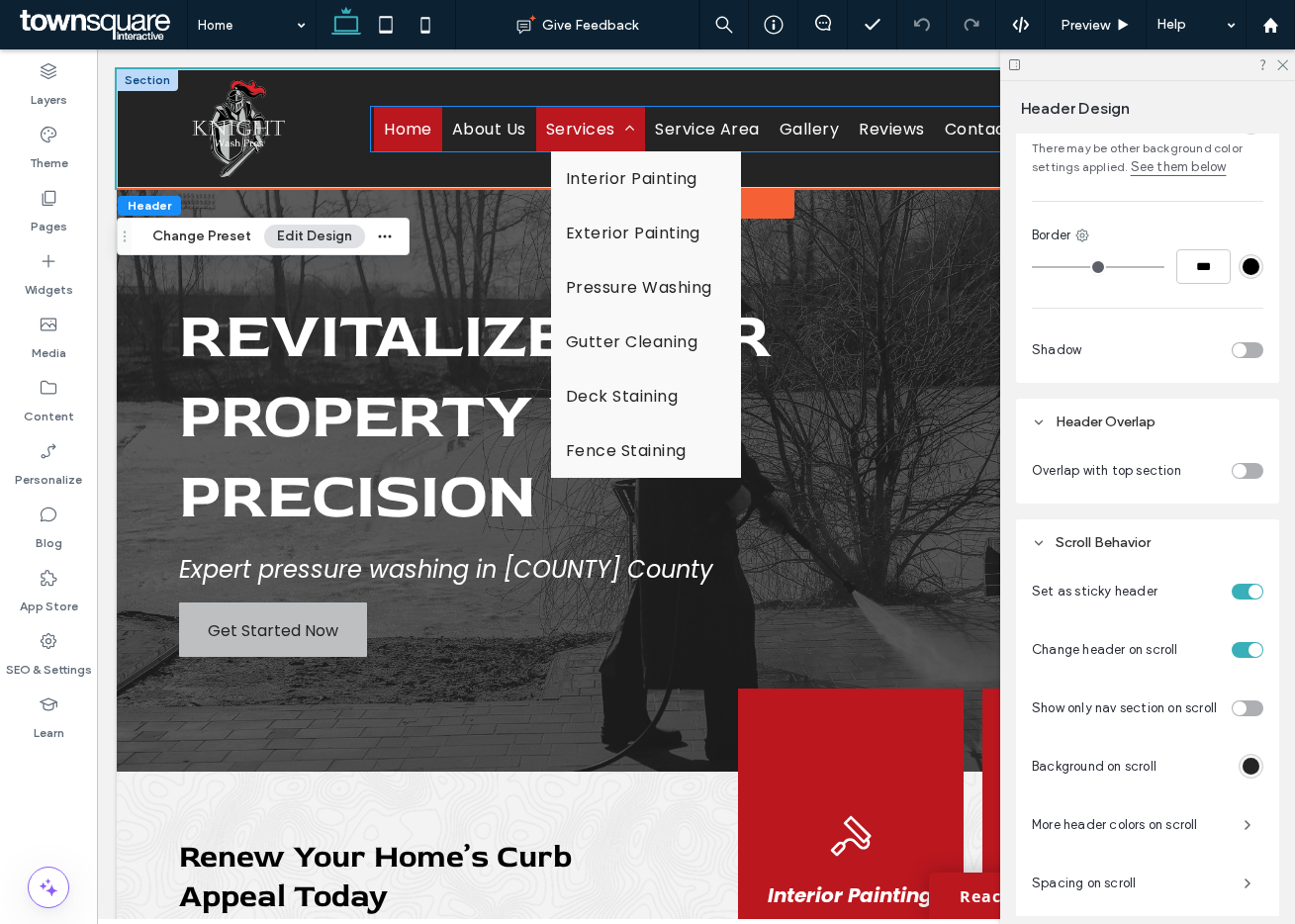 scroll, scrollTop: 752, scrollLeft: 0, axis: vertical 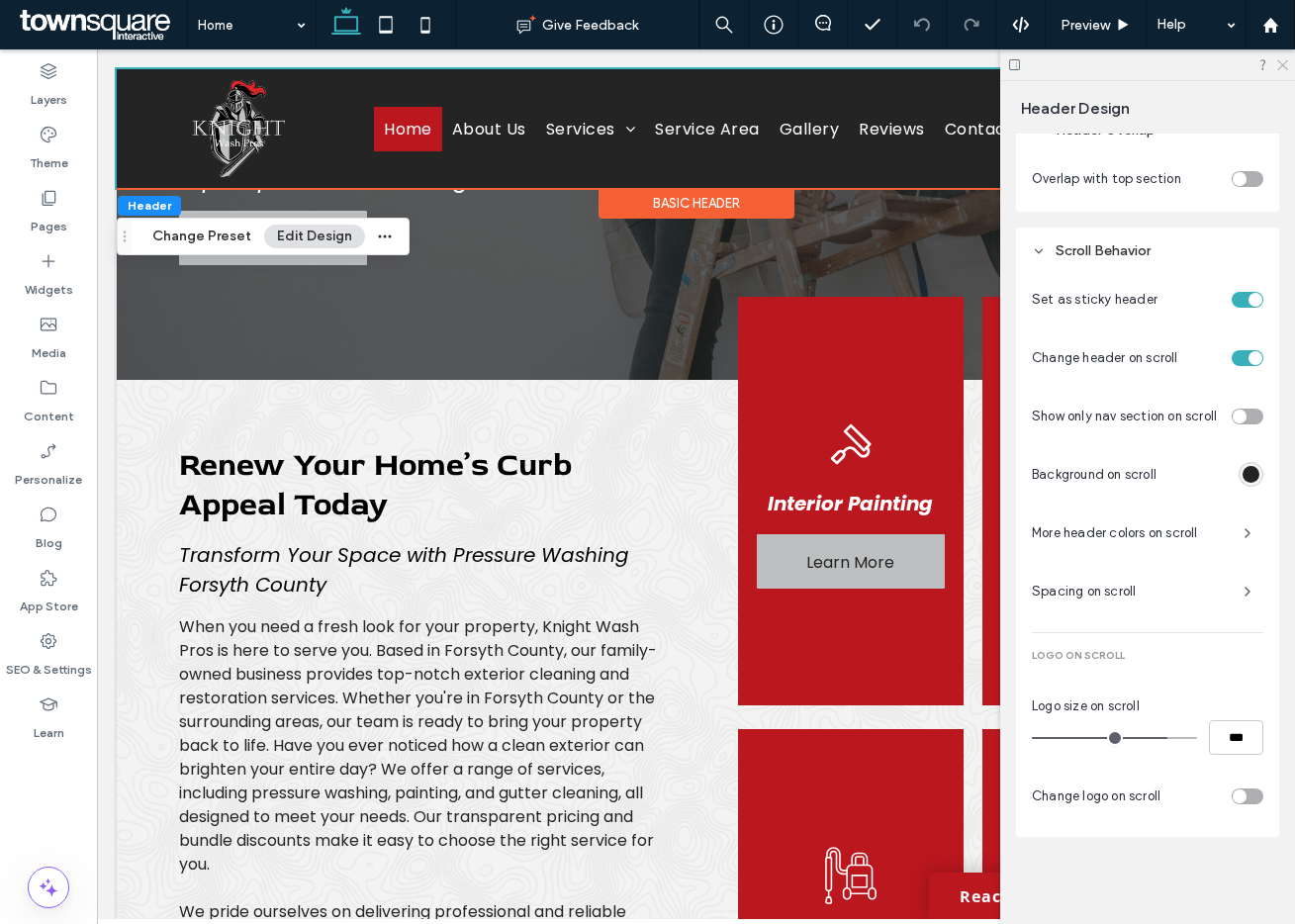 click 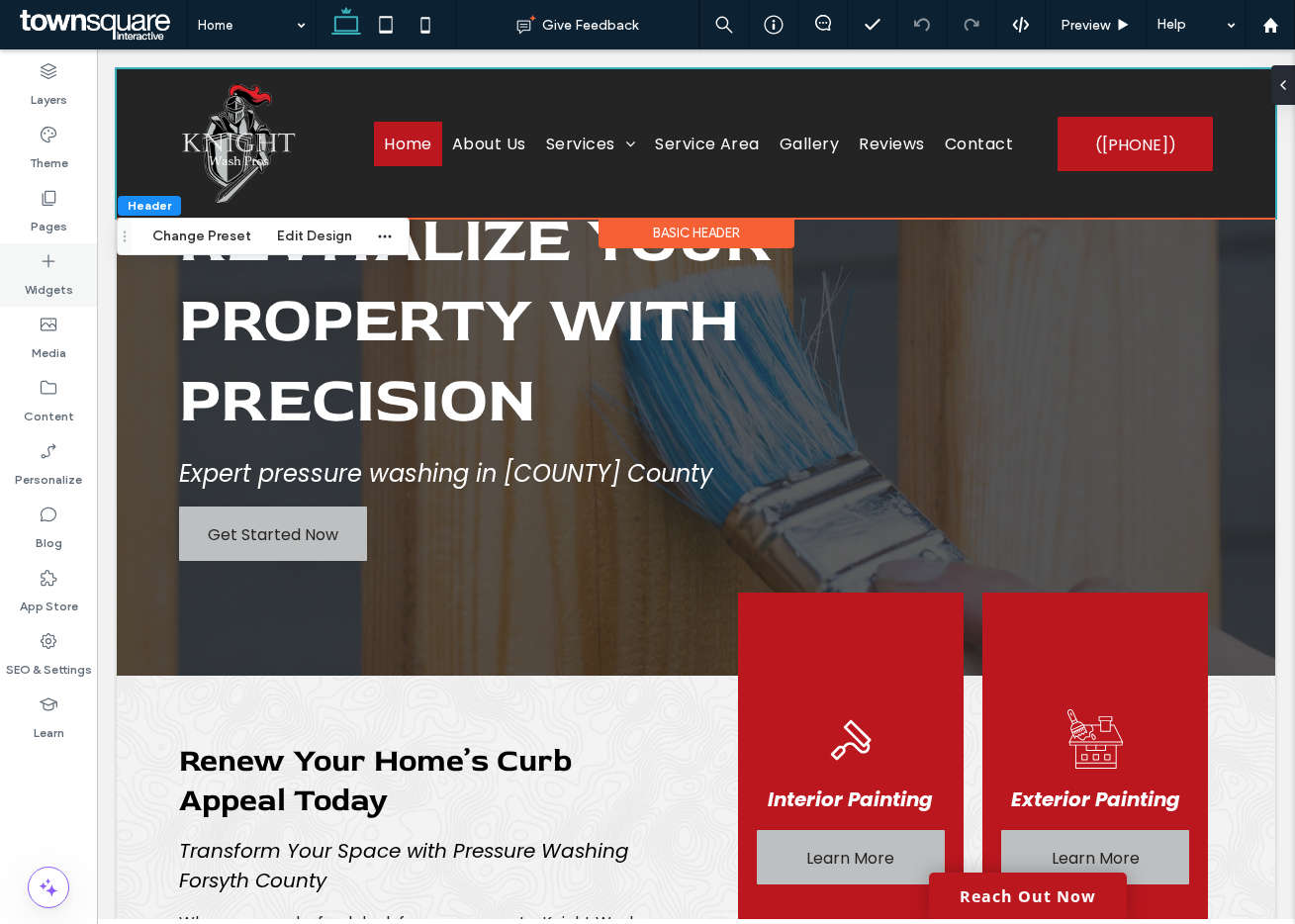 scroll, scrollTop: 0, scrollLeft: 0, axis: both 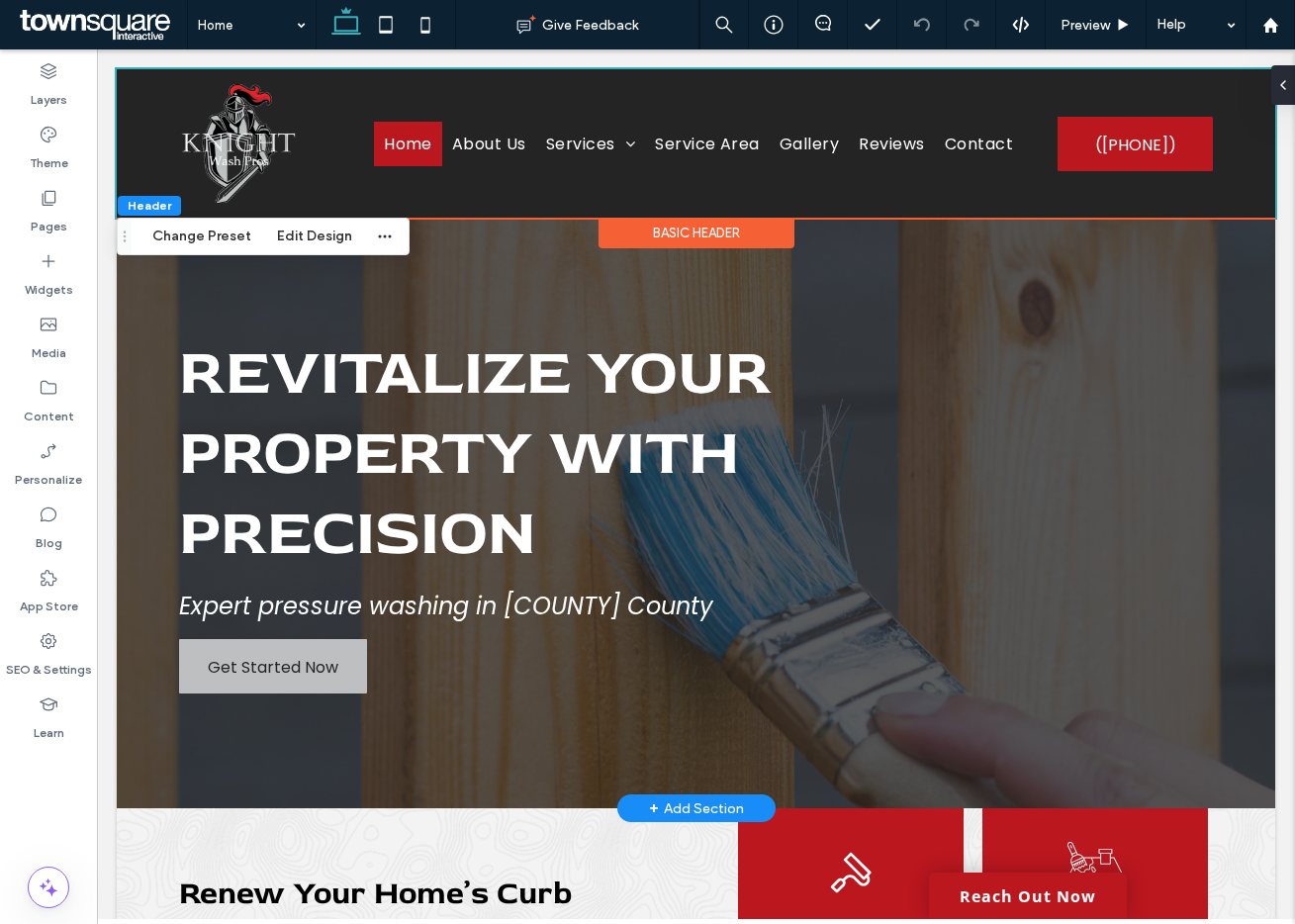 click on "Revitalize Your Property with Precision" at bounding box center (475, 452) 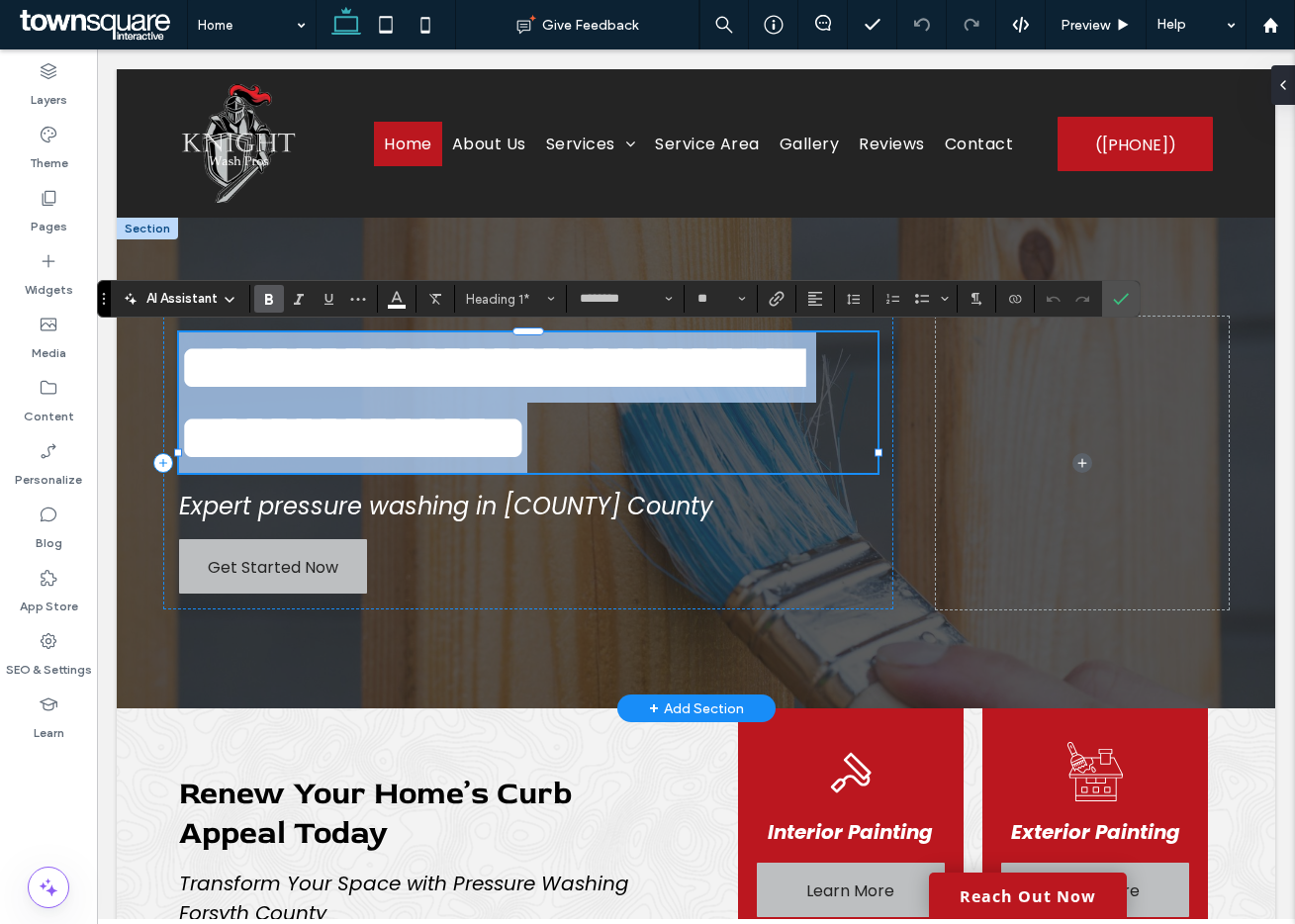 paste 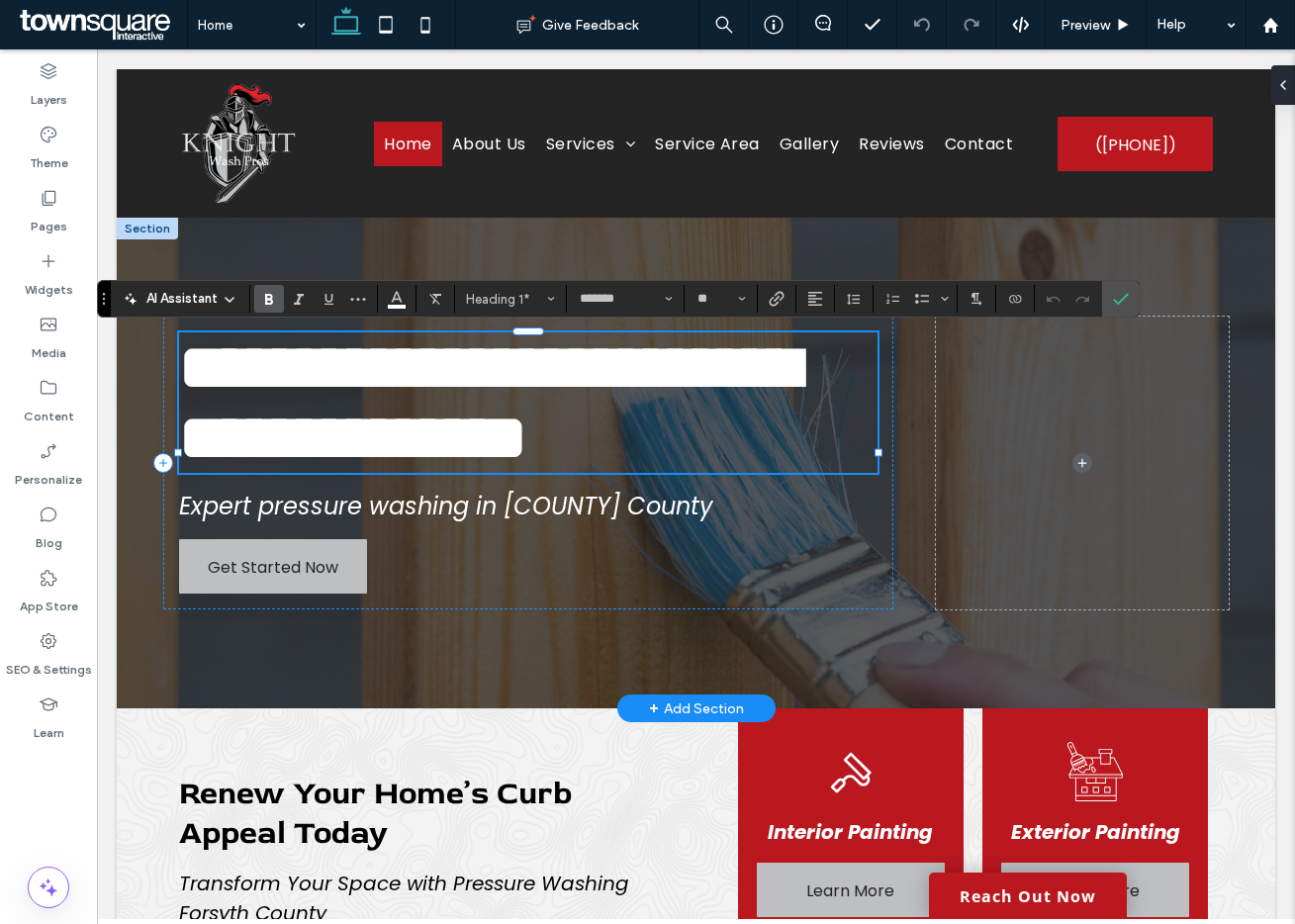 scroll, scrollTop: 1, scrollLeft: 0, axis: vertical 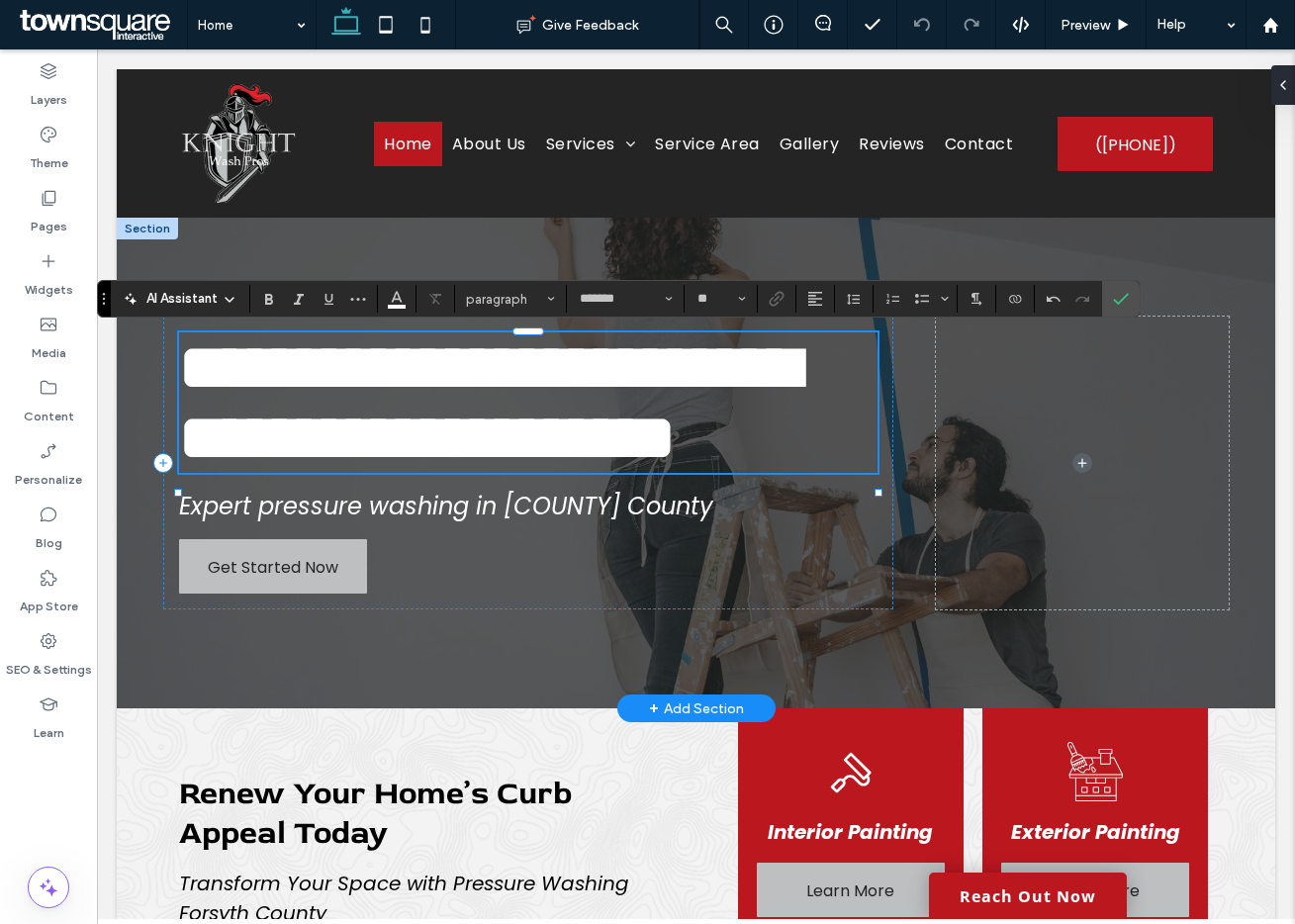 type on "********" 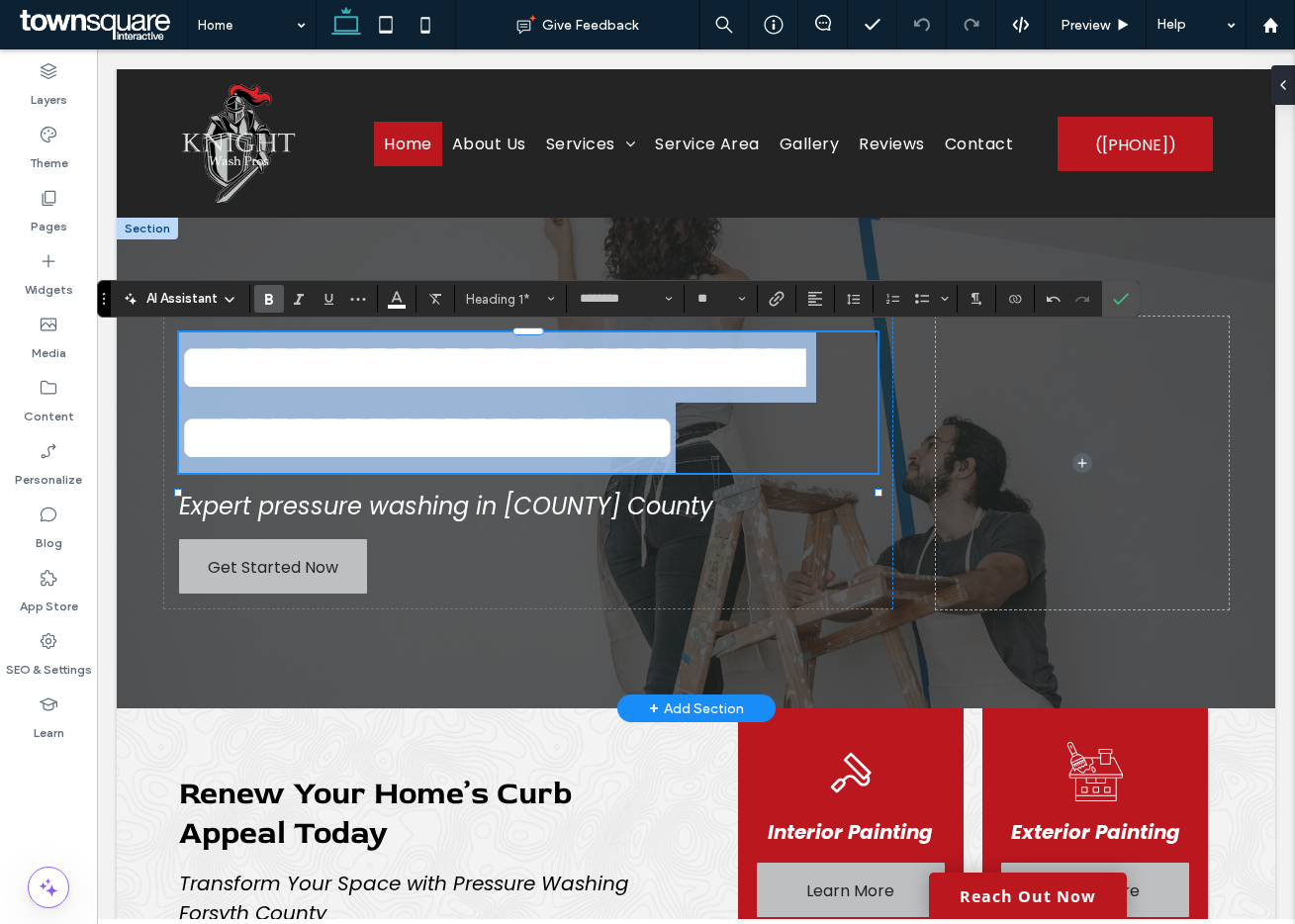 drag, startPoint x: 495, startPoint y: 616, endPoint x: 148, endPoint y: 373, distance: 423.62483 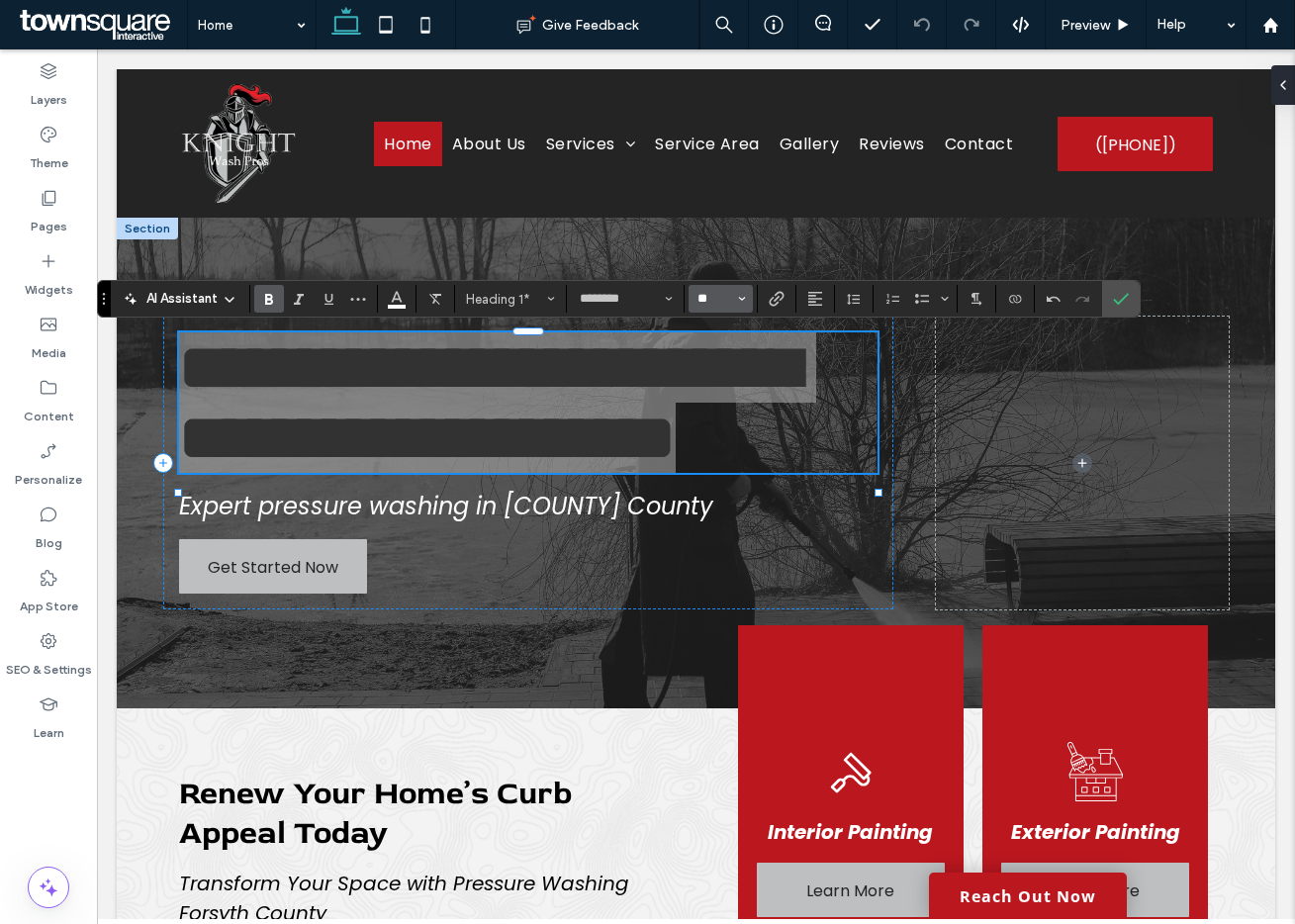 click on "**" at bounding box center (714, 299) 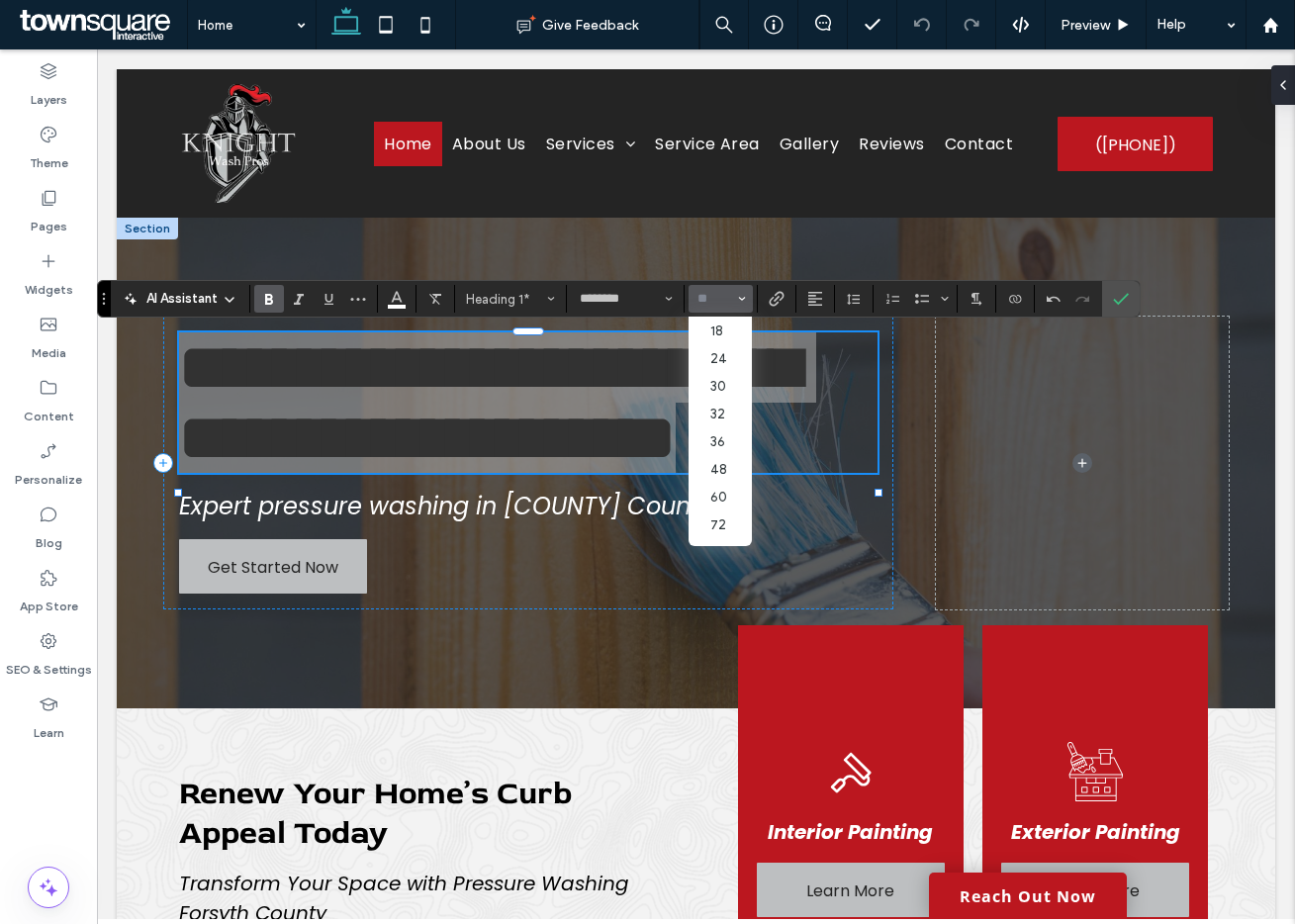 scroll, scrollTop: 214, scrollLeft: 0, axis: vertical 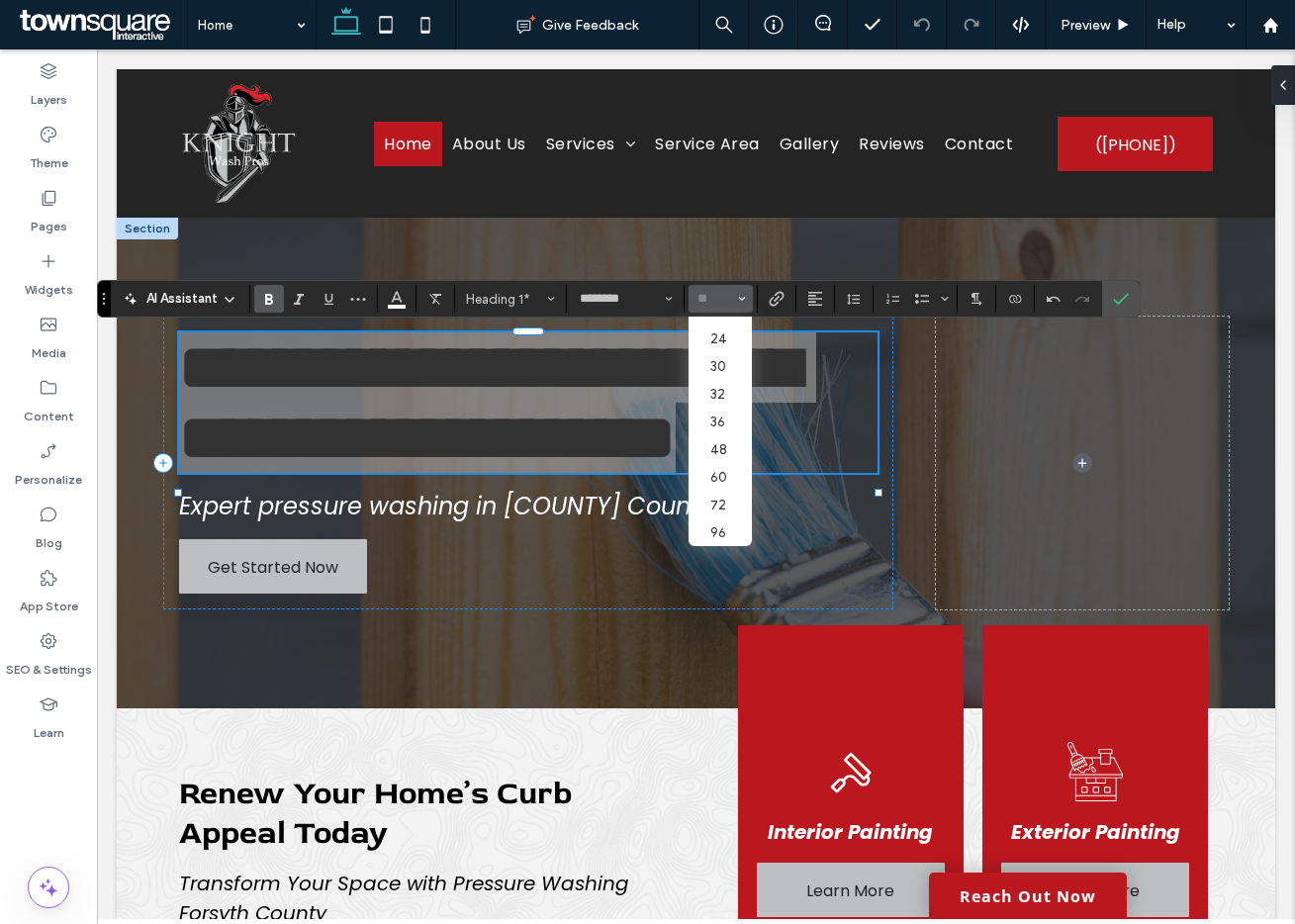 click on "48" at bounding box center (720, 449) 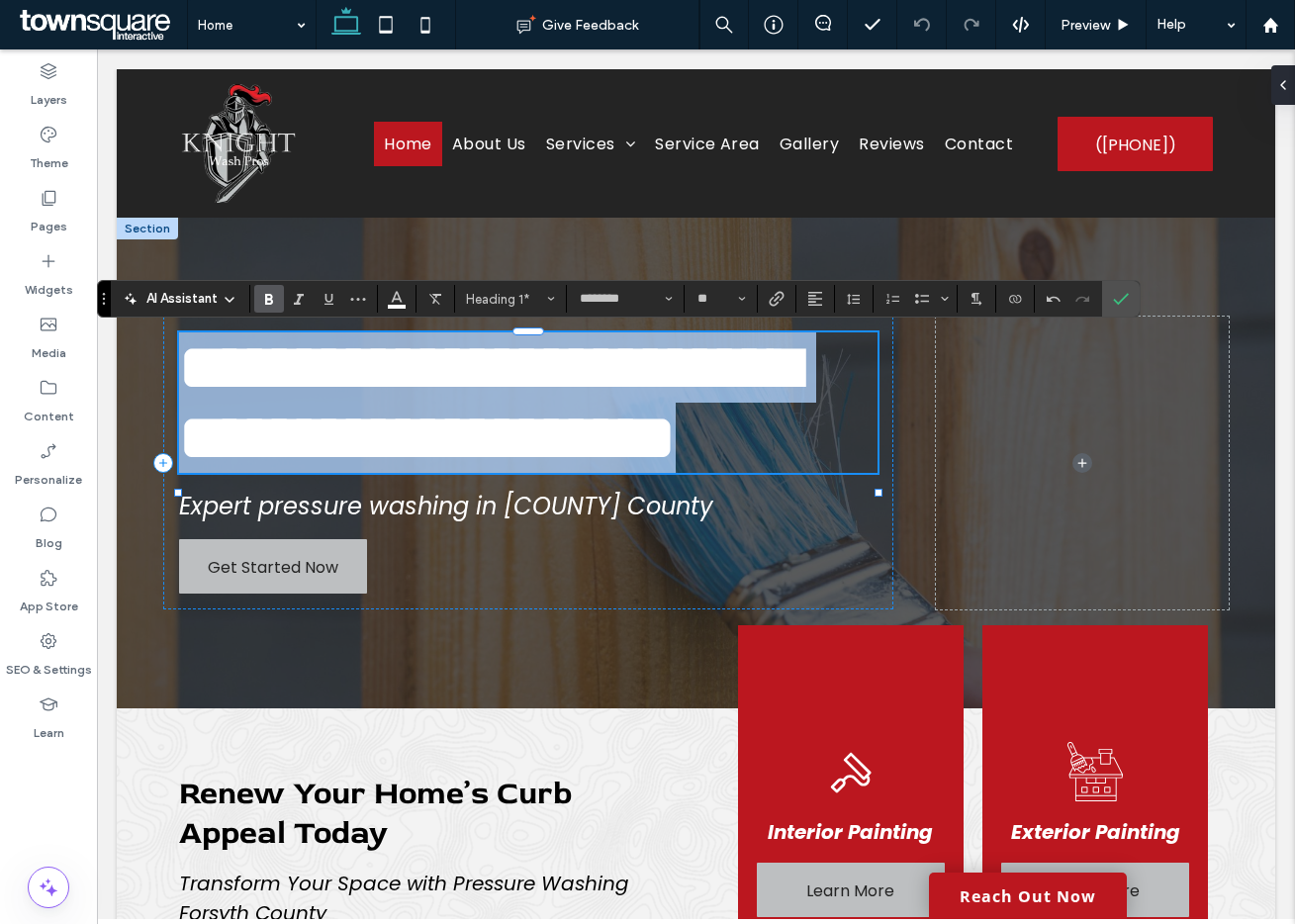 type on "**" 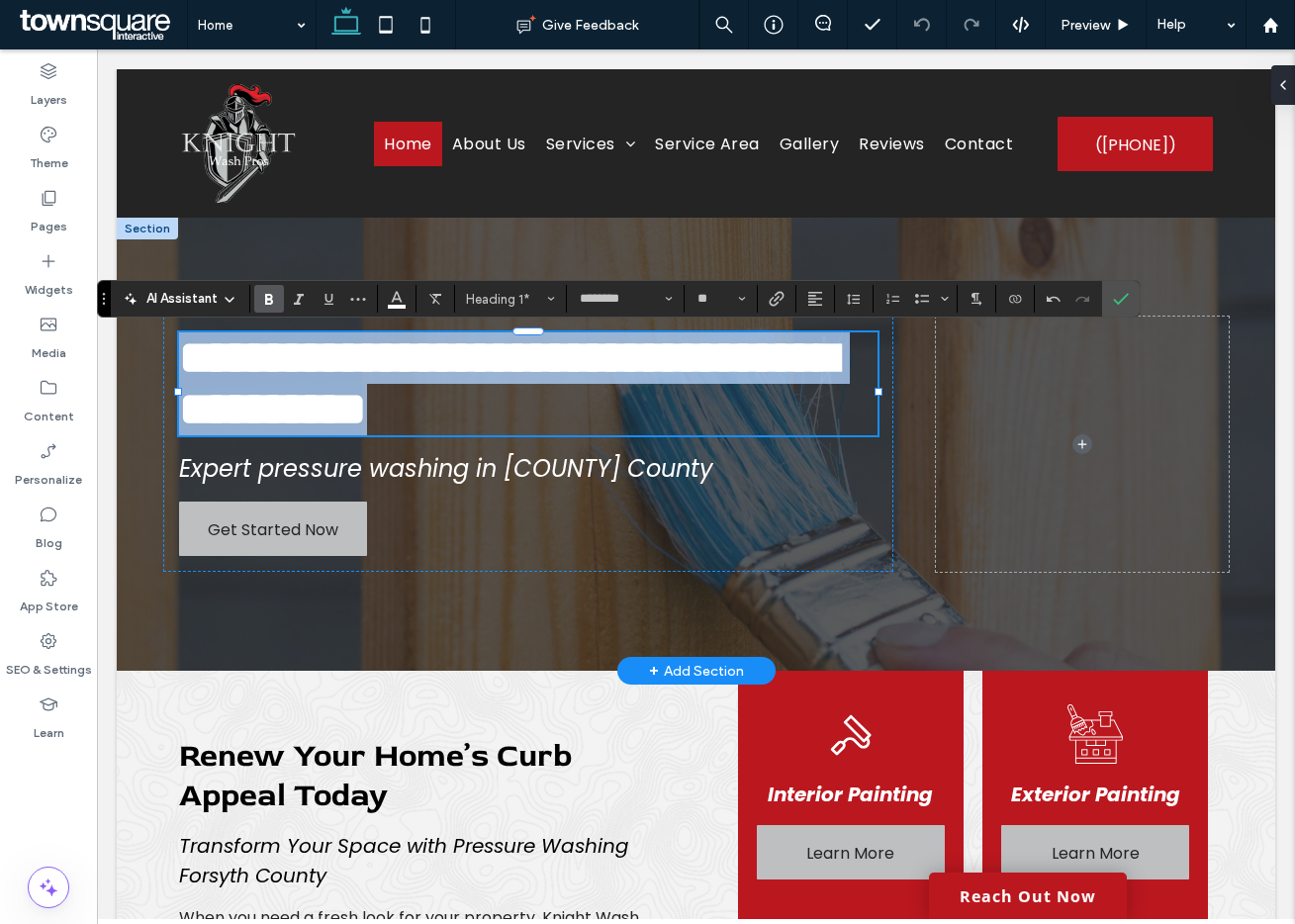 click on "Expert pressure washing in Forsyth County" at bounding box center (446, 468) 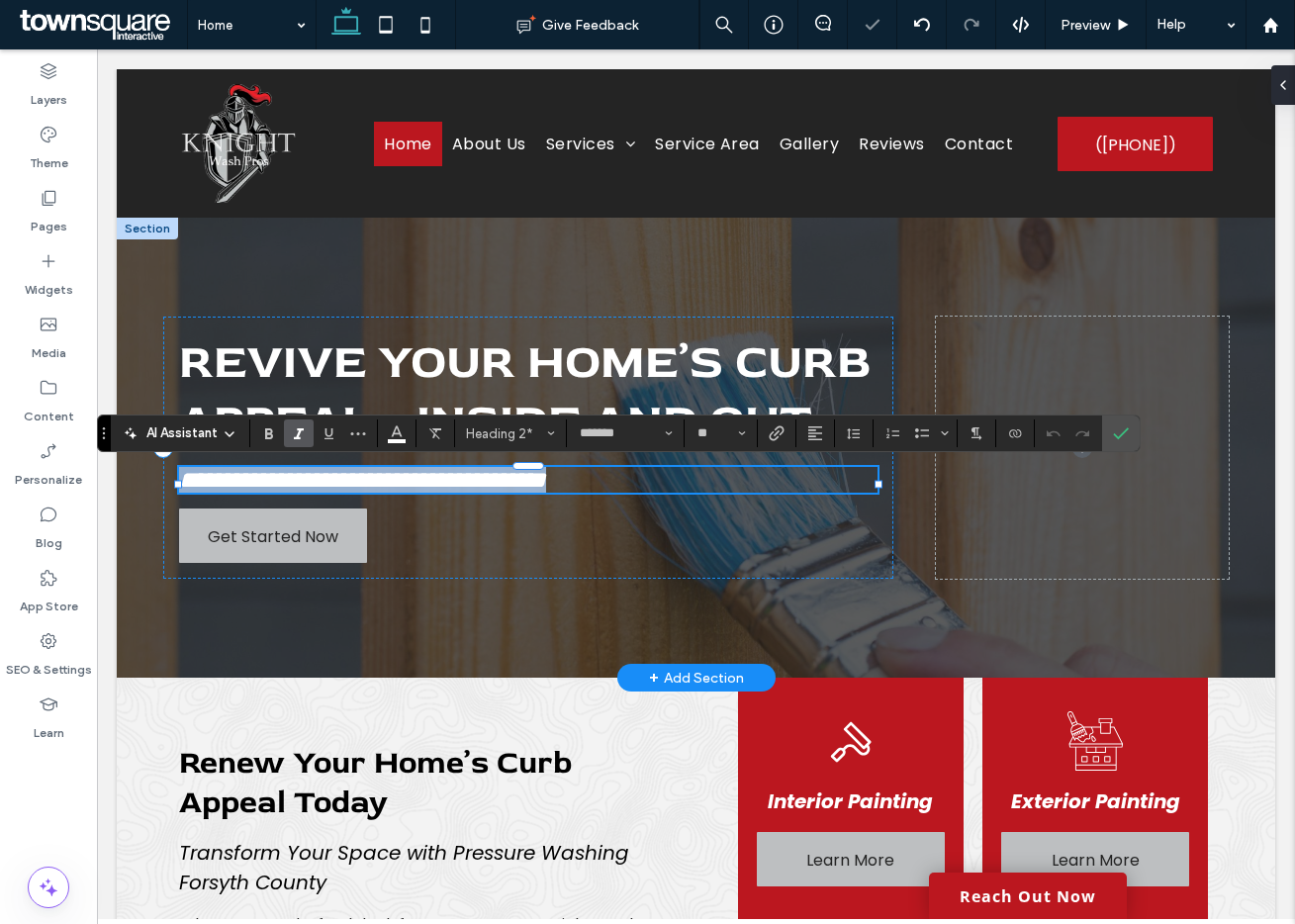 paste 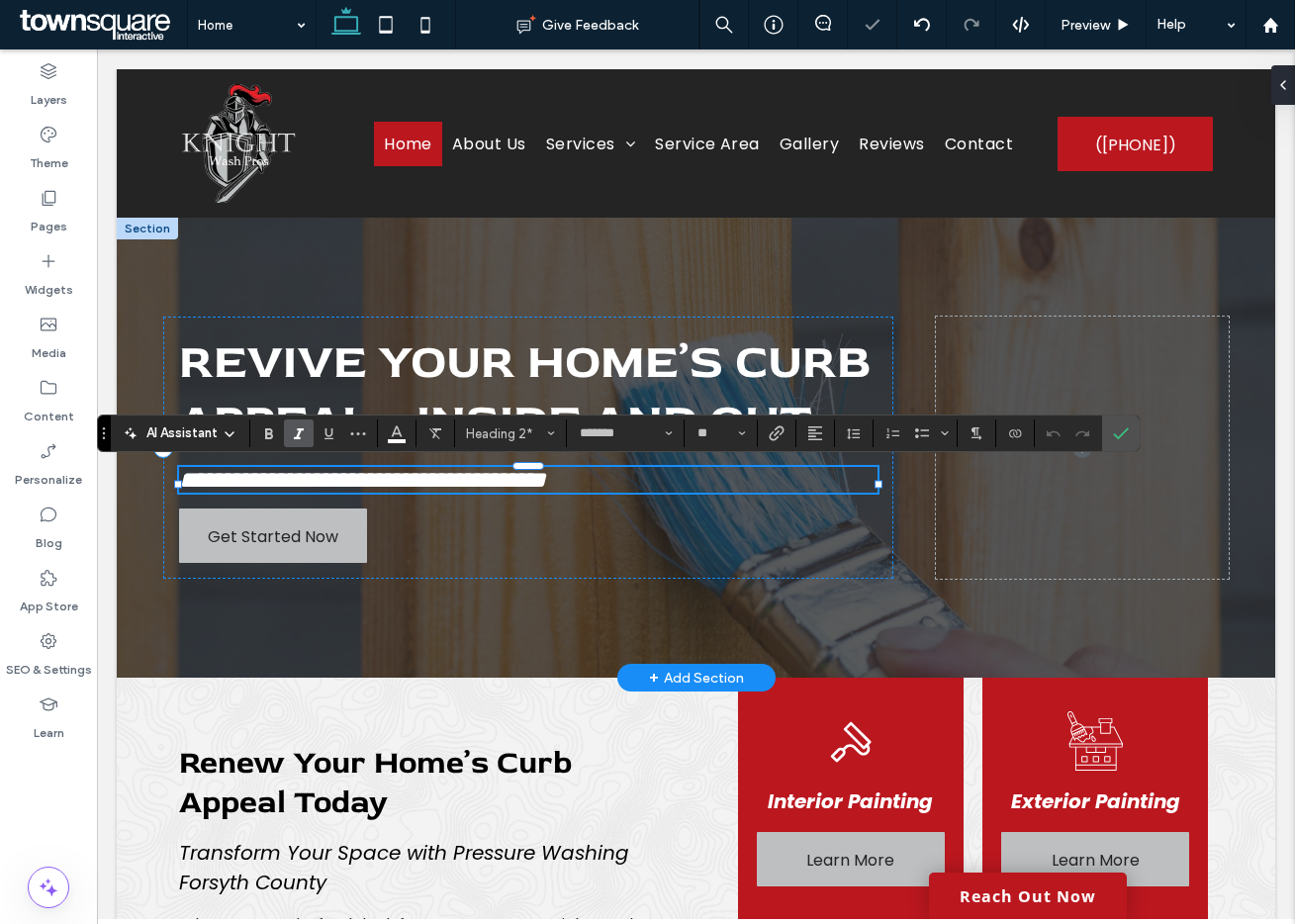 scroll, scrollTop: 1, scrollLeft: 0, axis: vertical 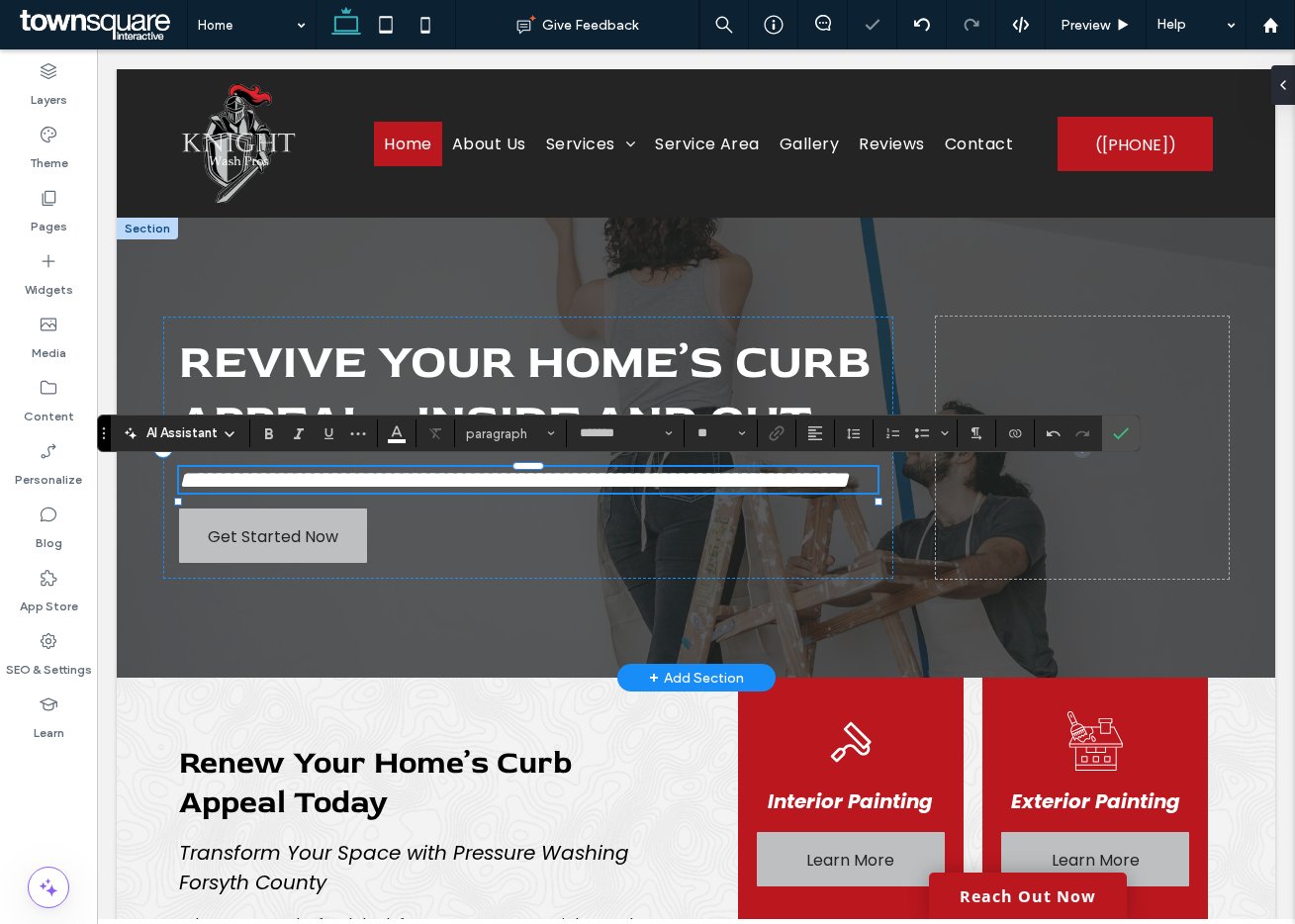 type on "**" 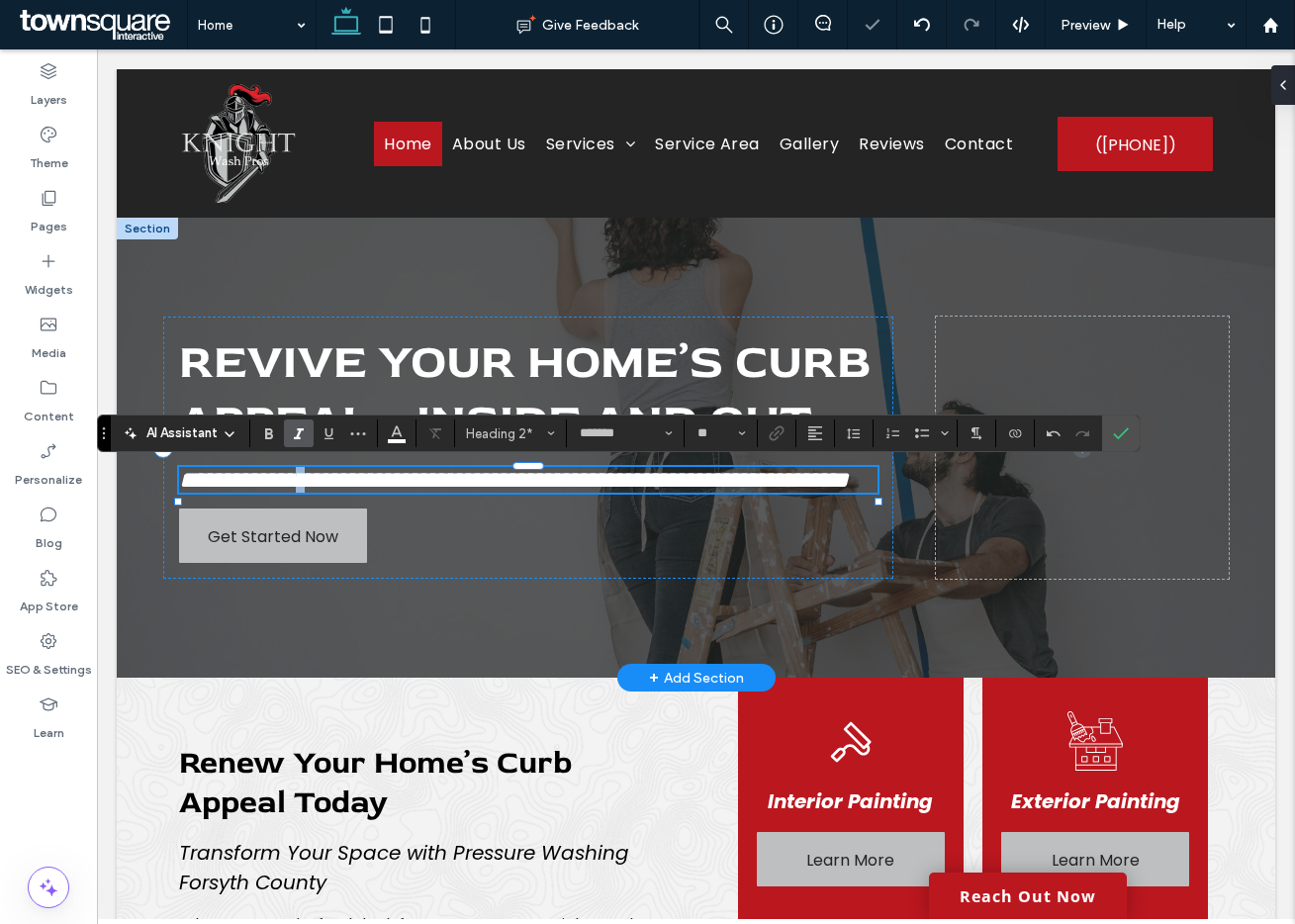 drag, startPoint x: 352, startPoint y: 485, endPoint x: 338, endPoint y: 485, distance: 14 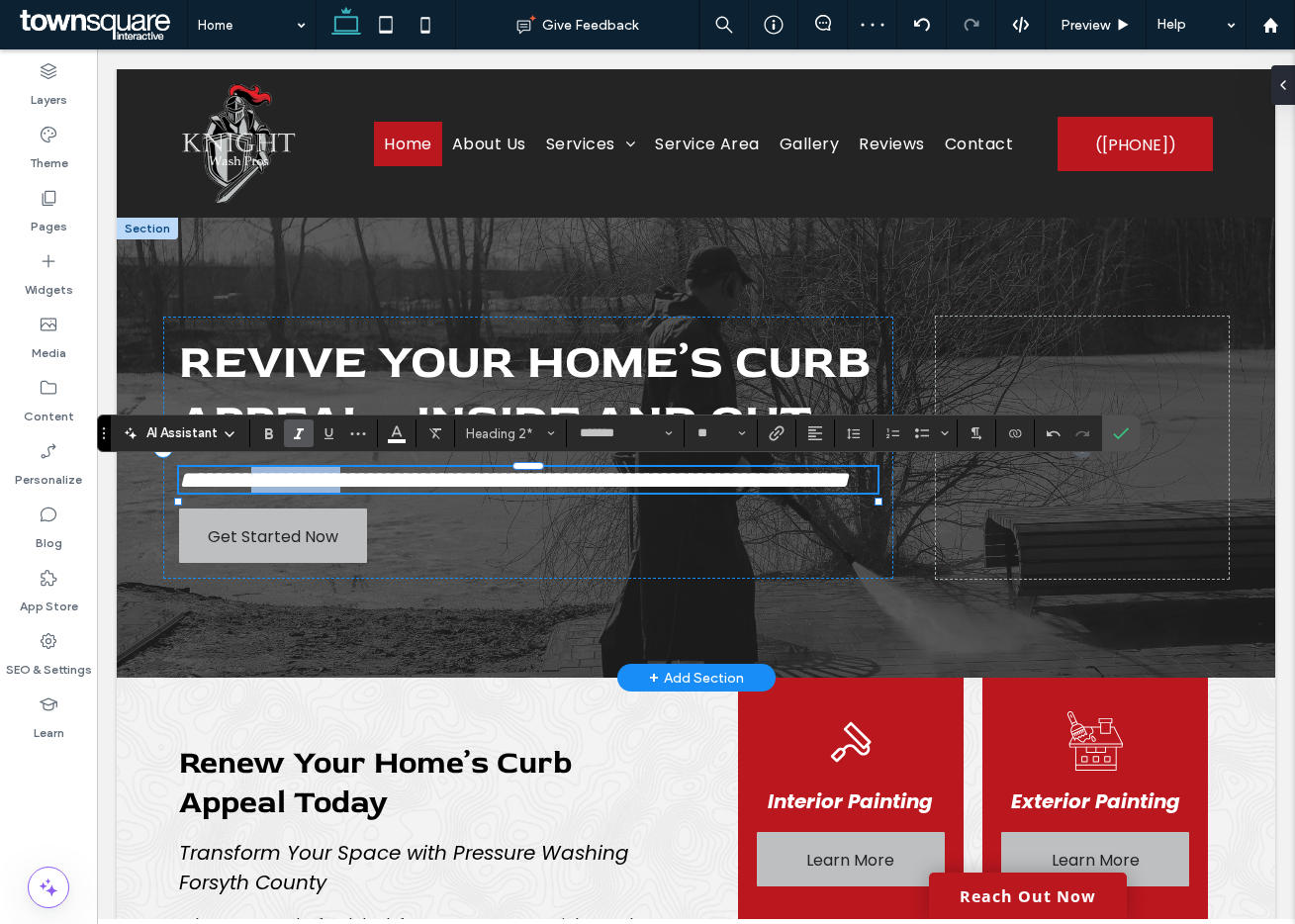 drag, startPoint x: 399, startPoint y: 482, endPoint x: 274, endPoint y: 482, distance: 125 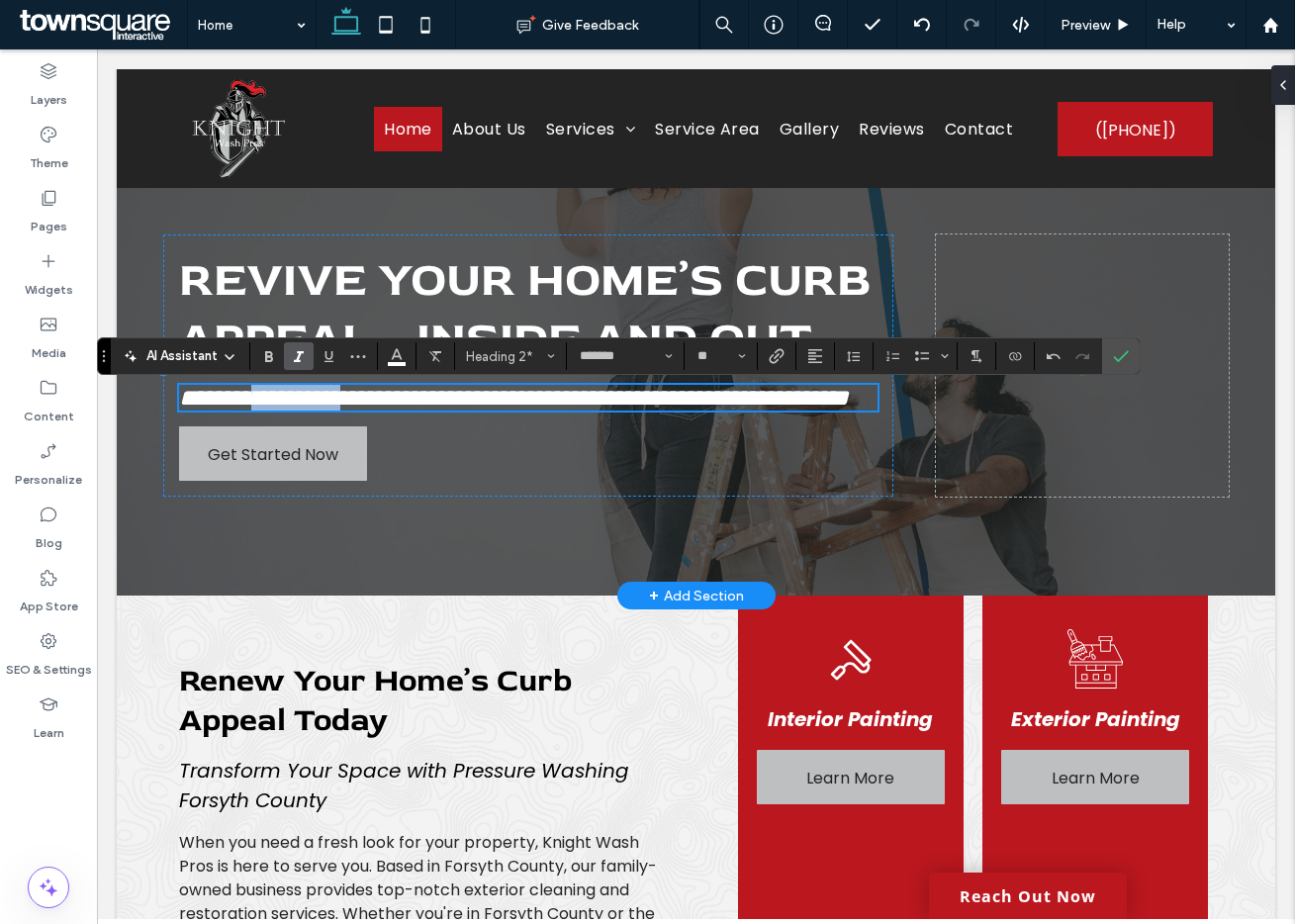 scroll, scrollTop: 83, scrollLeft: 0, axis: vertical 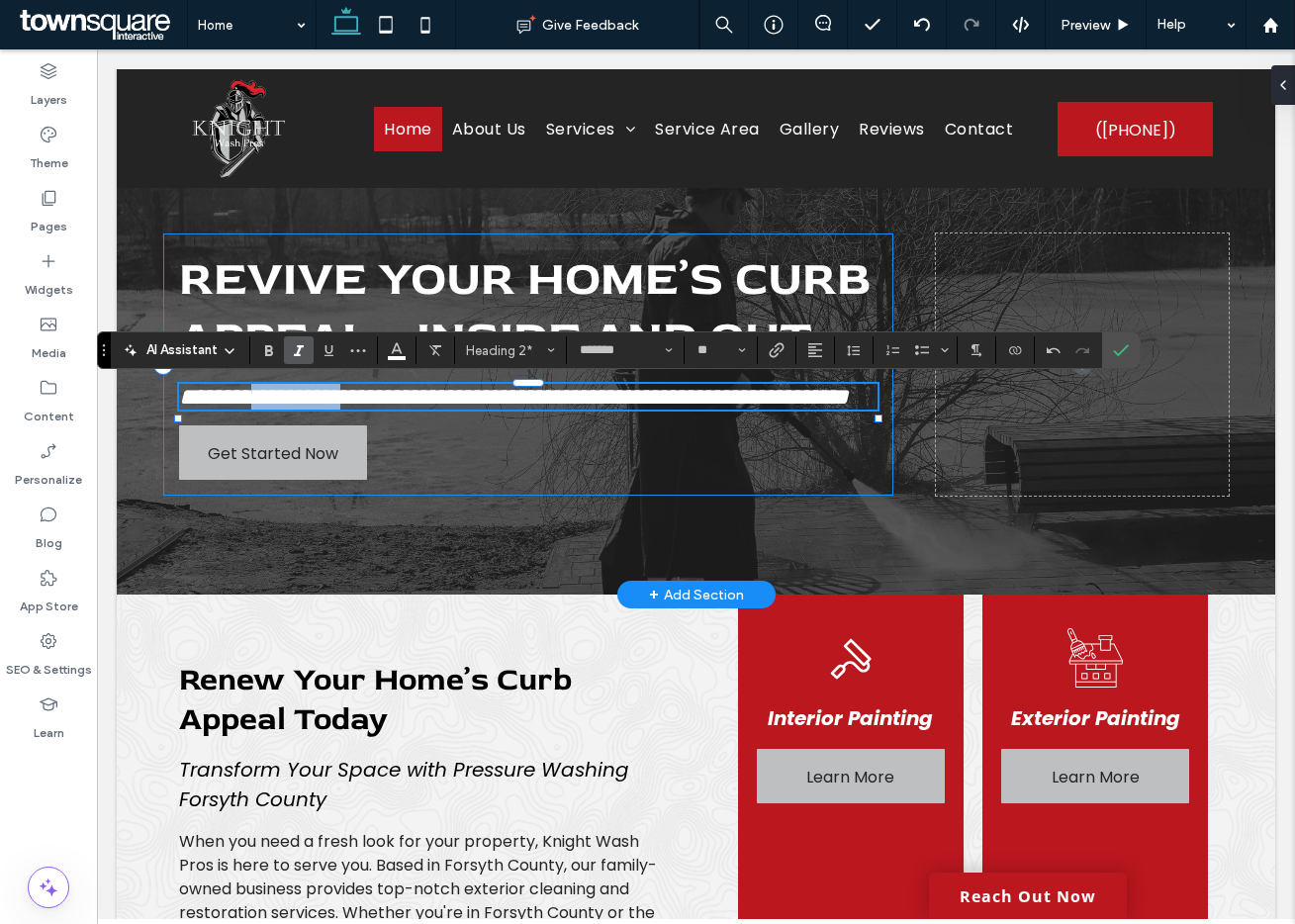 type 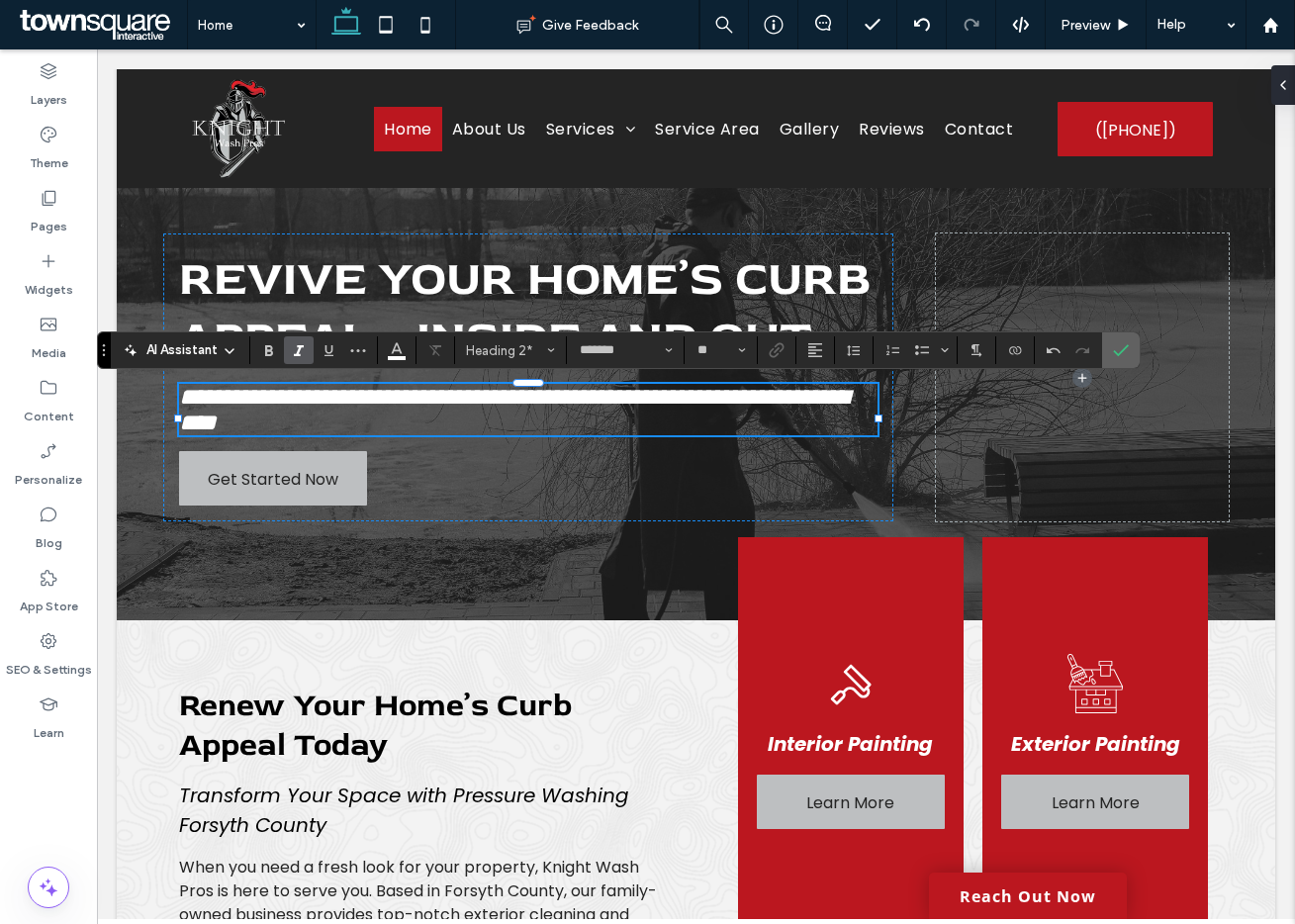 click 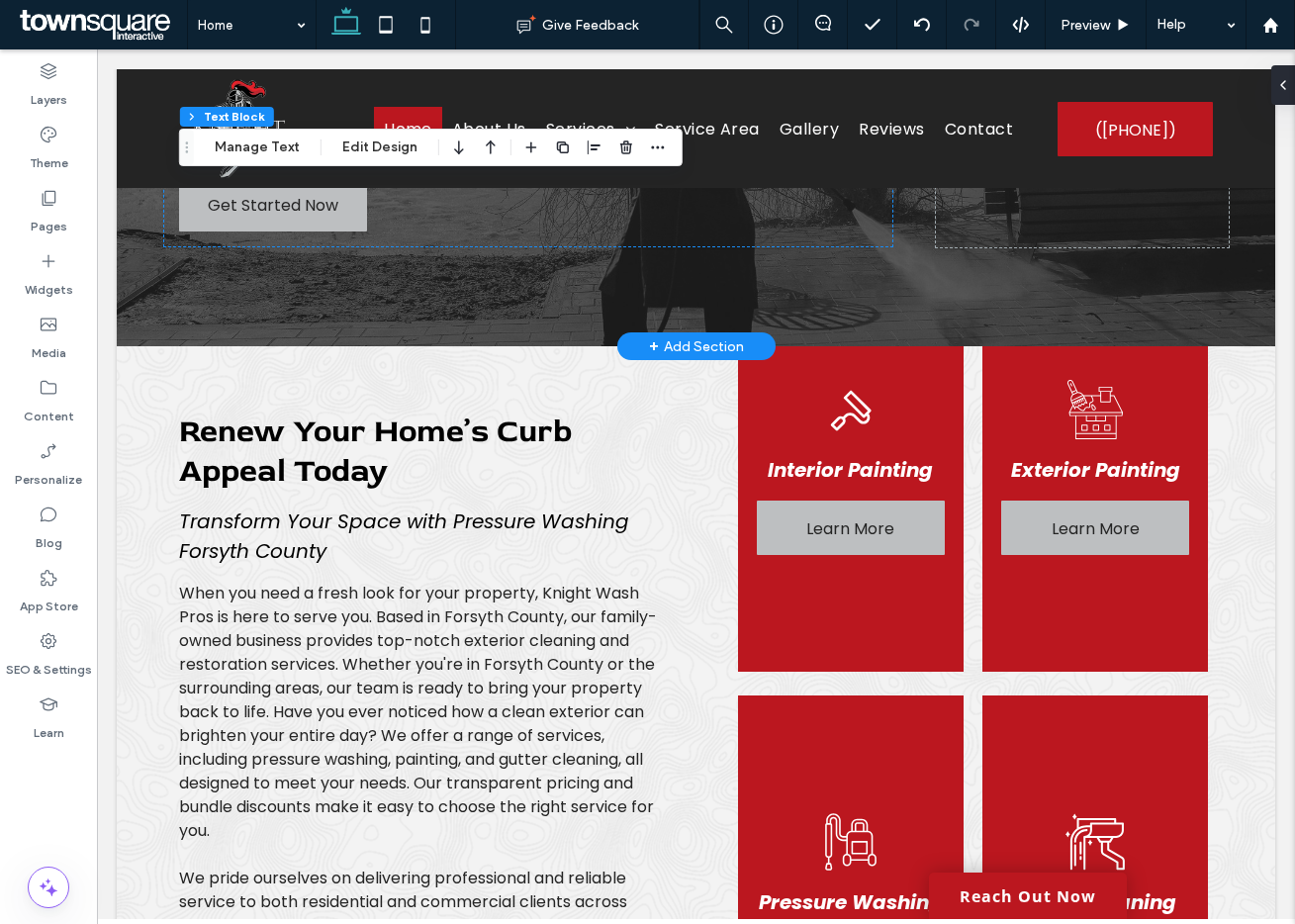 scroll, scrollTop: 395, scrollLeft: 0, axis: vertical 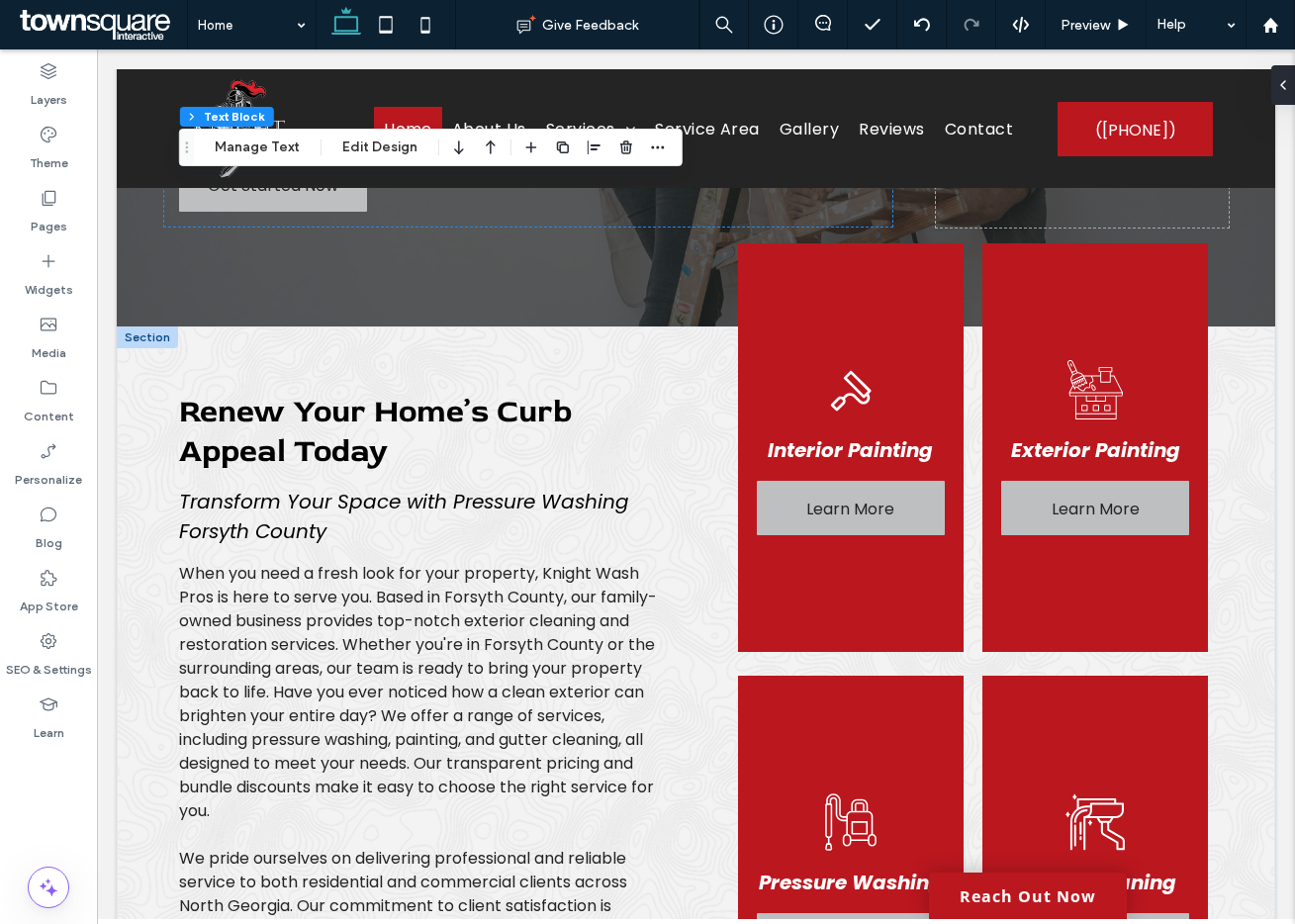 click on "Renew Your Home’s Curb Appeal Today" at bounding box center (375, 431) 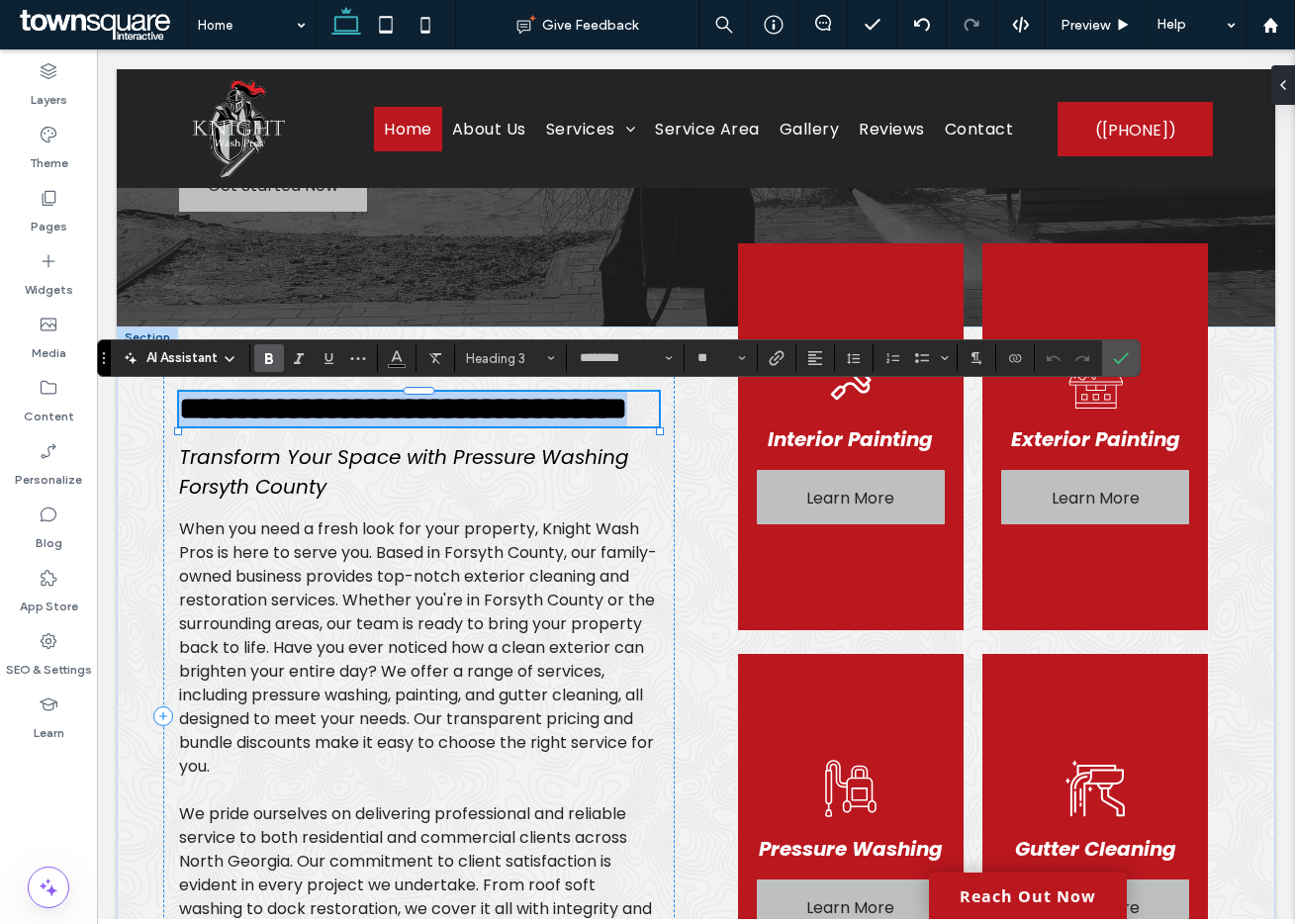 paste 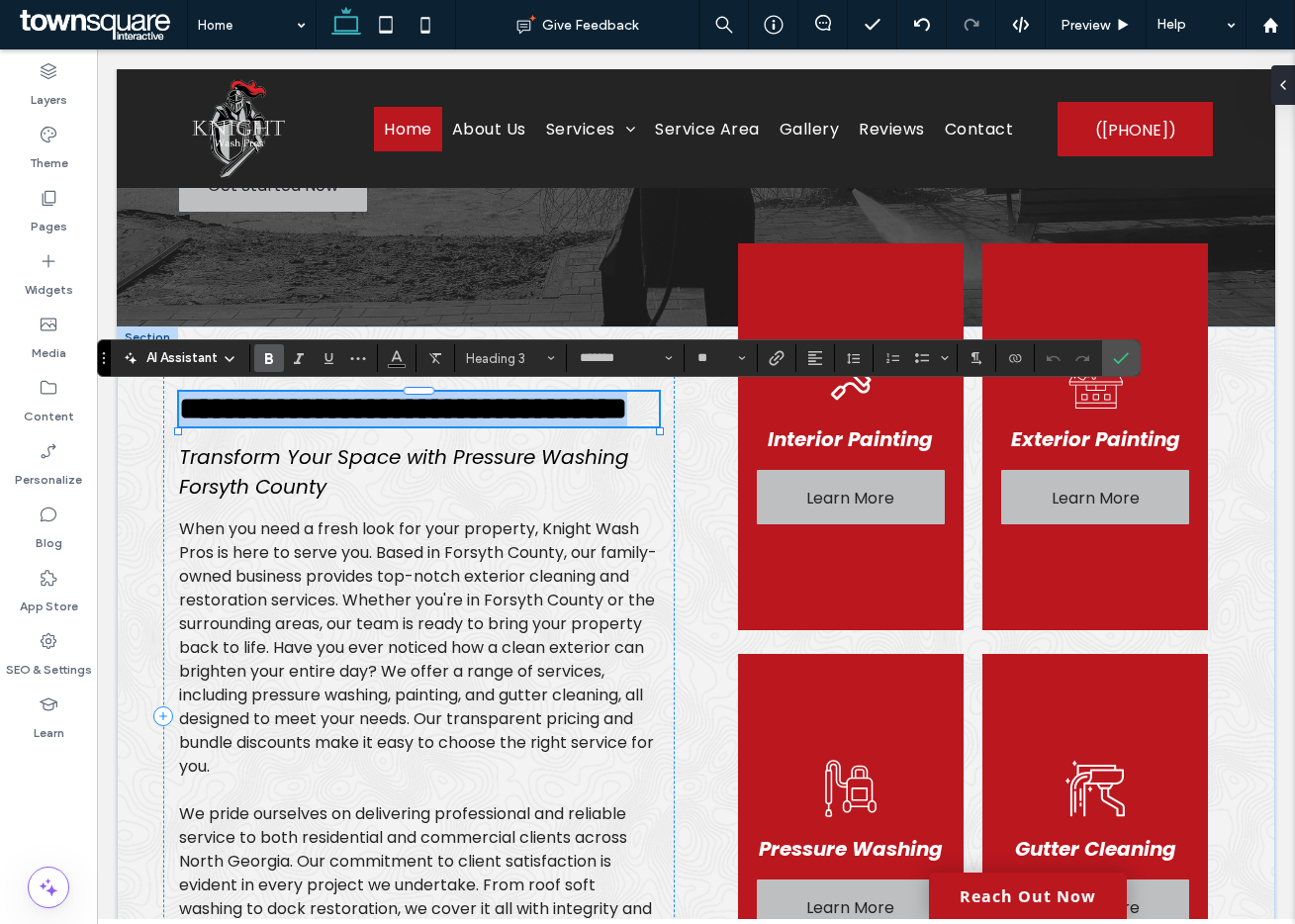 scroll, scrollTop: 1, scrollLeft: 0, axis: vertical 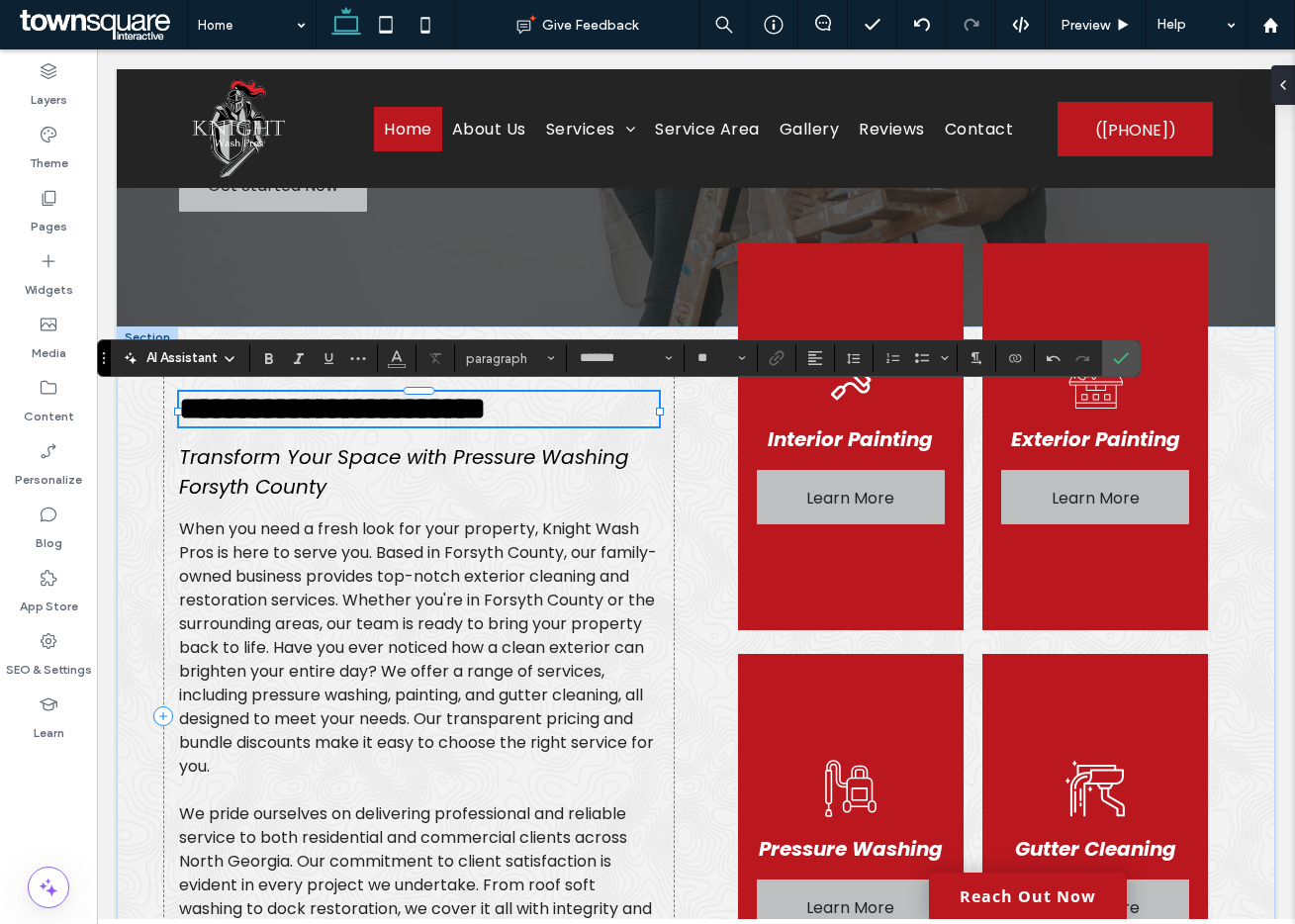 click on "Transform Your Space with Pressure Washing Forsyth County" at bounding box center [404, 472] 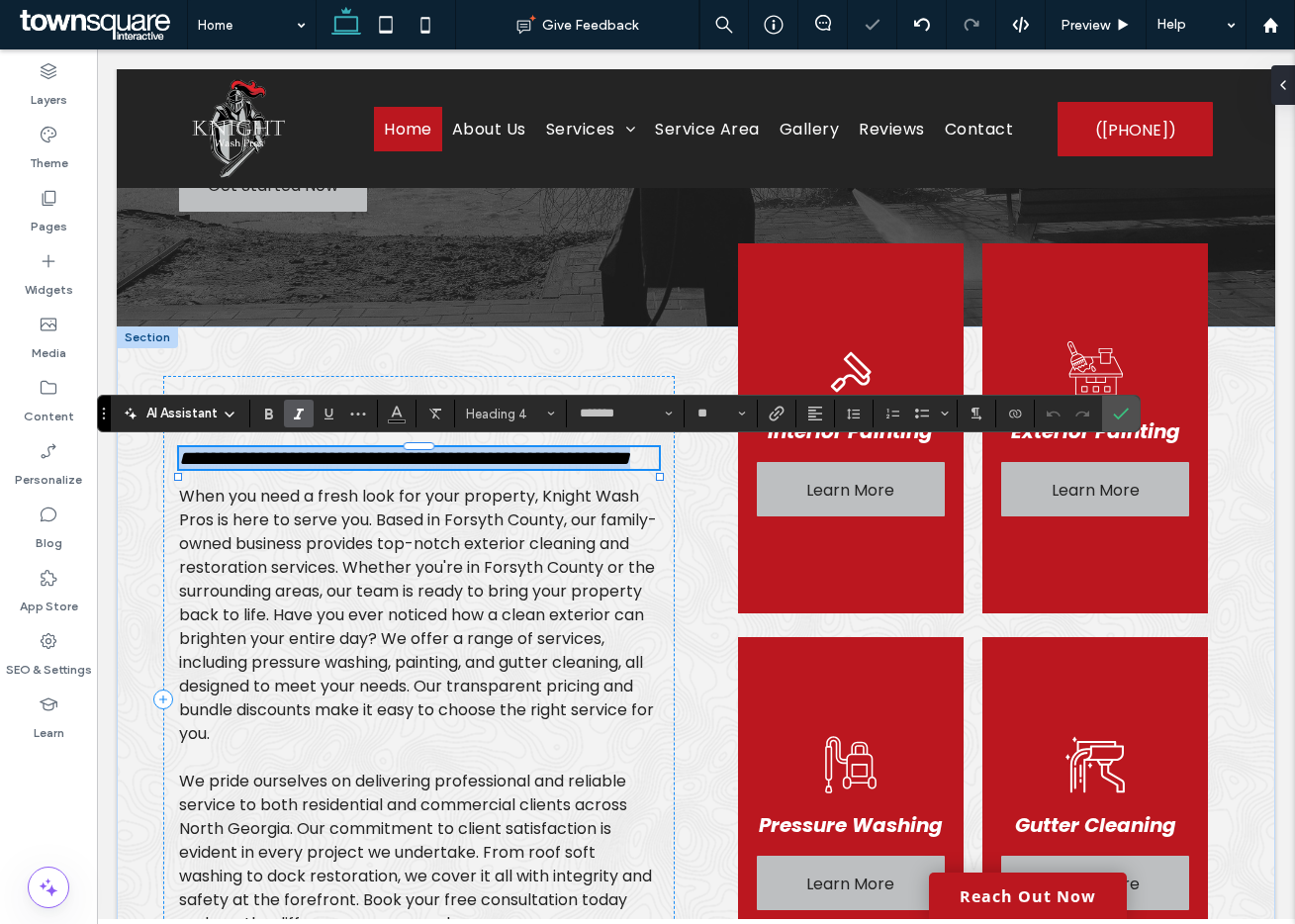 paste 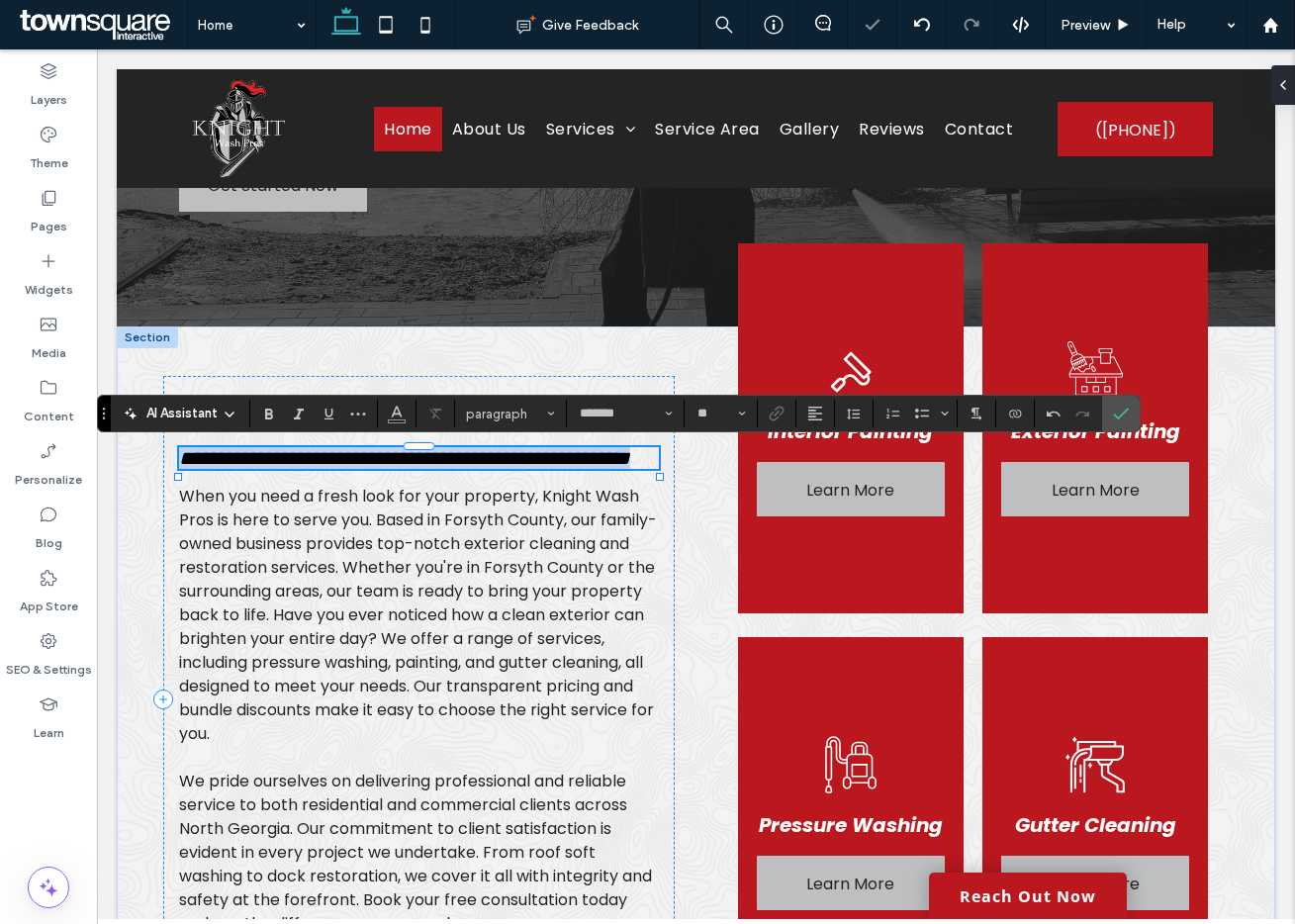 scroll, scrollTop: 1, scrollLeft: 0, axis: vertical 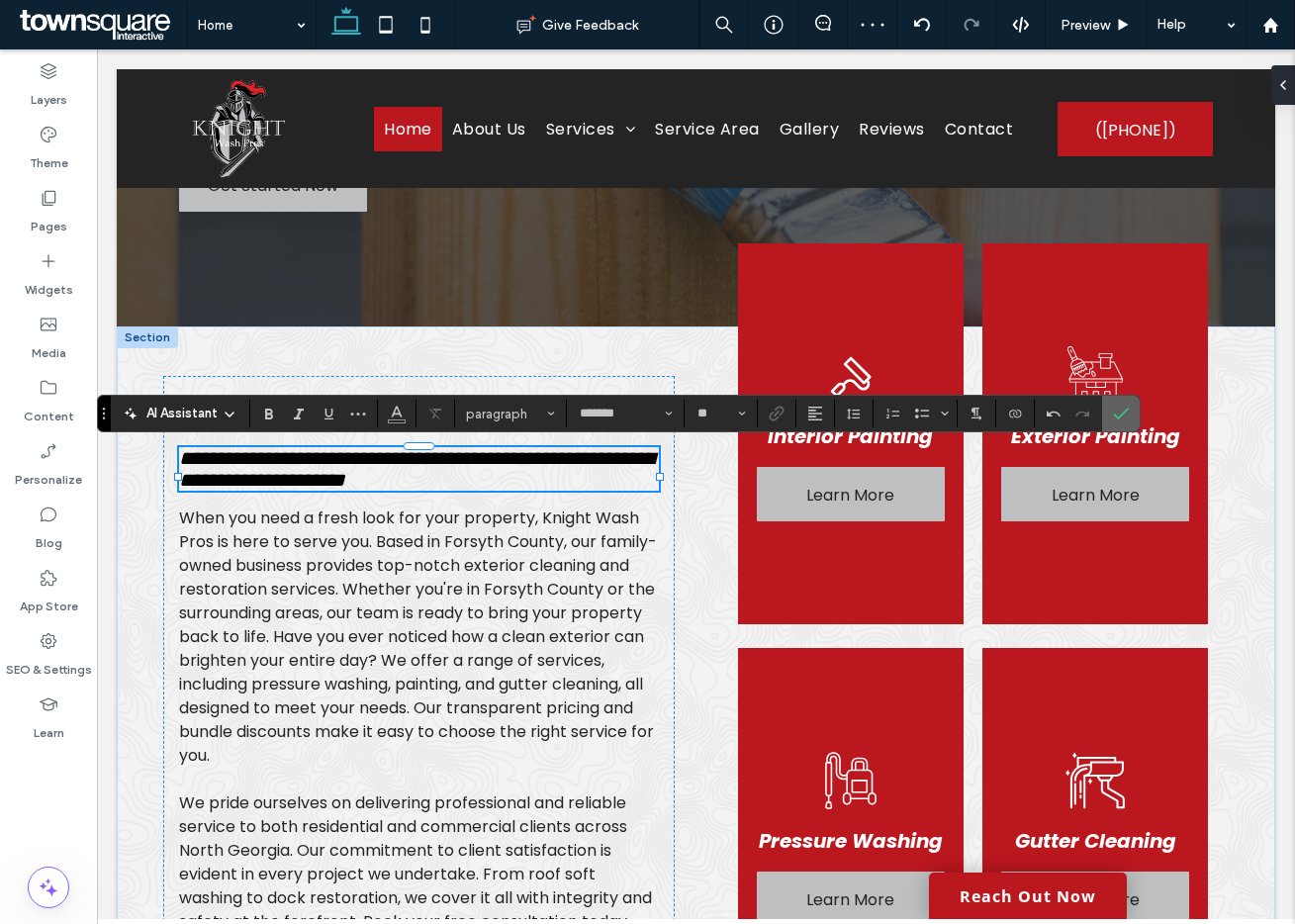 click 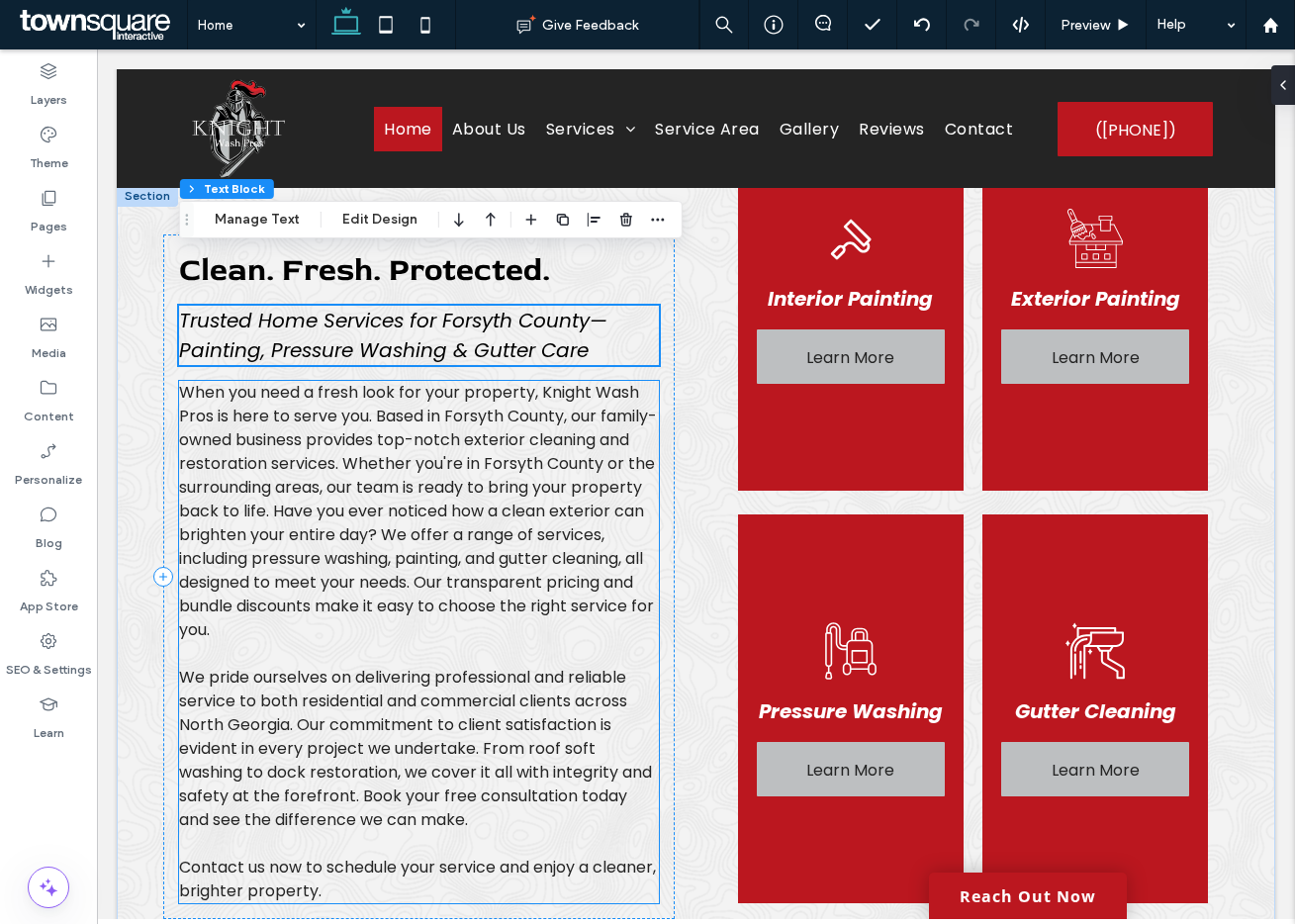 scroll, scrollTop: 530, scrollLeft: 0, axis: vertical 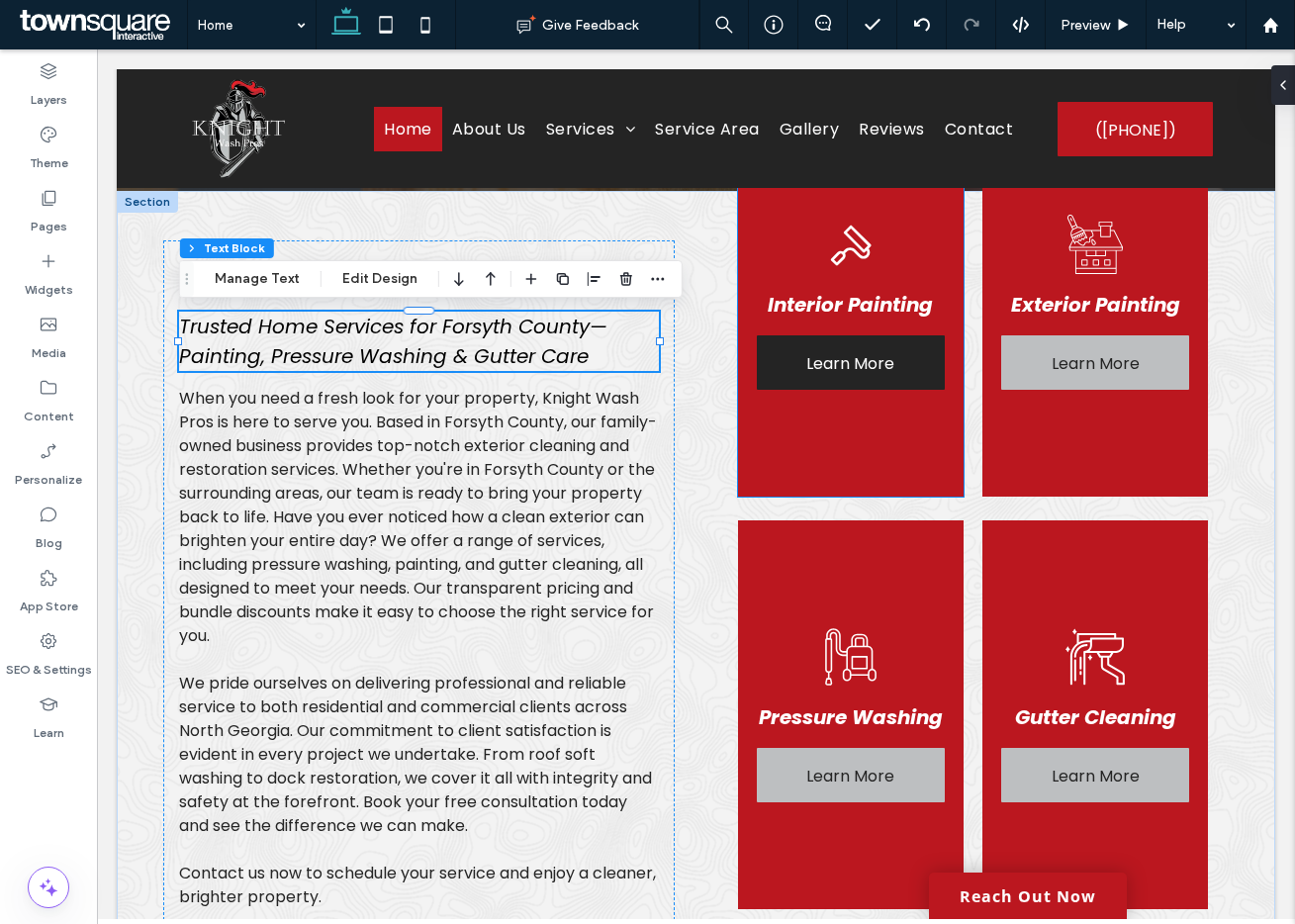 click on "Learn More" at bounding box center (850, 363) 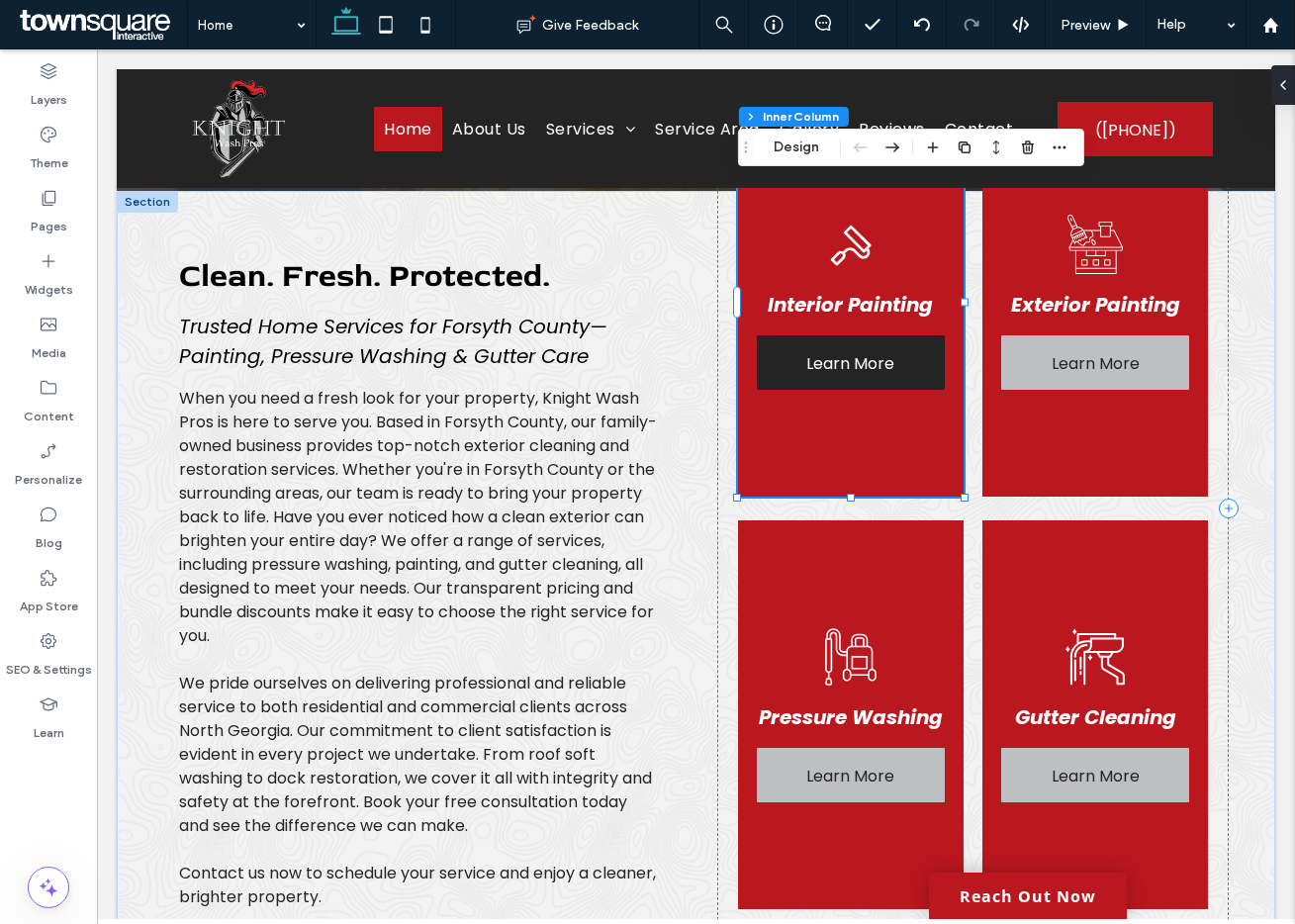 click on "Learn More" at bounding box center (850, 363) 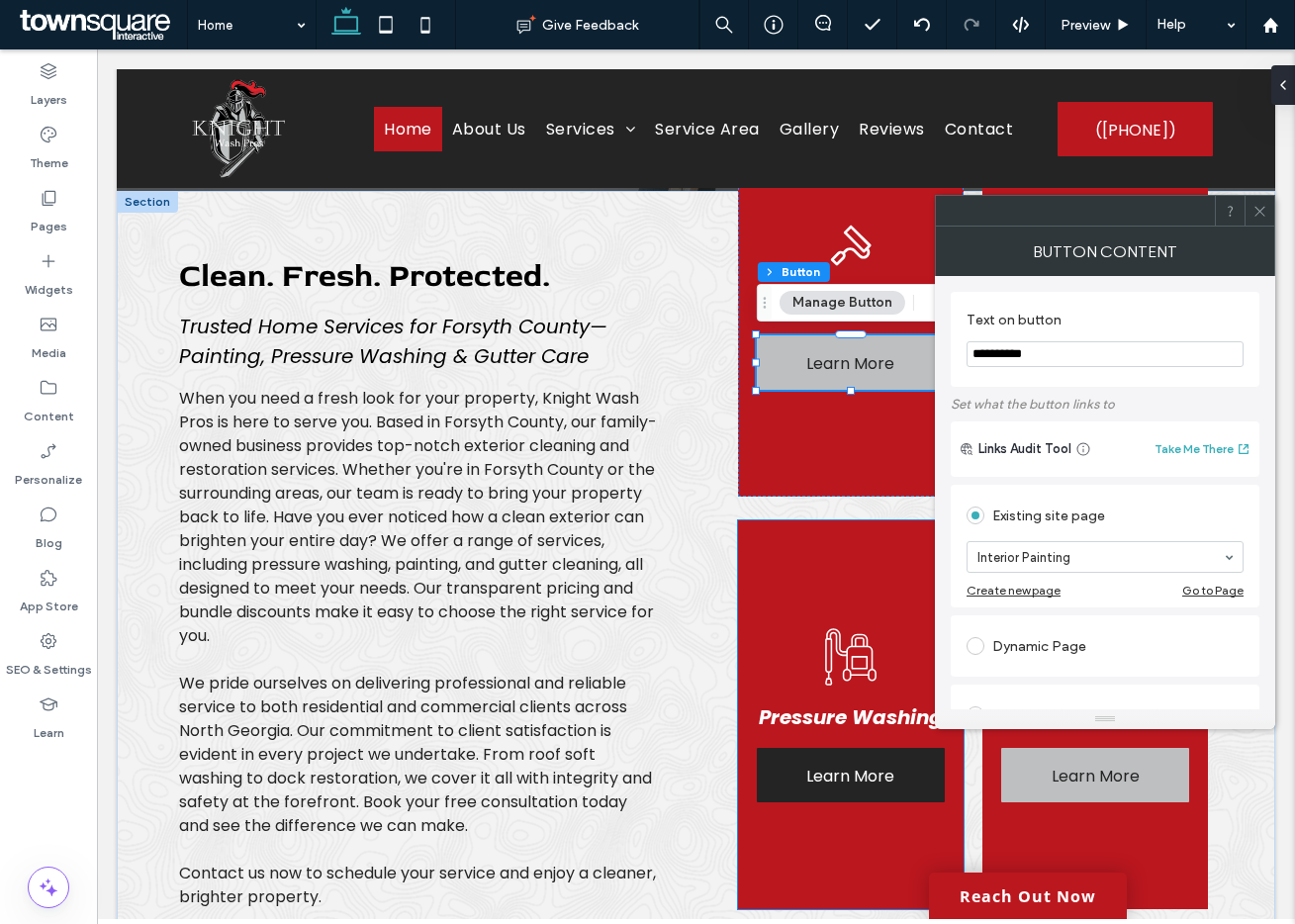 click on "Learn More" at bounding box center [850, 776] 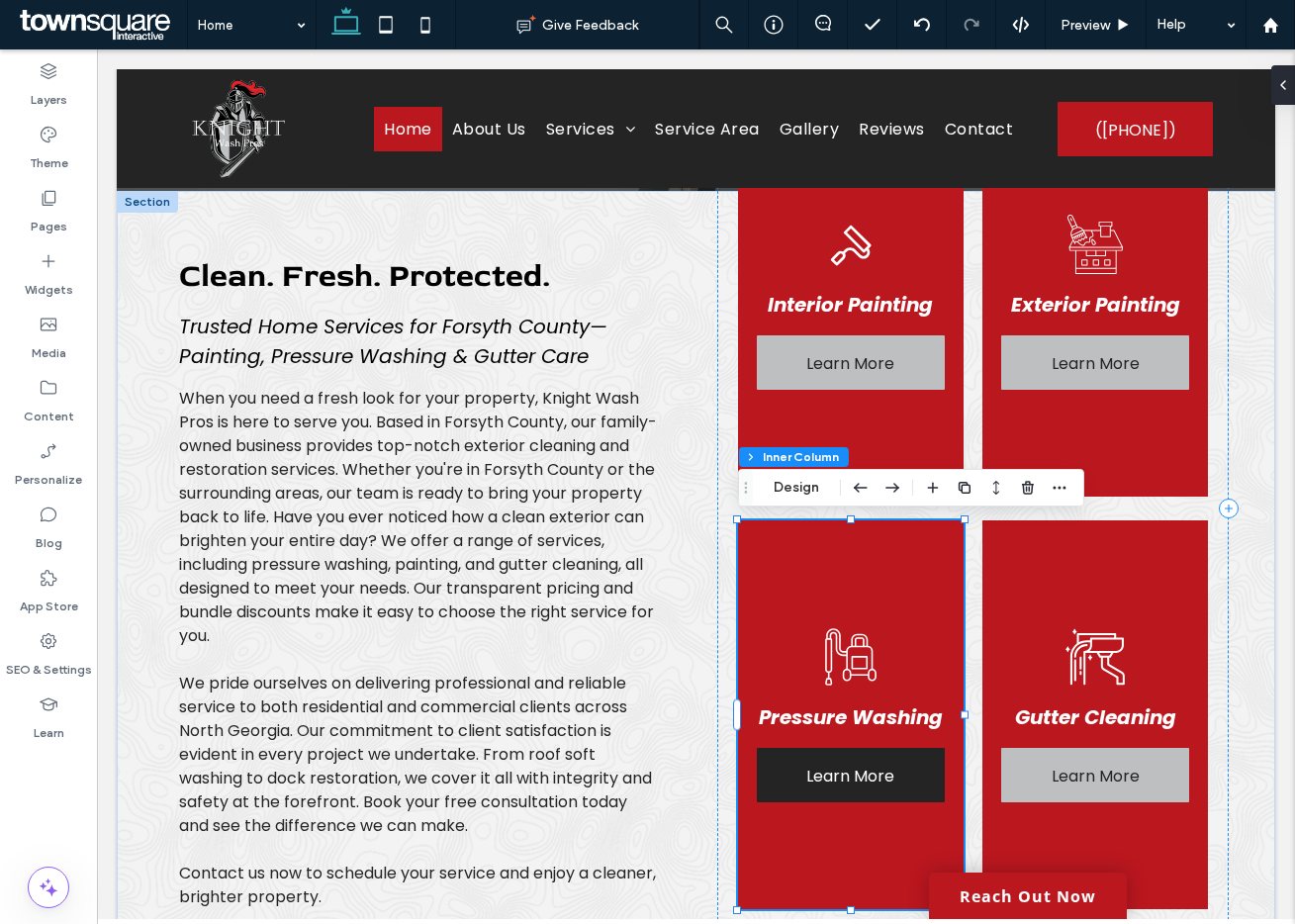 click on "Learn More" at bounding box center [850, 776] 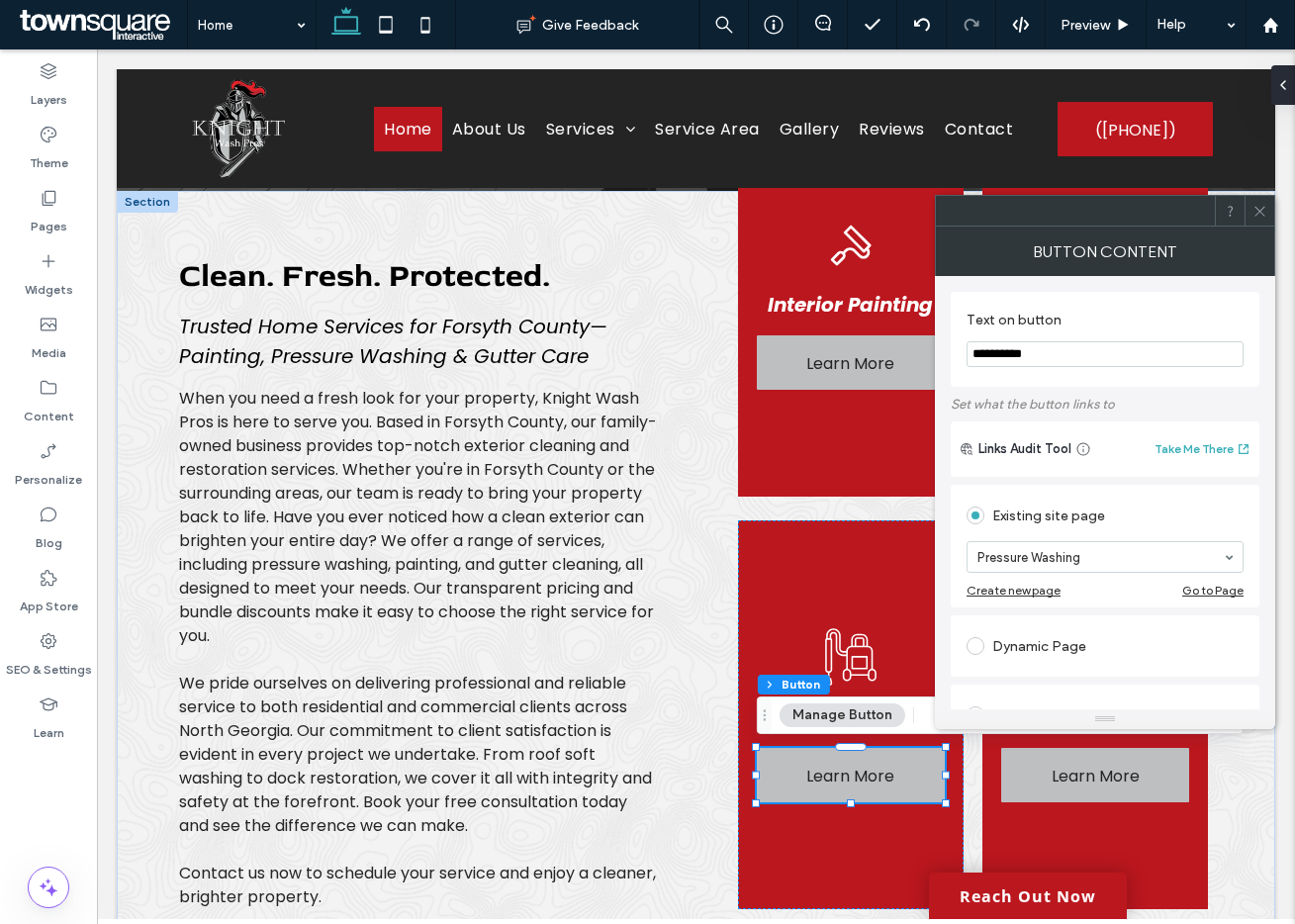 click 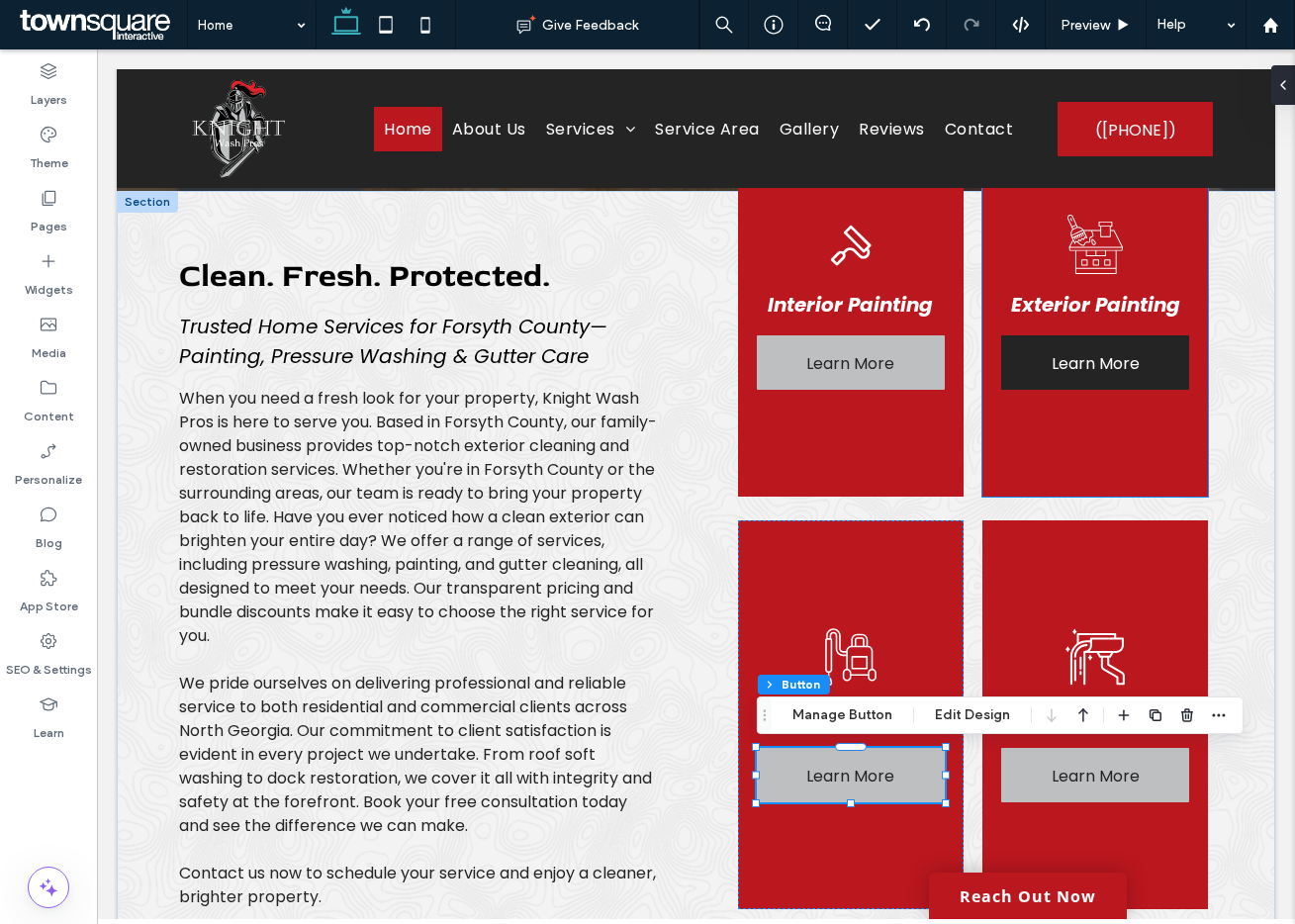 click on "Learn More" at bounding box center (1095, 363) 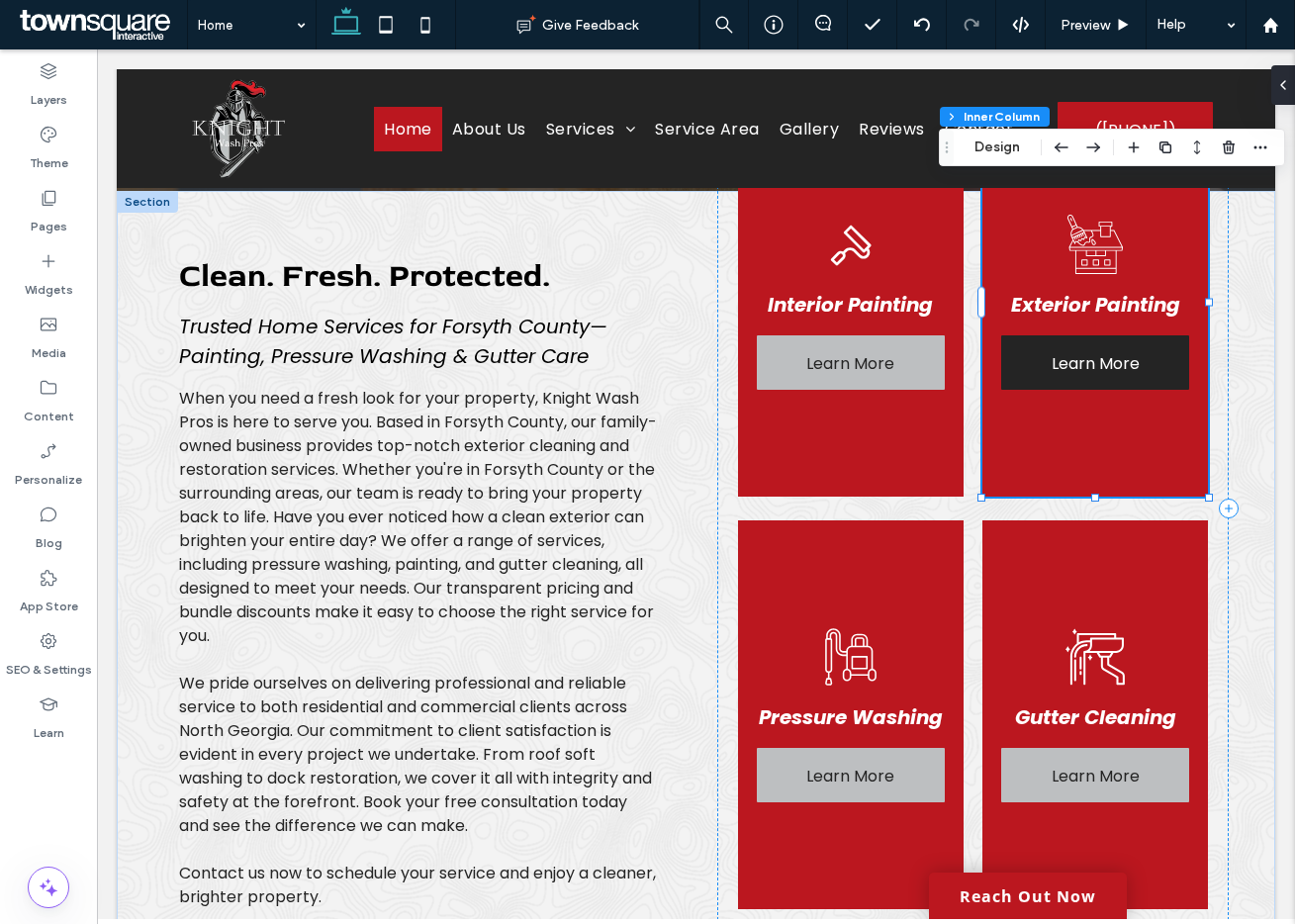 click on "Learn More" at bounding box center (1095, 363) 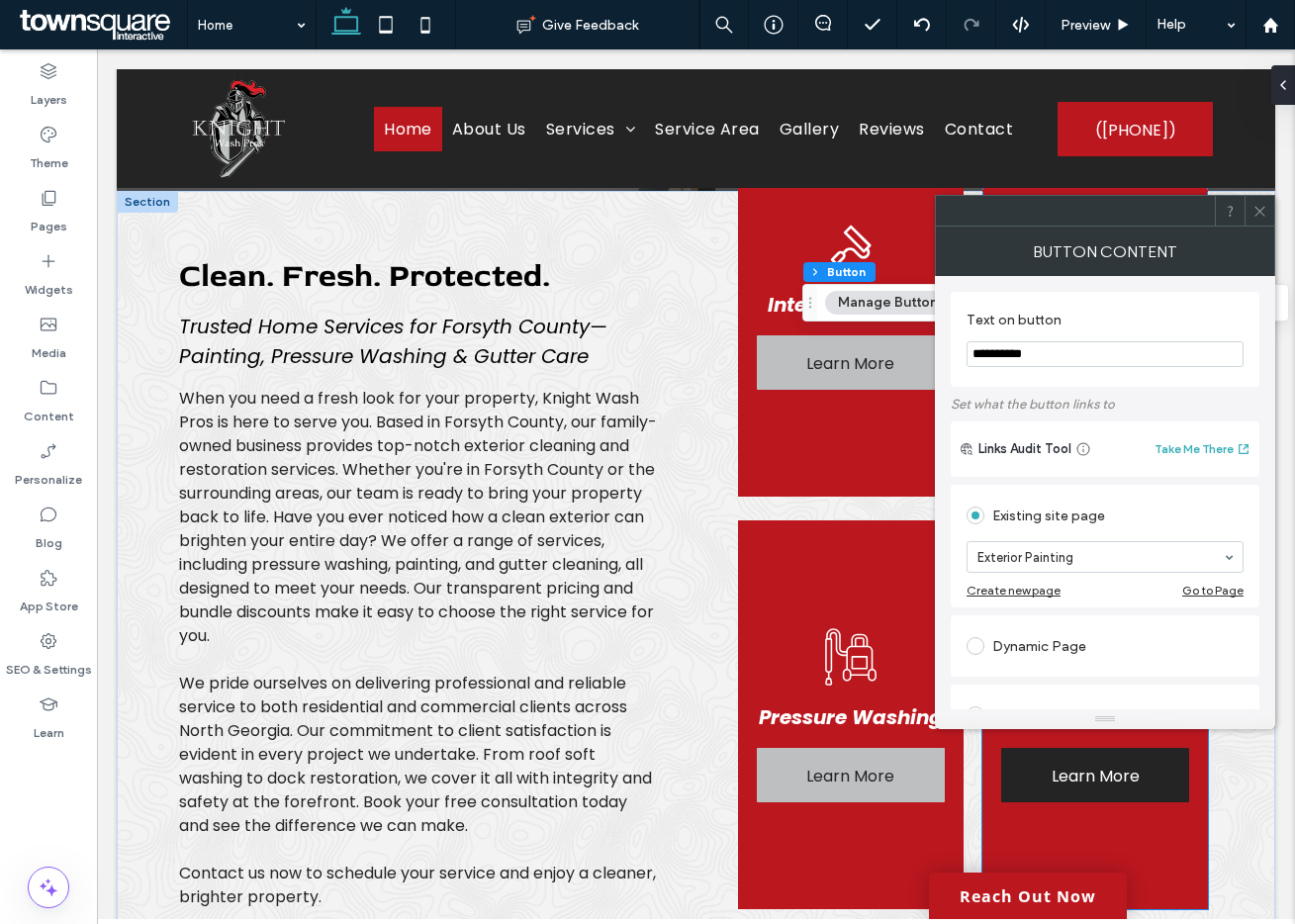 click on "Learn More" at bounding box center (1095, 775) 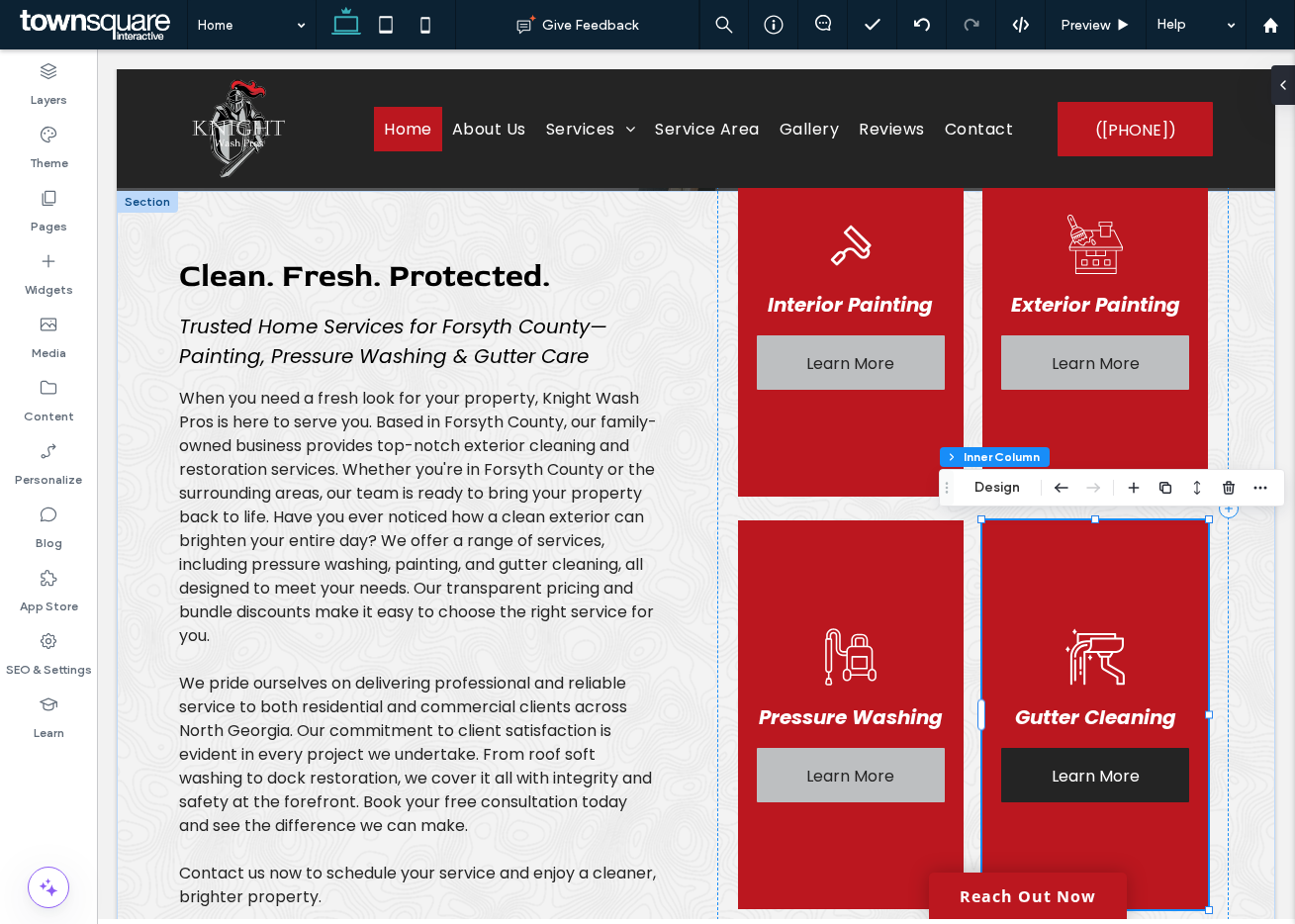 click on "Learn More" at bounding box center (1095, 775) 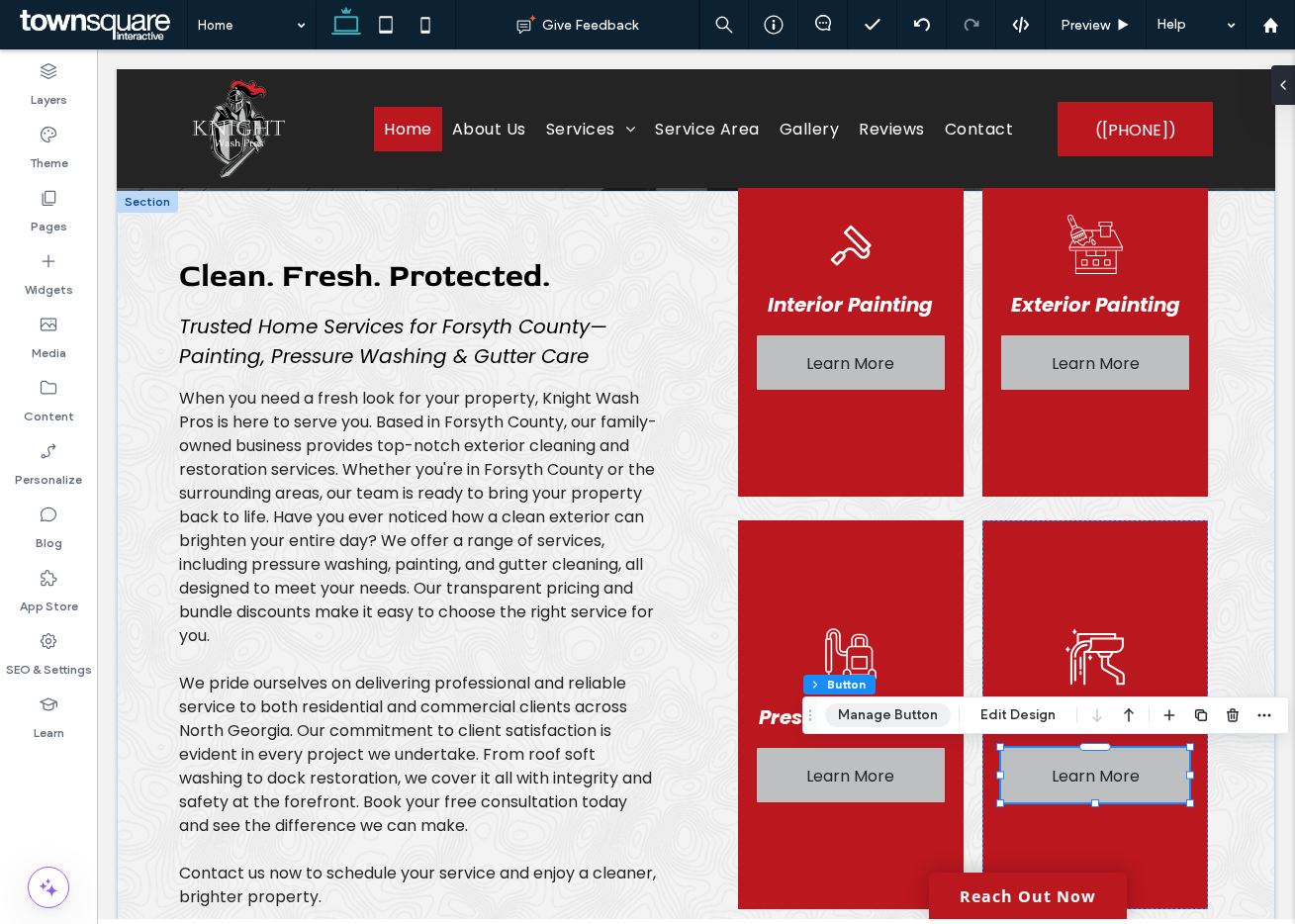 click on "Manage Button" at bounding box center (887, 715) 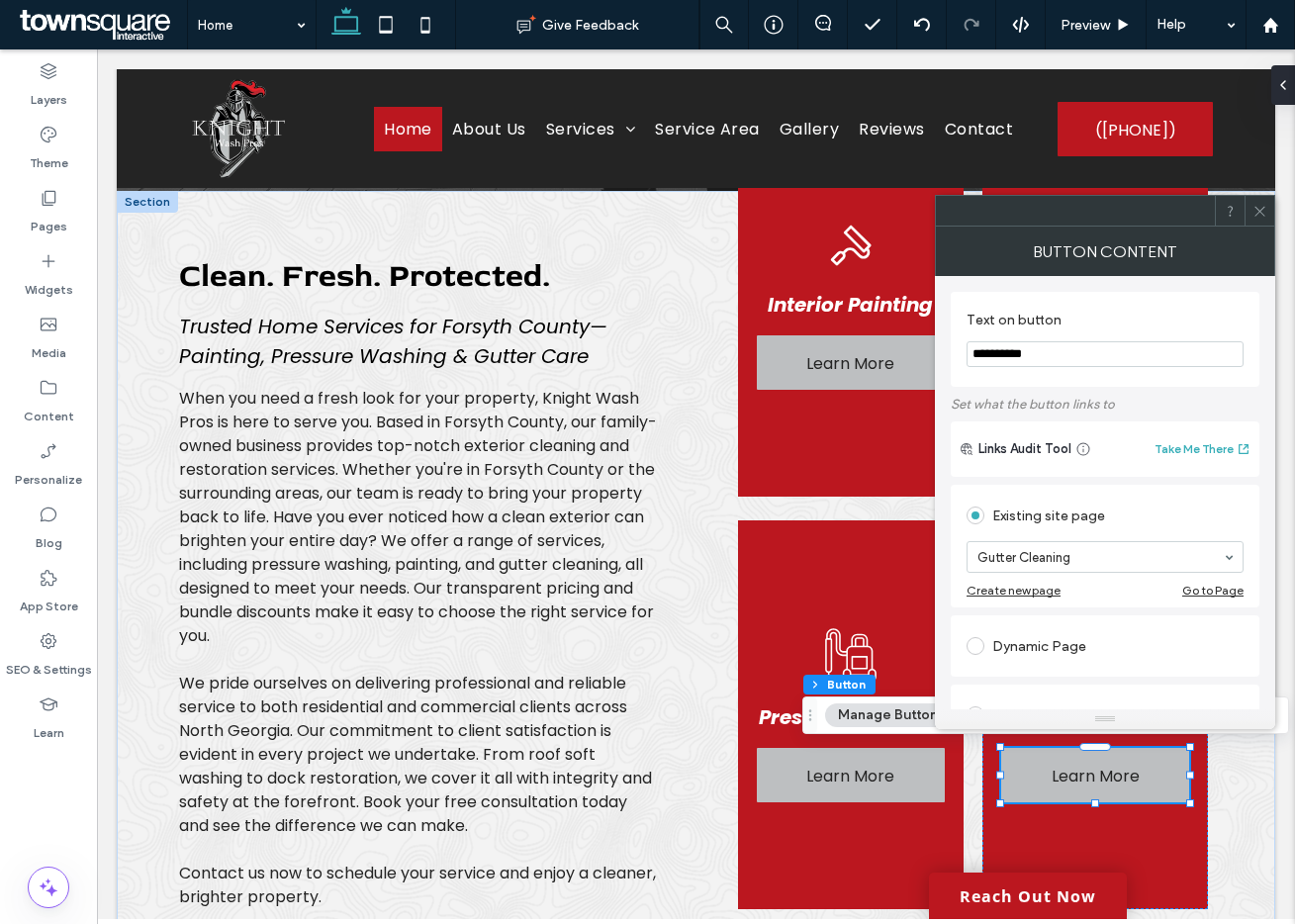click 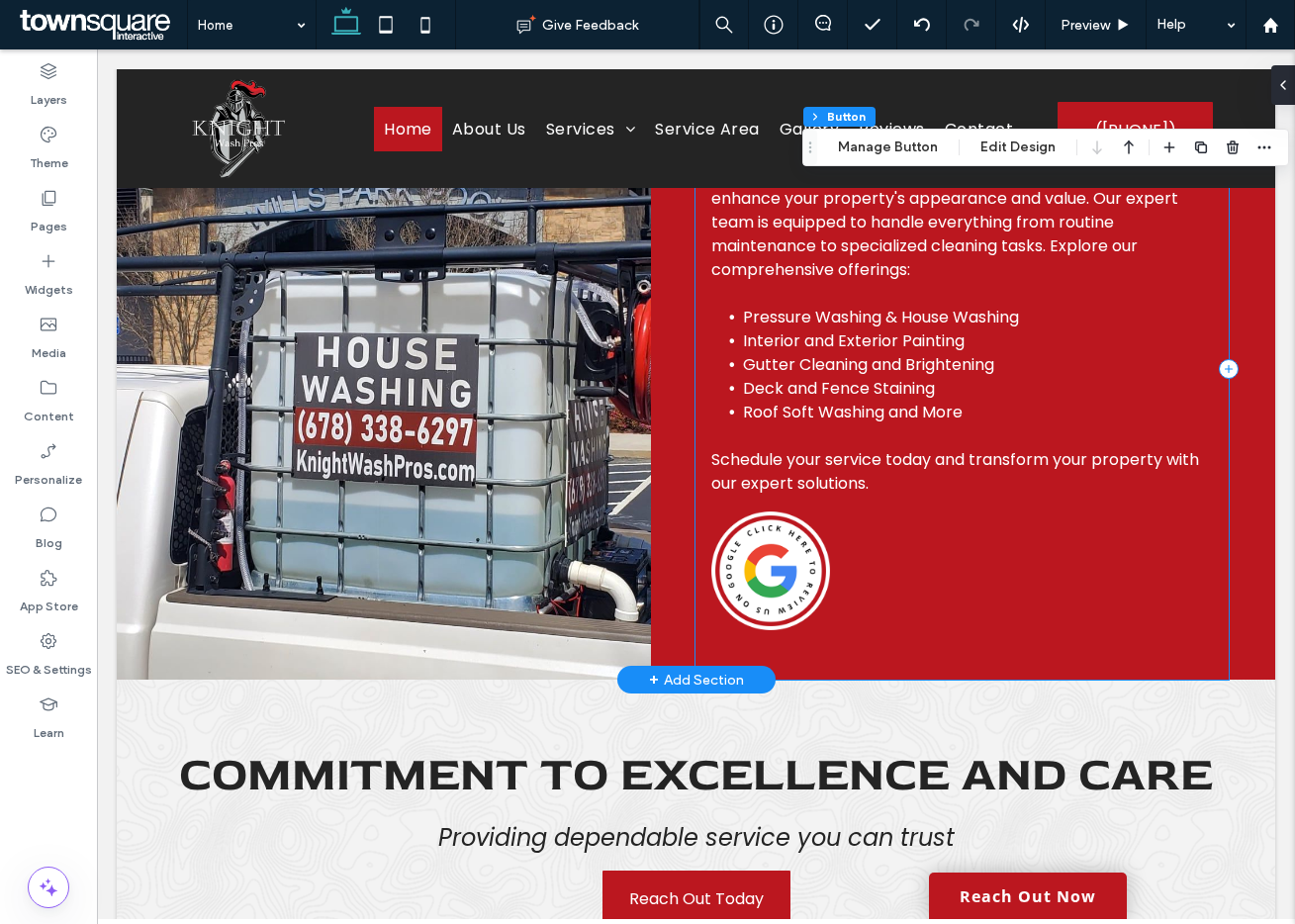 scroll, scrollTop: 1448, scrollLeft: 0, axis: vertical 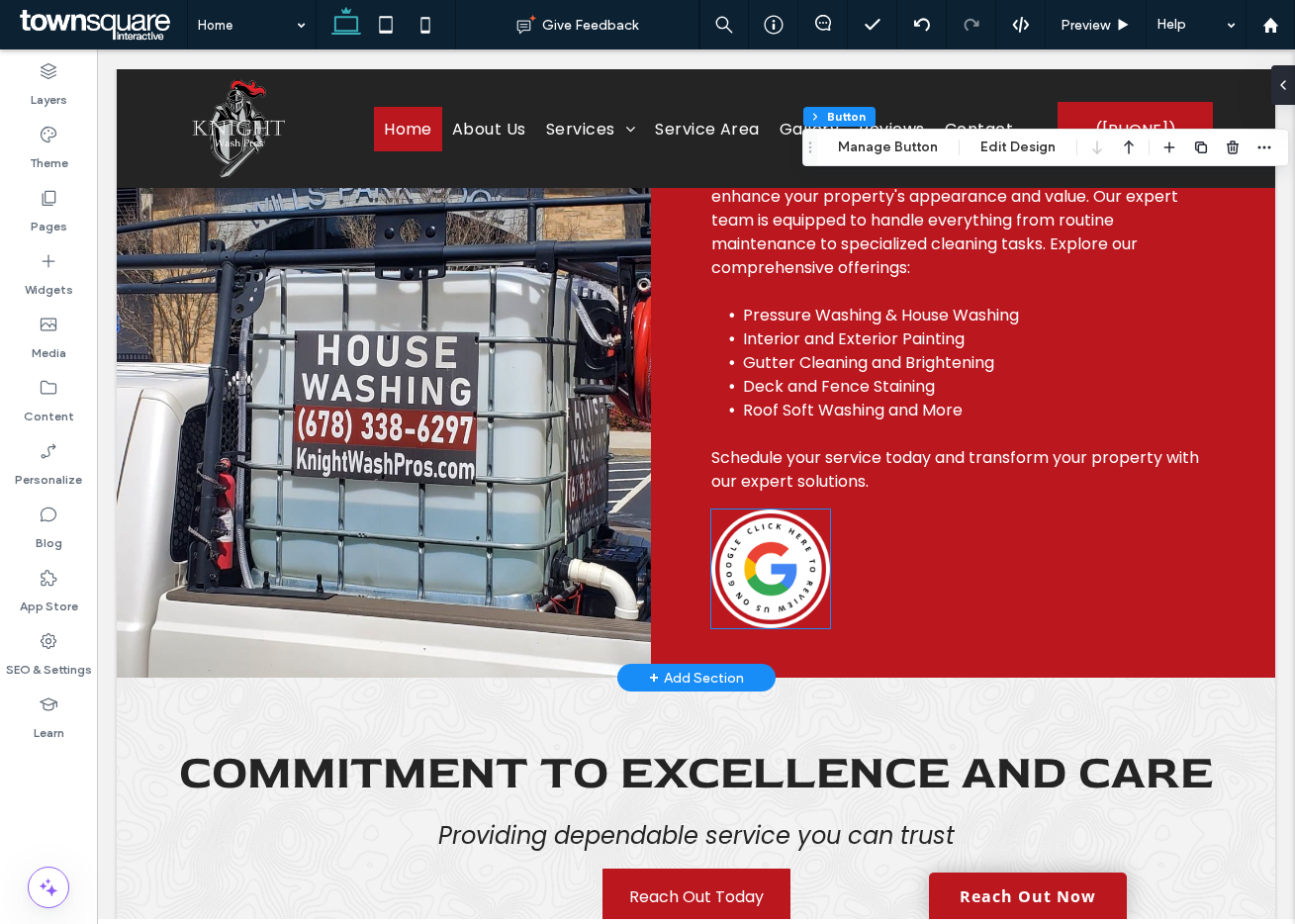 click at bounding box center (771, 569) 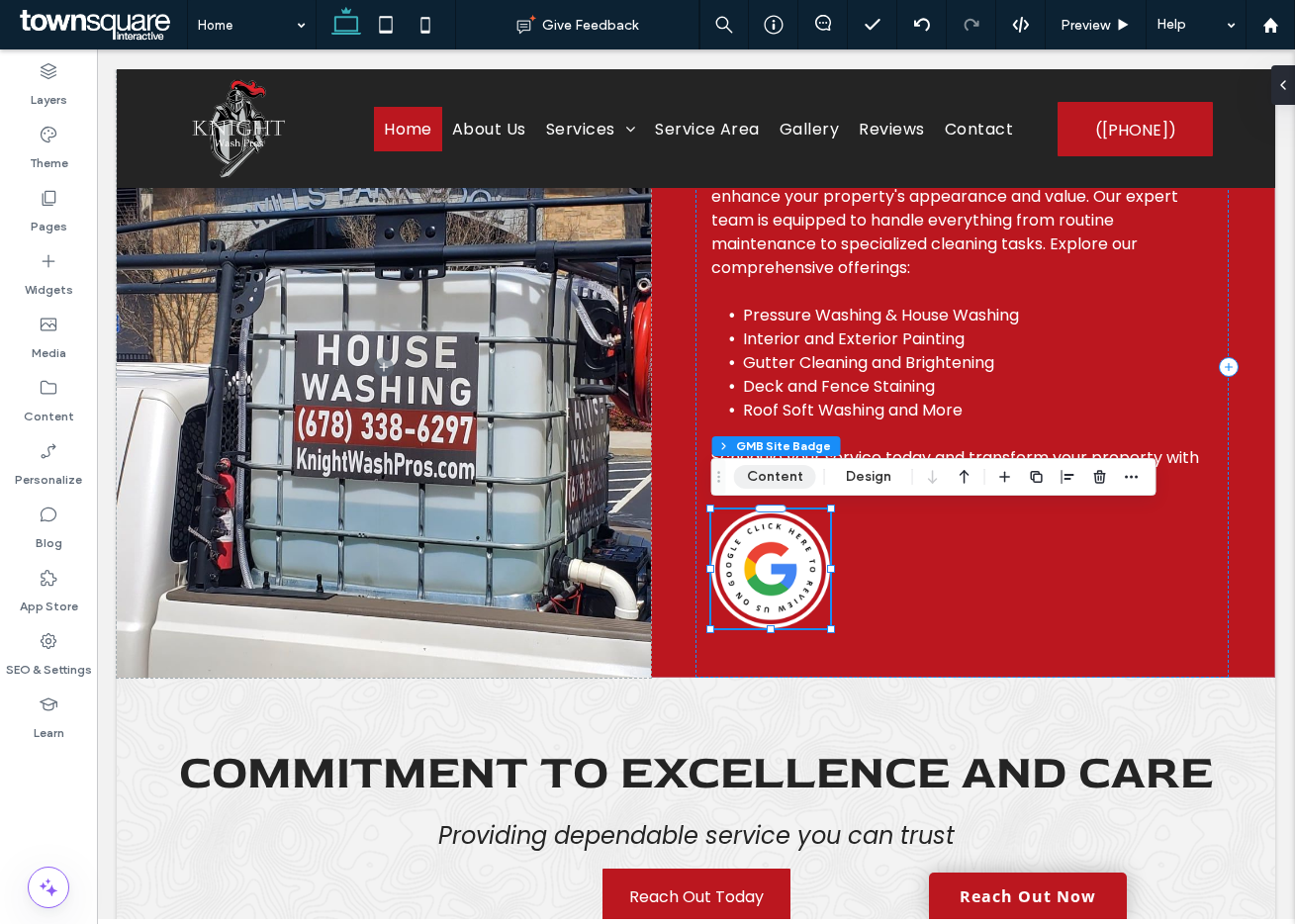 click on "Content" at bounding box center [775, 477] 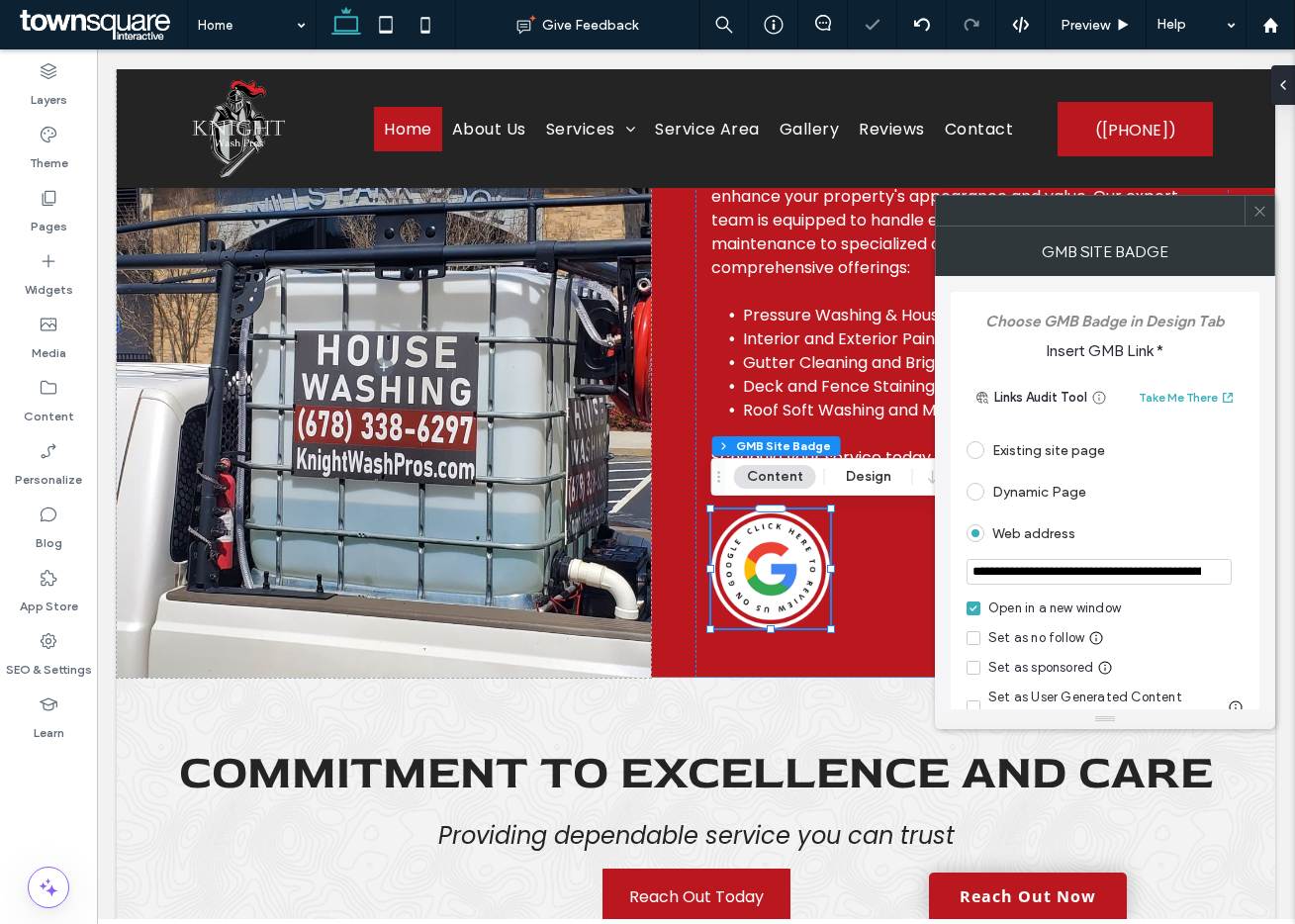 click at bounding box center (1259, 211) 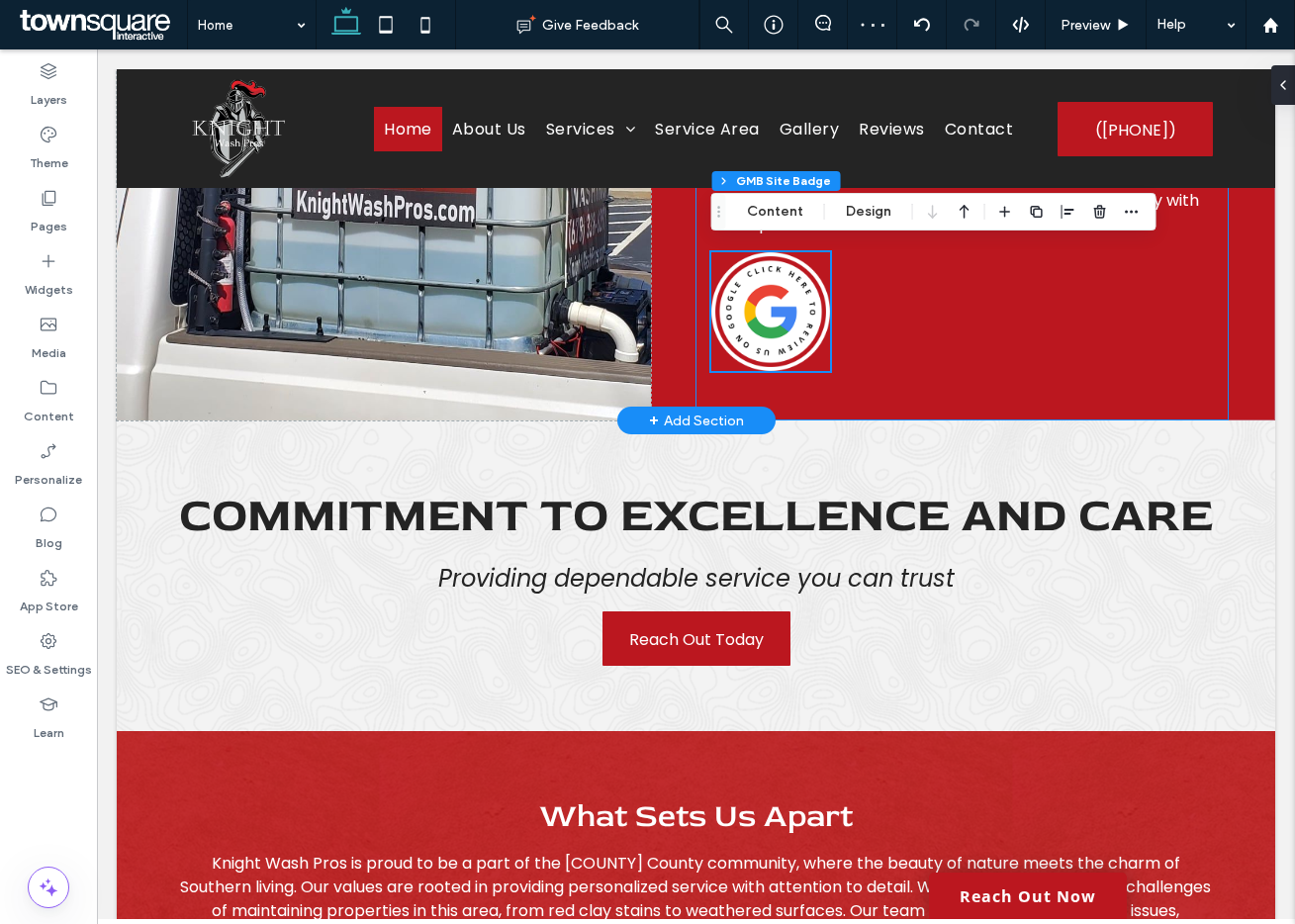 scroll, scrollTop: 1715, scrollLeft: 0, axis: vertical 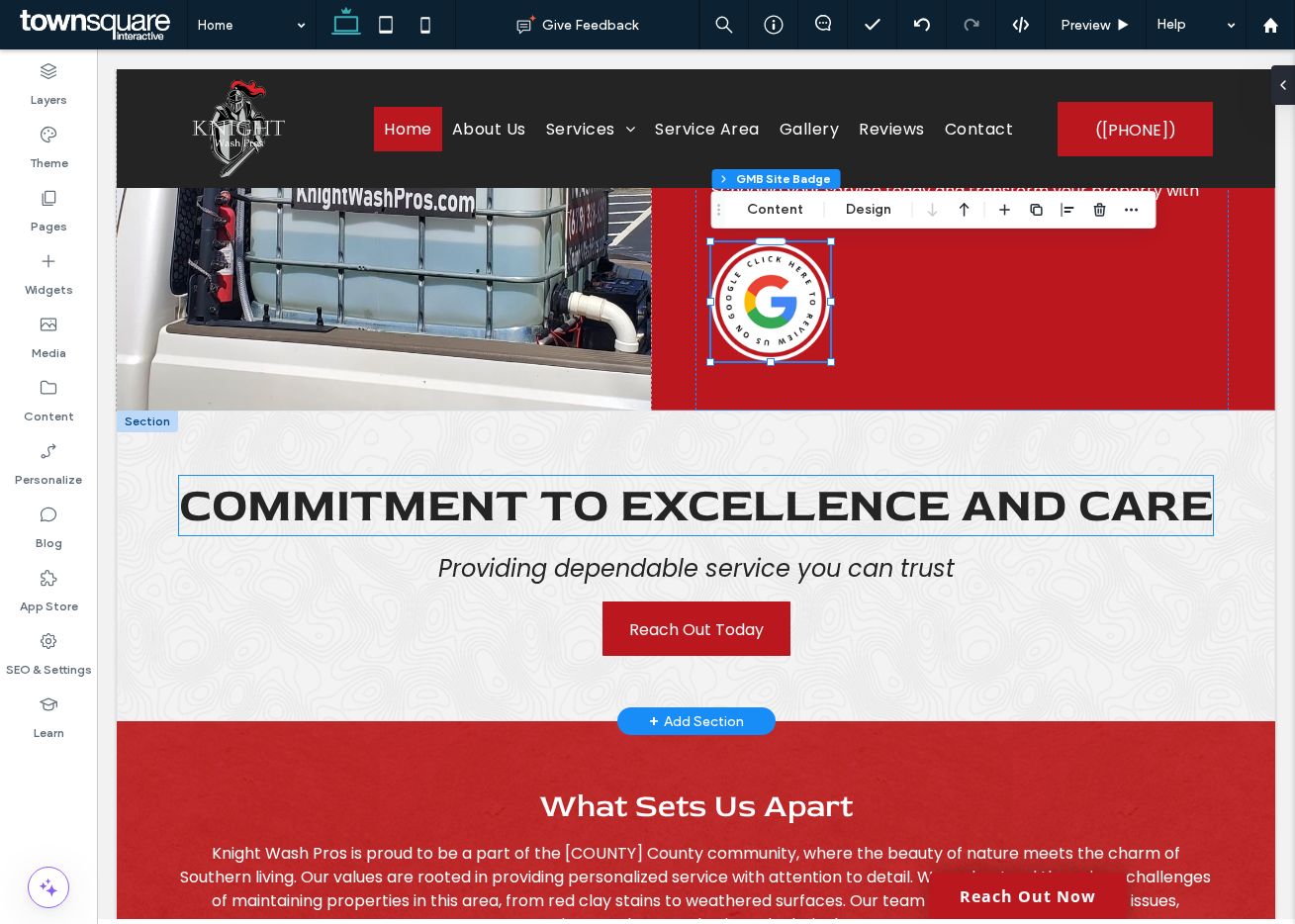 click on "Commitment to Excellence and Care" at bounding box center [695, 506] 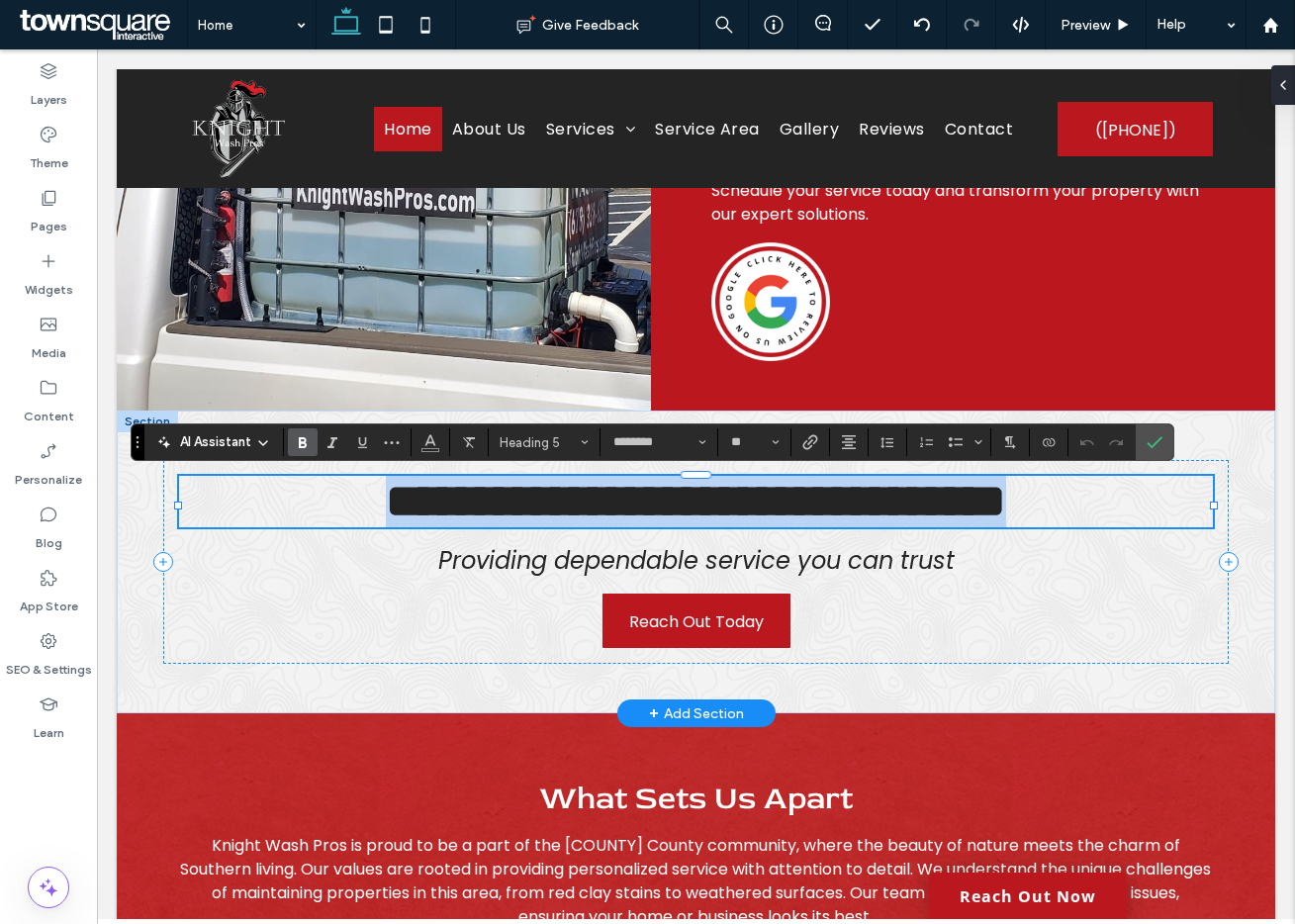 paste 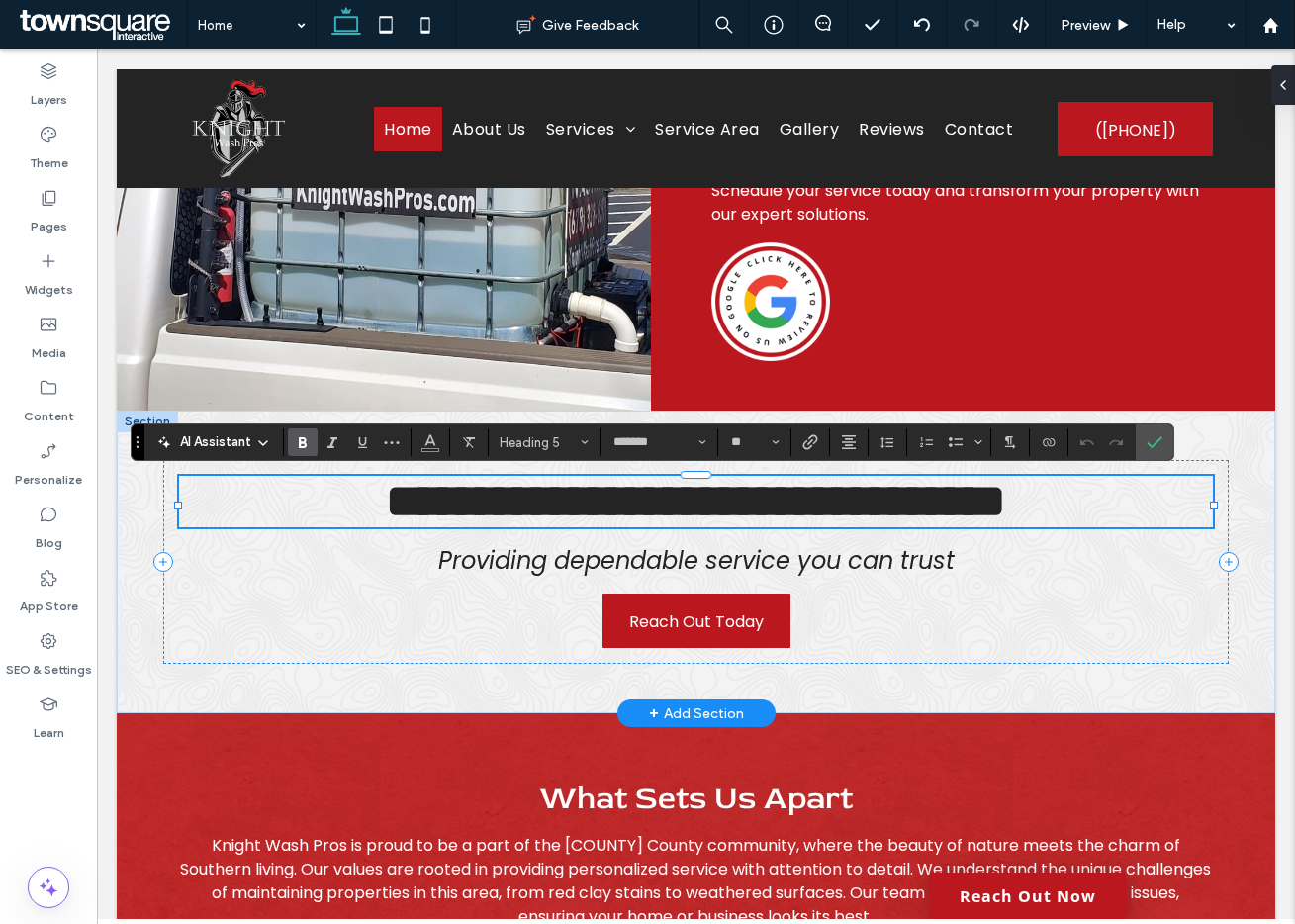 scroll, scrollTop: 1, scrollLeft: 0, axis: vertical 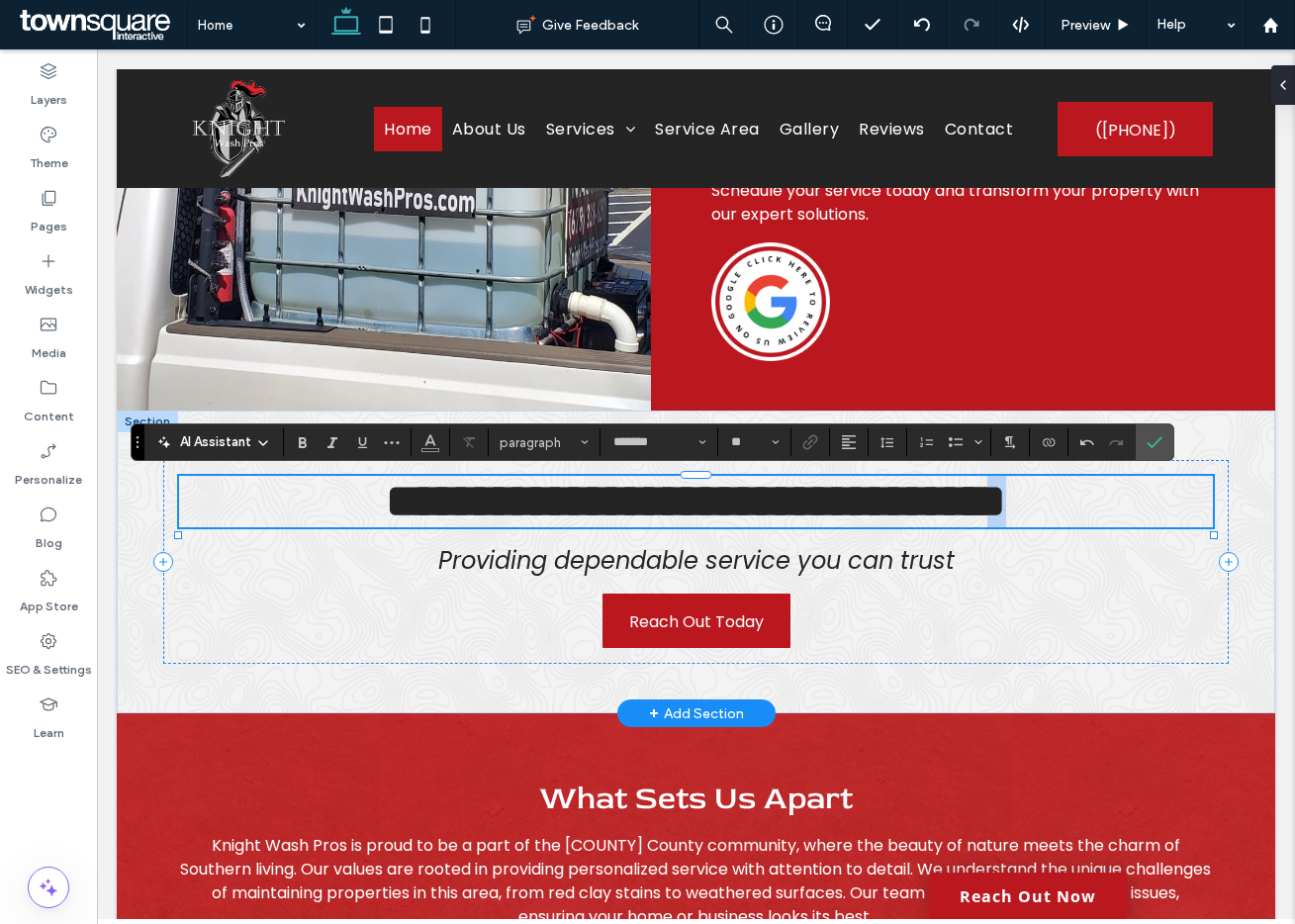 type on "********" 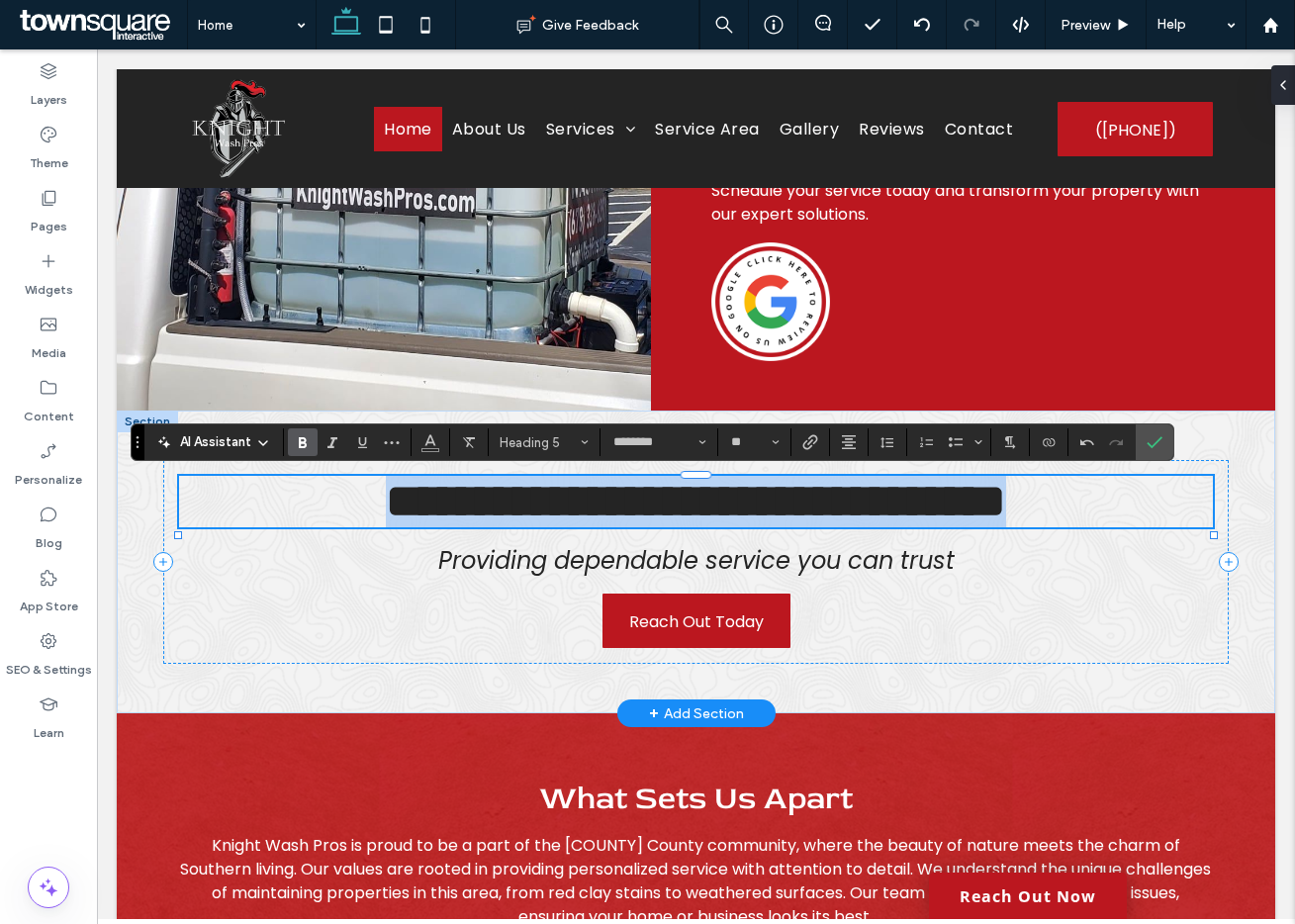 drag, startPoint x: 806, startPoint y: 567, endPoint x: 305, endPoint y: 485, distance: 507.66623 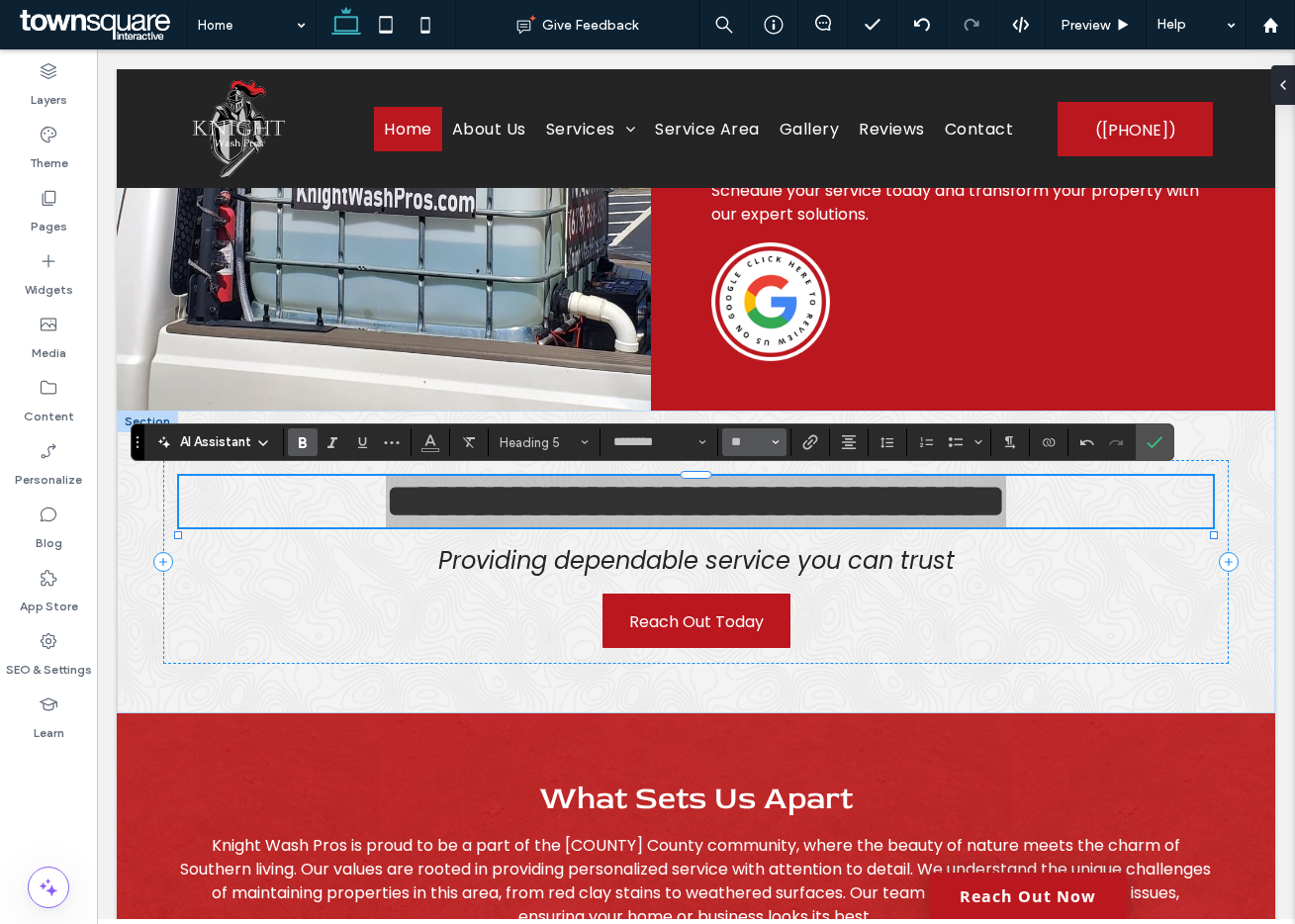 click on "**" at bounding box center (754, 442) 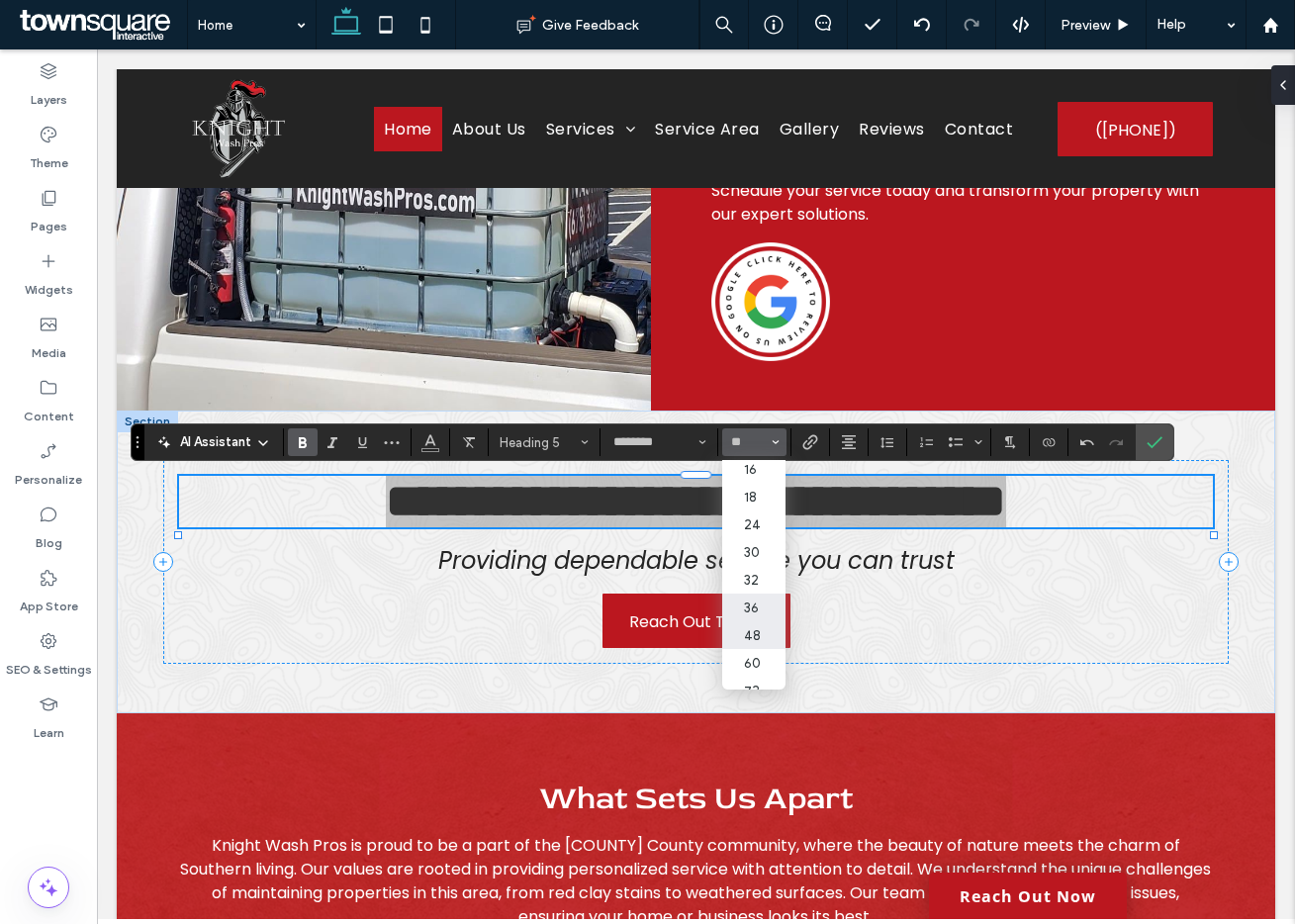 scroll, scrollTop: 174, scrollLeft: 0, axis: vertical 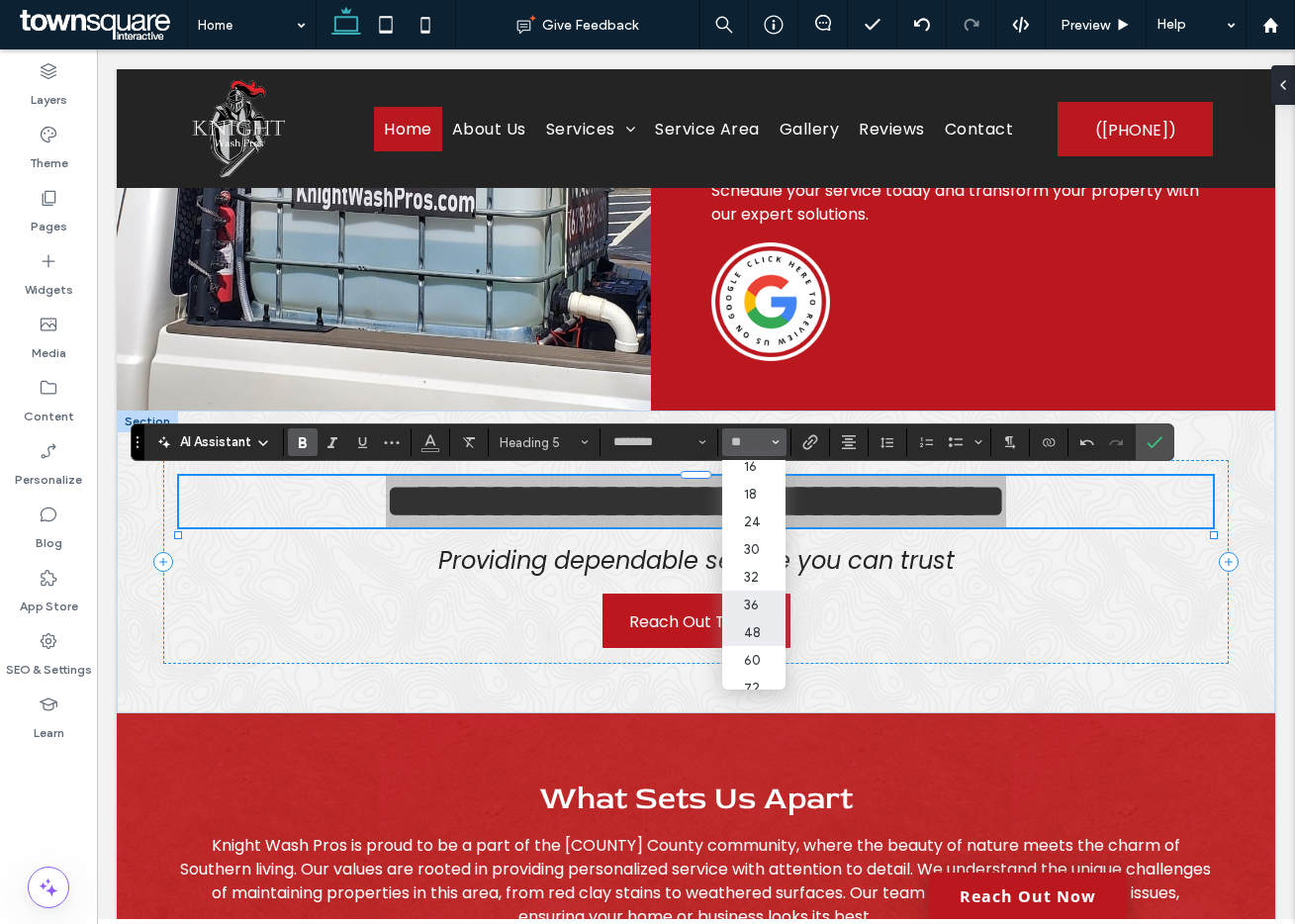 click on "36" at bounding box center (754, 604) 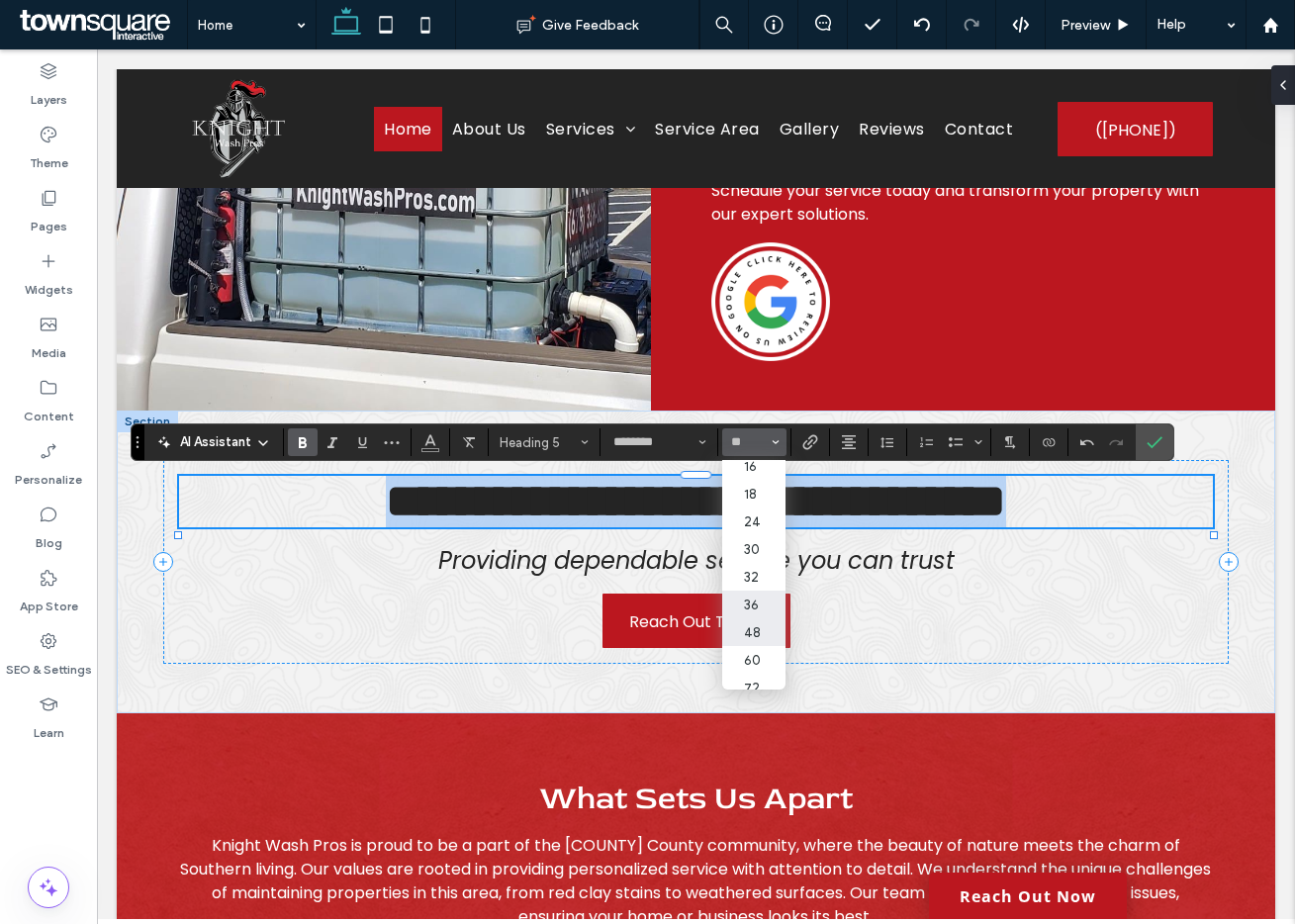 type on "**" 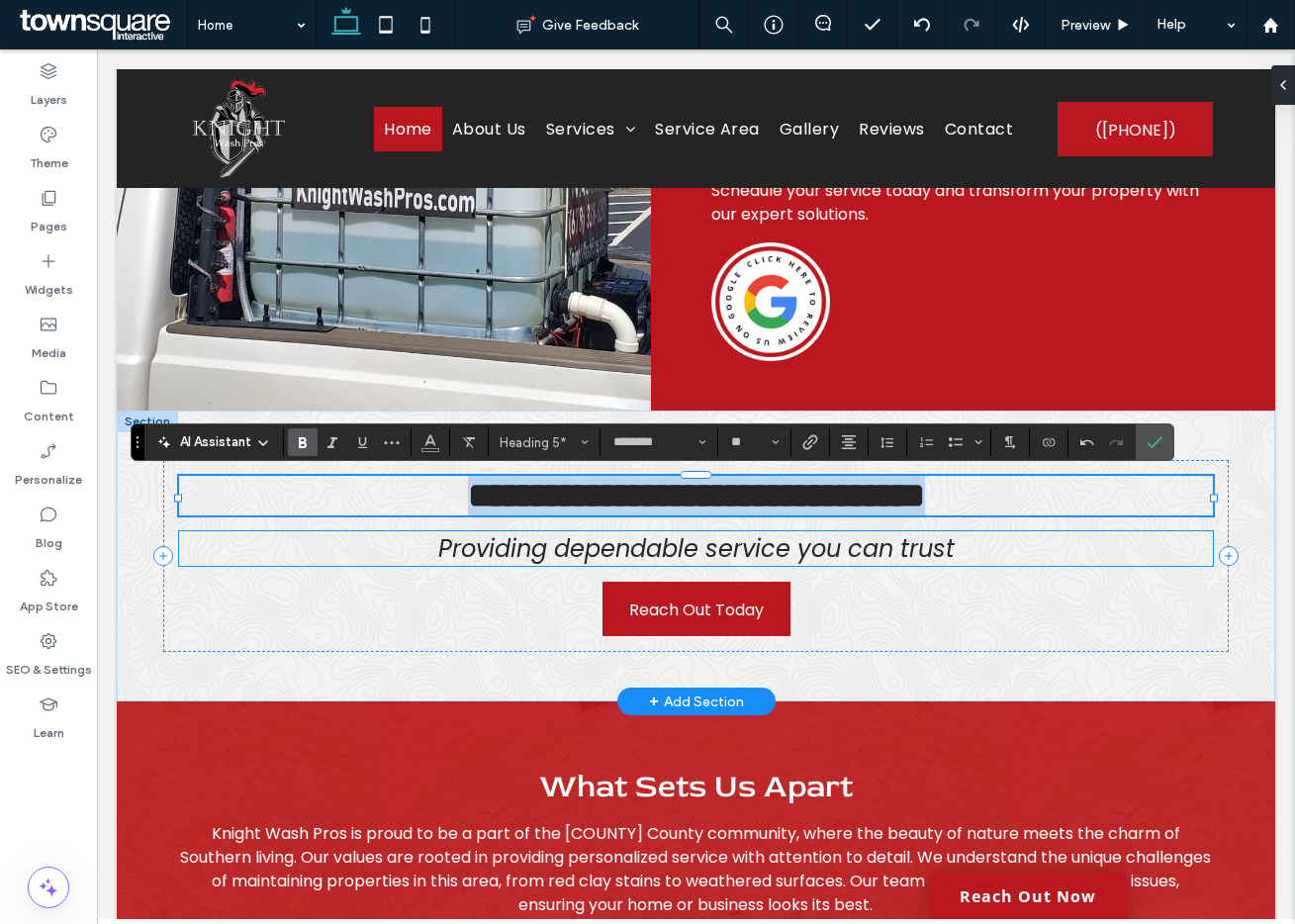 click on "Providing dependable service you can trust" at bounding box center (696, 548) 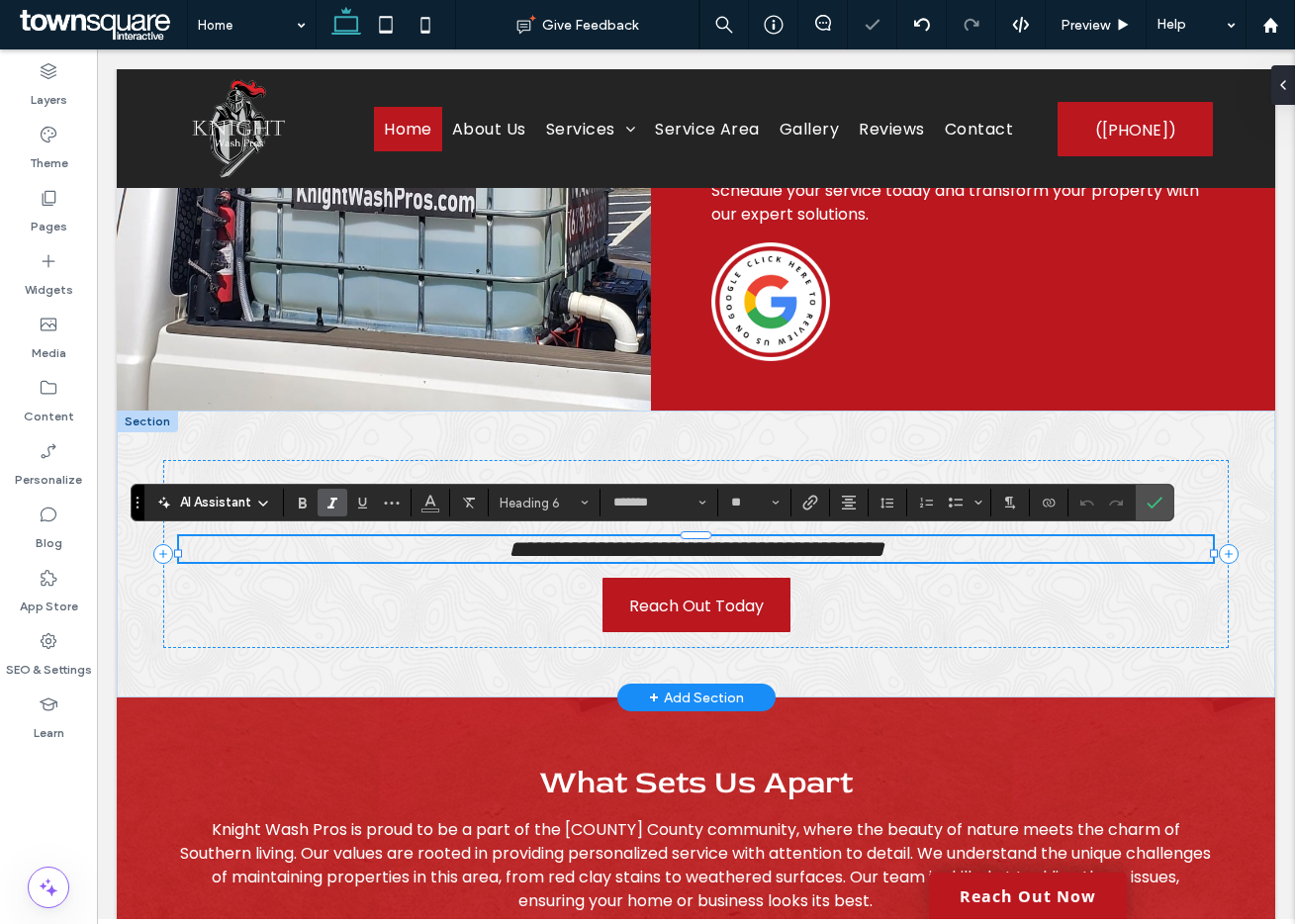 paste 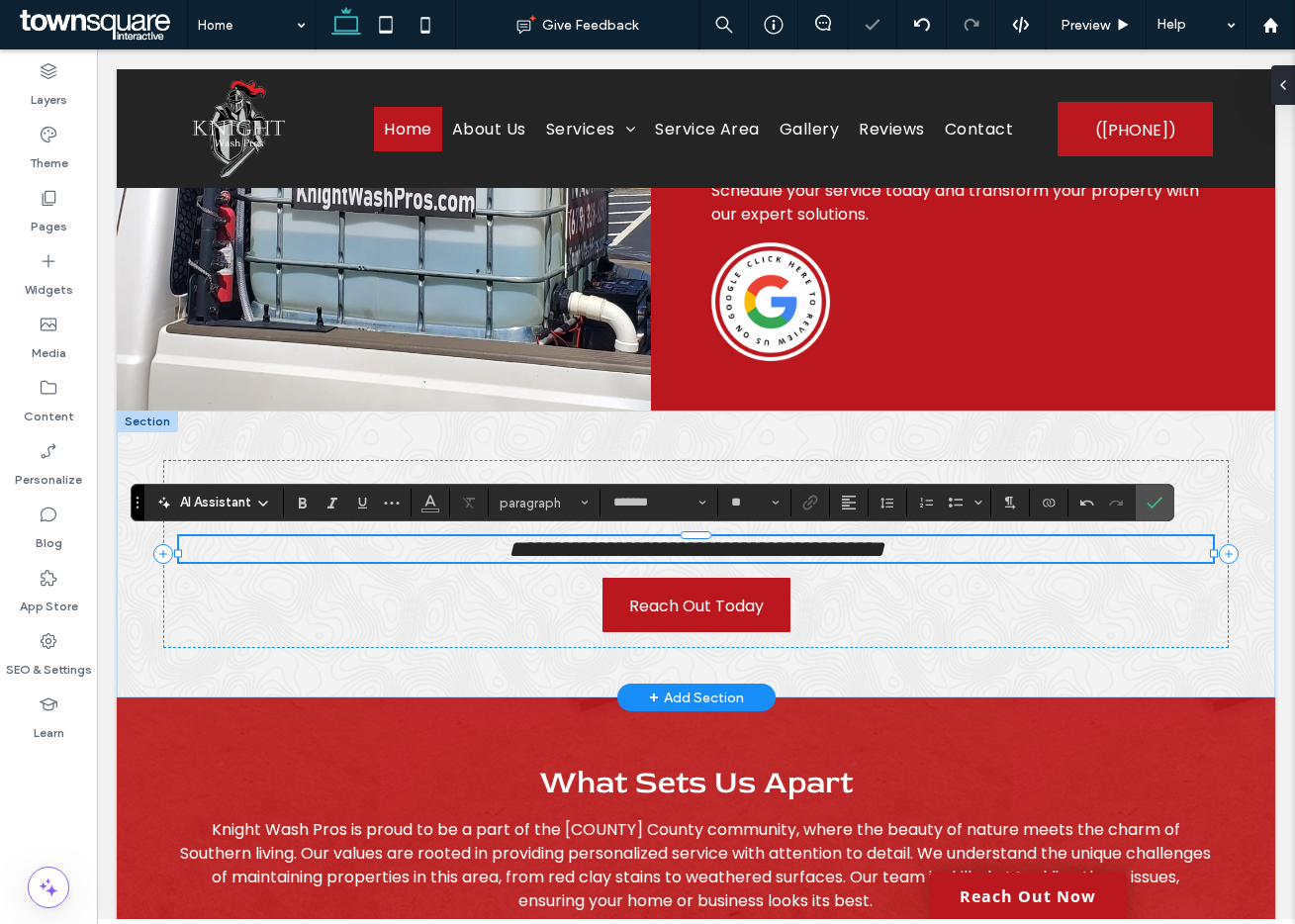 scroll, scrollTop: 1, scrollLeft: 0, axis: vertical 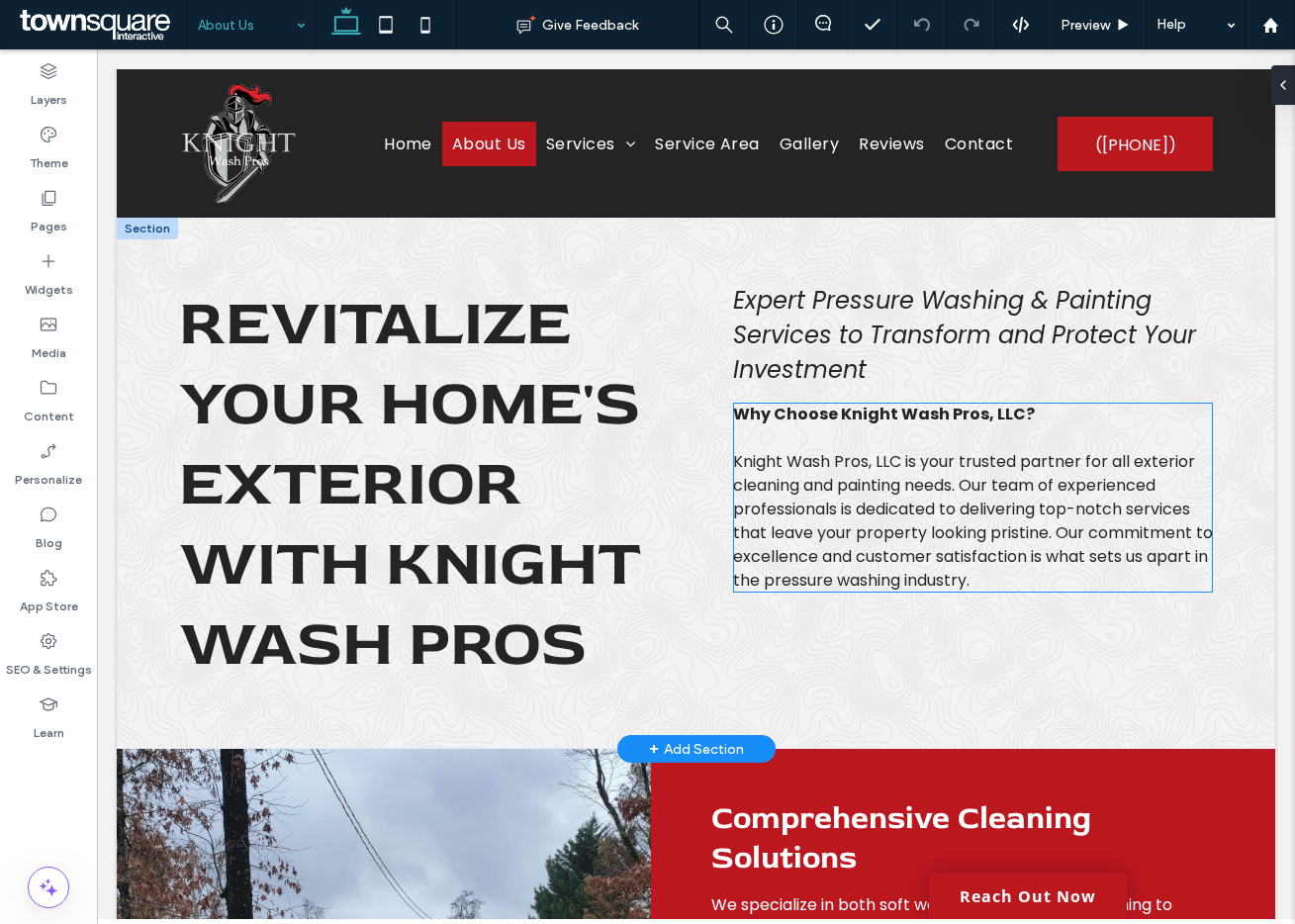 click on "Why Choose Knight Wash Pros, LLC?" at bounding box center [883, 414] 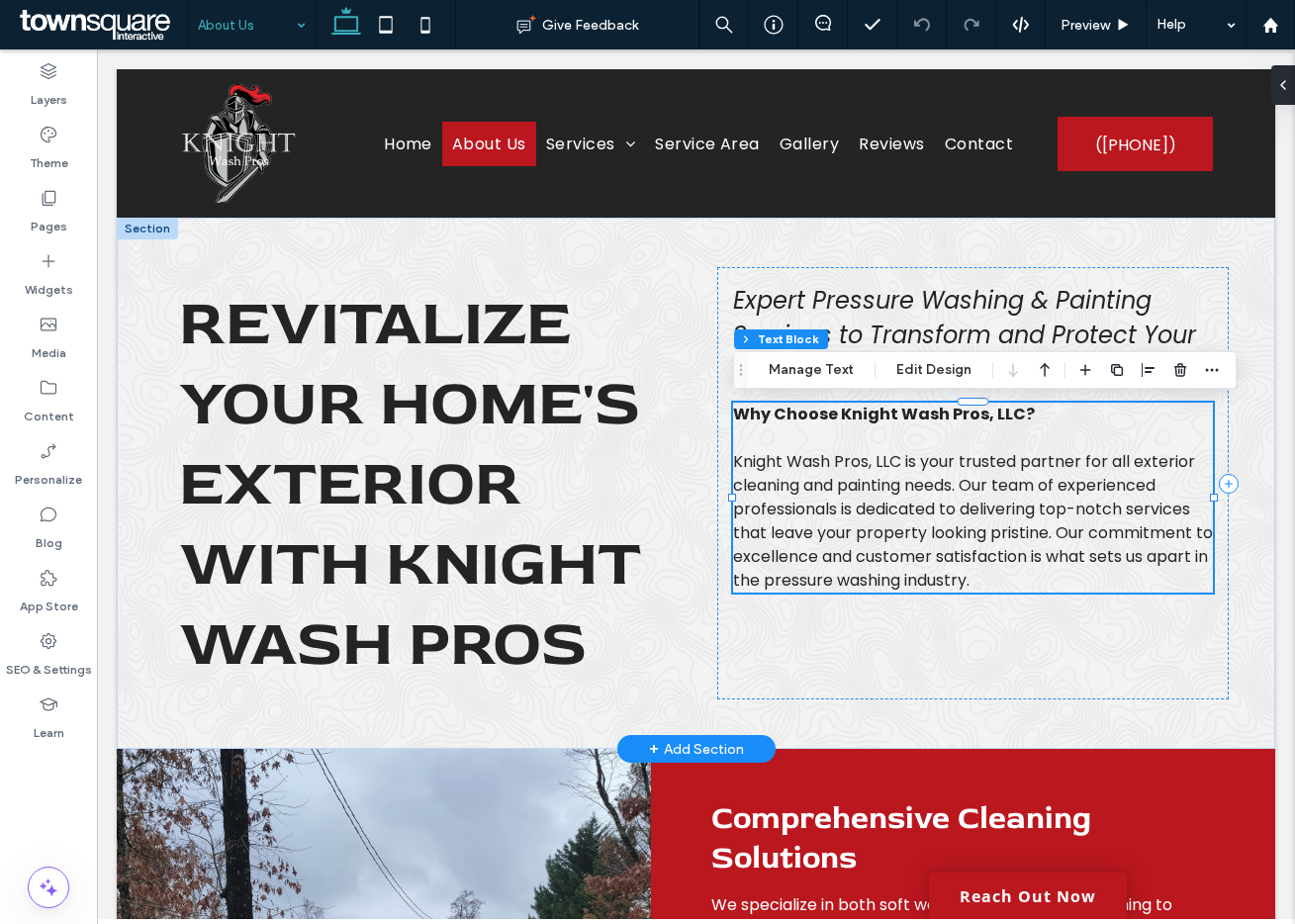 click on "Why Choose Knight Wash Pros, LLC?" at bounding box center (883, 414) 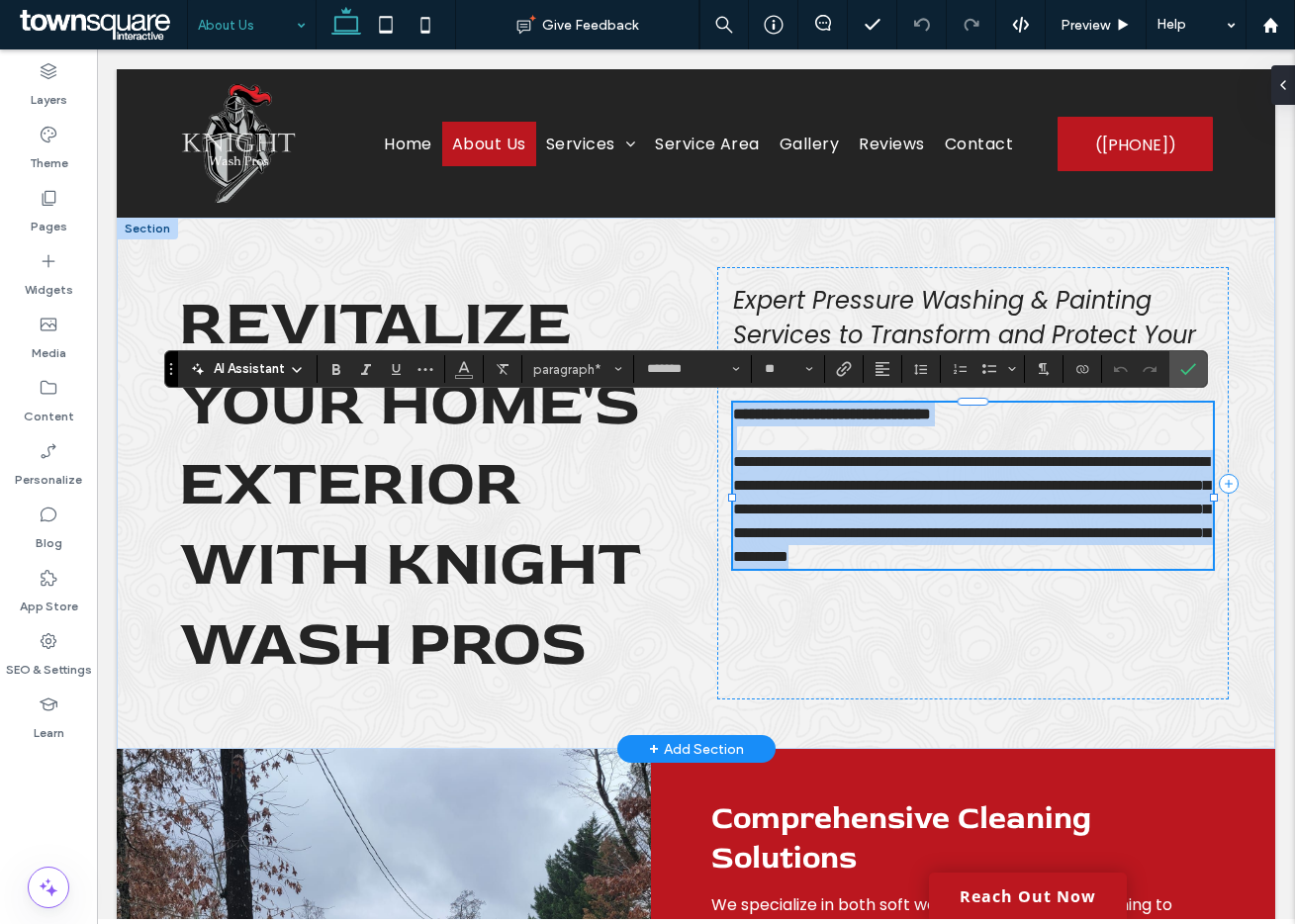 click on "**********" at bounding box center (832, 414) 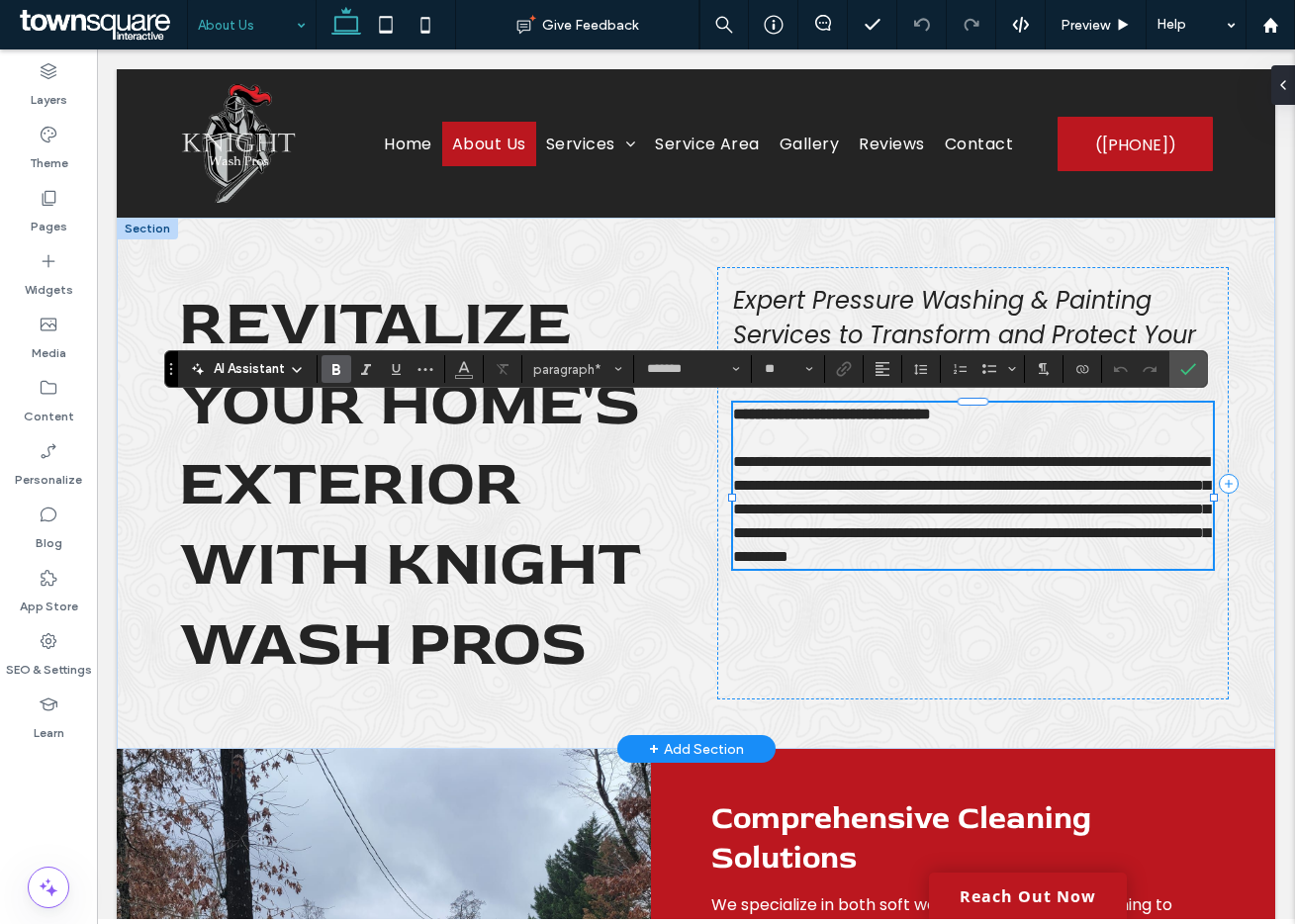 type 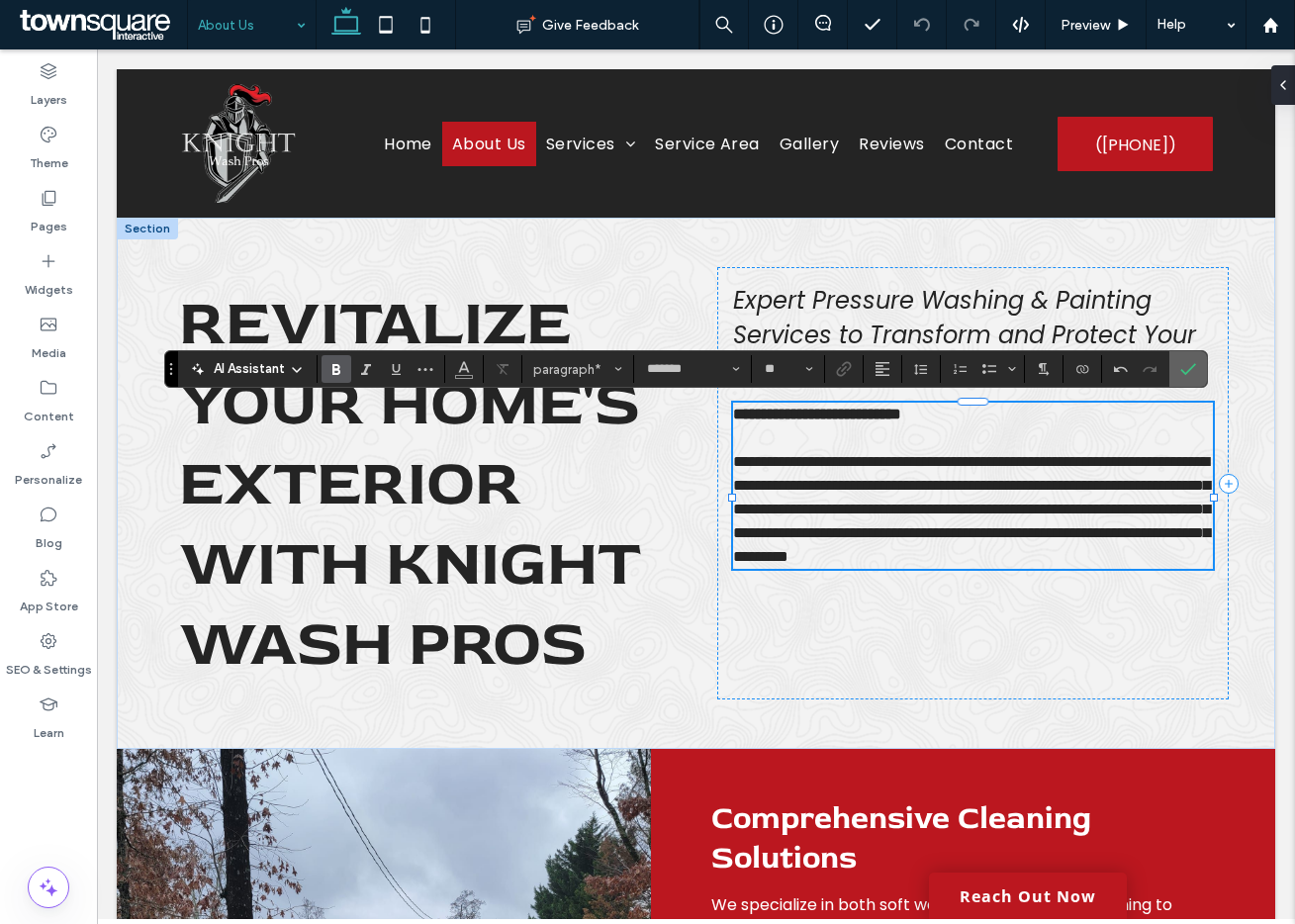 click 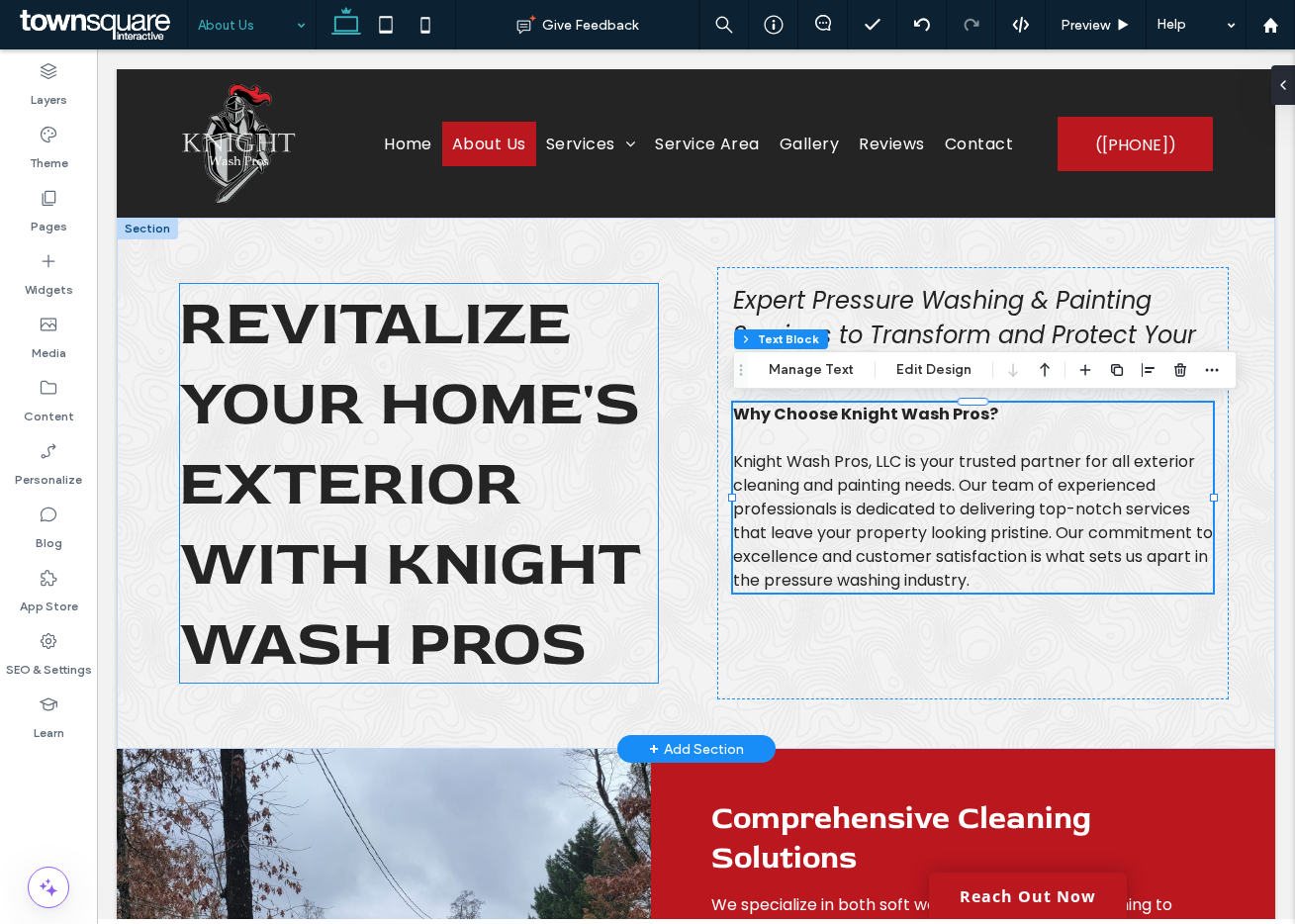 click on "Revitalize Your Home's Exterior with Knight Wash Pros" at bounding box center [410, 483] 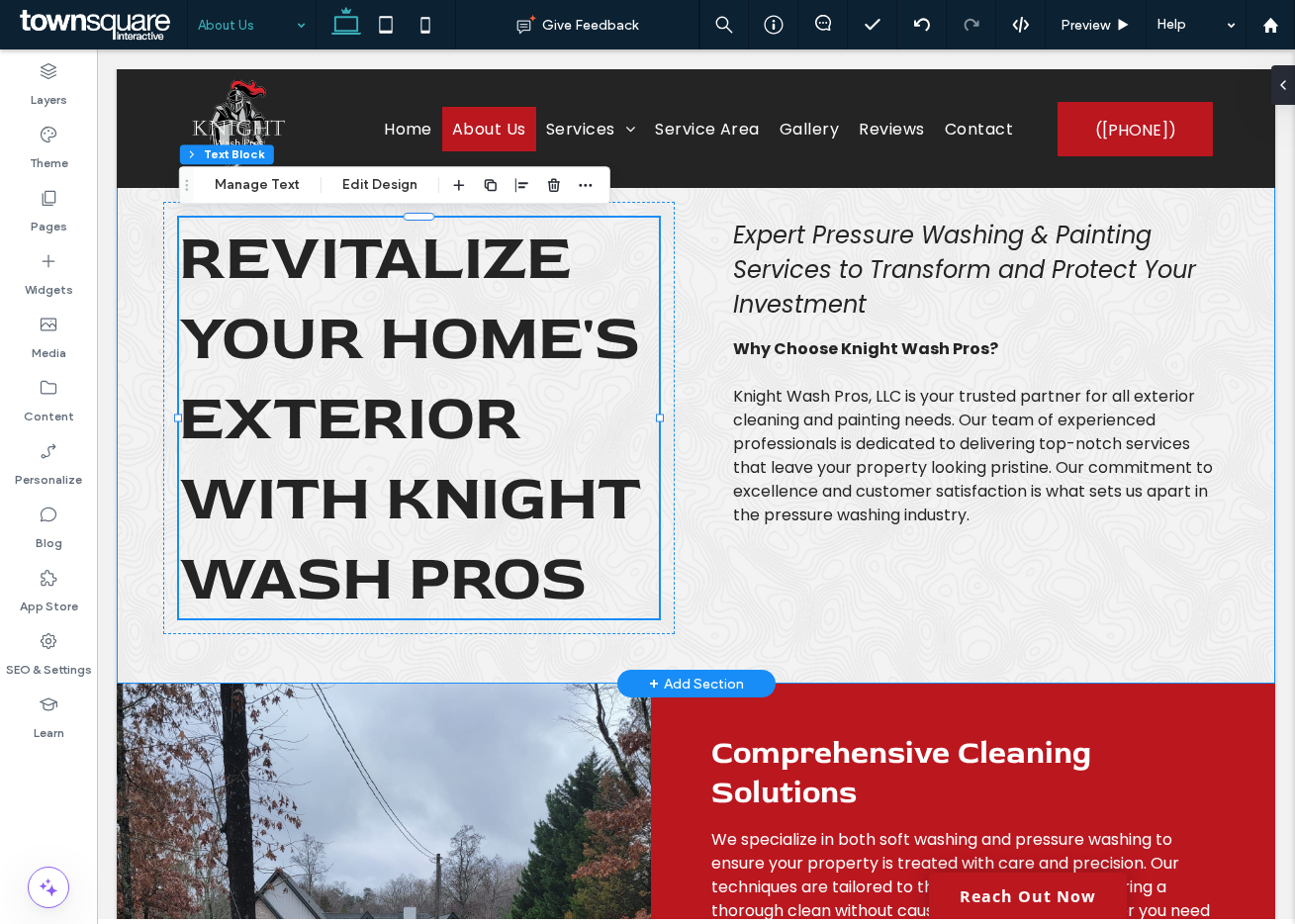 scroll, scrollTop: 62, scrollLeft: 0, axis: vertical 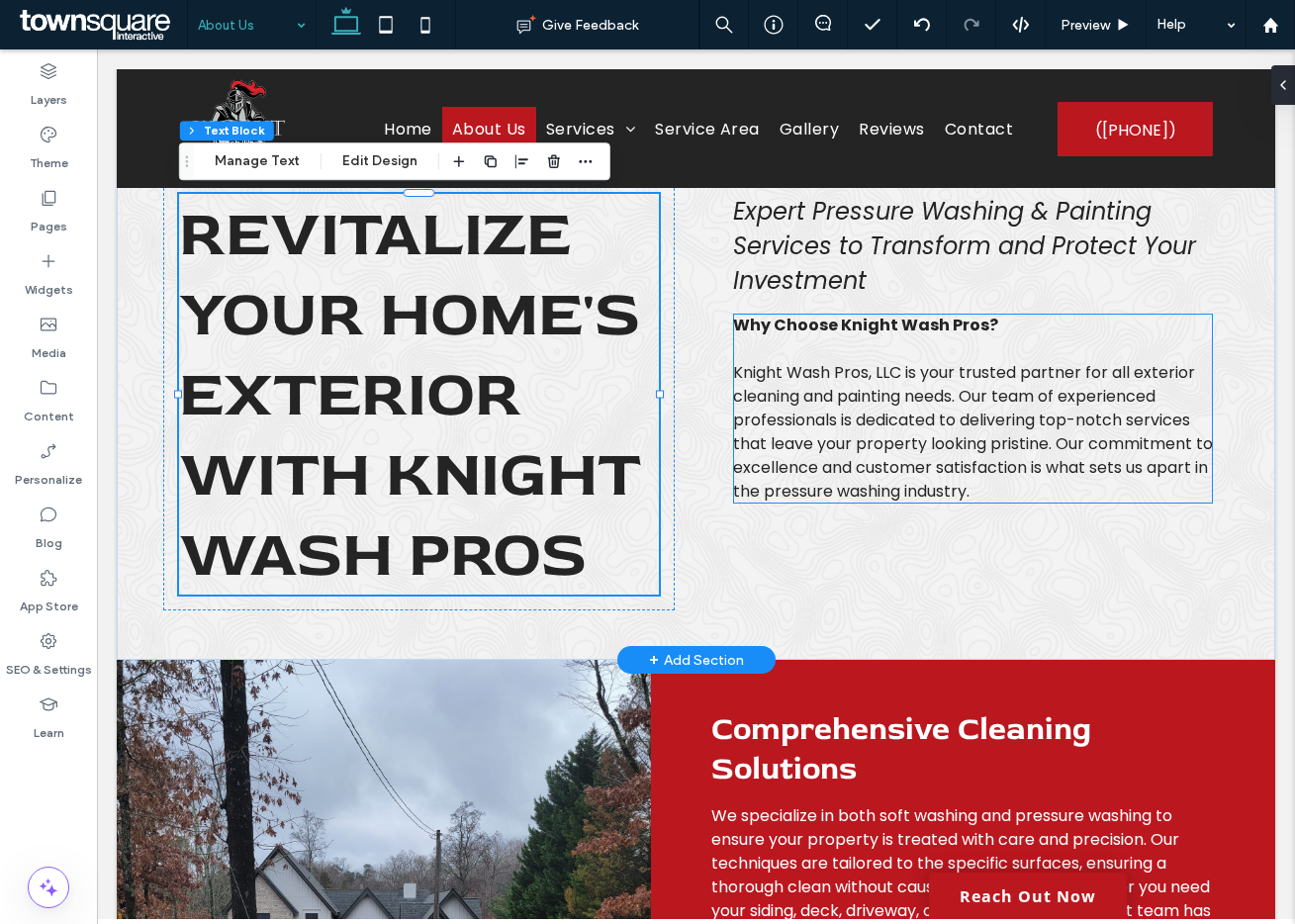 click on "Knight Wash Pros, LLC is your trusted partner for all exterior cleaning and painting needs. Our team of experienced professionals is dedicated to delivering top-notch services that leave your property looking pristine. Our commitment to excellence and customer satisfaction is what sets us apart in the pressure washing industry." at bounding box center (972, 431) 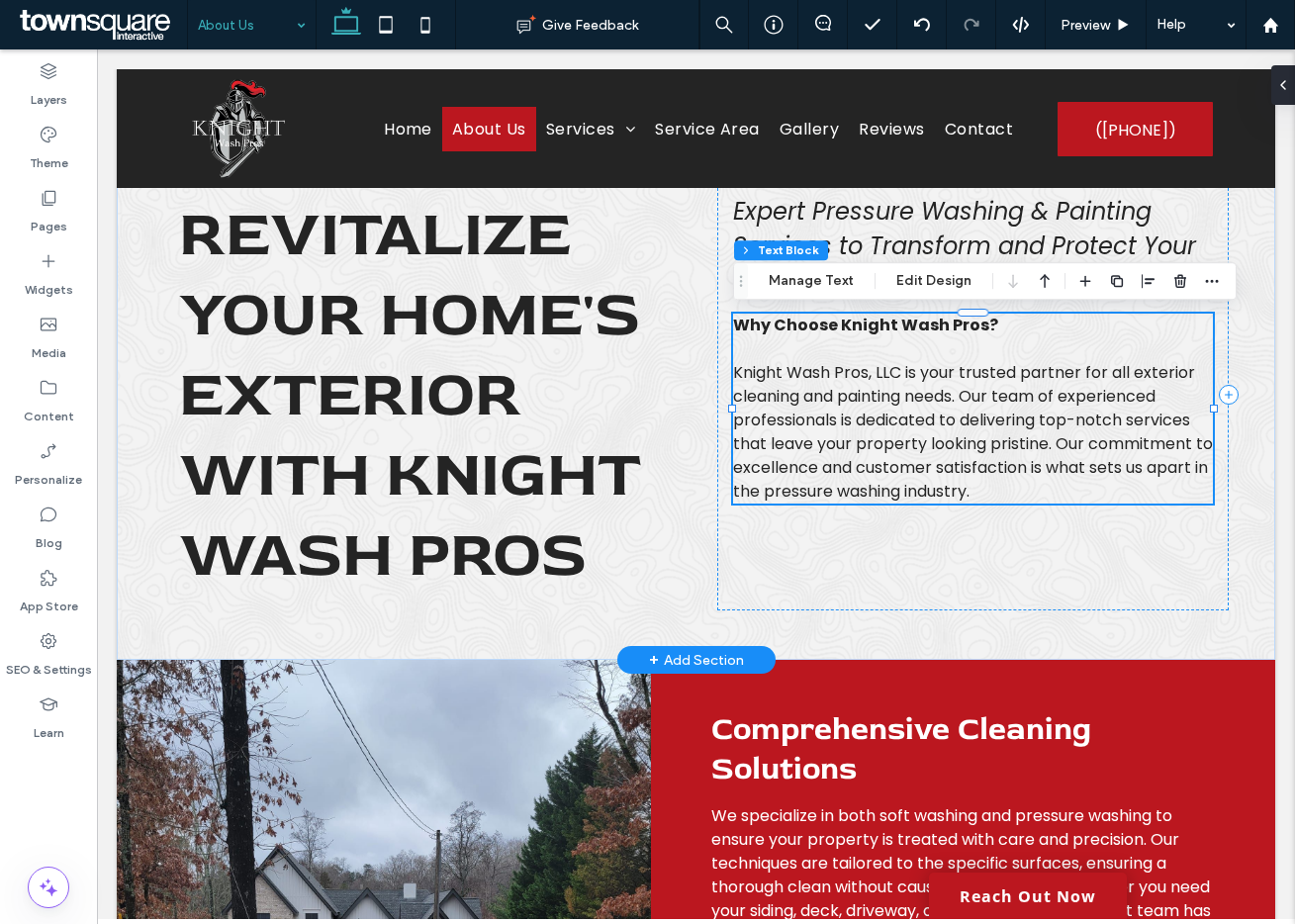 click on "Knight Wash Pros, LLC is your trusted partner for all exterior cleaning and painting needs. Our team of experienced professionals is dedicated to delivering top-notch services that leave your property looking pristine. Our commitment to excellence and customer satisfaction is what sets us apart in the pressure washing industry." at bounding box center (972, 431) 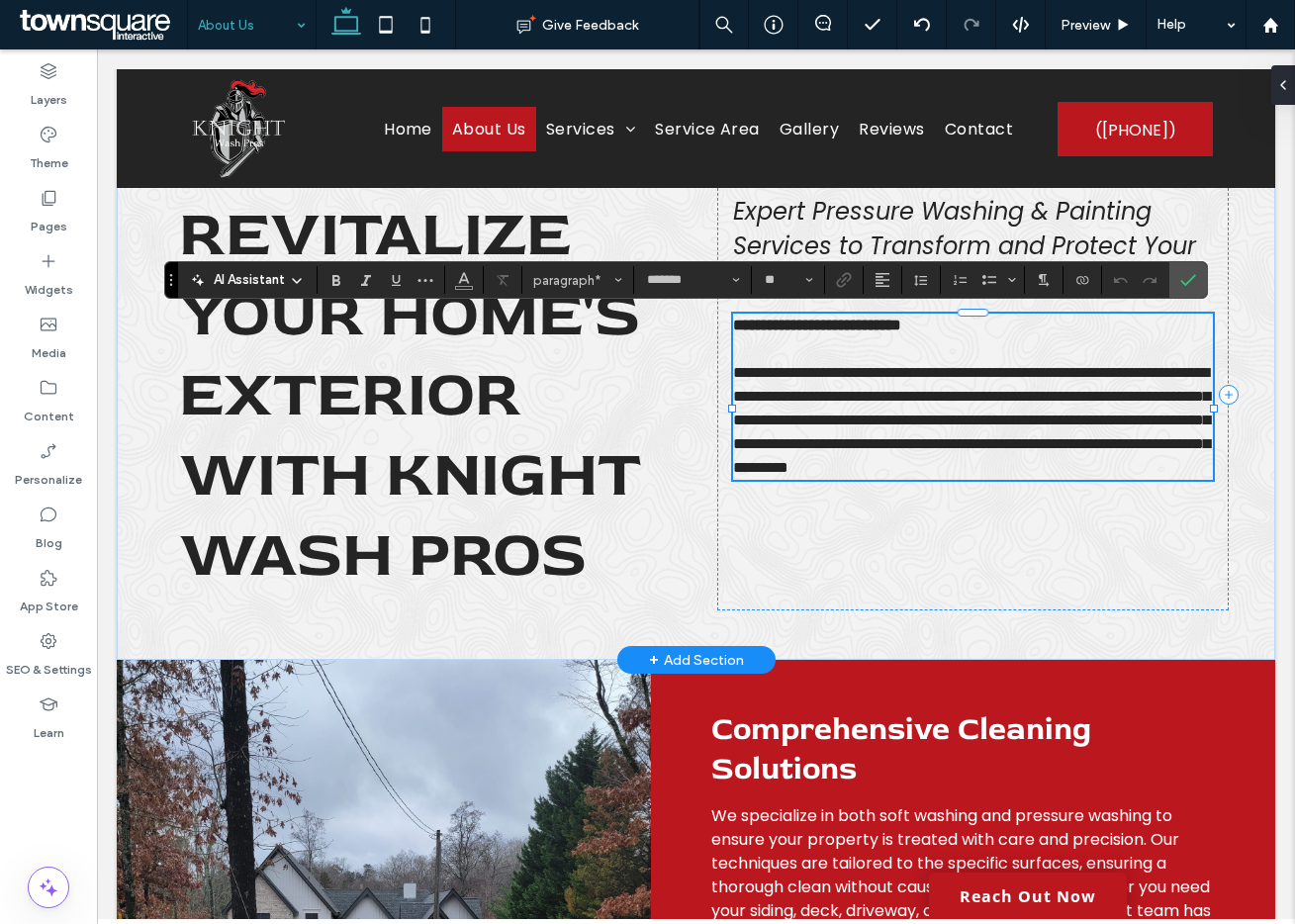 click on "**********" at bounding box center (971, 419) 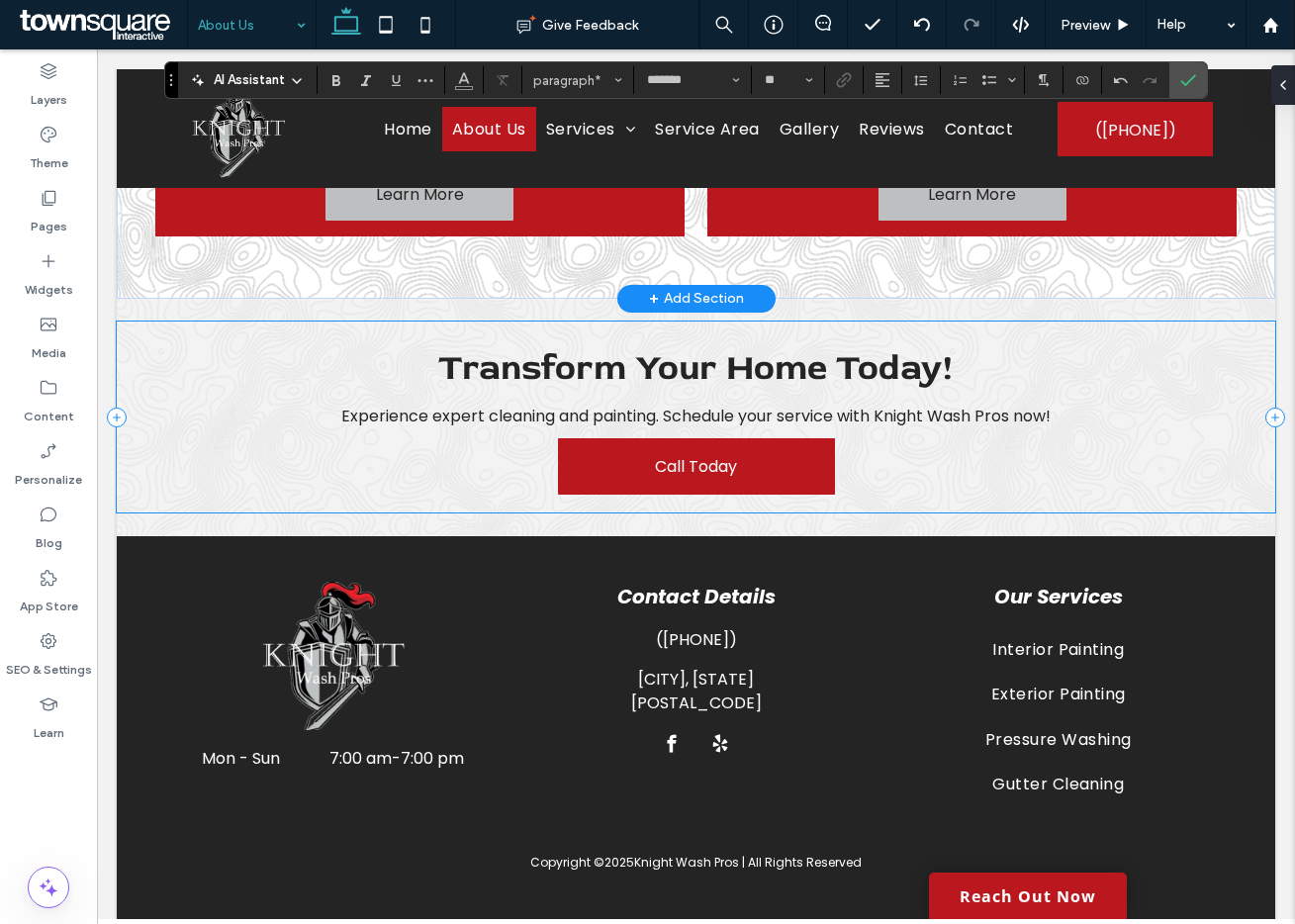 scroll, scrollTop: 2440, scrollLeft: 0, axis: vertical 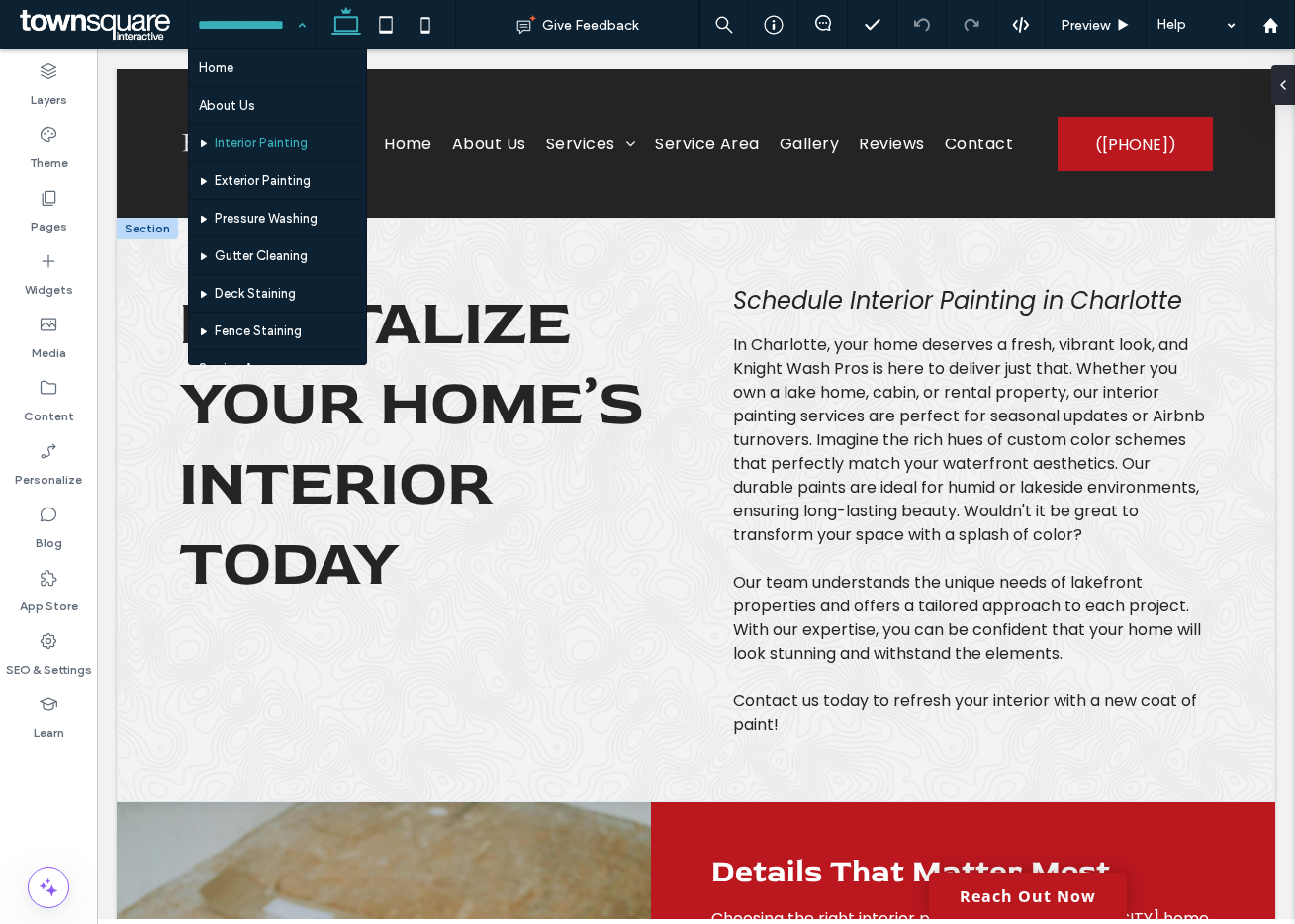 click on "Revitalize Your Home’s Interior Today" at bounding box center [412, 443] 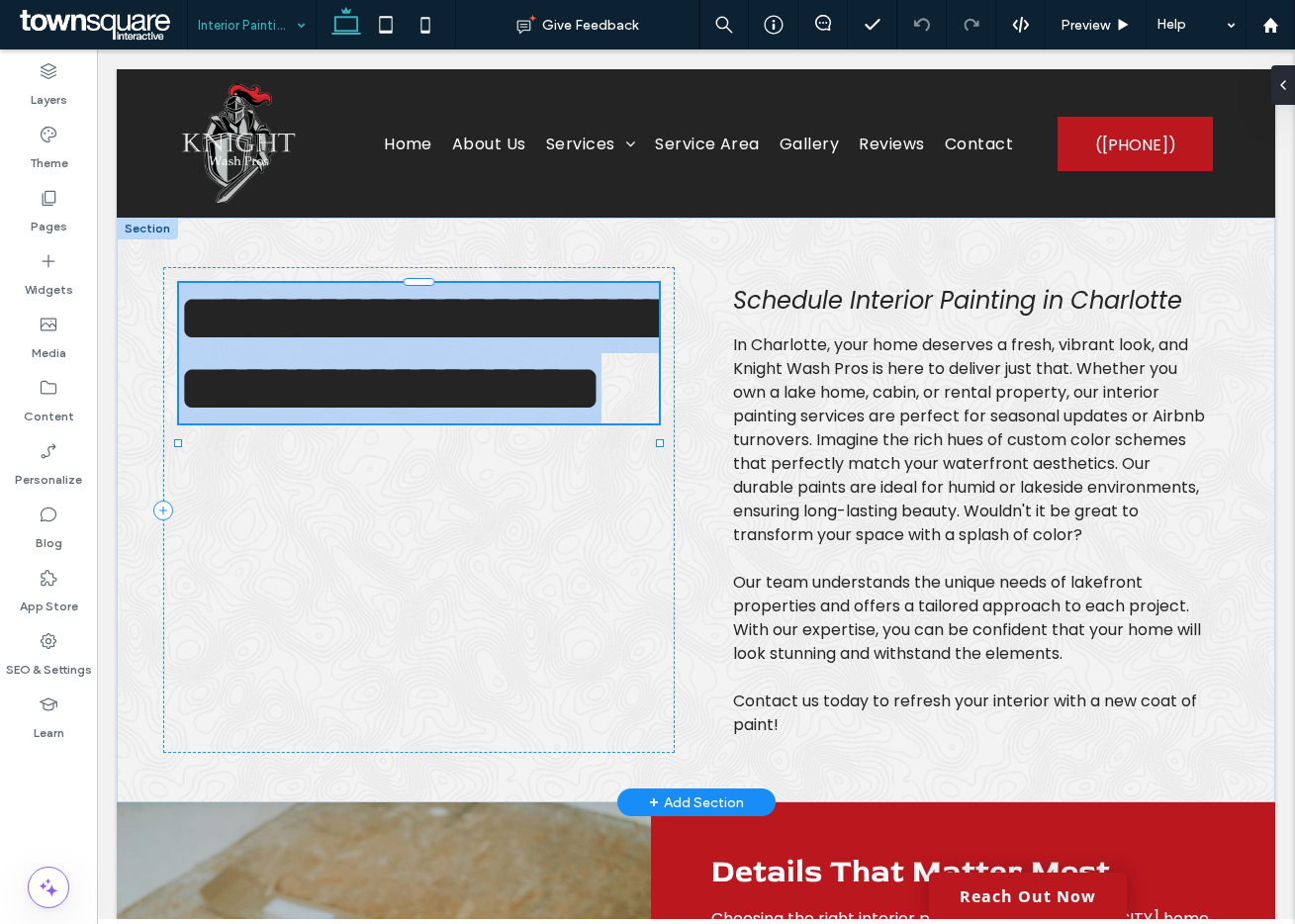 type on "********" 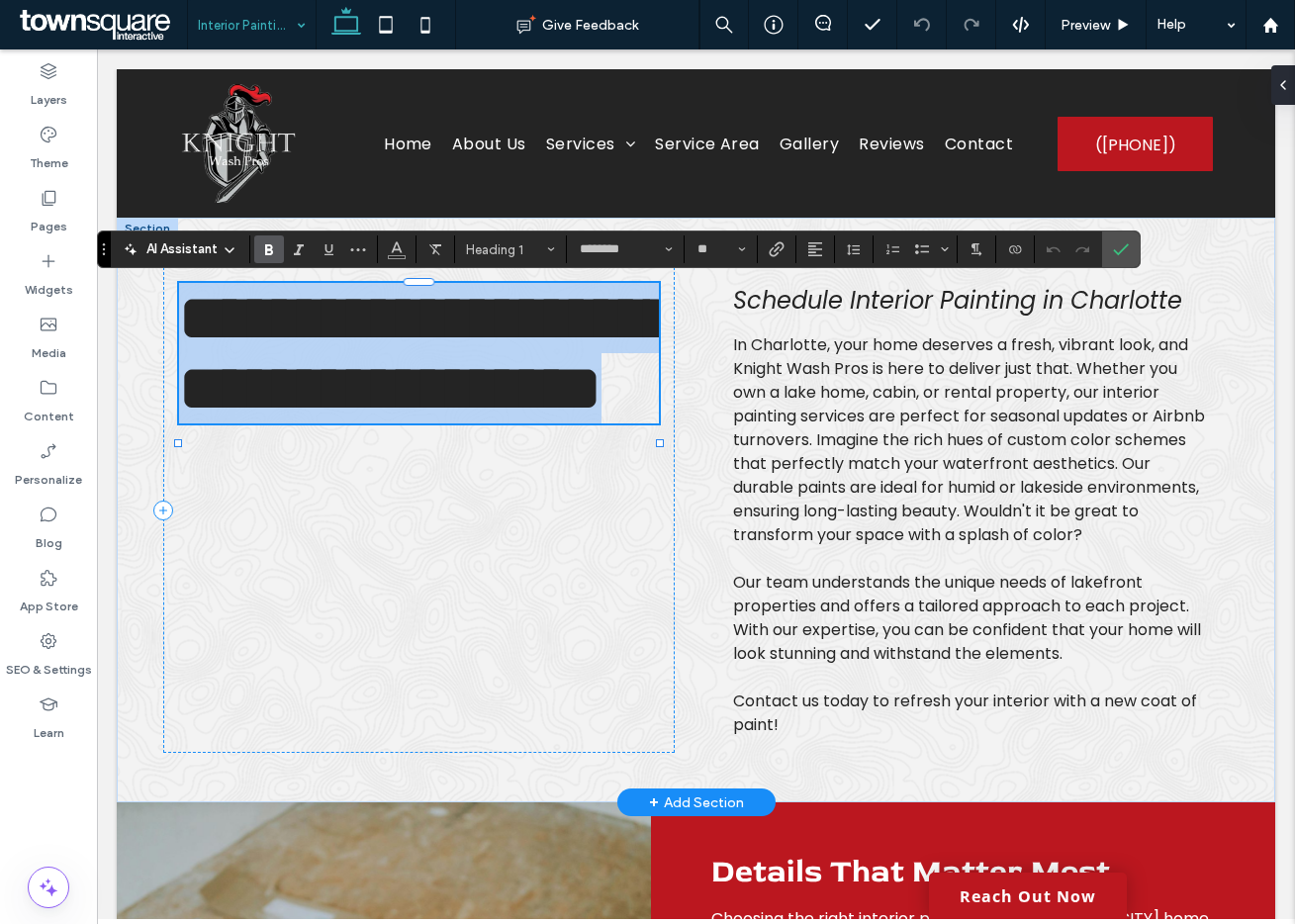 type 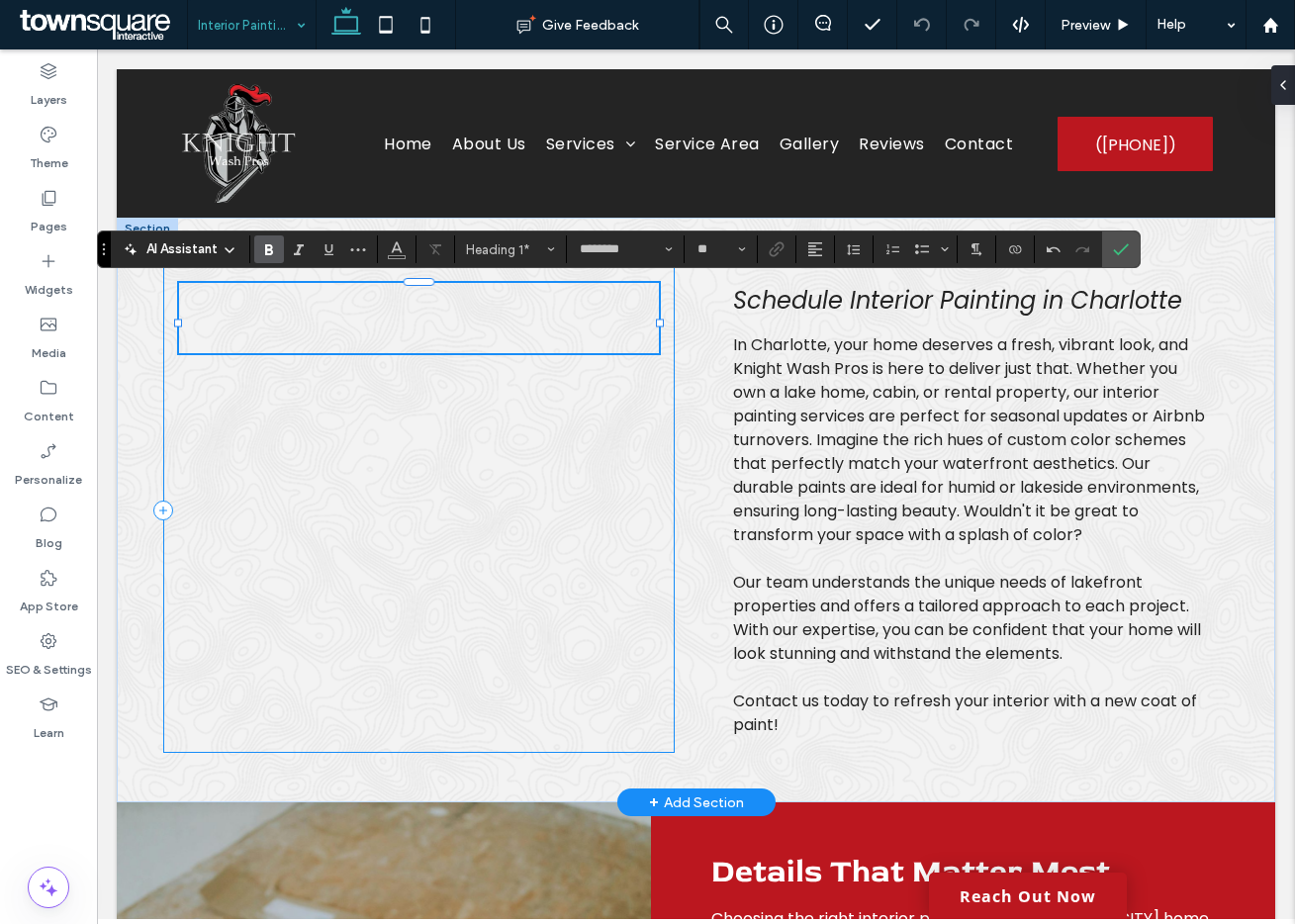paste 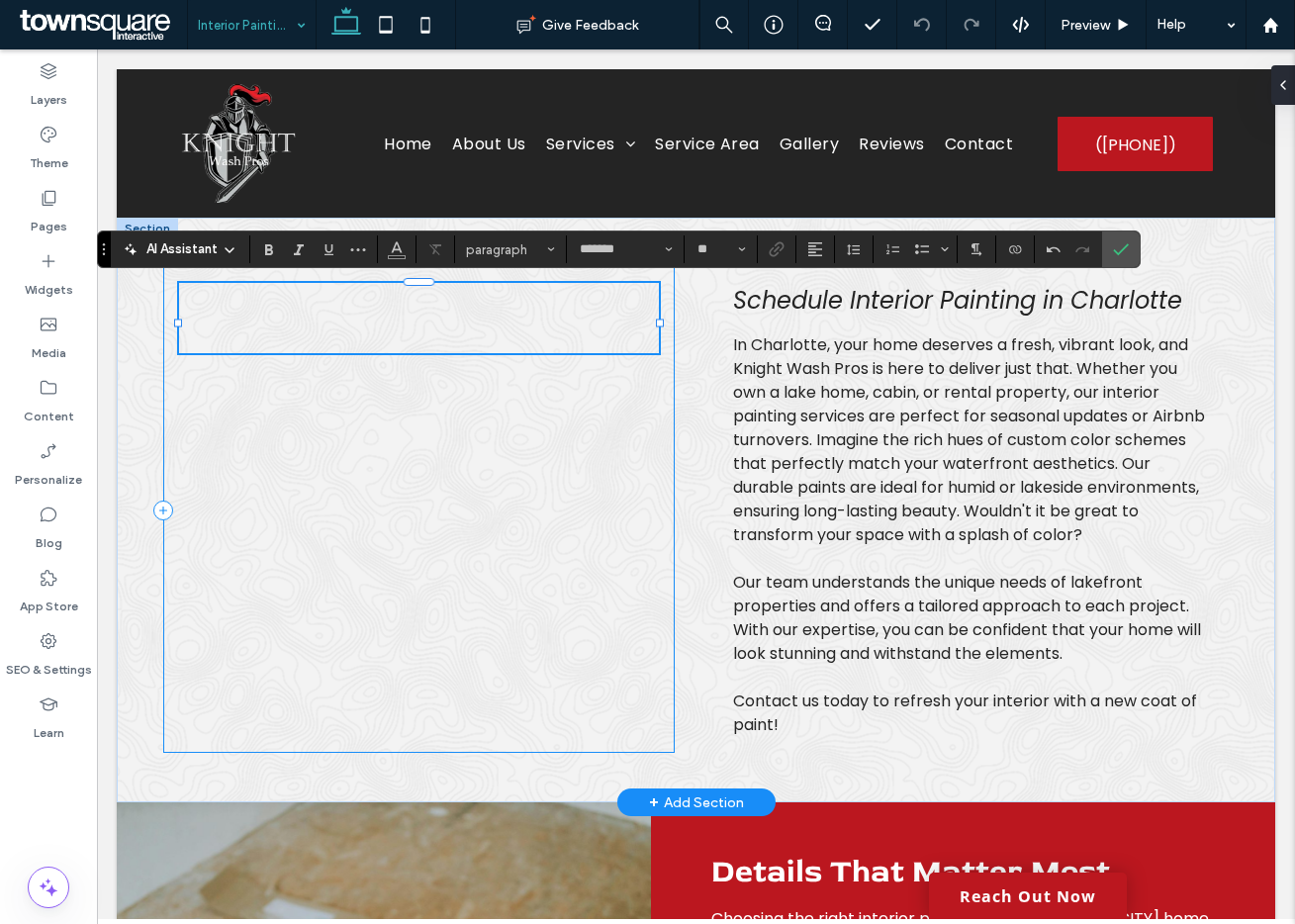 scroll, scrollTop: 1, scrollLeft: 0, axis: vertical 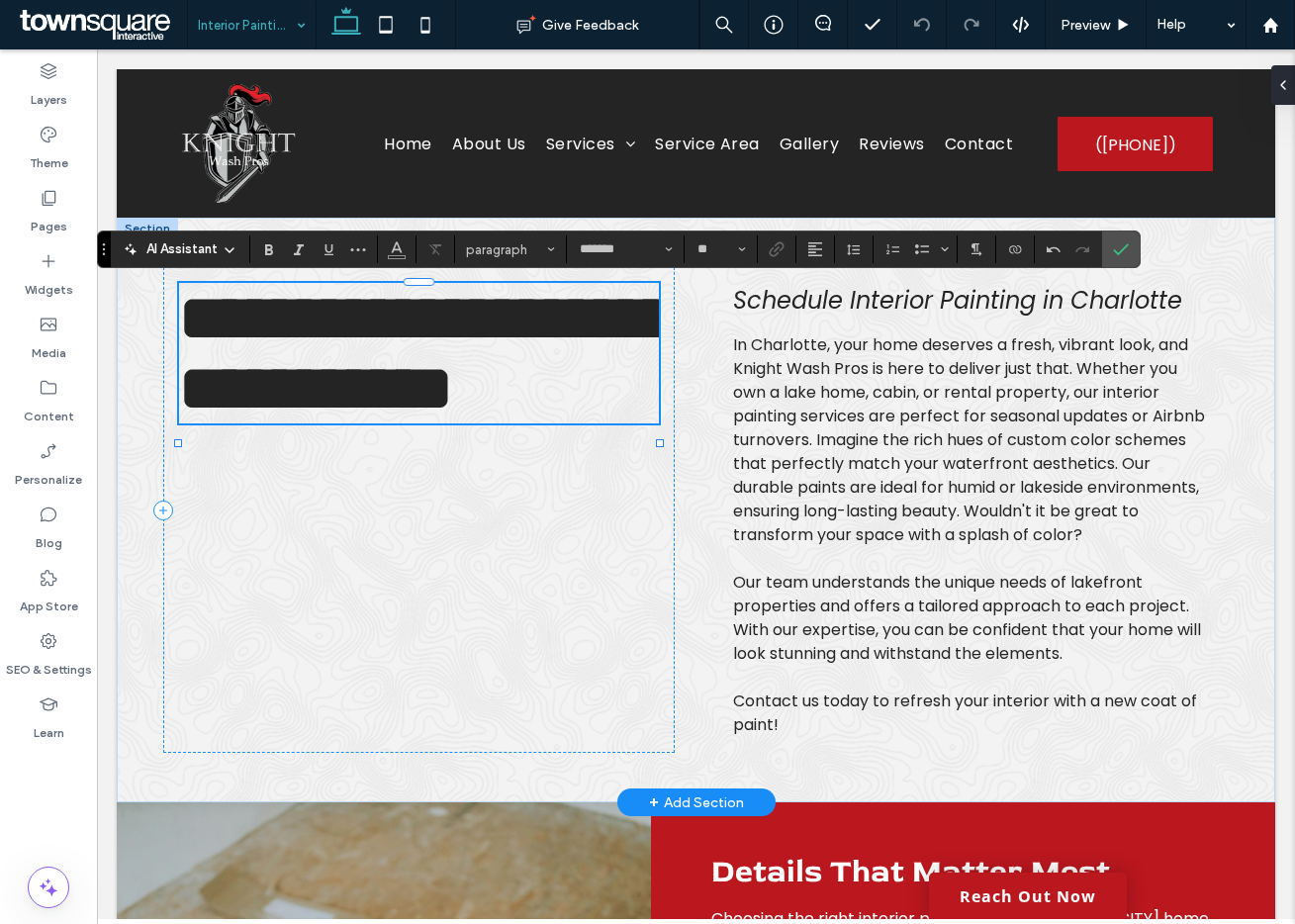 click on "Schedule Interior Painting in Charlotte" at bounding box center [958, 300] 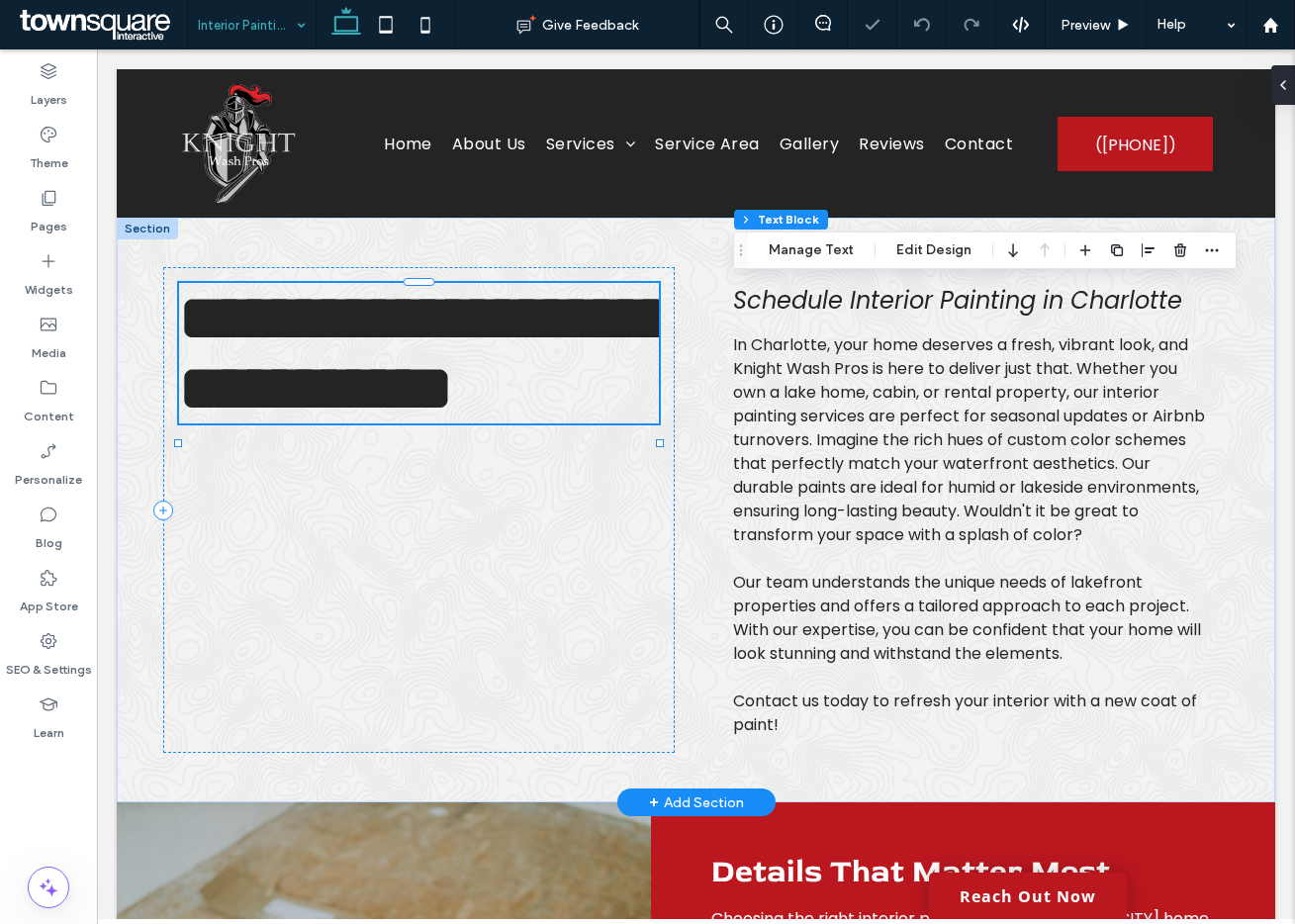 click on "Schedule Interior Painting in Charlotte" at bounding box center [958, 300] 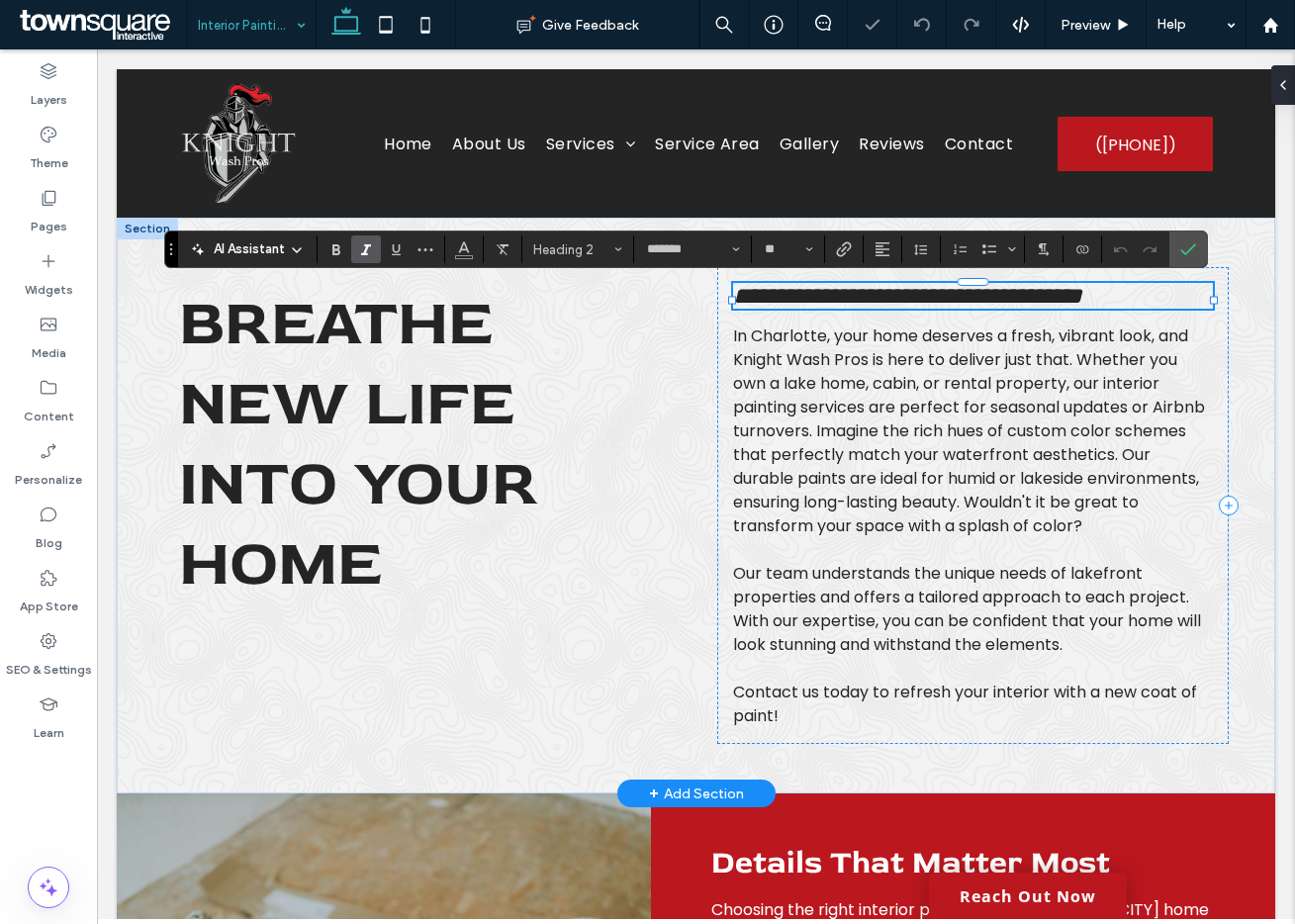 paste 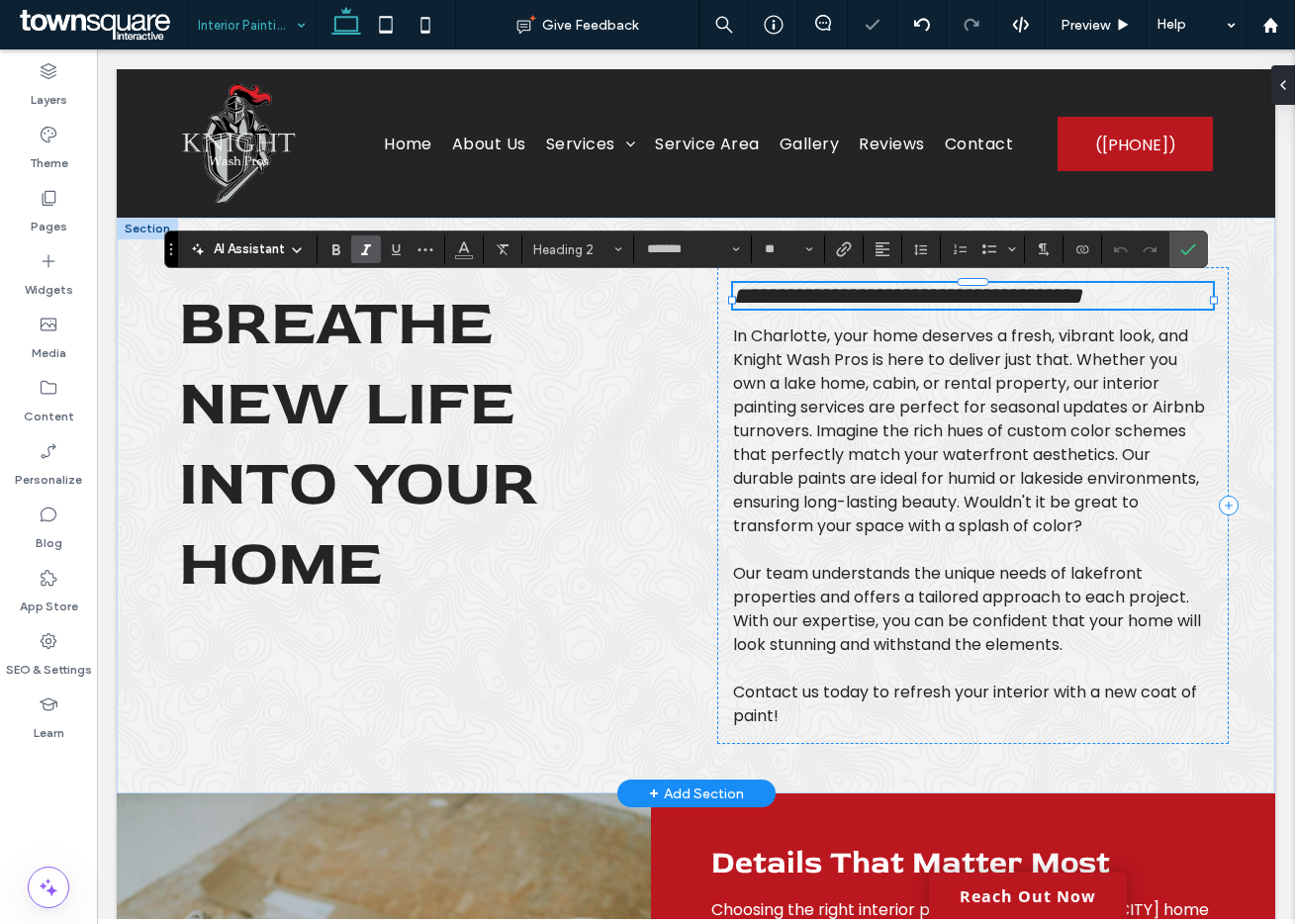 type on "**" 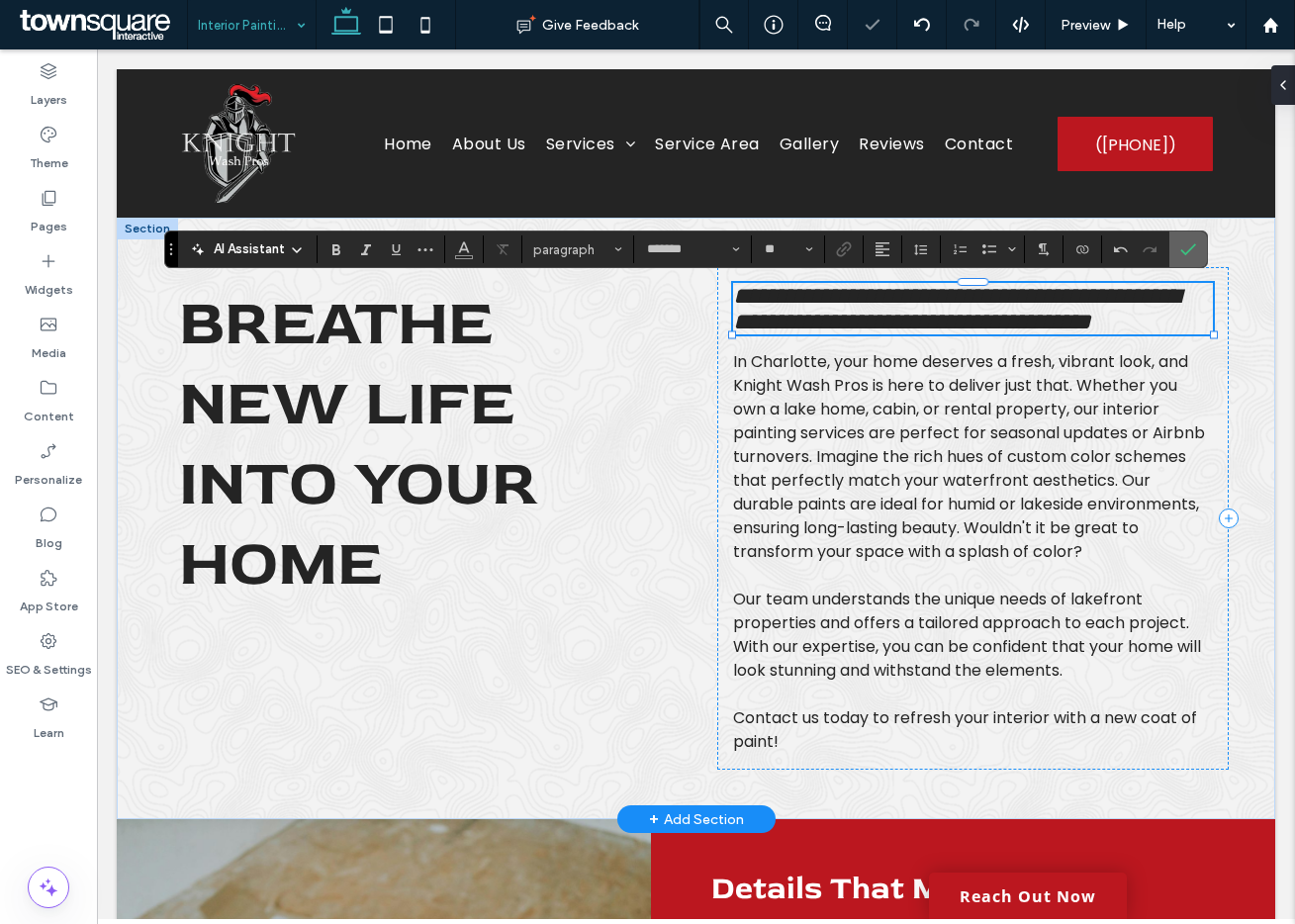 click 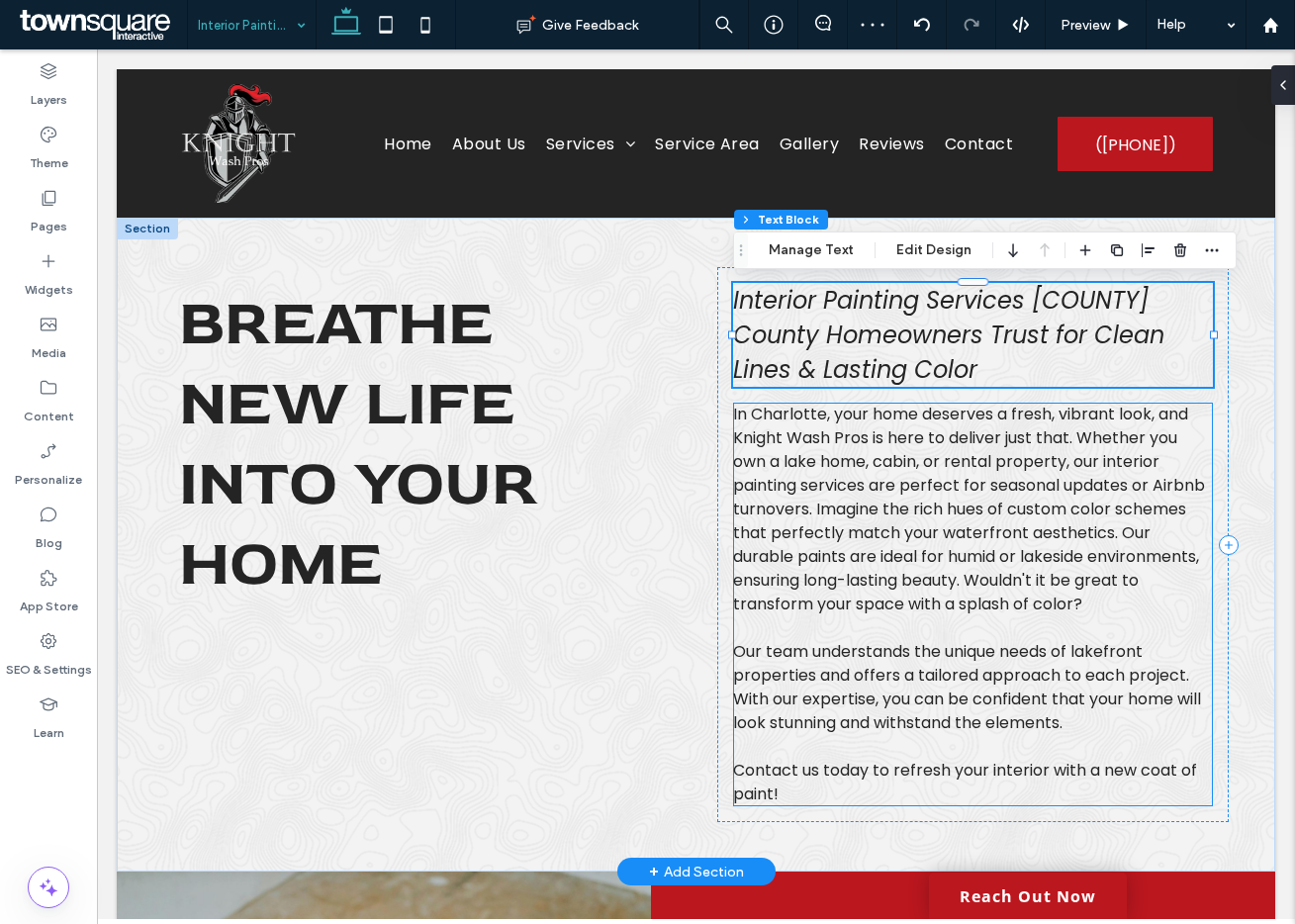 click on "In Charlotte, your home deserves a fresh, vibrant look, and Knight Wash Pros is here to deliver just that. Whether you own a lake home, cabin, or rental property, our interior painting services are perfect for seasonal updates or Airbnb turnovers. Imagine the rich hues of custom color schemes that perfectly match your waterfront aesthetics. Our durable paints are ideal for humid or lakeside environments, ensuring long-lasting beauty. Wouldn't it be great to transform your space with a splash of color?" at bounding box center (969, 508) 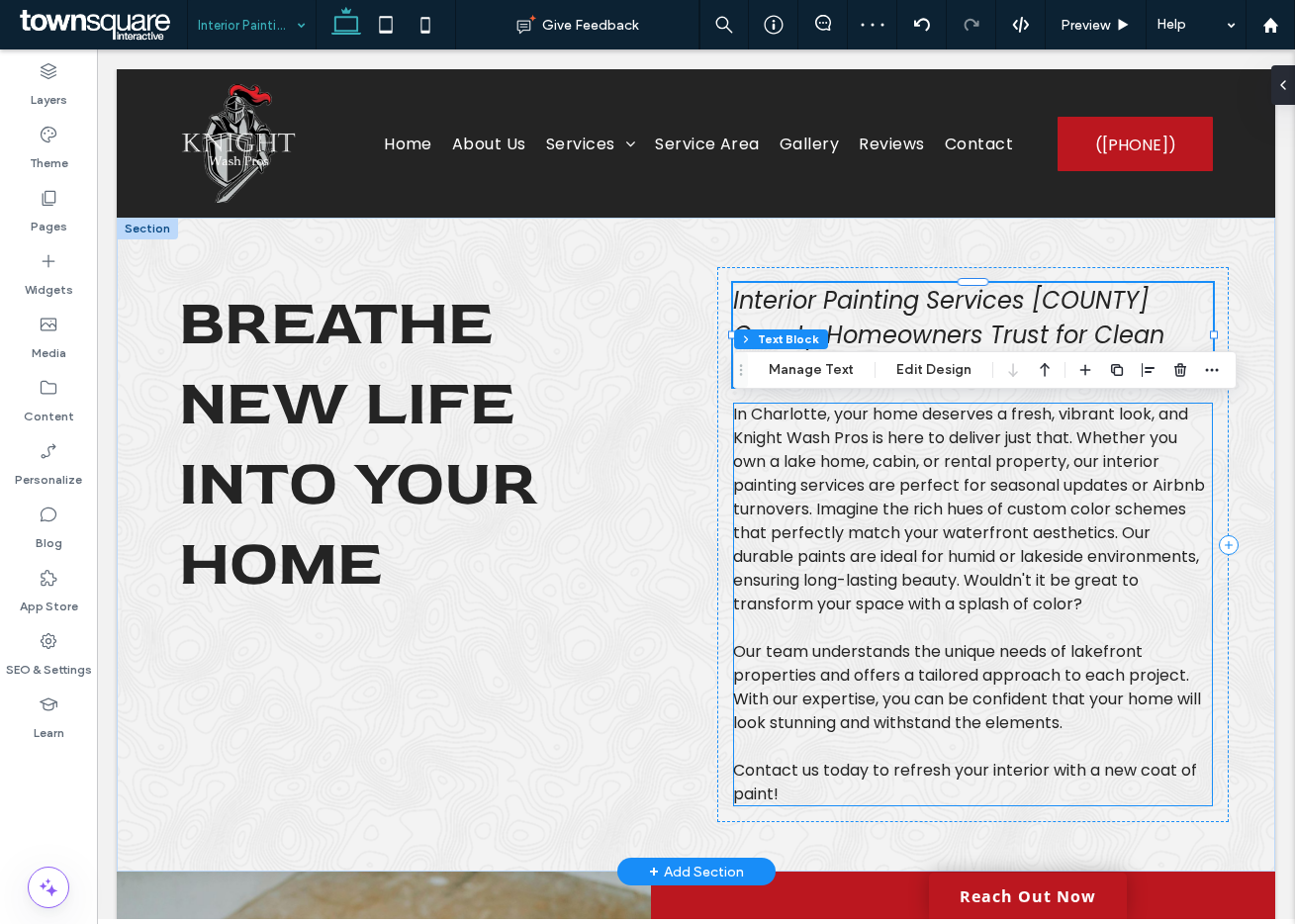 click on "In Charlotte, your home deserves a fresh, vibrant look, and Knight Wash Pros is here to deliver just that. Whether you own a lake home, cabin, or rental property, our interior painting services are perfect for seasonal updates or Airbnb turnovers. Imagine the rich hues of custom color schemes that perfectly match your waterfront aesthetics. Our durable paints are ideal for humid or lakeside environments, ensuring long-lasting beauty. Wouldn't it be great to transform your space with a splash of color? Our team understands the unique needs of lakefront properties and offers a tailored approach to each project. With our expertise, you can be confident that your home will look stunning and withstand the elements. ﻿ Contact us today to refresh your interior with a new coat of paint!" at bounding box center [972, 604] 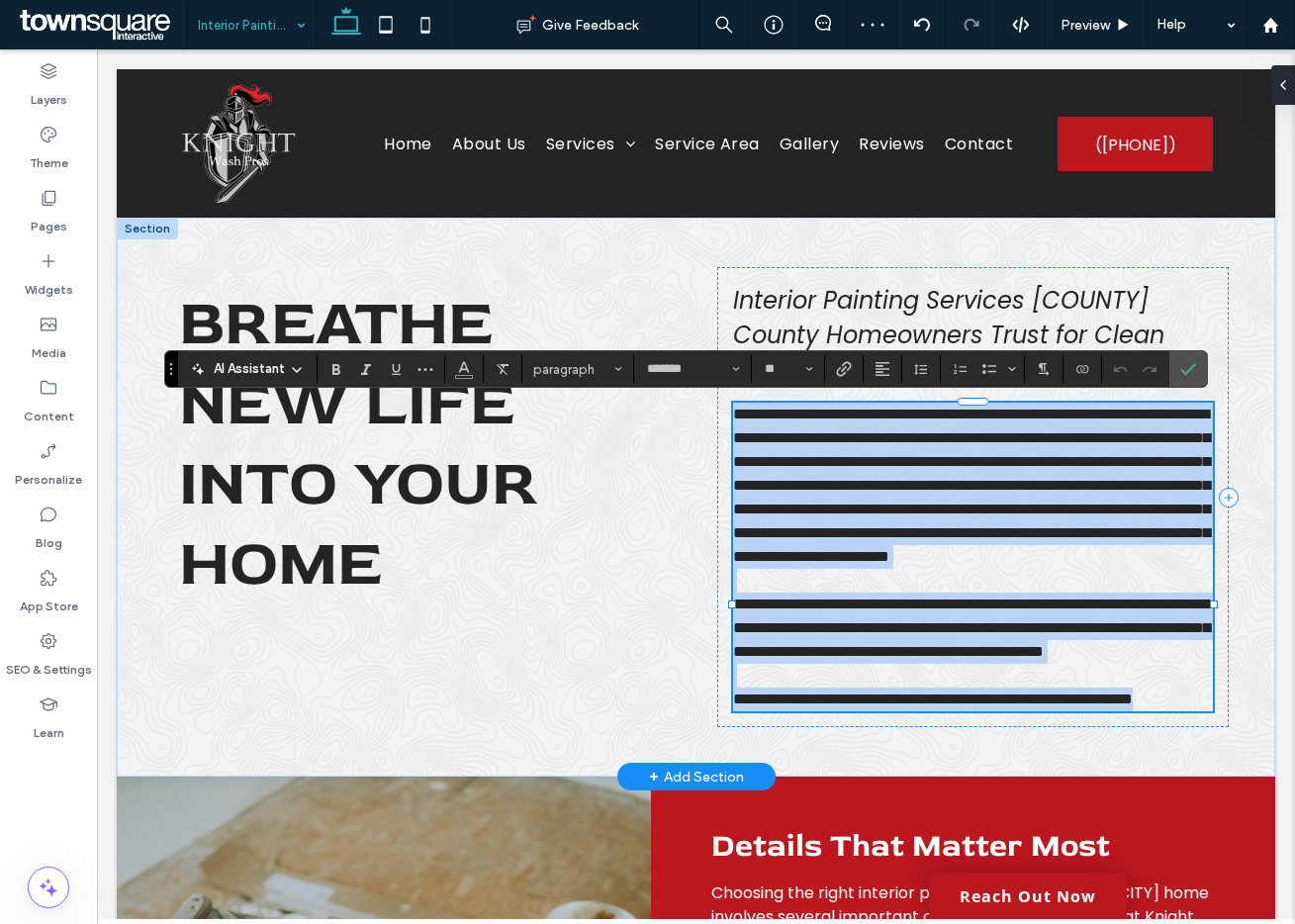 click on "**********" at bounding box center (971, 485) 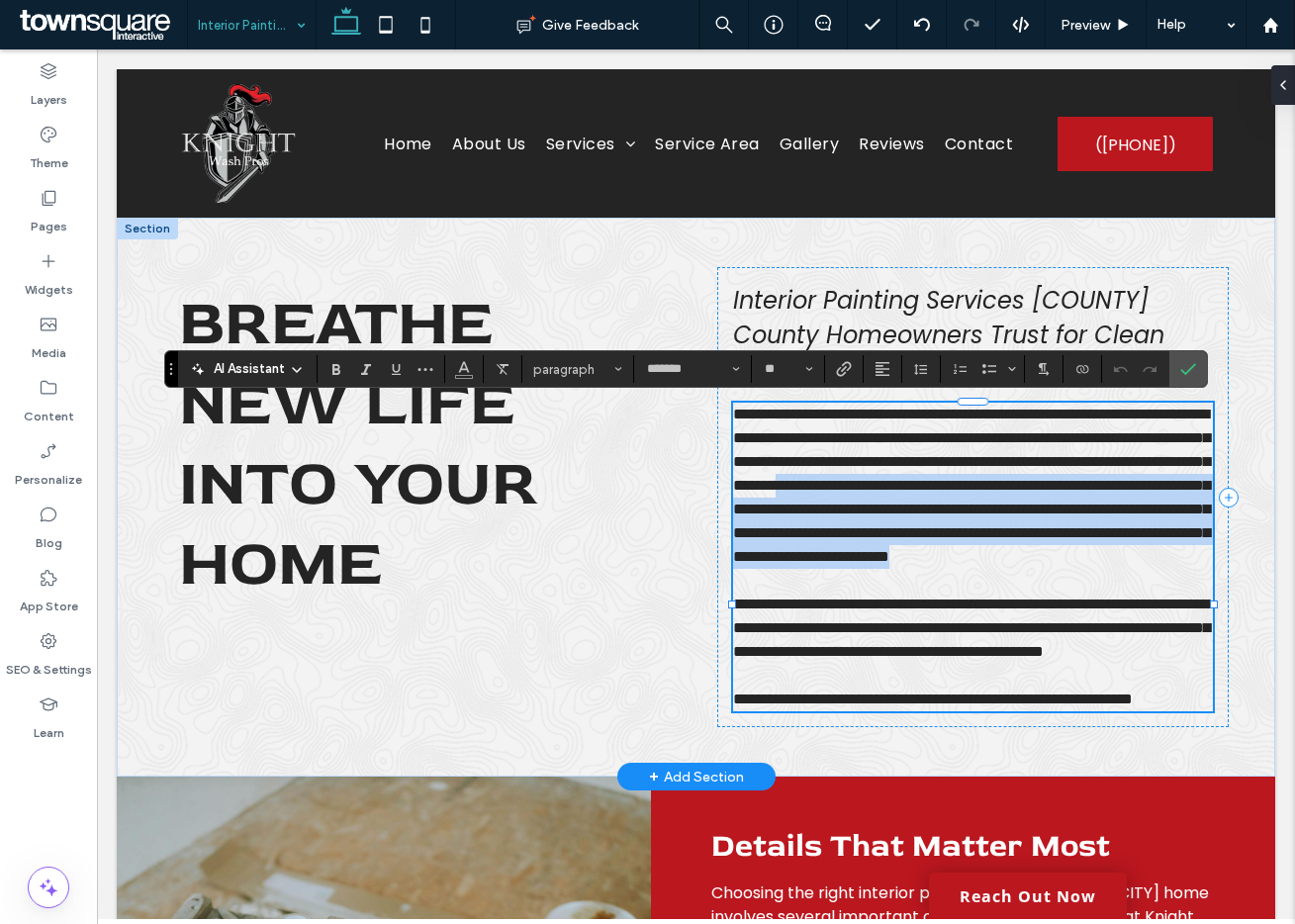 drag, startPoint x: 811, startPoint y: 508, endPoint x: 1102, endPoint y: 601, distance: 305.49959 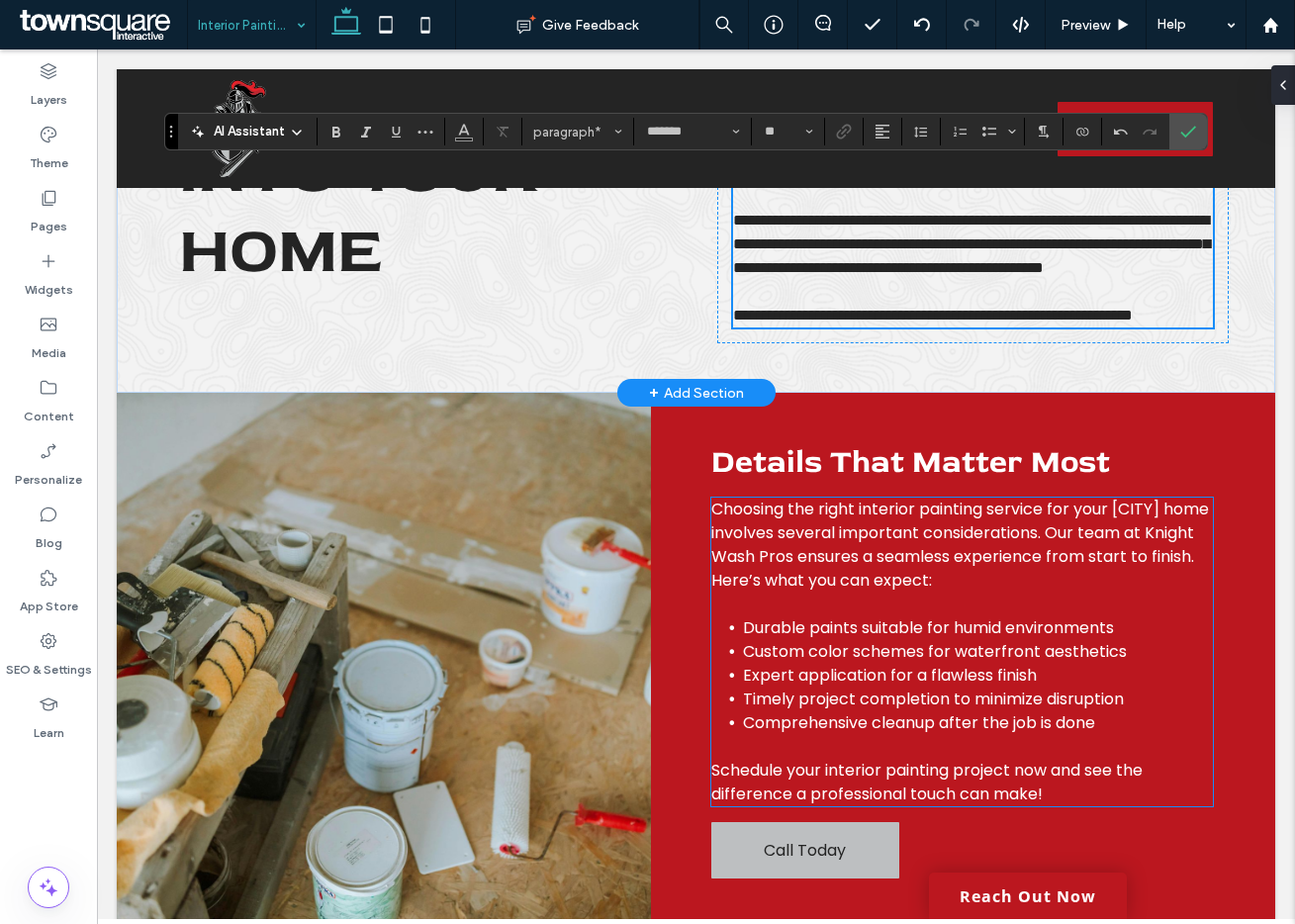 scroll, scrollTop: 349, scrollLeft: 0, axis: vertical 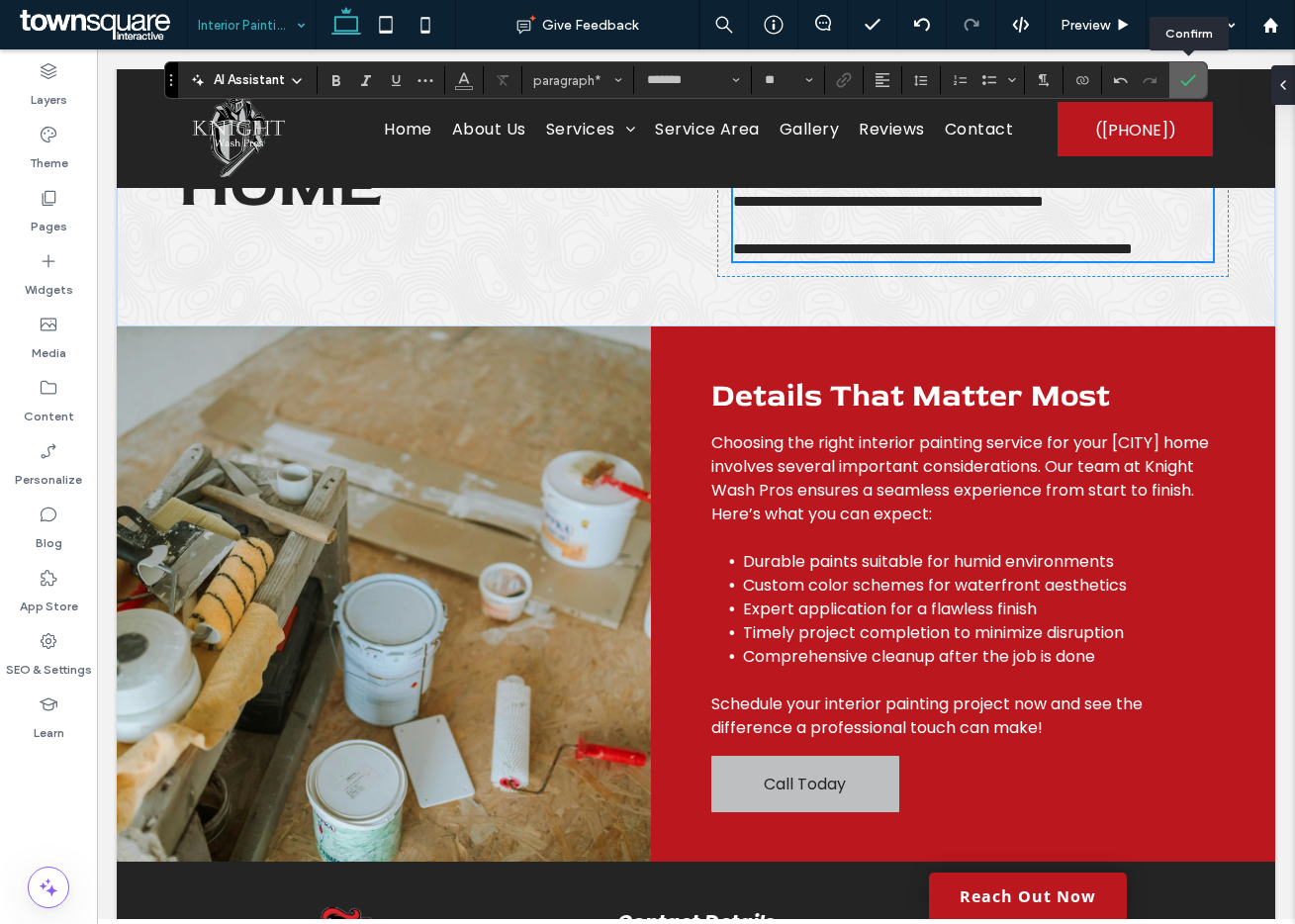 click 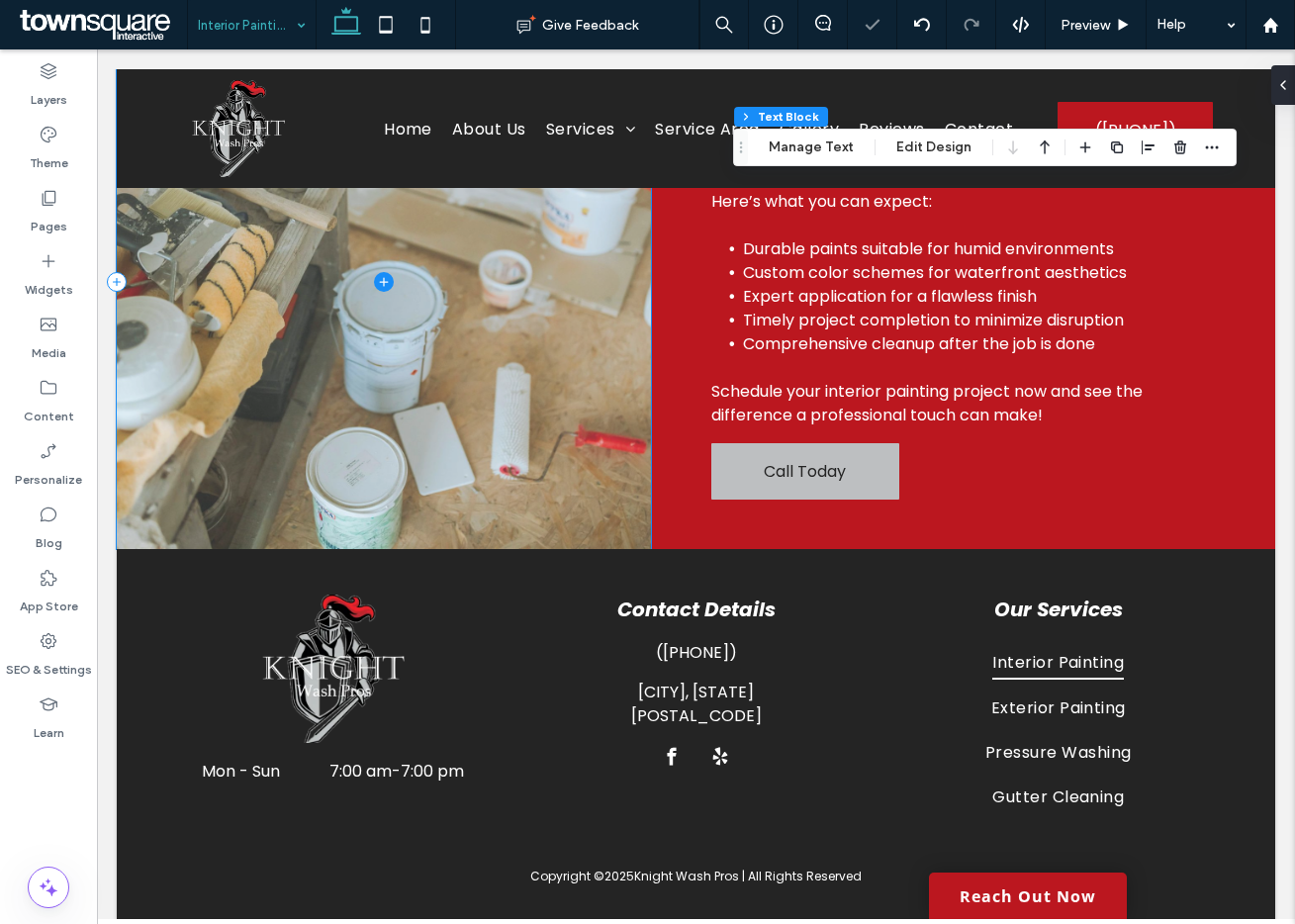 scroll, scrollTop: 795, scrollLeft: 0, axis: vertical 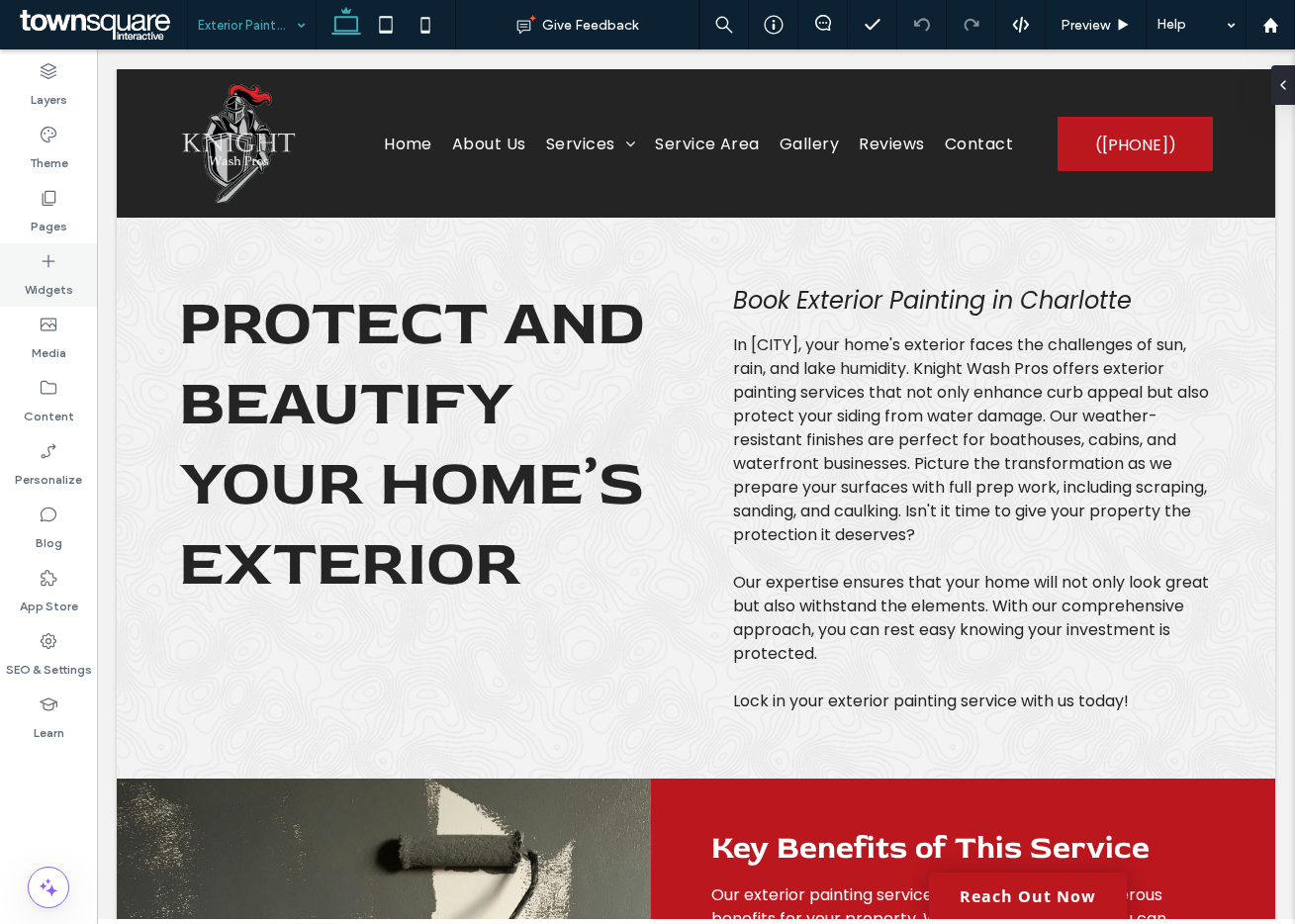 click at bounding box center (0, 0) 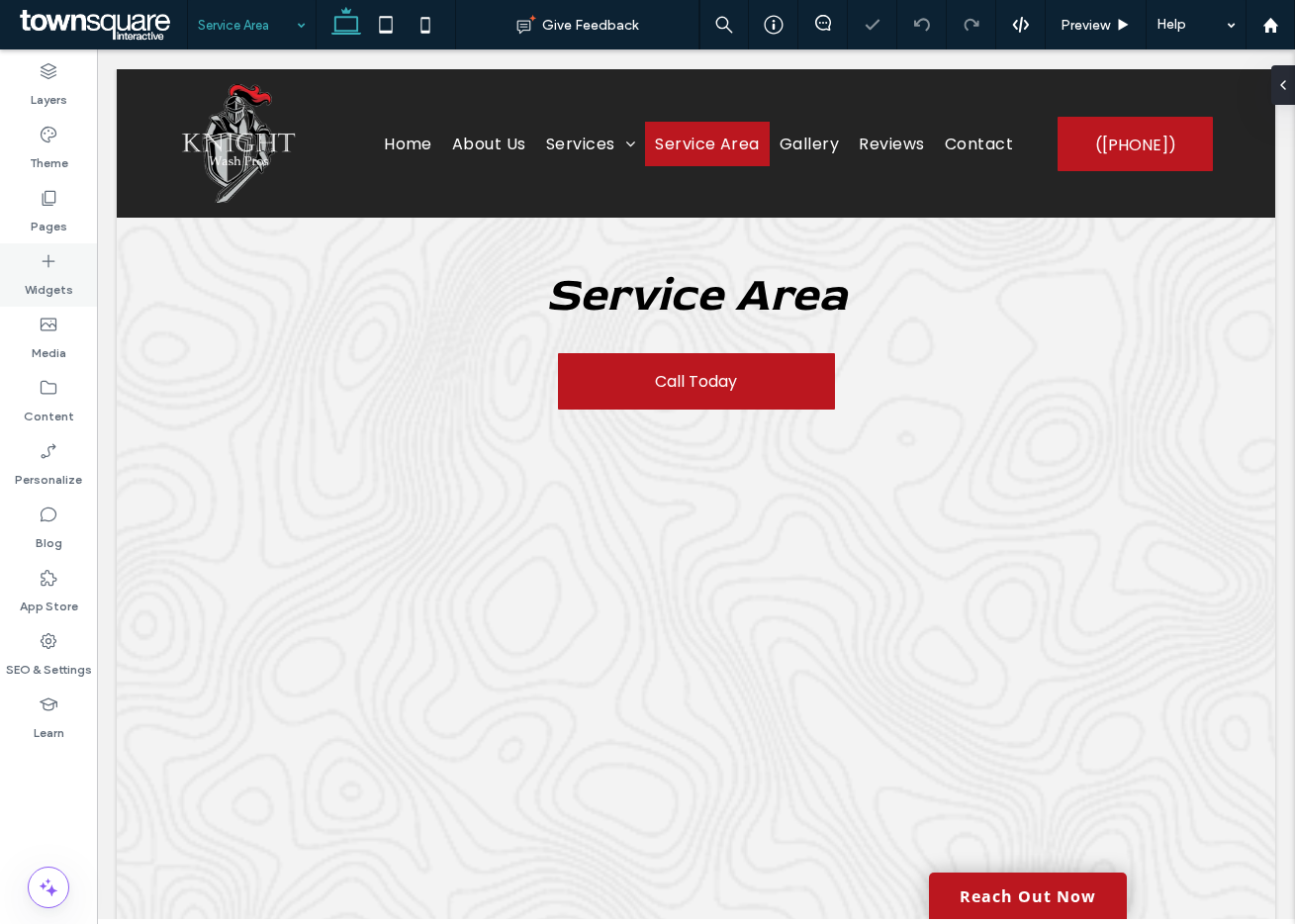 scroll, scrollTop: 0, scrollLeft: 0, axis: both 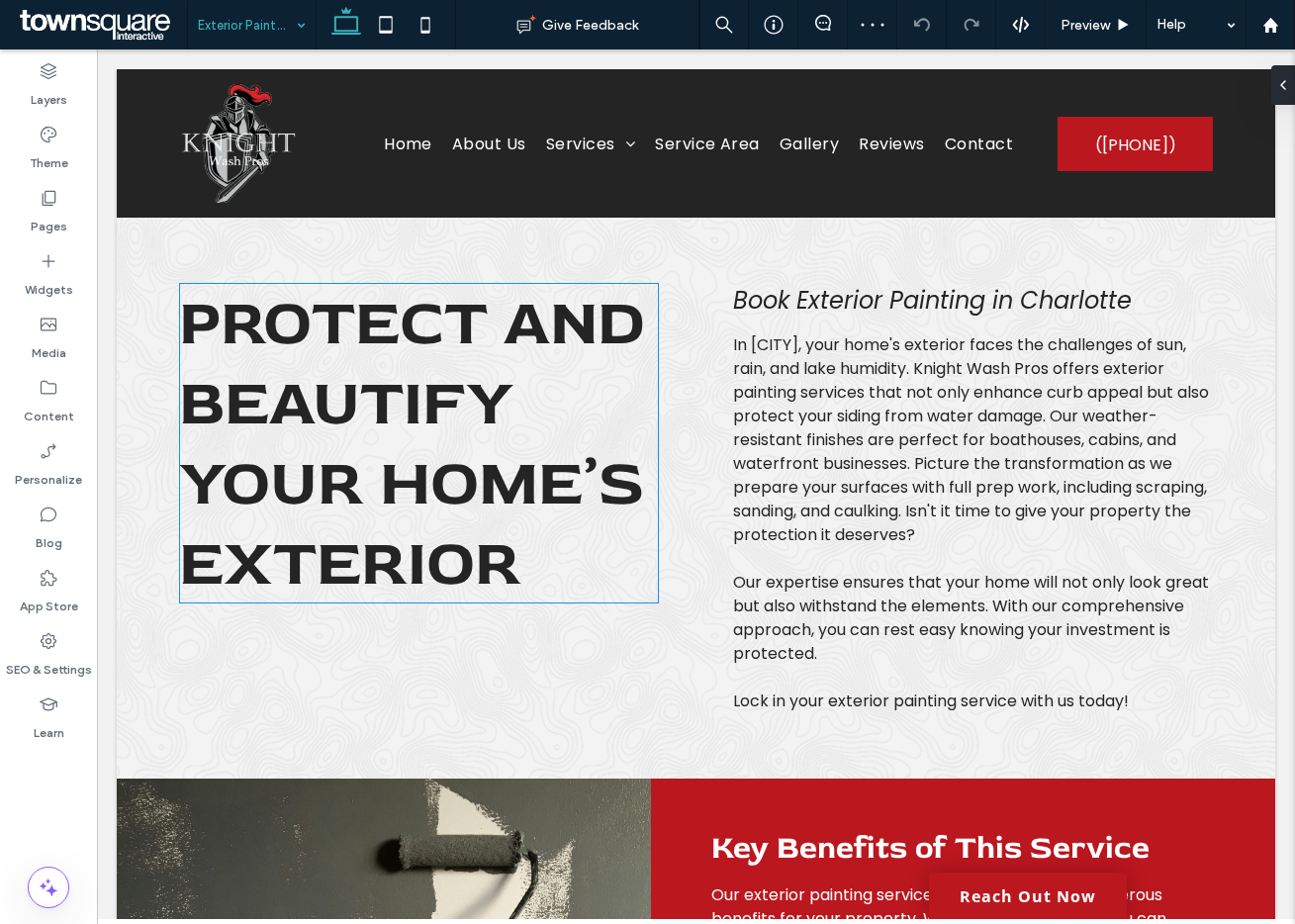 click on "Protect and Beautify Your Home’s Exterior" at bounding box center (412, 443) 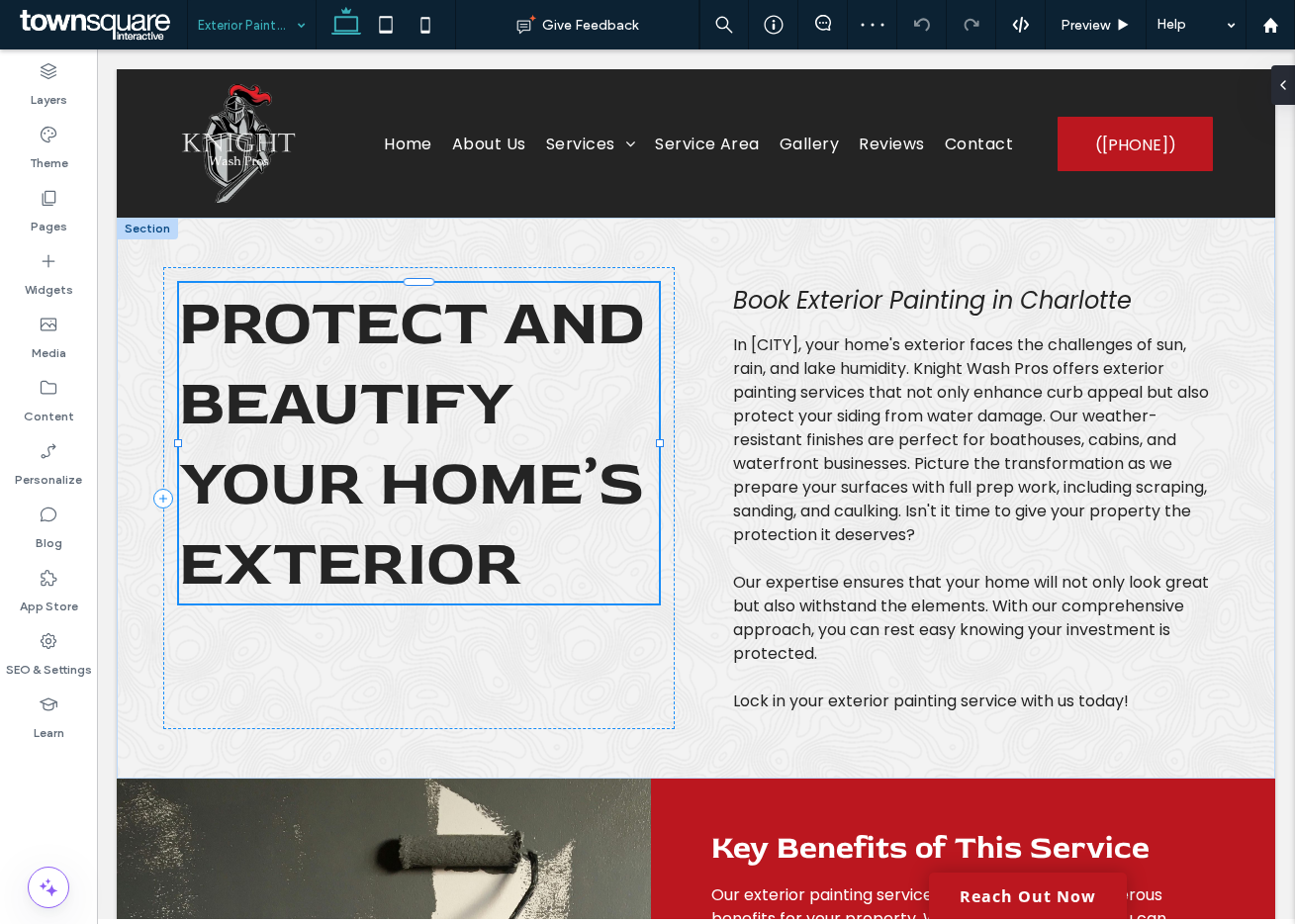 click on "Protect and Beautify Your Home’s Exterior" at bounding box center (412, 443) 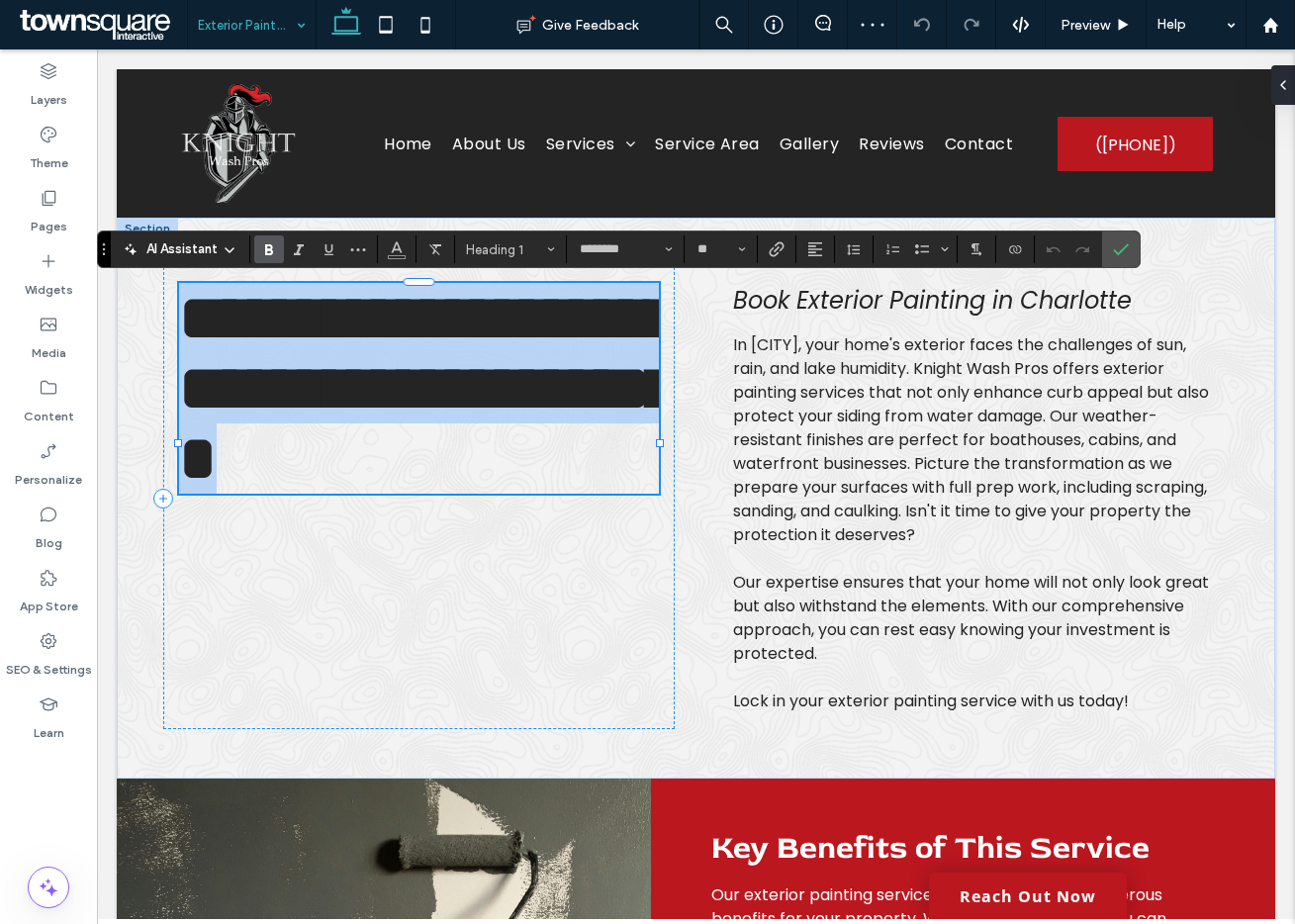 paste 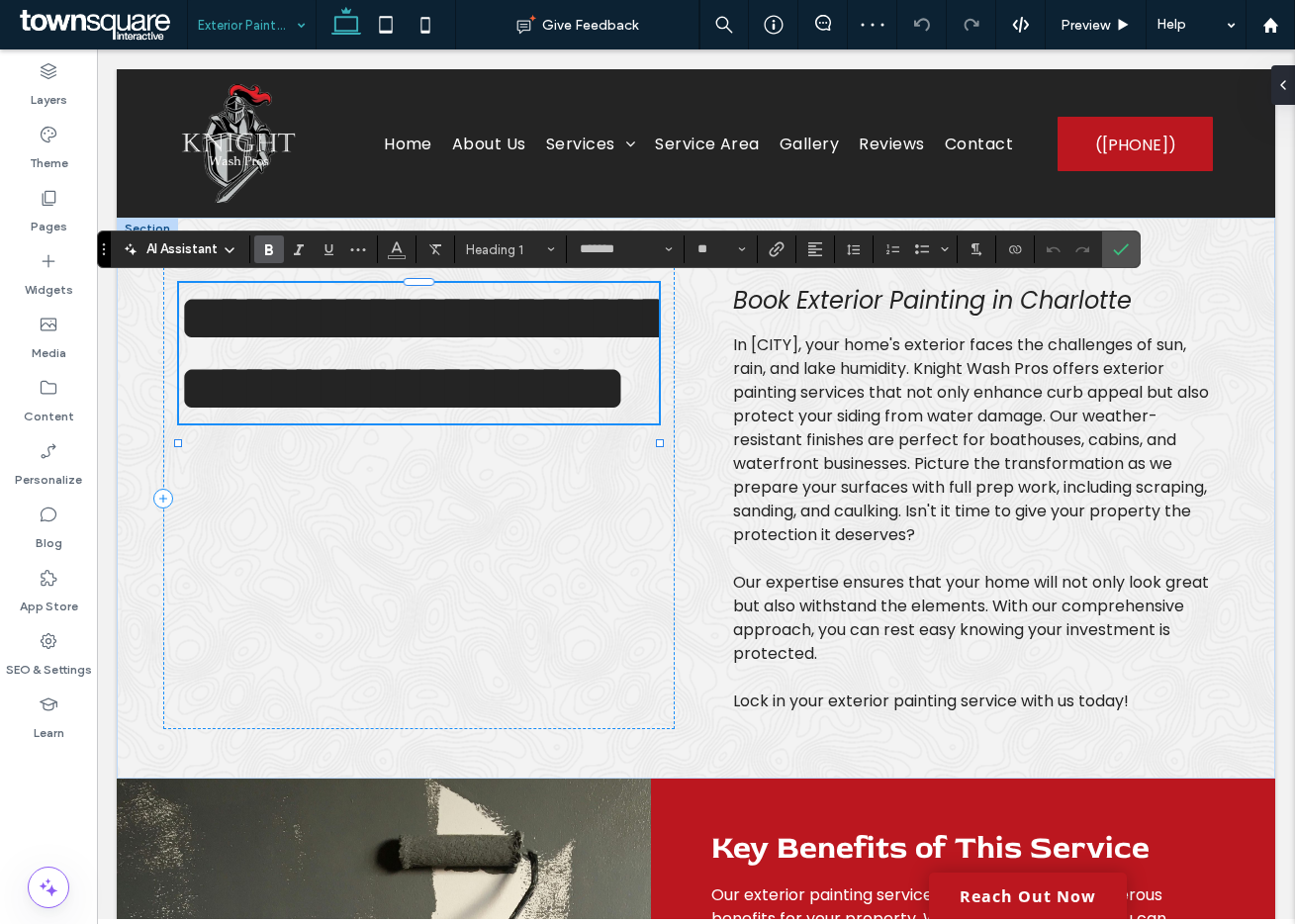 scroll, scrollTop: 1, scrollLeft: 0, axis: vertical 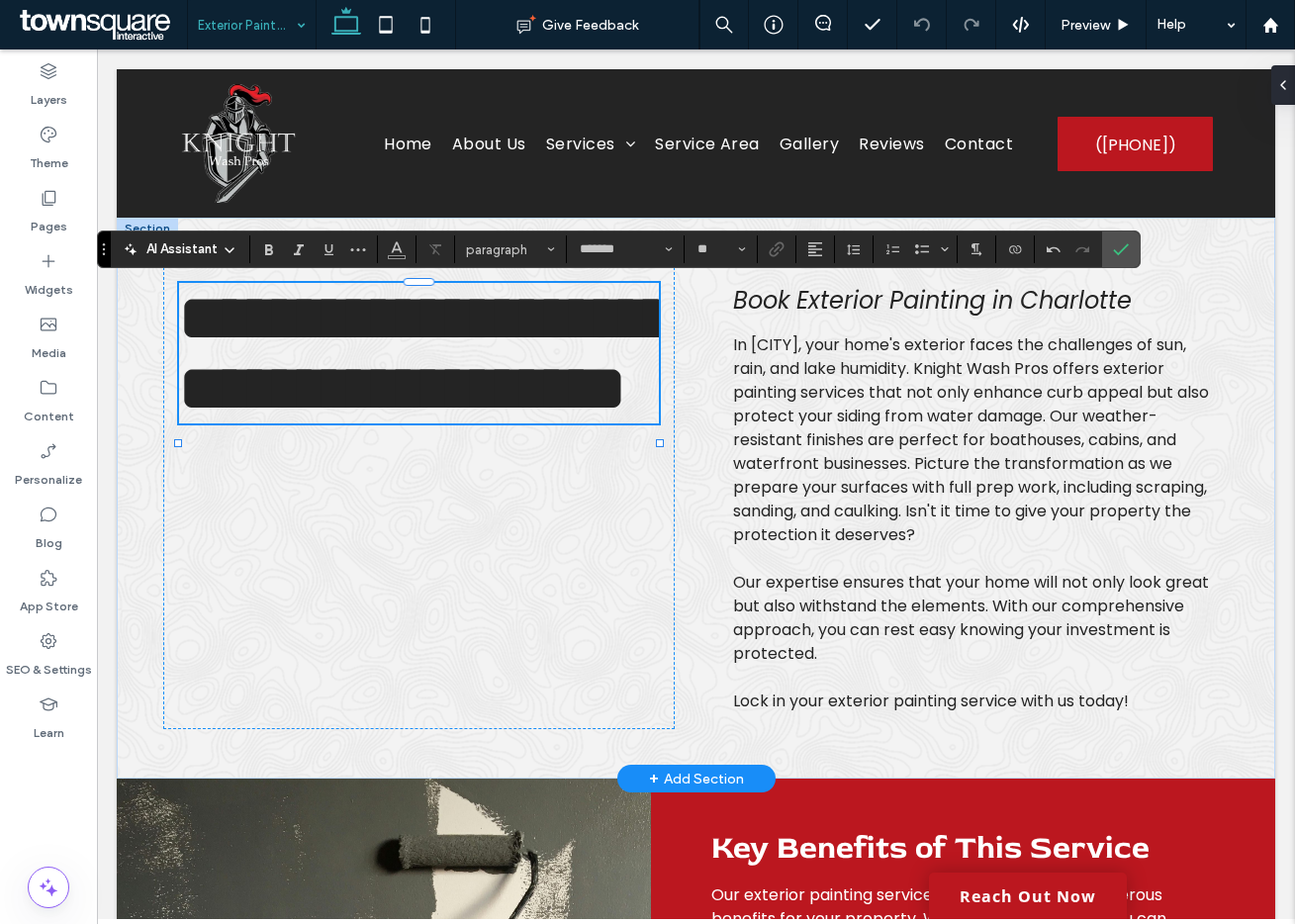 click on "Book Exterior Painting in Charlotte" at bounding box center [972, 300] 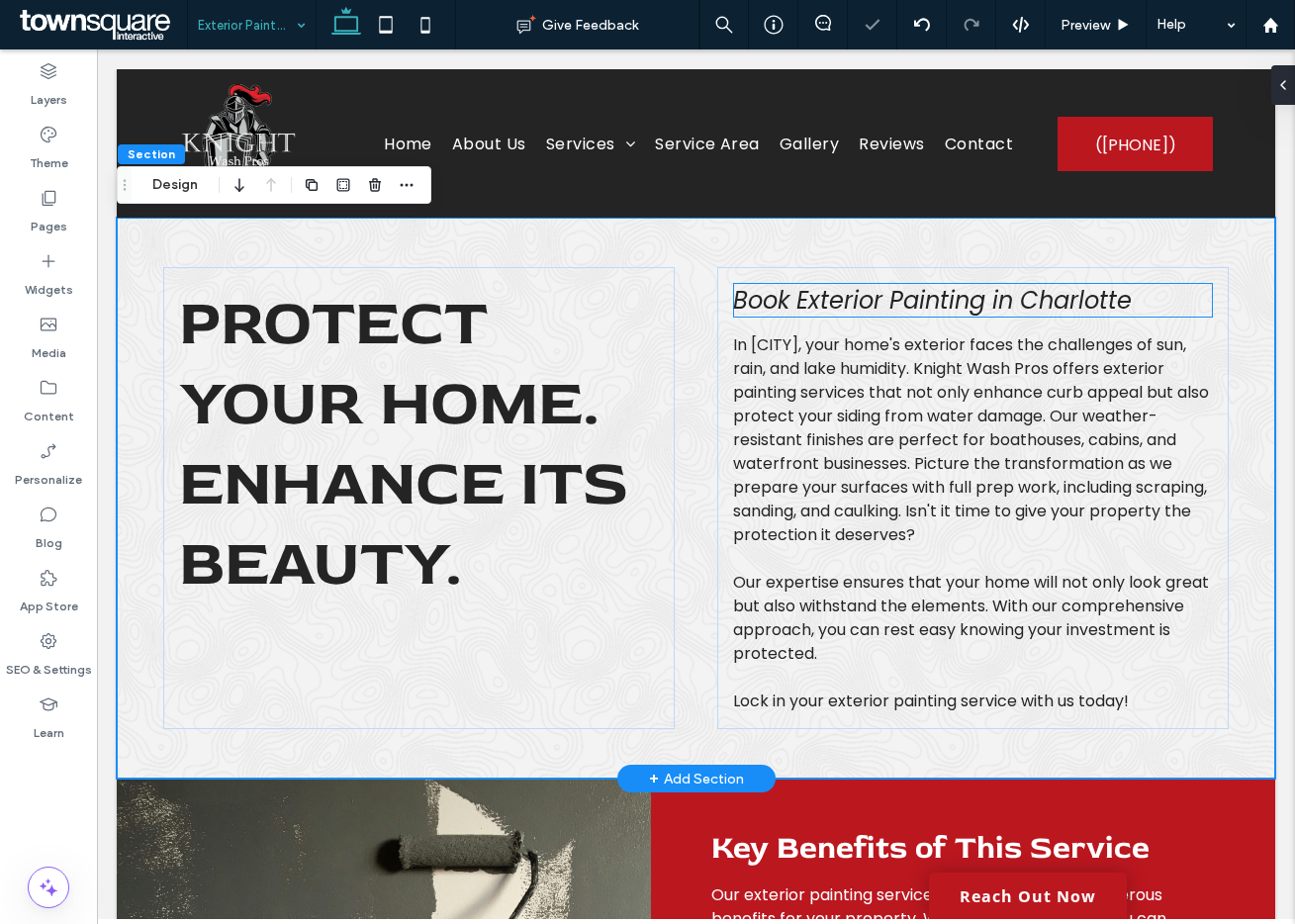 click on "Book Exterior Painting in Charlotte" at bounding box center (932, 300) 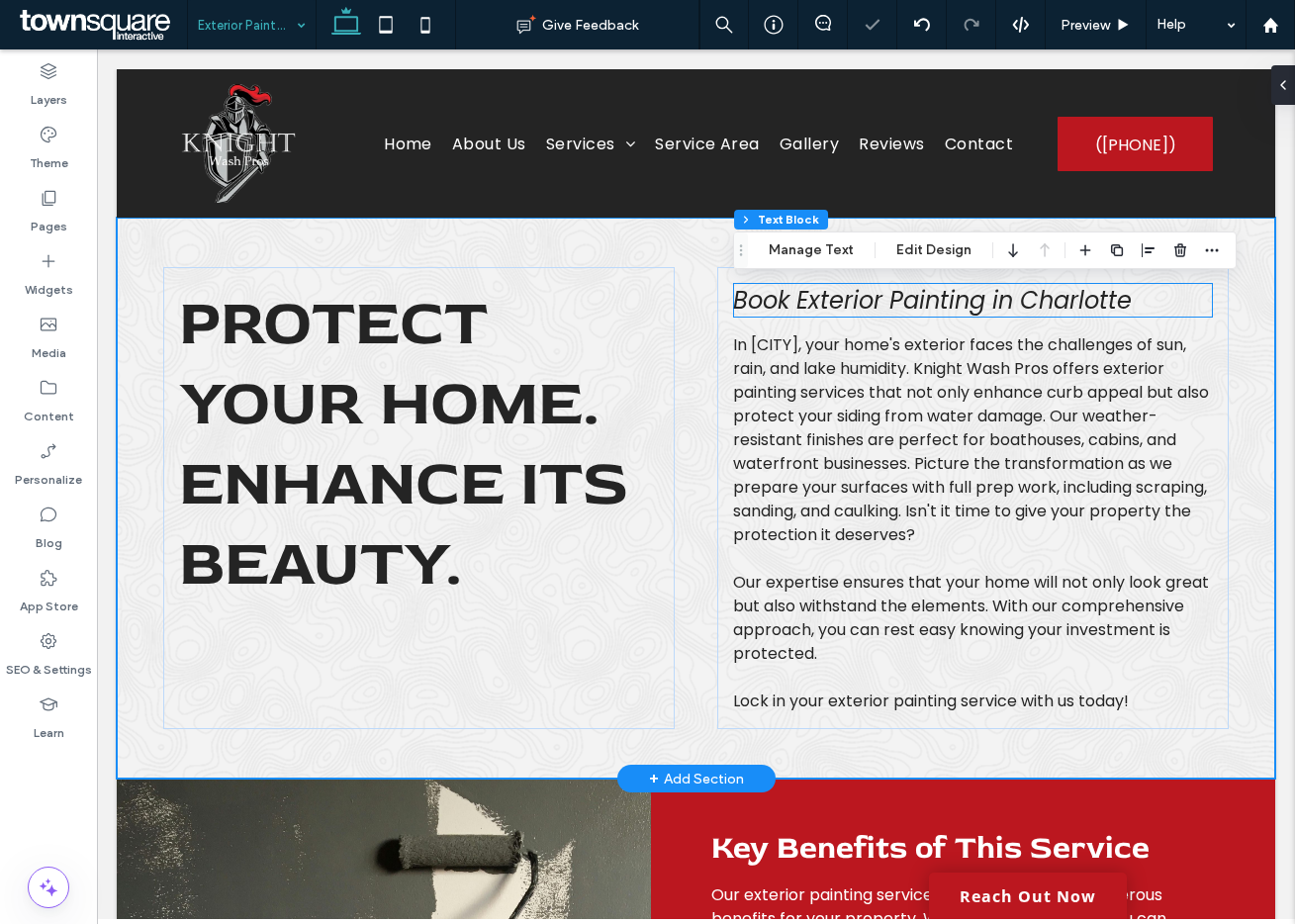 click on "Book Exterior Painting in Charlotte" at bounding box center [932, 300] 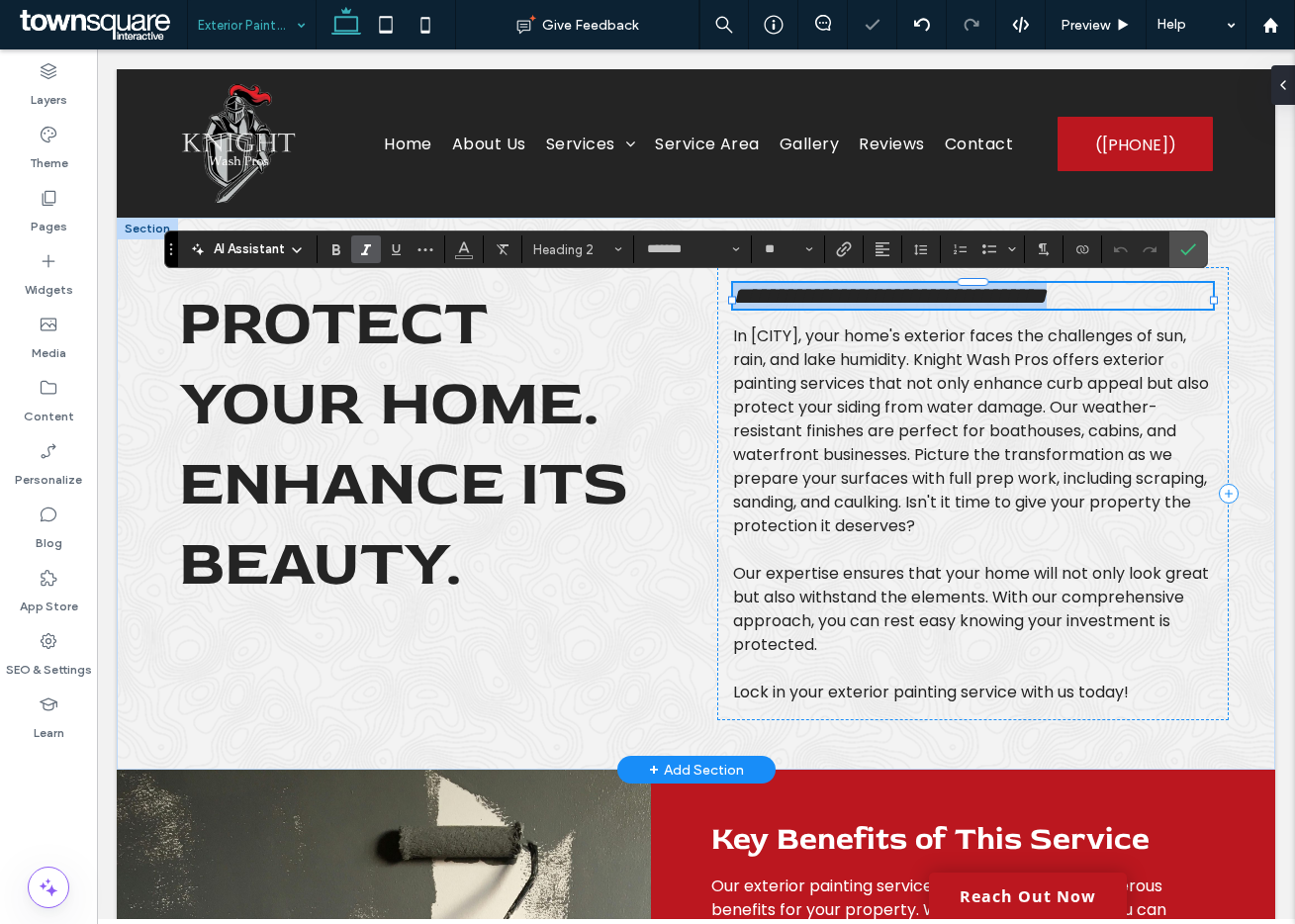 paste 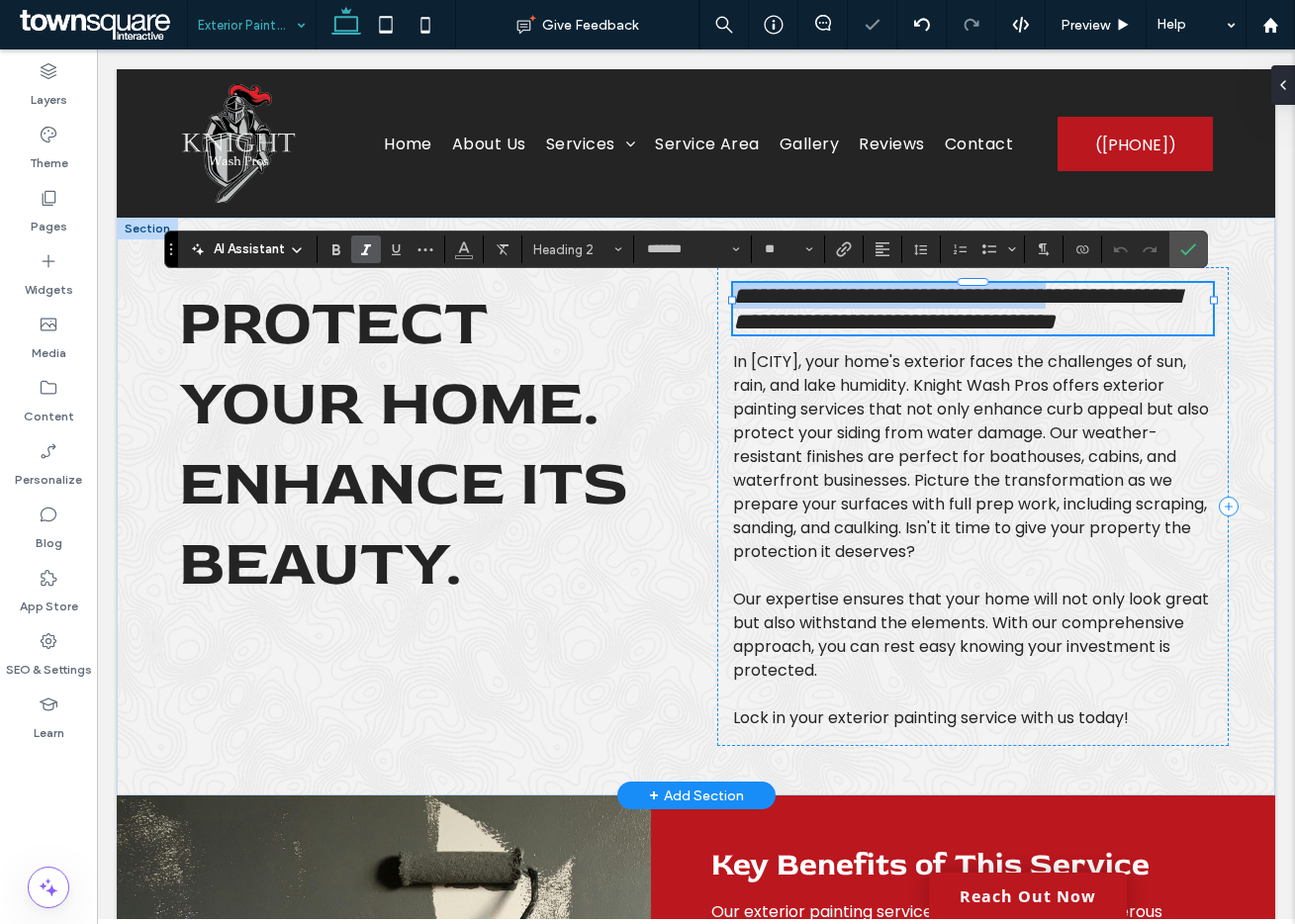 type on "**" 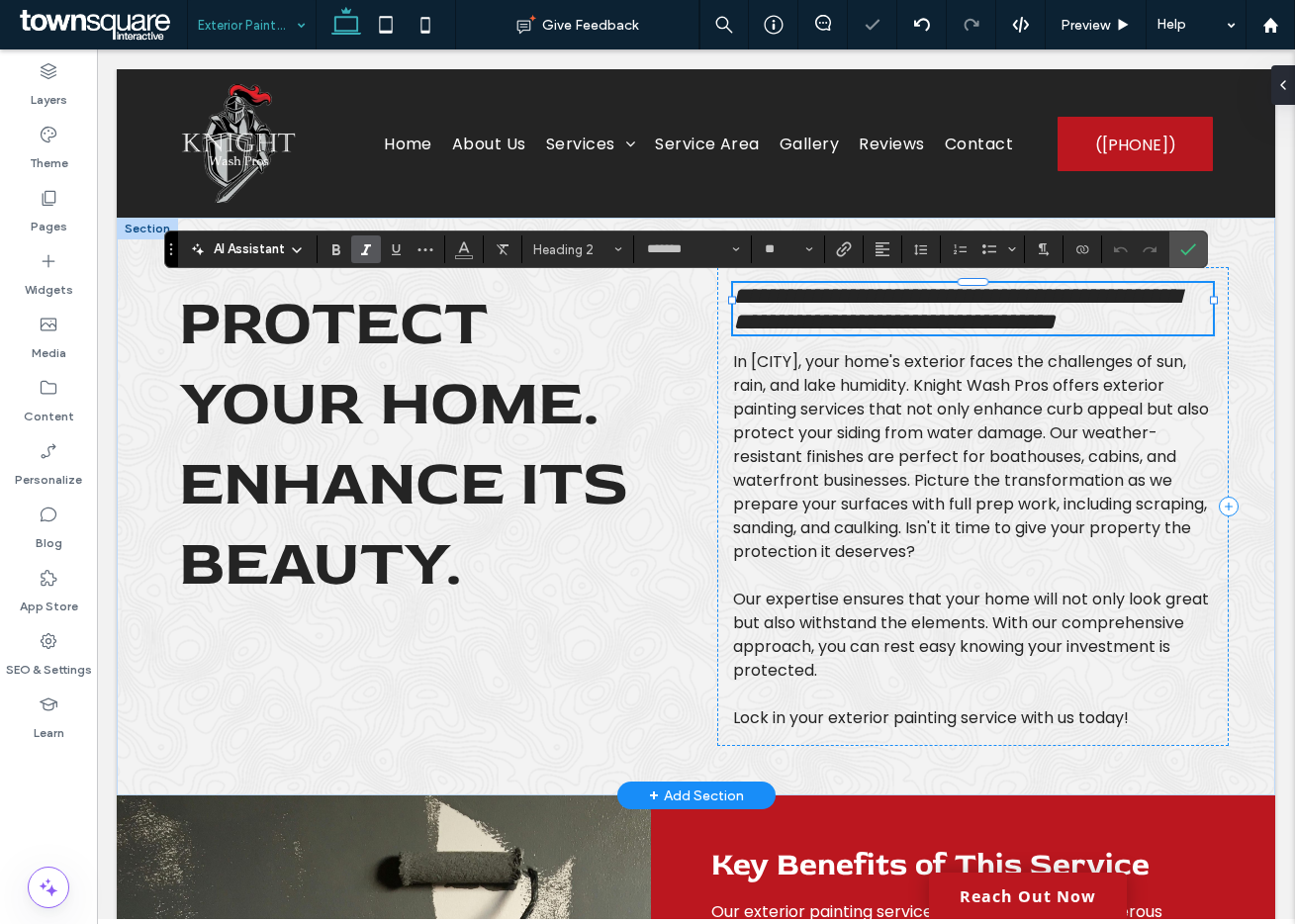 scroll, scrollTop: 1, scrollLeft: 0, axis: vertical 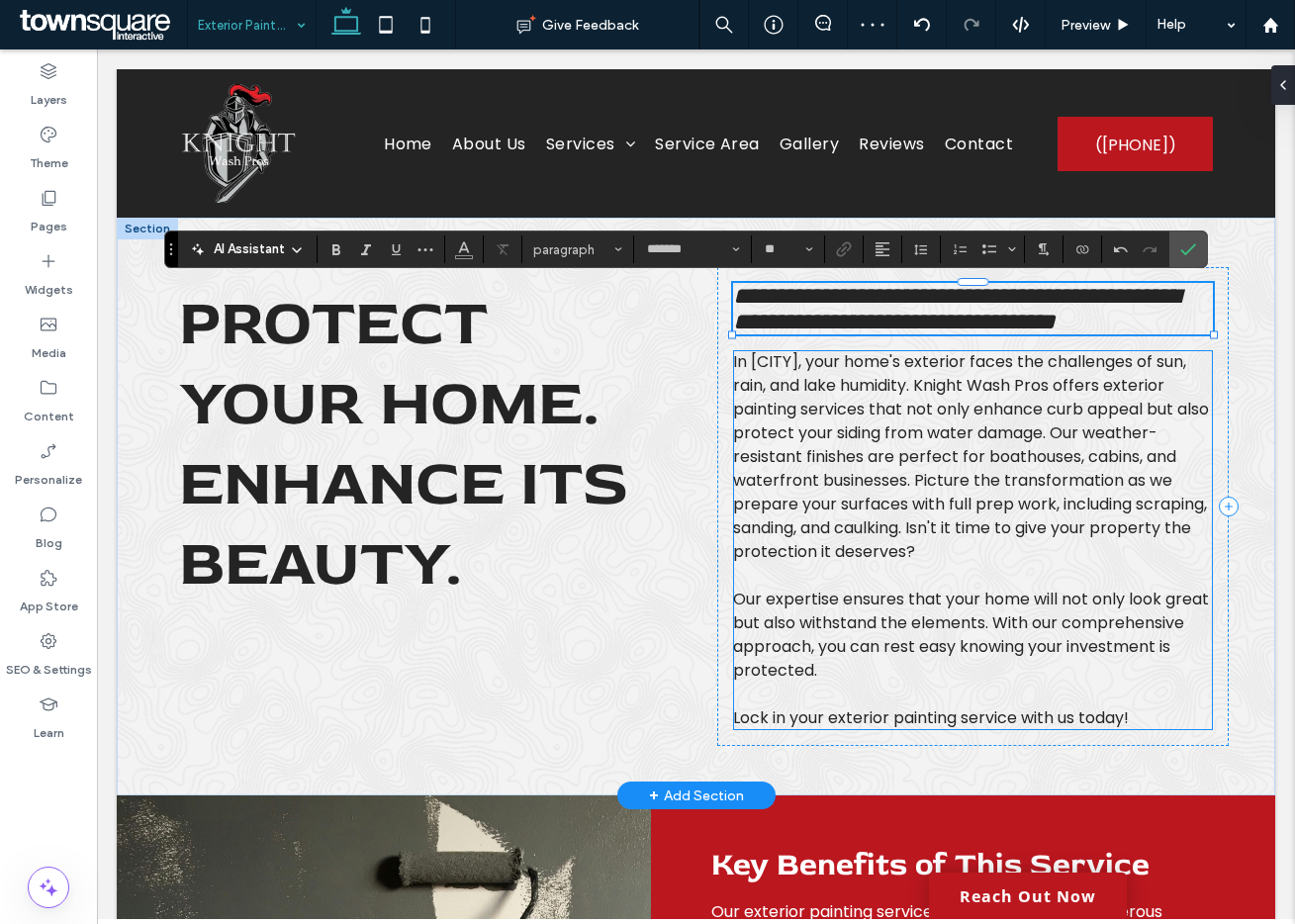 click on "In Charlotte, your home's exterior faces the challenges of sun, rain, and lake humidity. Knight Wash Pros offers exterior painting services that not only enhance curb appeal but also protect your siding from water damage. Our weather-resistant finishes are perfect for boathouses, cabins, and waterfront businesses. Picture the transformation as we prepare your surfaces with full prep work, including scraping, sanding, and caulking. Isn't it time to give your property the protection it deserves?" at bounding box center (971, 456) 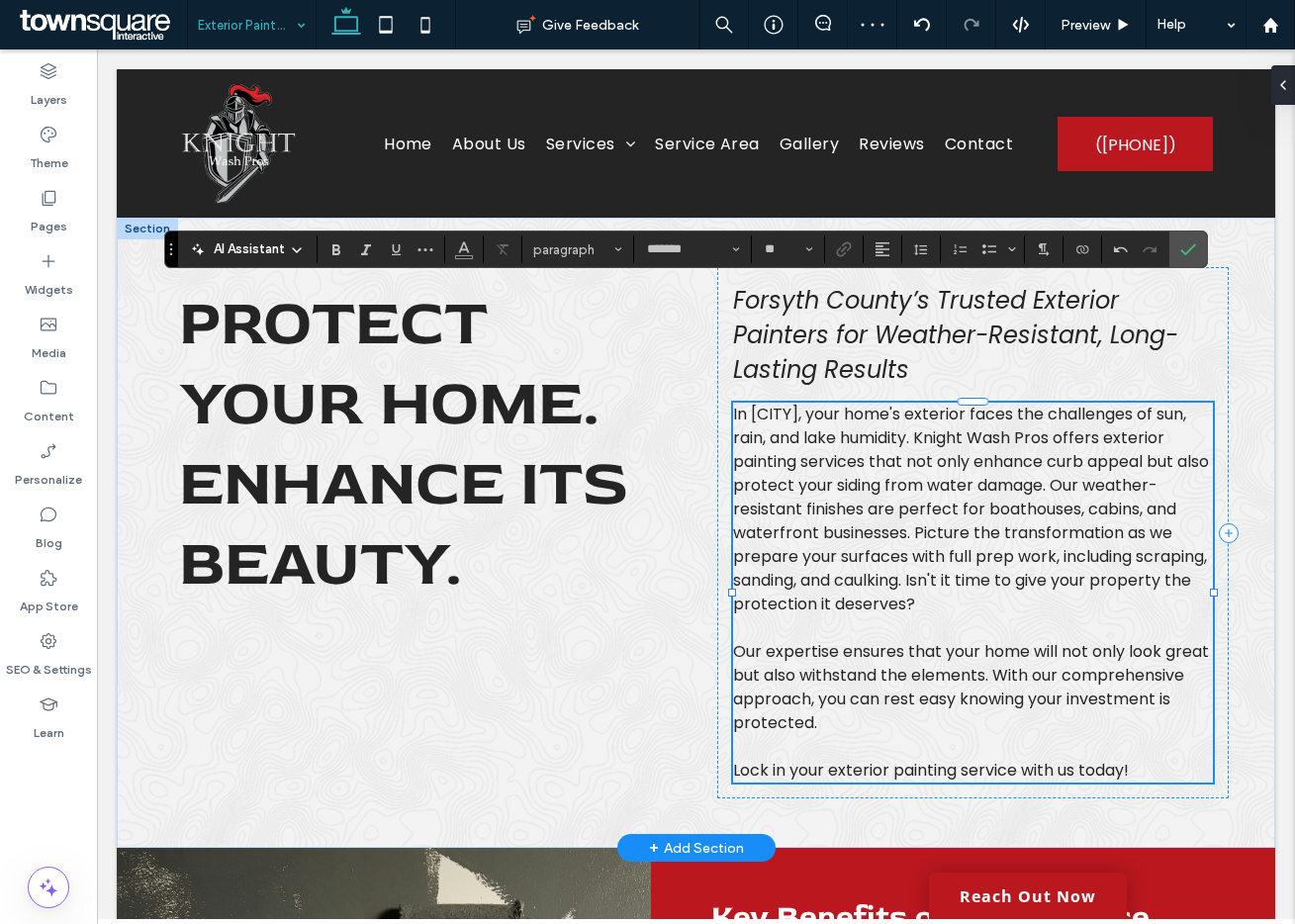 click on "In Charlotte, your home's exterior faces the challenges of sun, rain, and lake humidity. Knight Wash Pros offers exterior painting services that not only enhance curb appeal but also protect your siding from water damage. Our weather-resistant finishes are perfect for boathouses, cabins, and waterfront businesses. Picture the transformation as we prepare your surfaces with full prep work, including scraping, sanding, and caulking. Isn't it time to give your property the protection it deserves?" at bounding box center [971, 508] 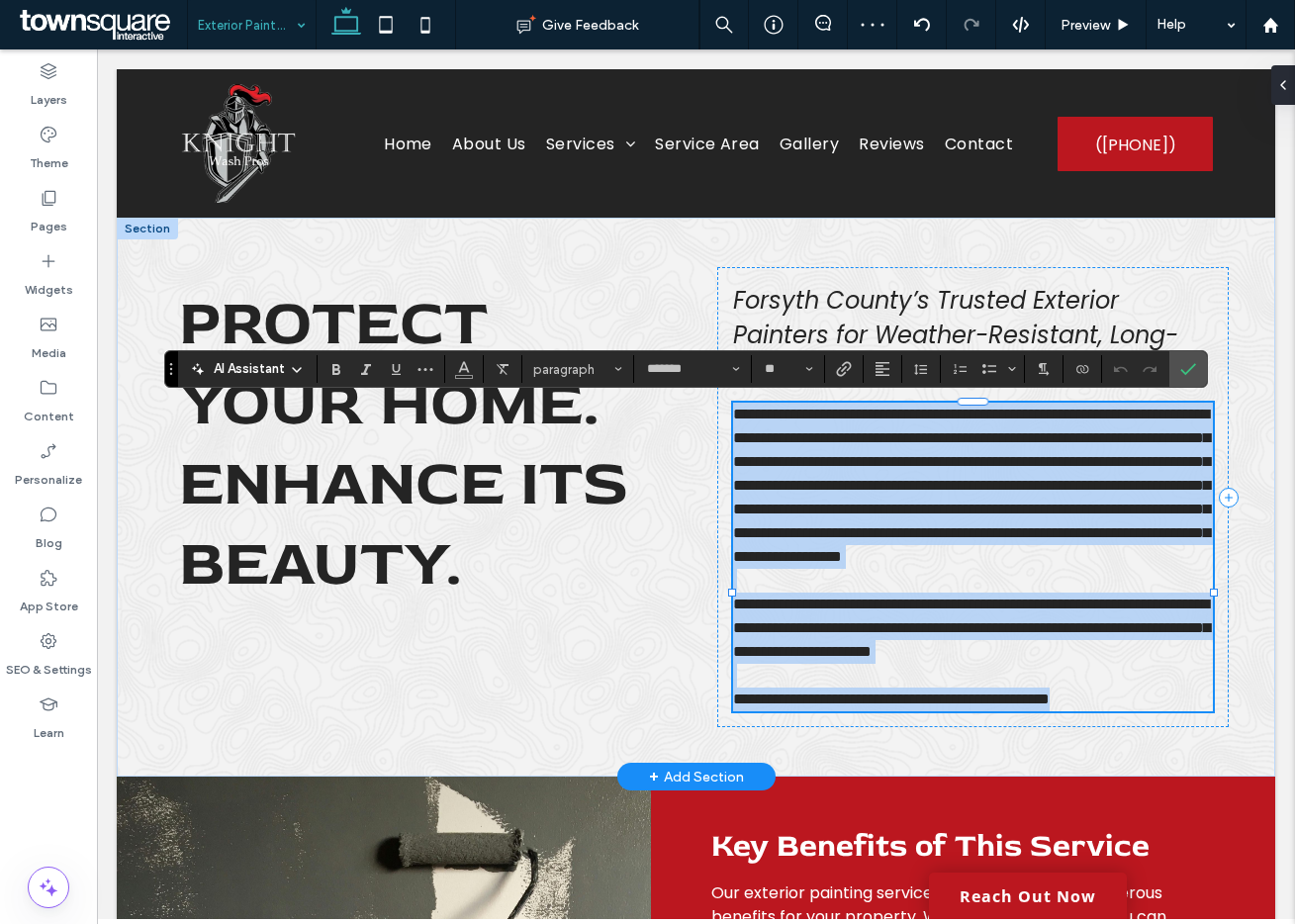 click on "**********" at bounding box center [971, 485] 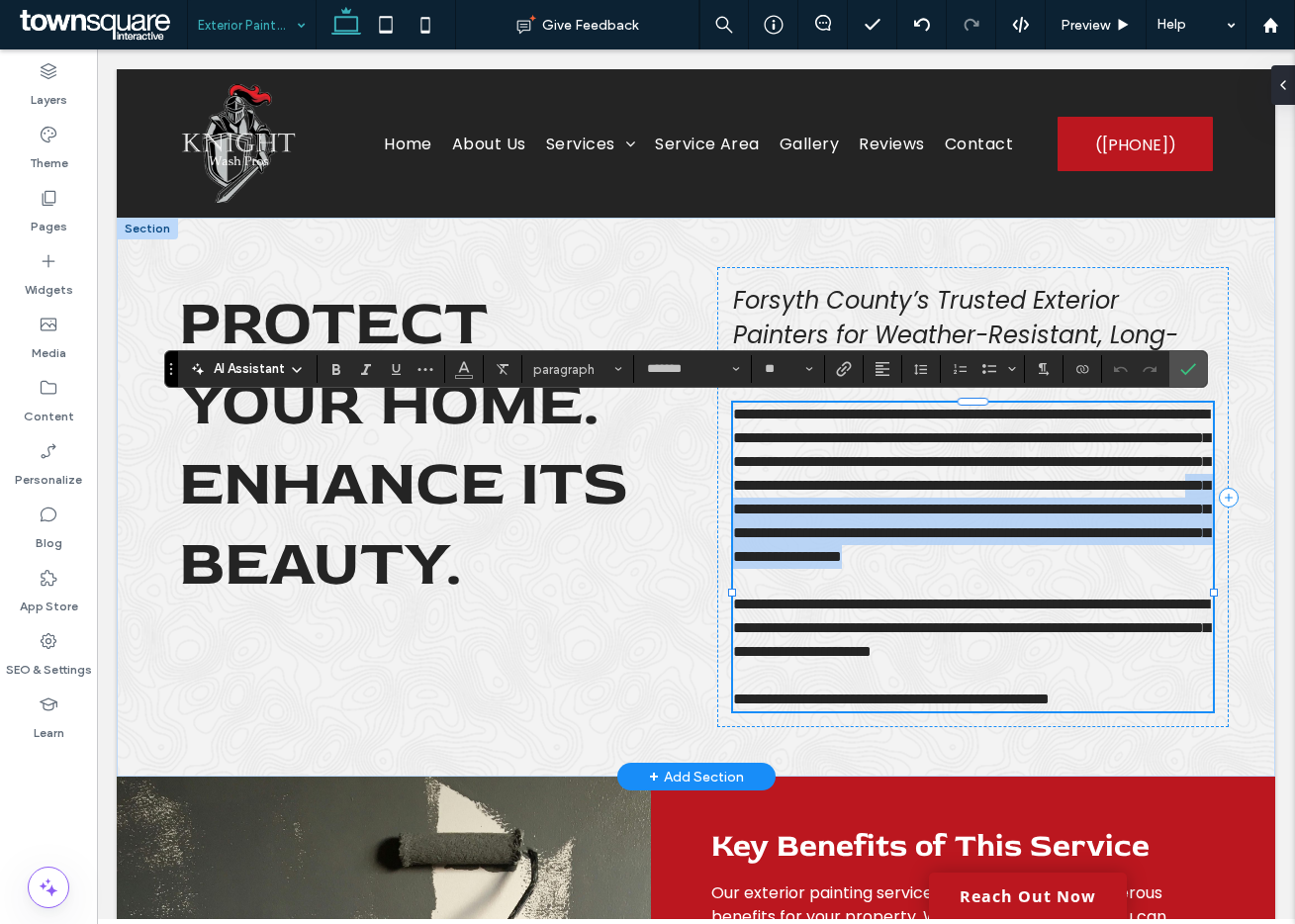 drag, startPoint x: 917, startPoint y: 530, endPoint x: 972, endPoint y: 598, distance: 87.45856 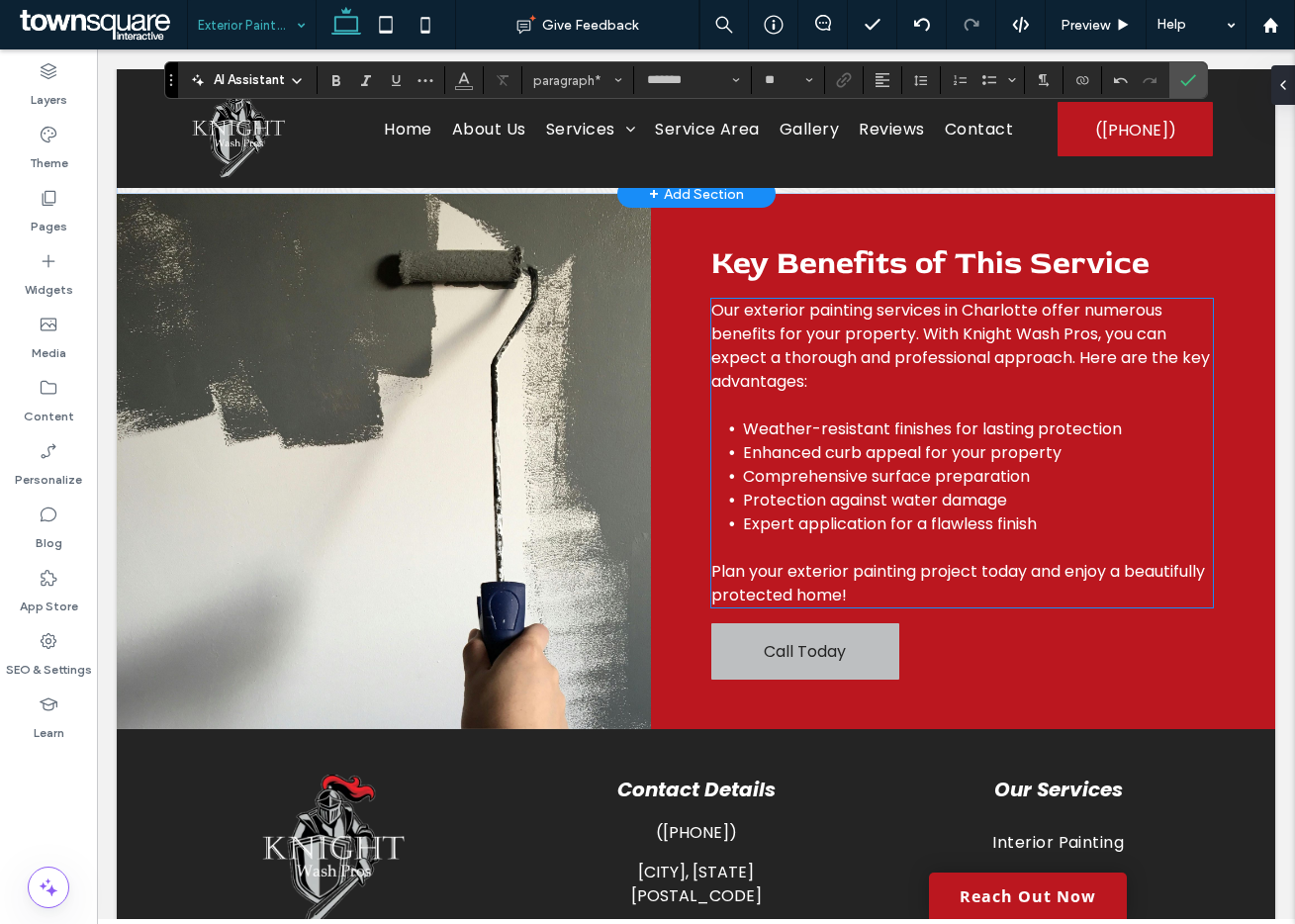 scroll, scrollTop: 514, scrollLeft: 0, axis: vertical 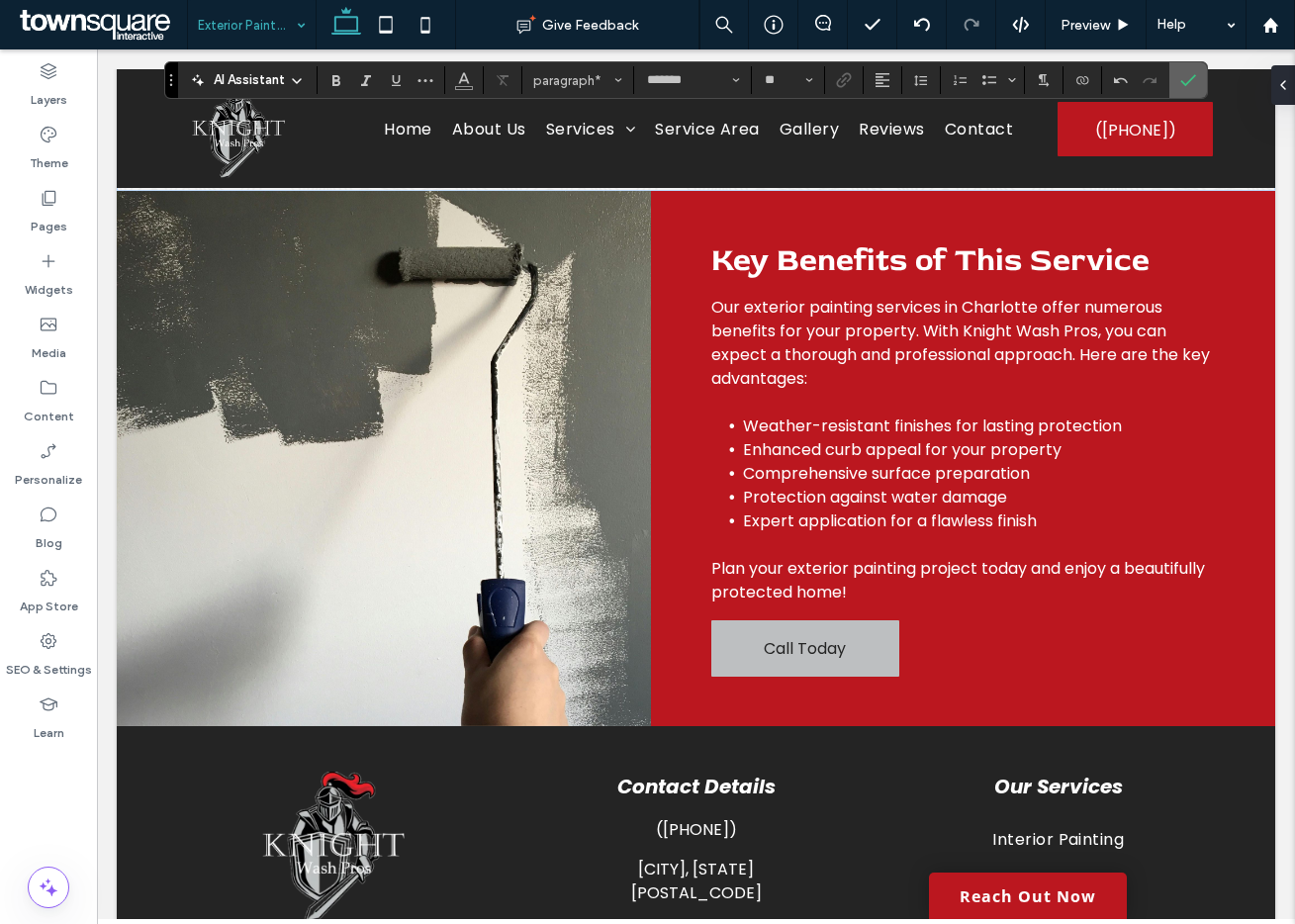 click 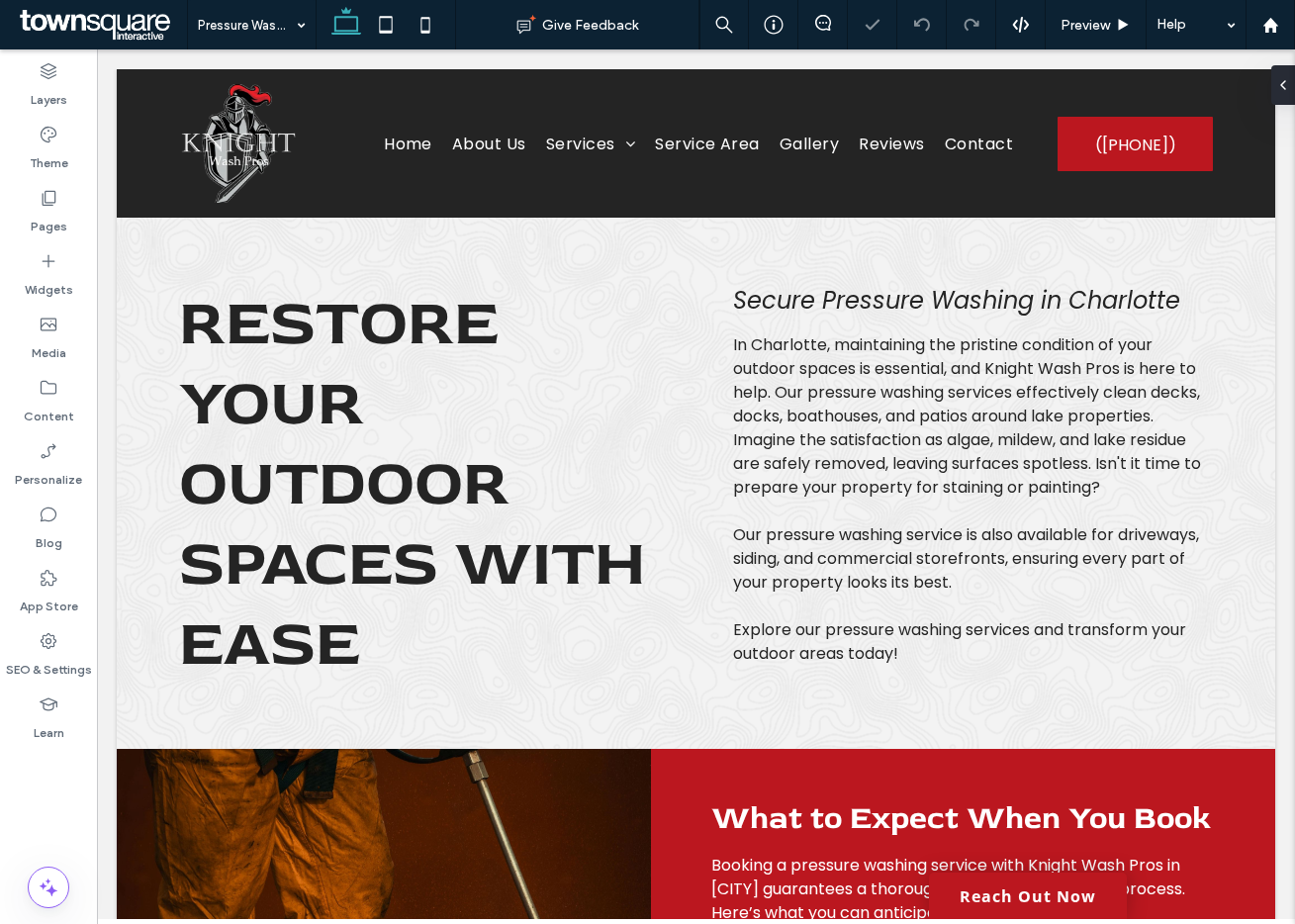 scroll, scrollTop: 0, scrollLeft: 0, axis: both 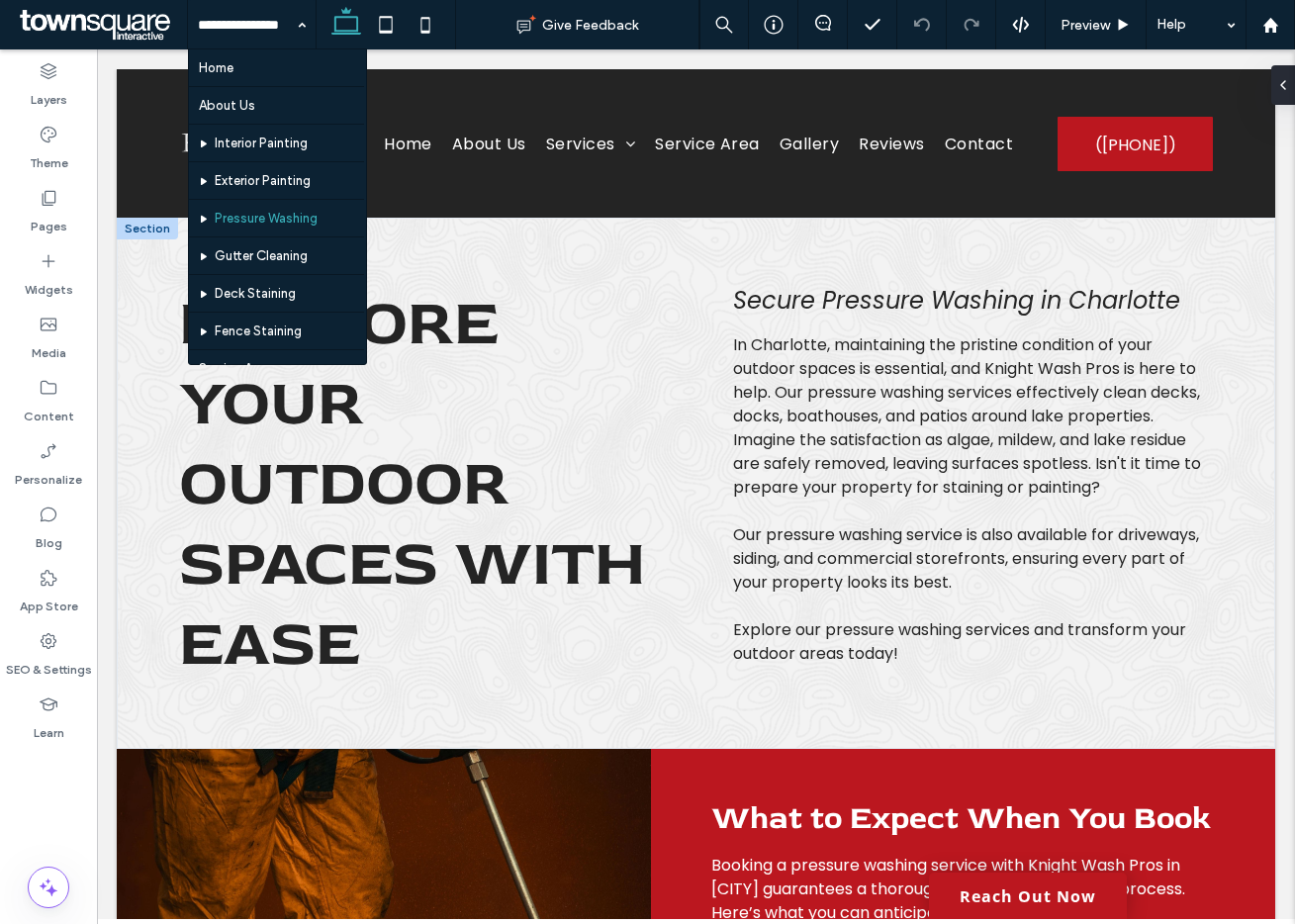 click on "Restore Your Outdoor Spaces with Ease" at bounding box center (412, 483) 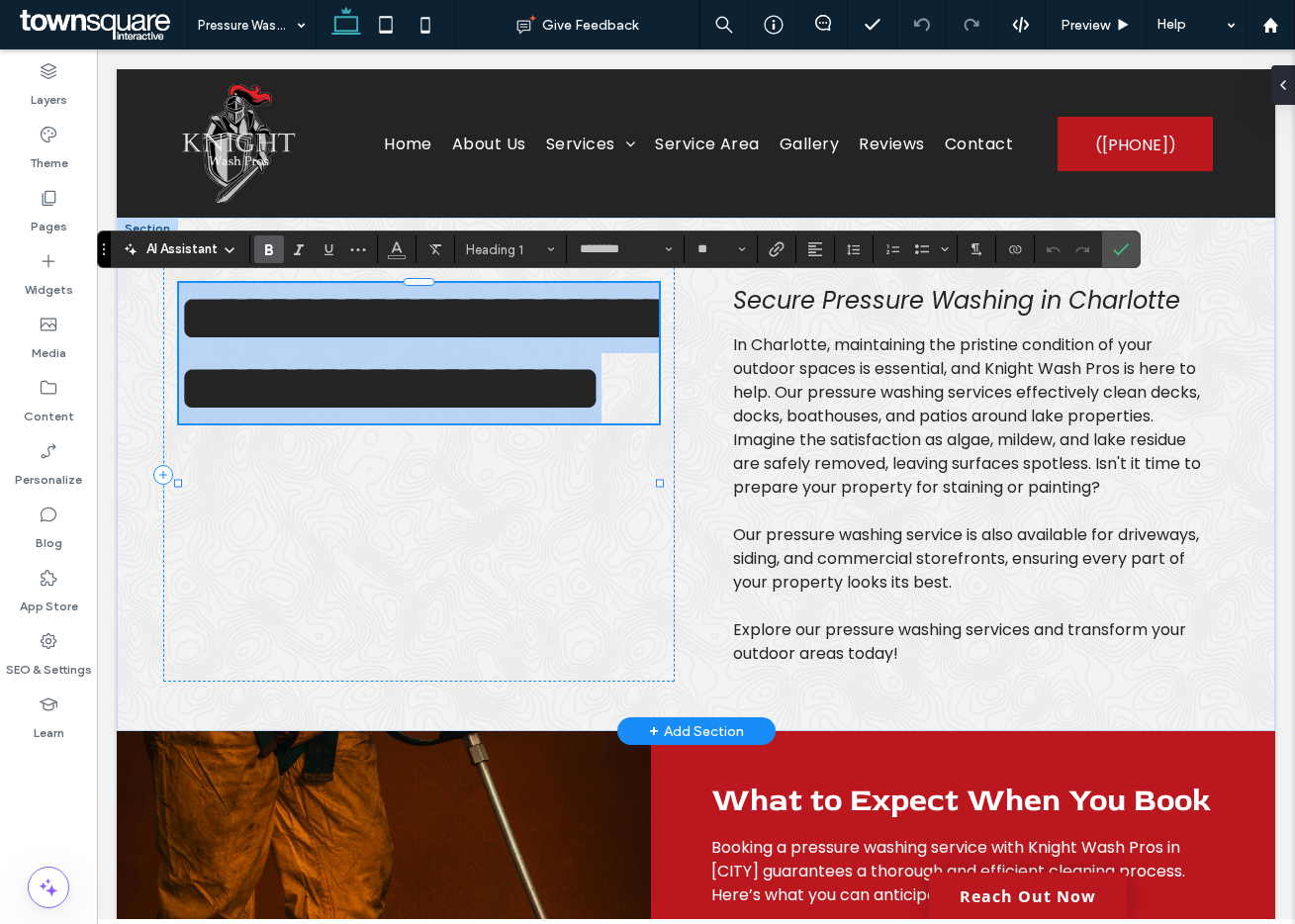 paste 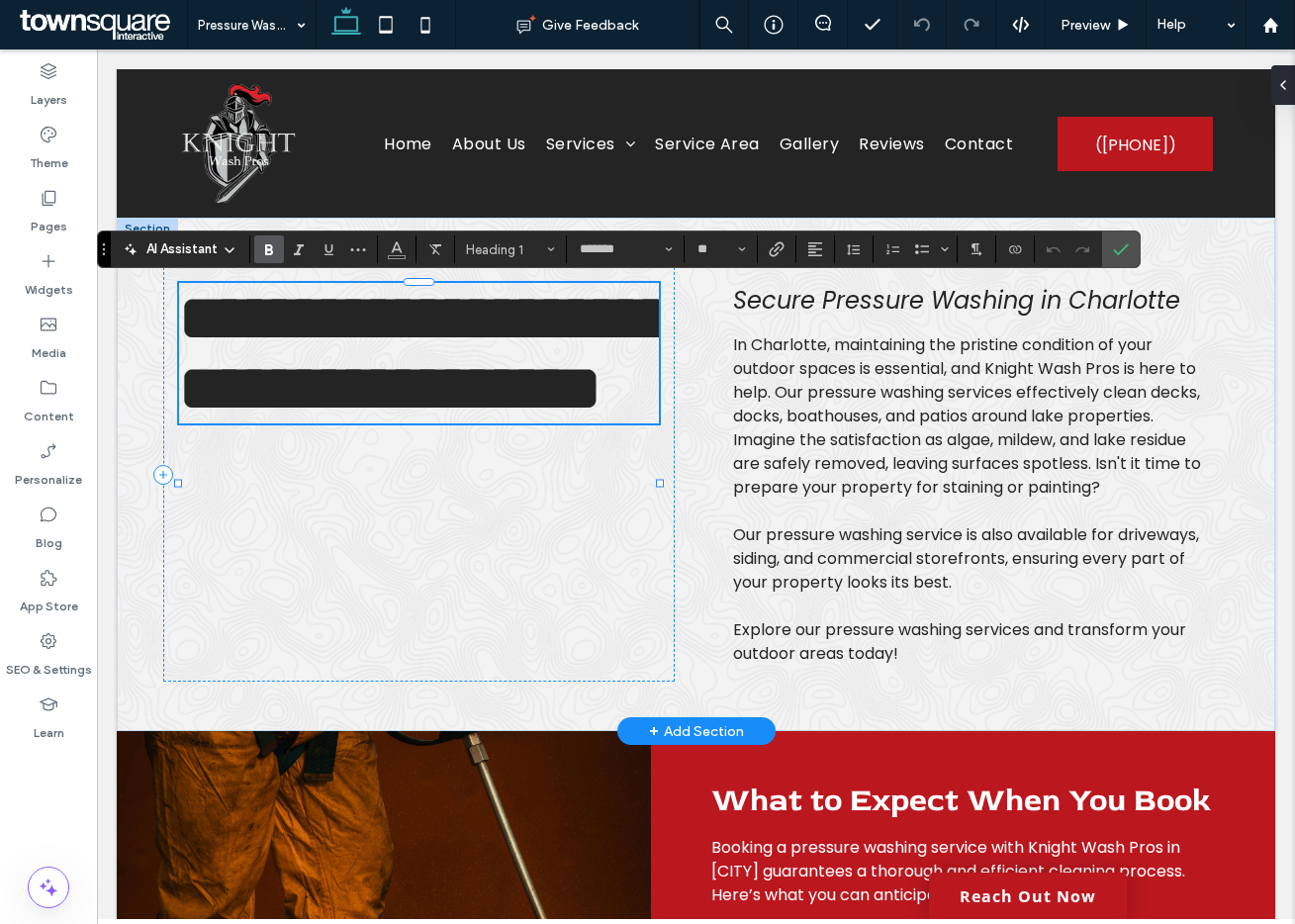 scroll, scrollTop: 1, scrollLeft: 0, axis: vertical 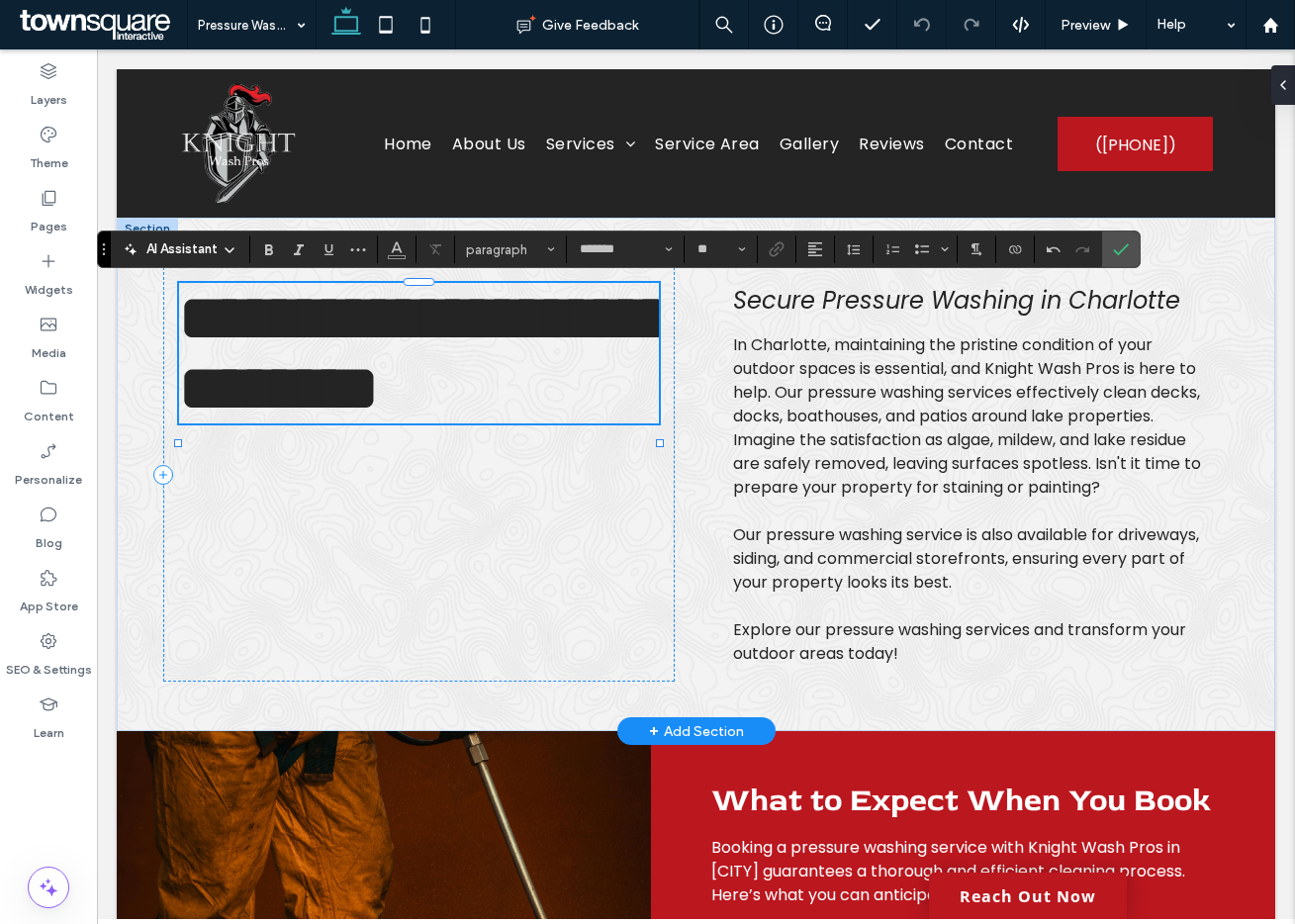 click on "Secure Pressure Washing in Charlotte" at bounding box center [957, 300] 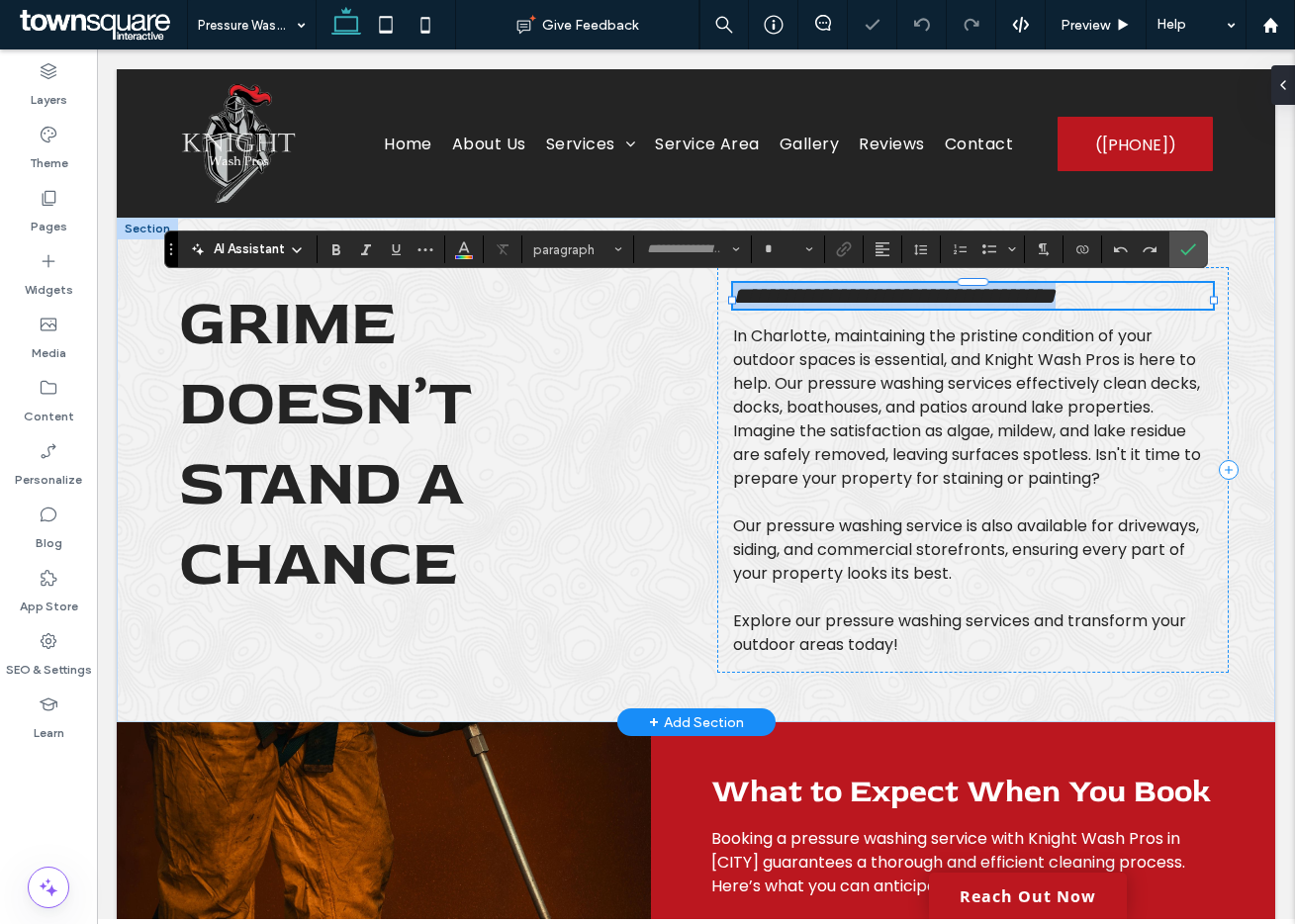 type on "*******" 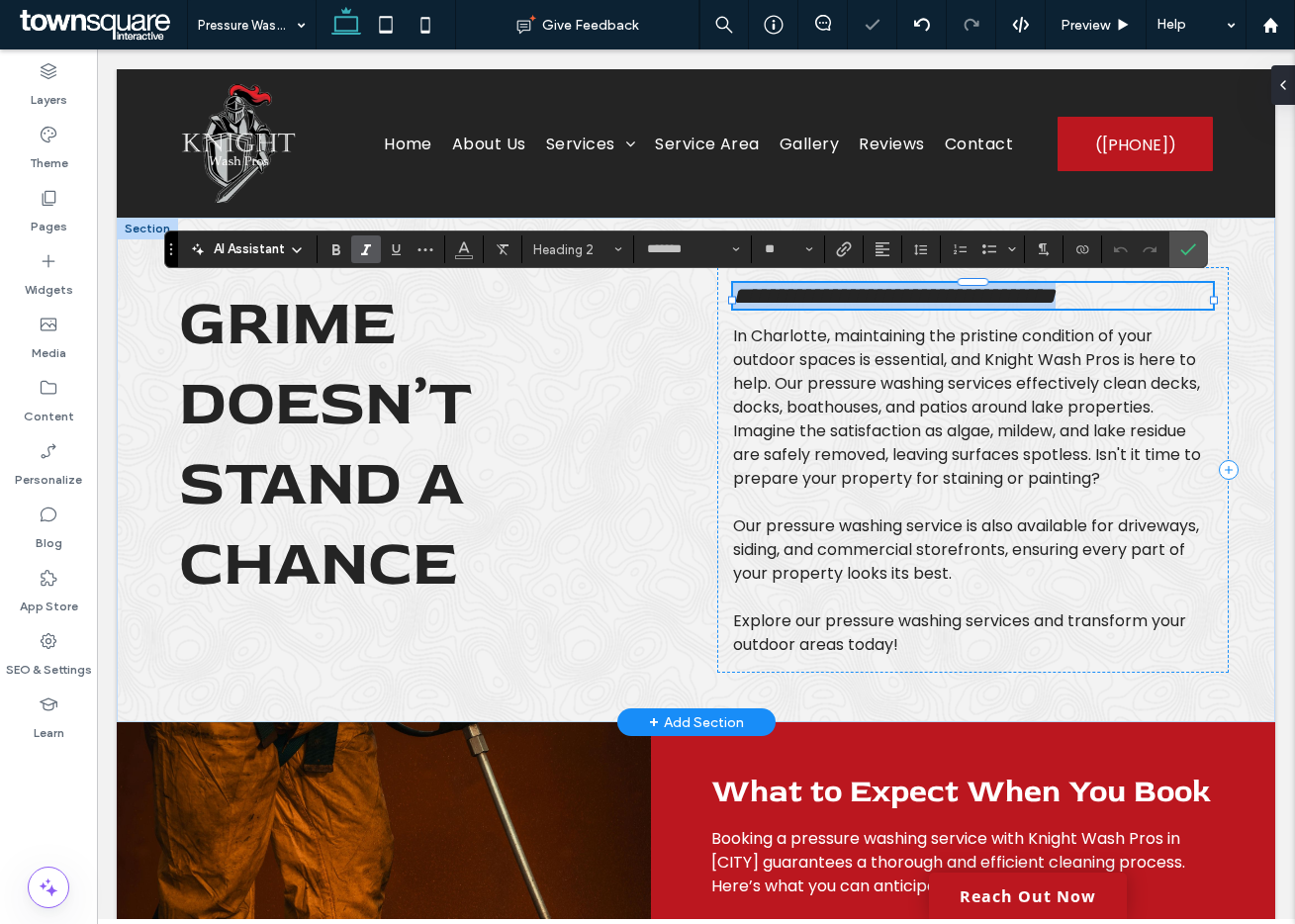 paste 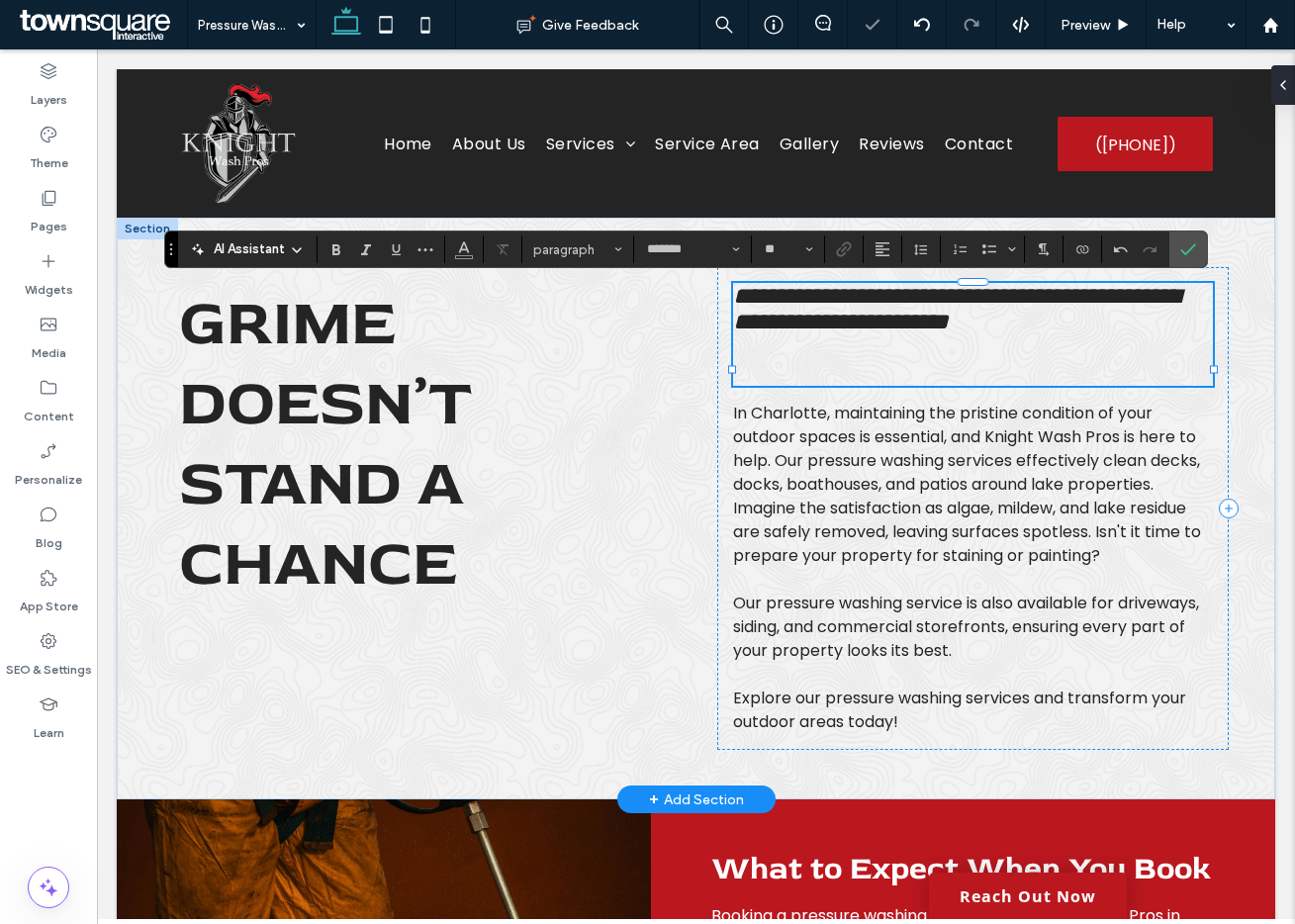 type on "**" 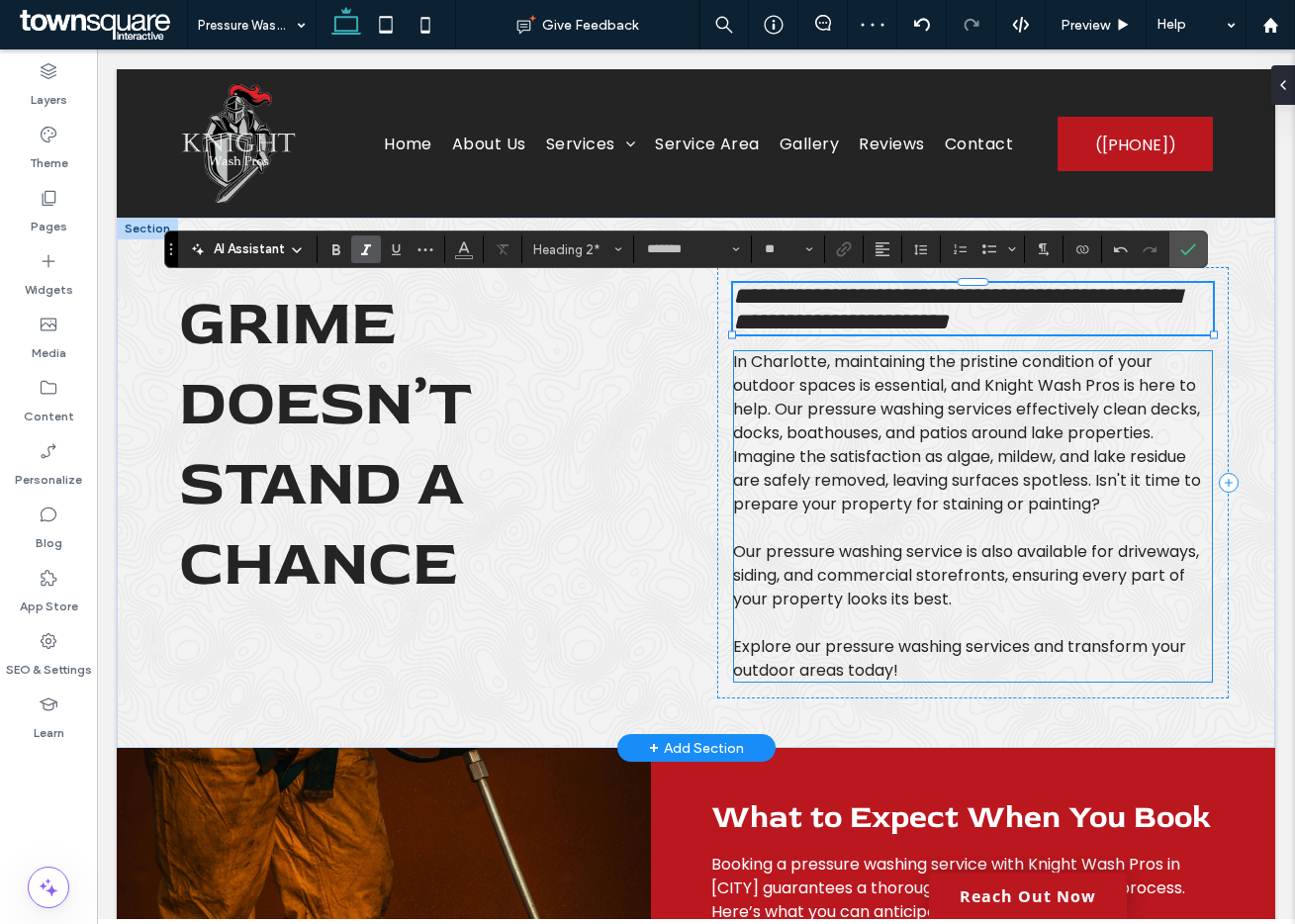 click on "In Charlotte, maintaining the pristine condition of your outdoor spaces is essential, and Knight Wash Pros is here to help. Our pressure washing services effectively clean decks, docks, boathouses, and patios around lake properties. Imagine the satisfaction as algae, mildew, and lake residue are safely removed, leaving surfaces spotless. Isn't it time to prepare your property for staining or painting?" at bounding box center (967, 432) 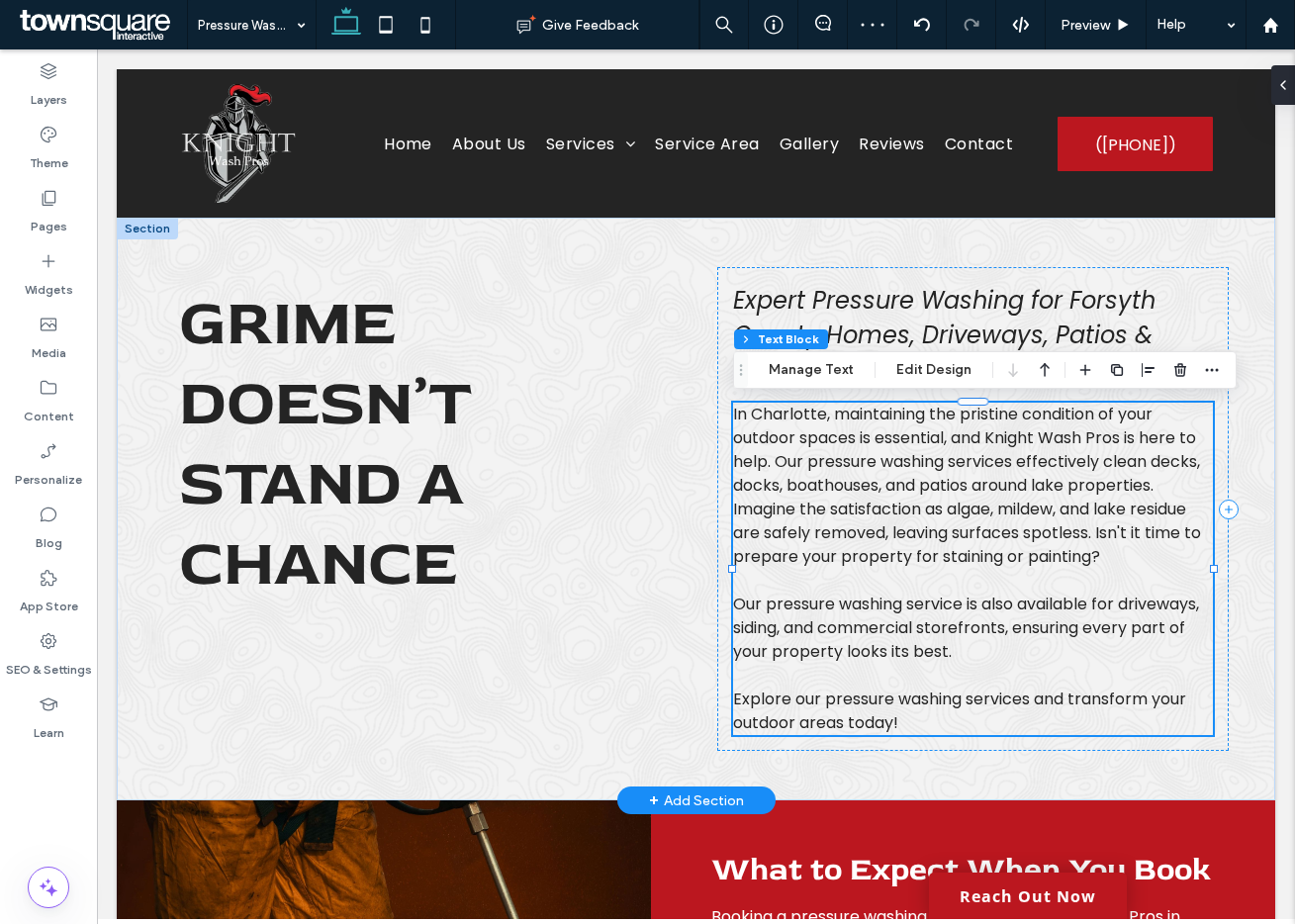 click on "In Charlotte, maintaining the pristine condition of your outdoor spaces is essential, and Knight Wash Pros is here to help. Our pressure washing services effectively clean decks, docks, boathouses, and patios around lake properties. Imagine the satisfaction as algae, mildew, and lake residue are safely removed, leaving surfaces spotless. Isn't it time to prepare your property for staining or painting?" at bounding box center [967, 485] 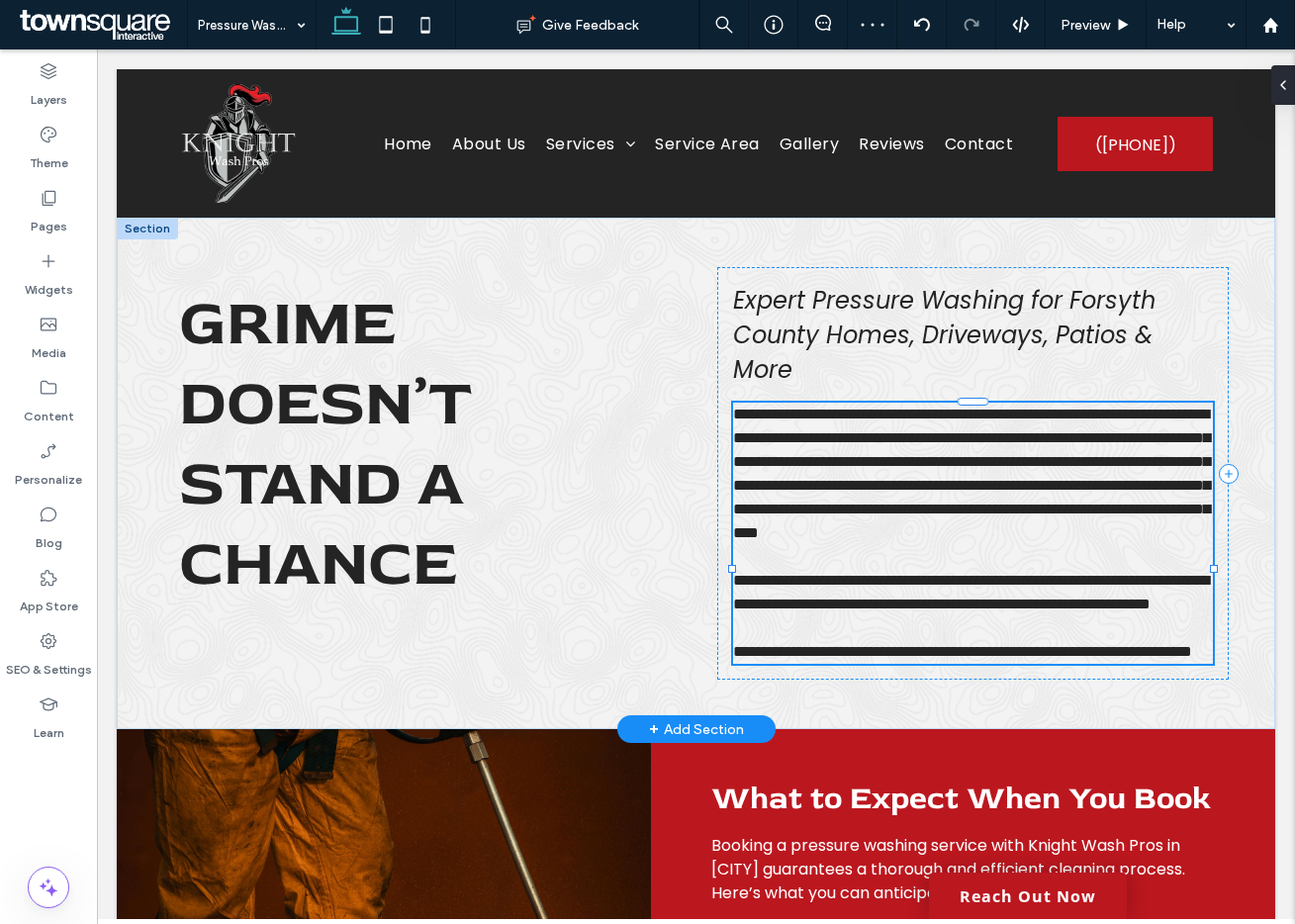 type on "*******" 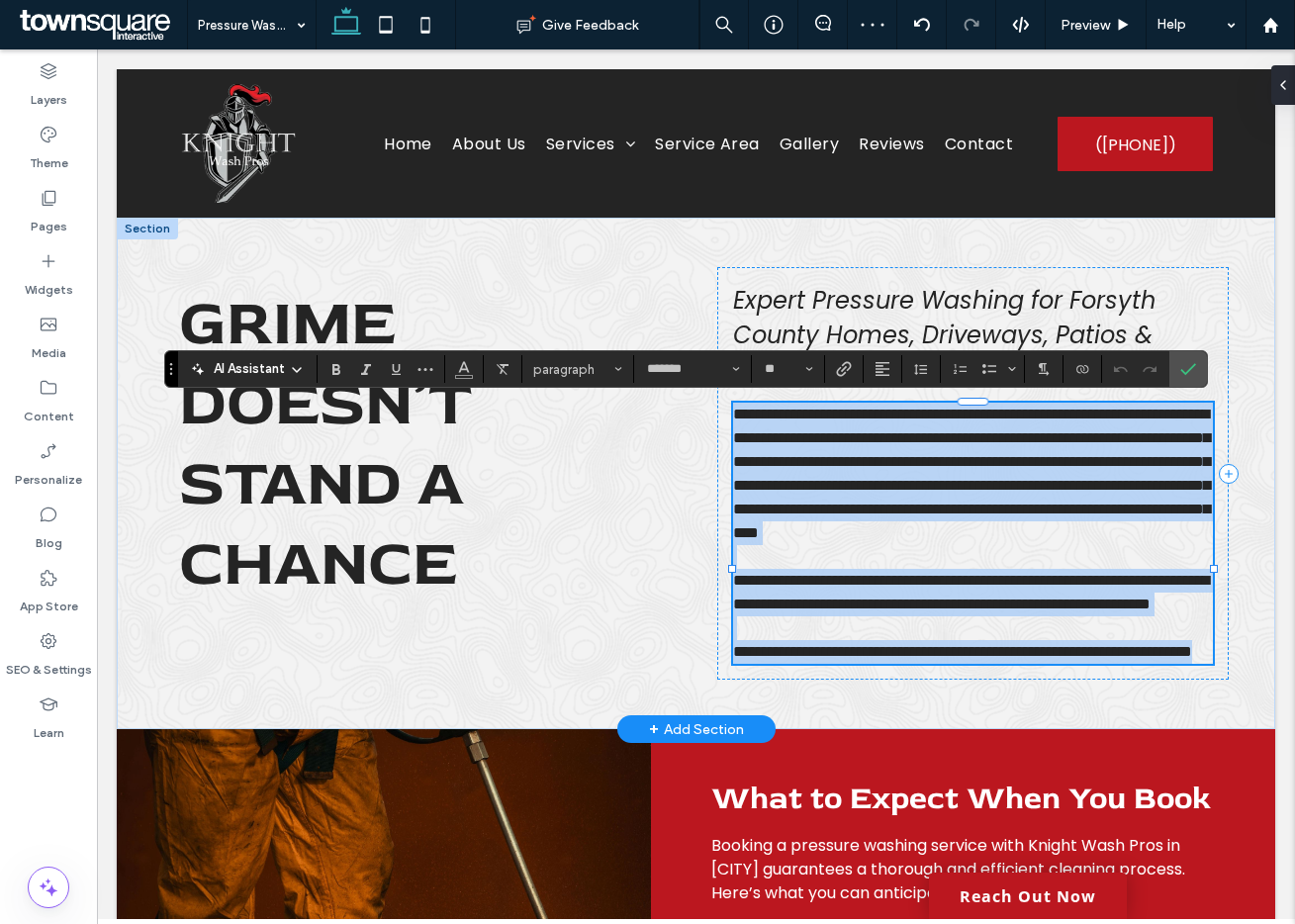 click on "**********" at bounding box center (971, 473) 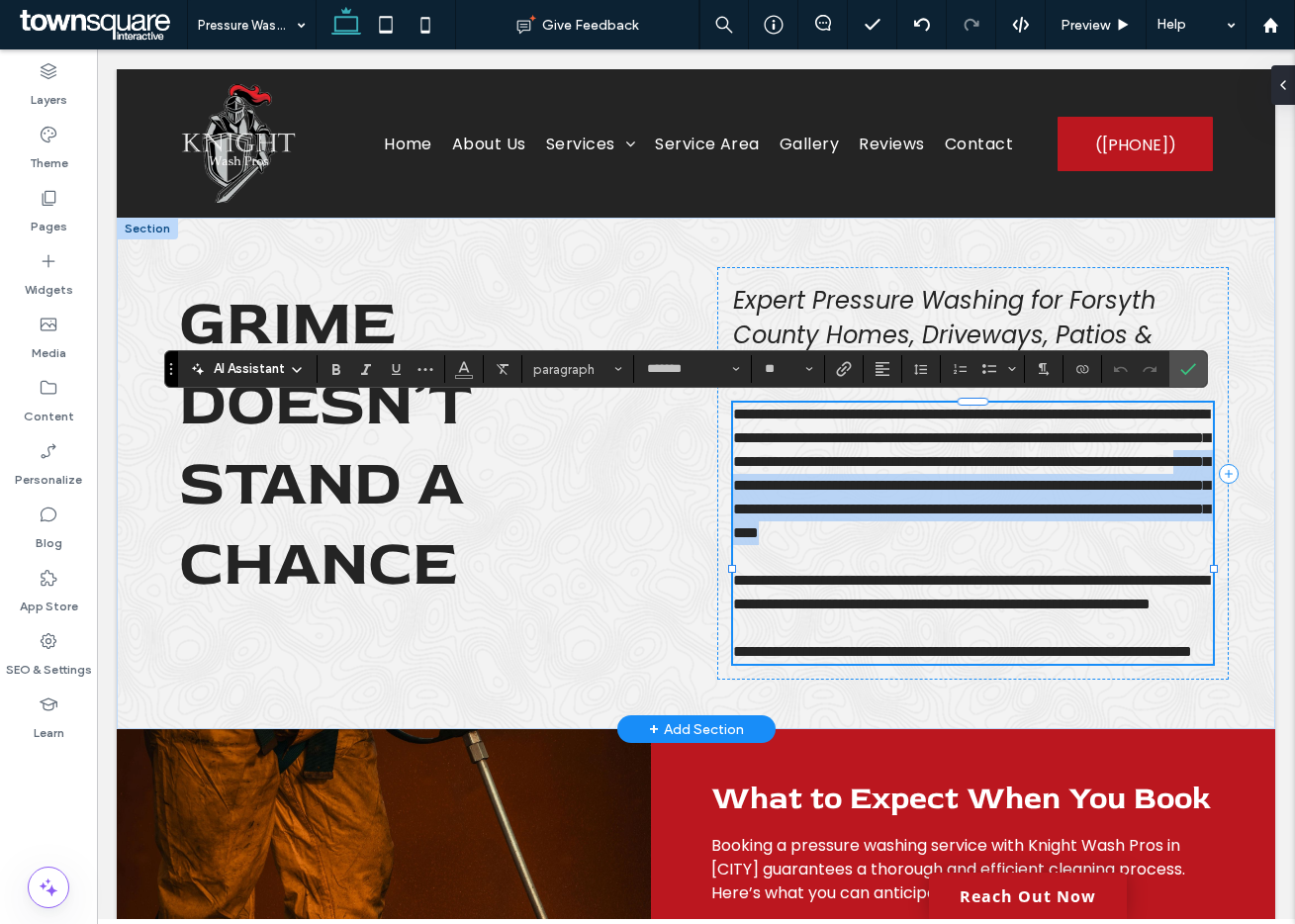 drag, startPoint x: 736, startPoint y: 510, endPoint x: 1127, endPoint y: 555, distance: 393.581 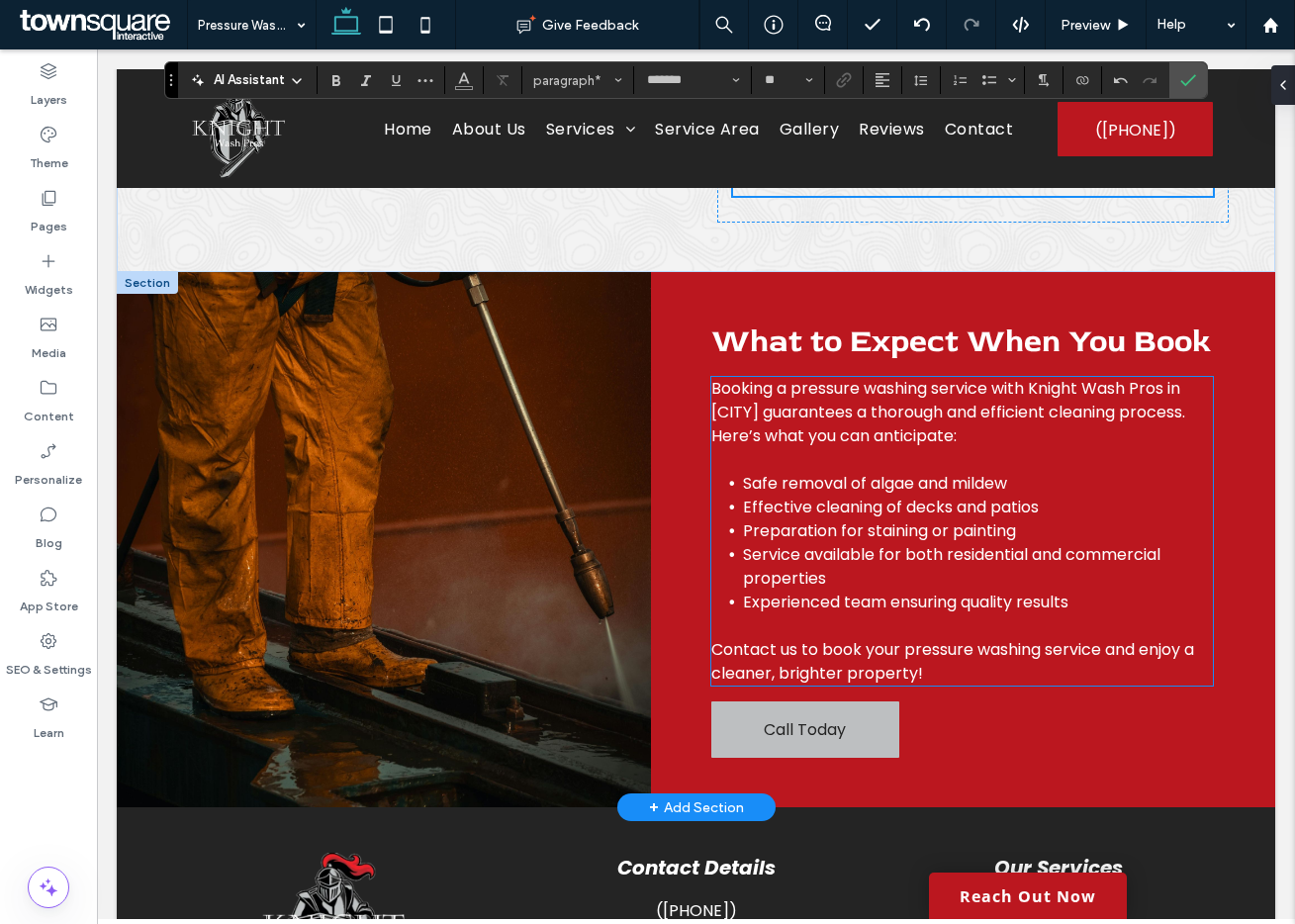 scroll, scrollTop: 407, scrollLeft: 0, axis: vertical 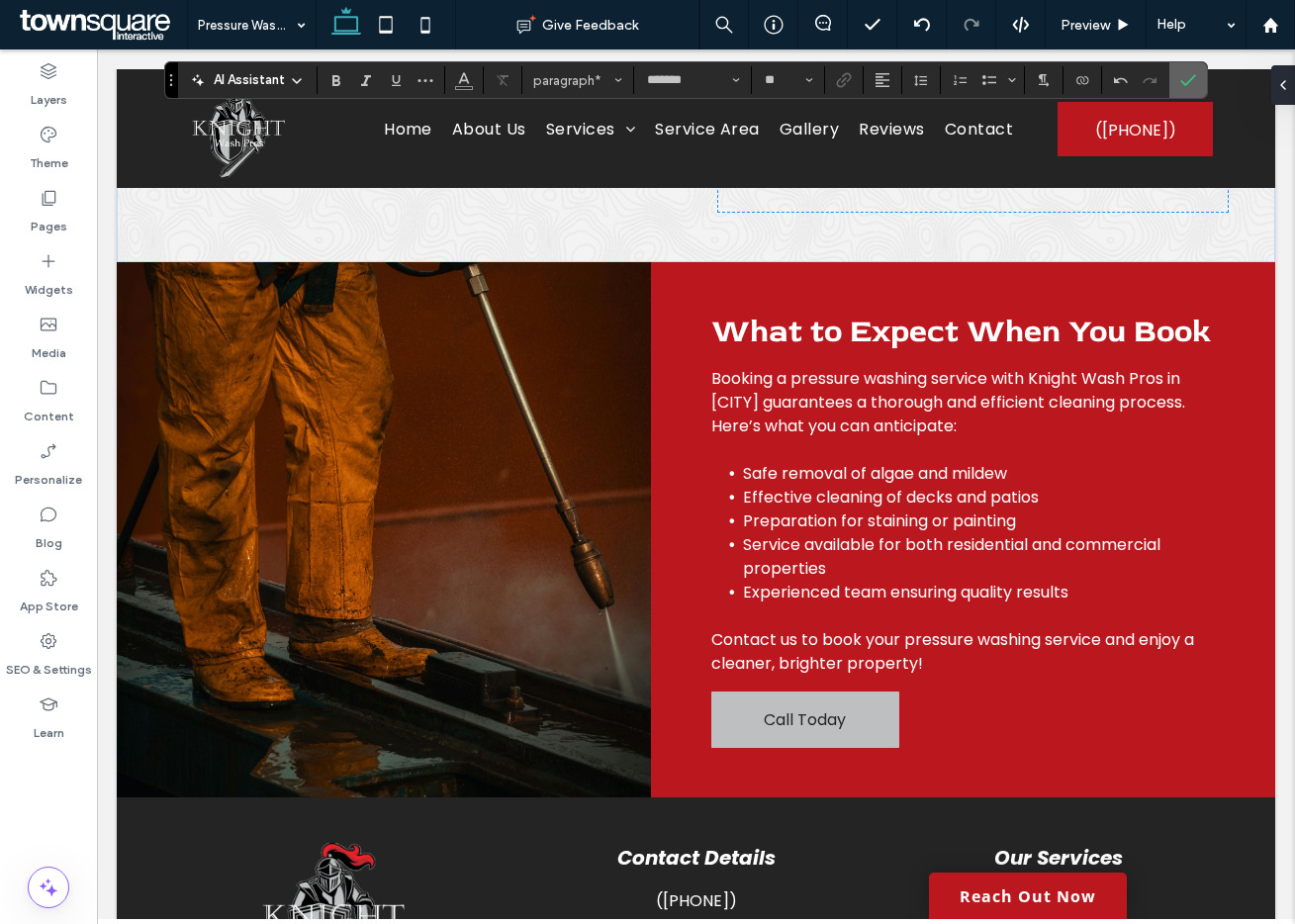 click 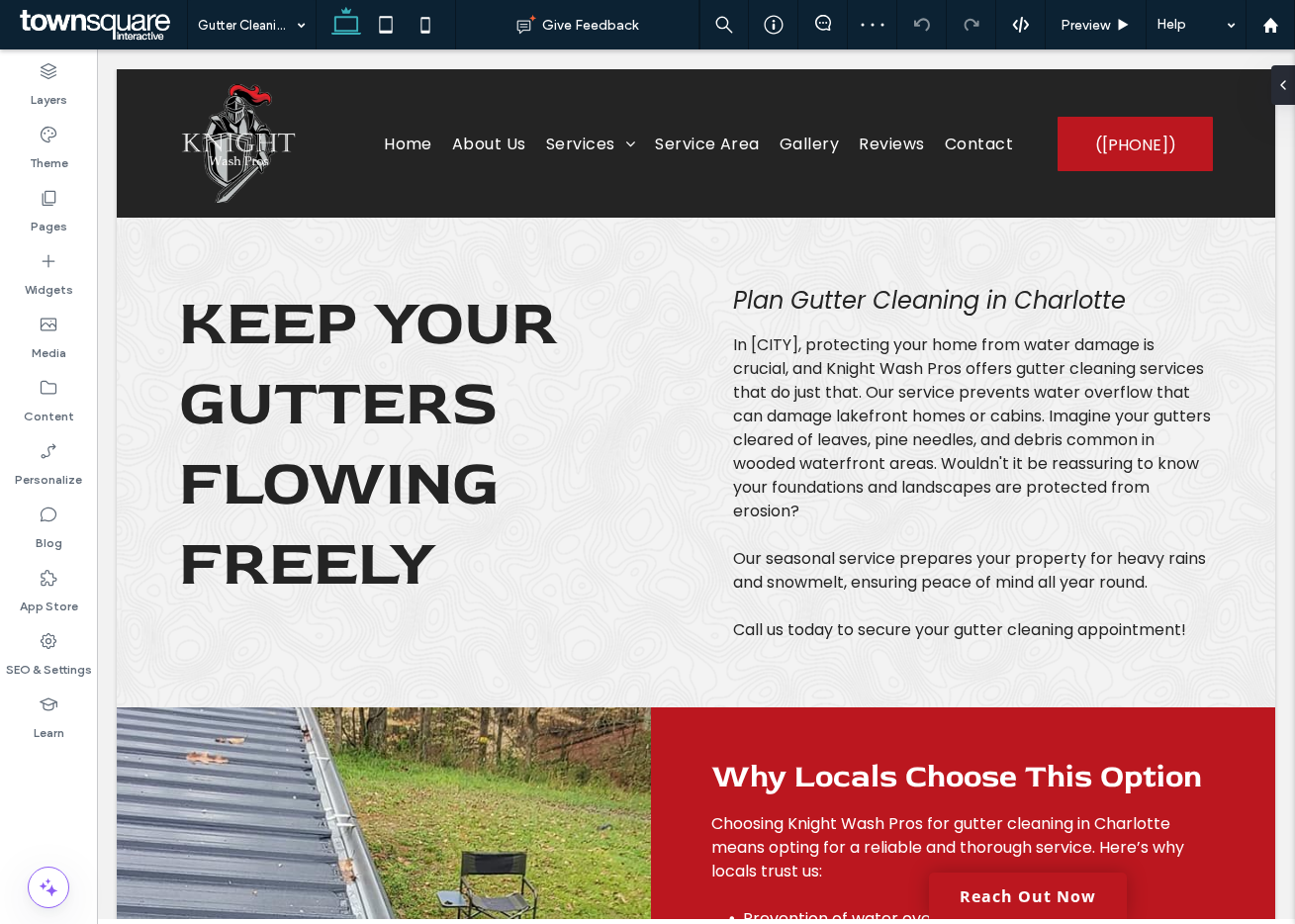 scroll, scrollTop: 0, scrollLeft: 0, axis: both 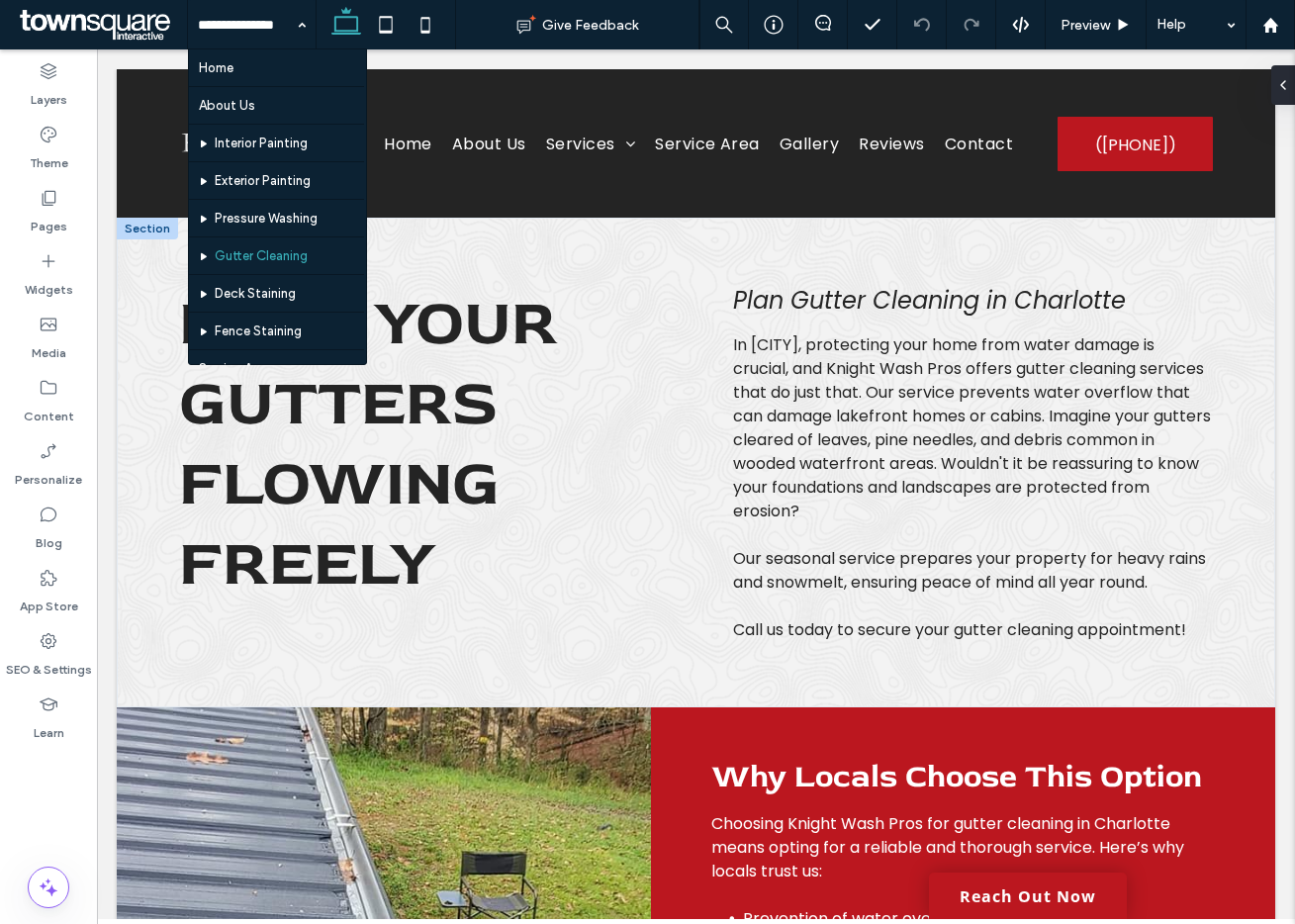 click on "Keep Your Gutters Flowing Freely" at bounding box center [368, 443] 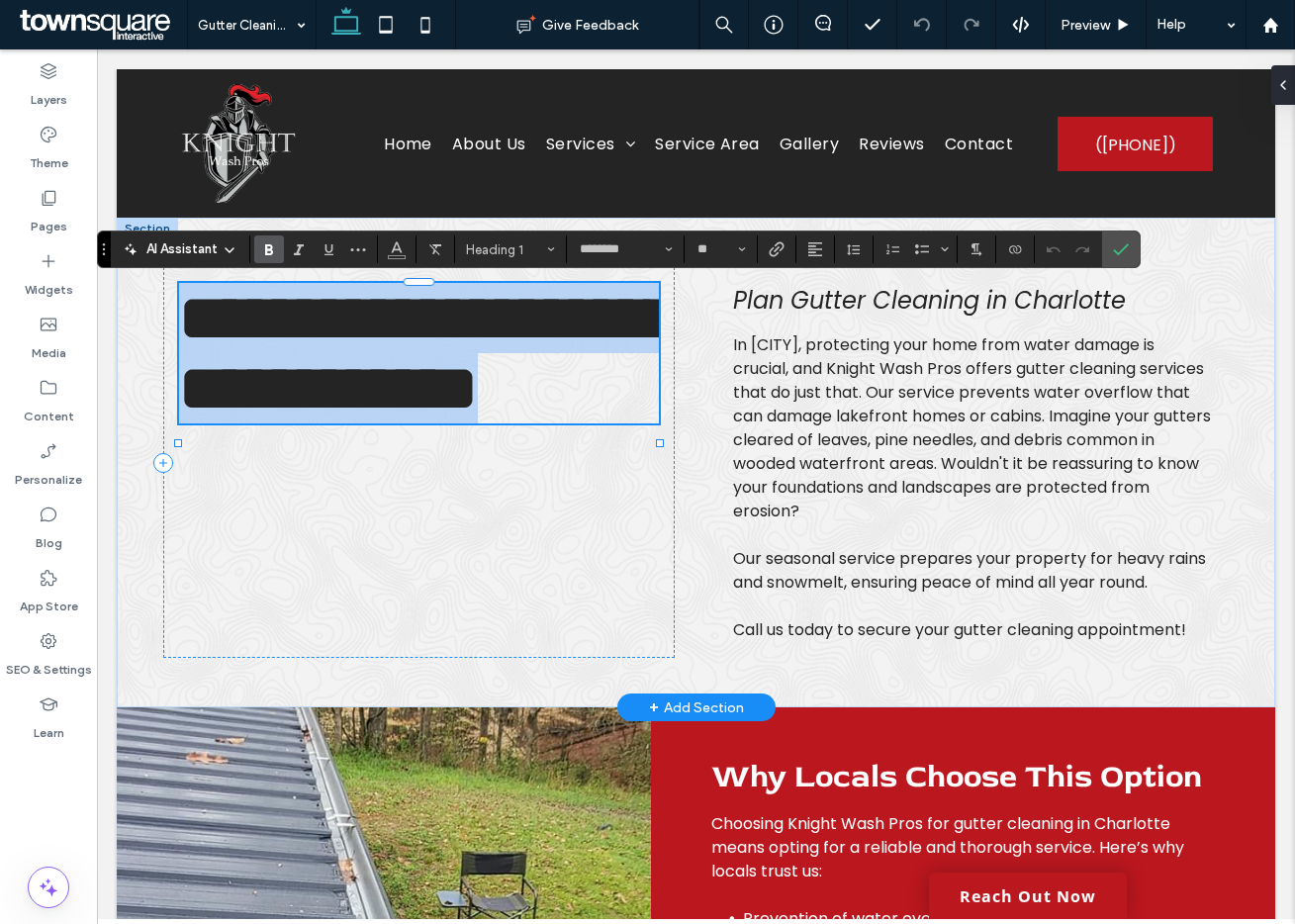 type 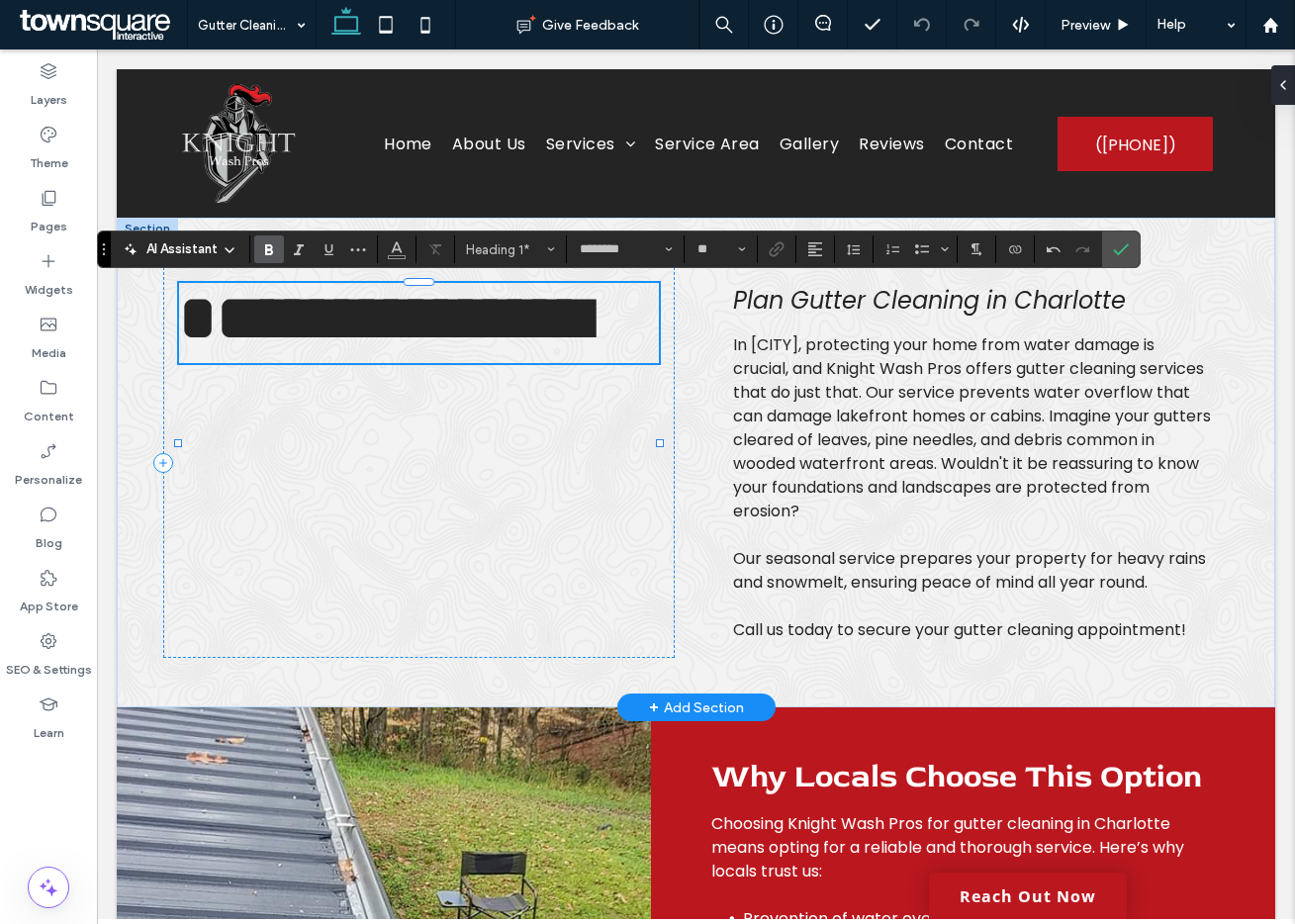 scroll, scrollTop: 0, scrollLeft: 0, axis: both 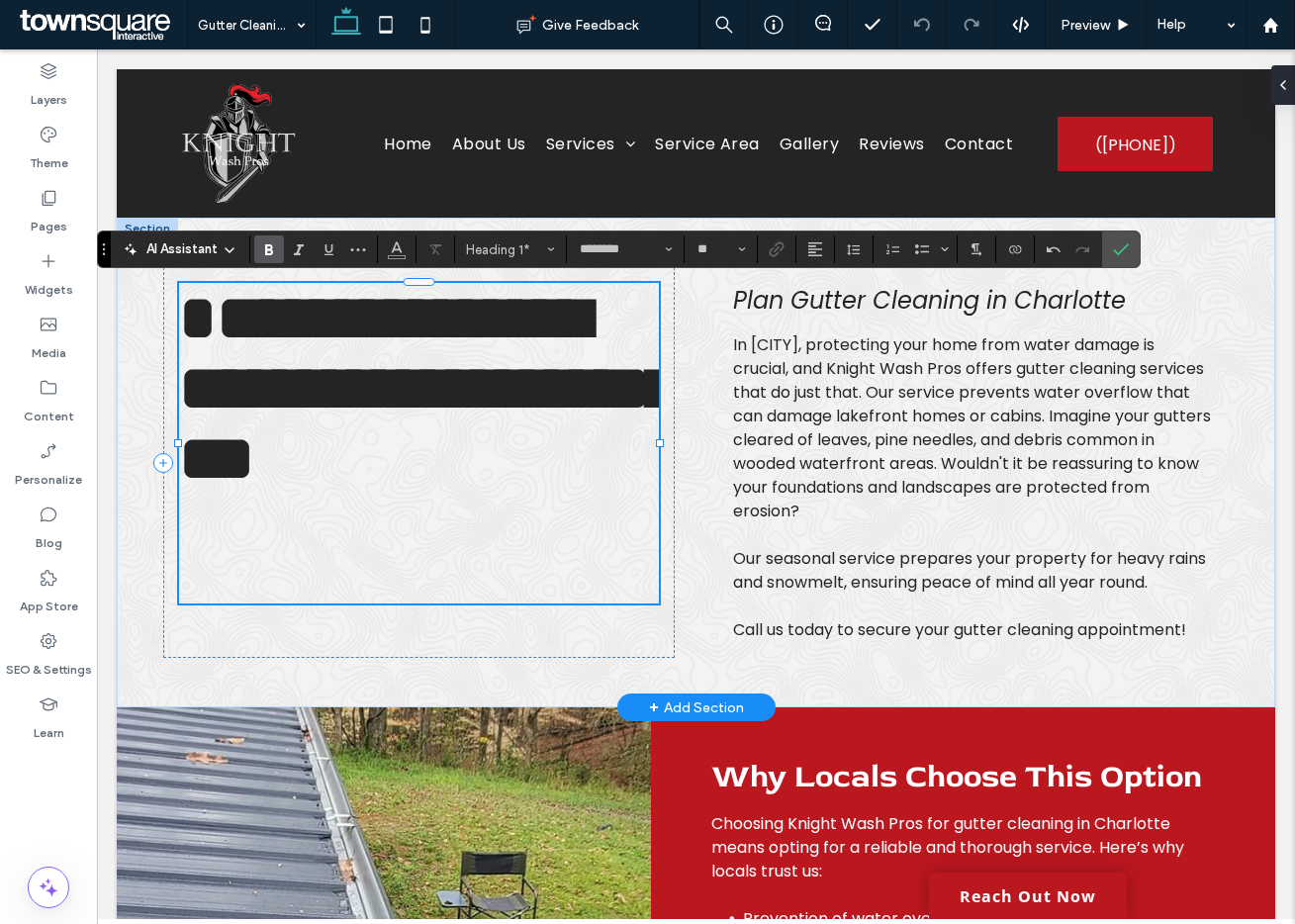 click on "**********" at bounding box center (418, 443) 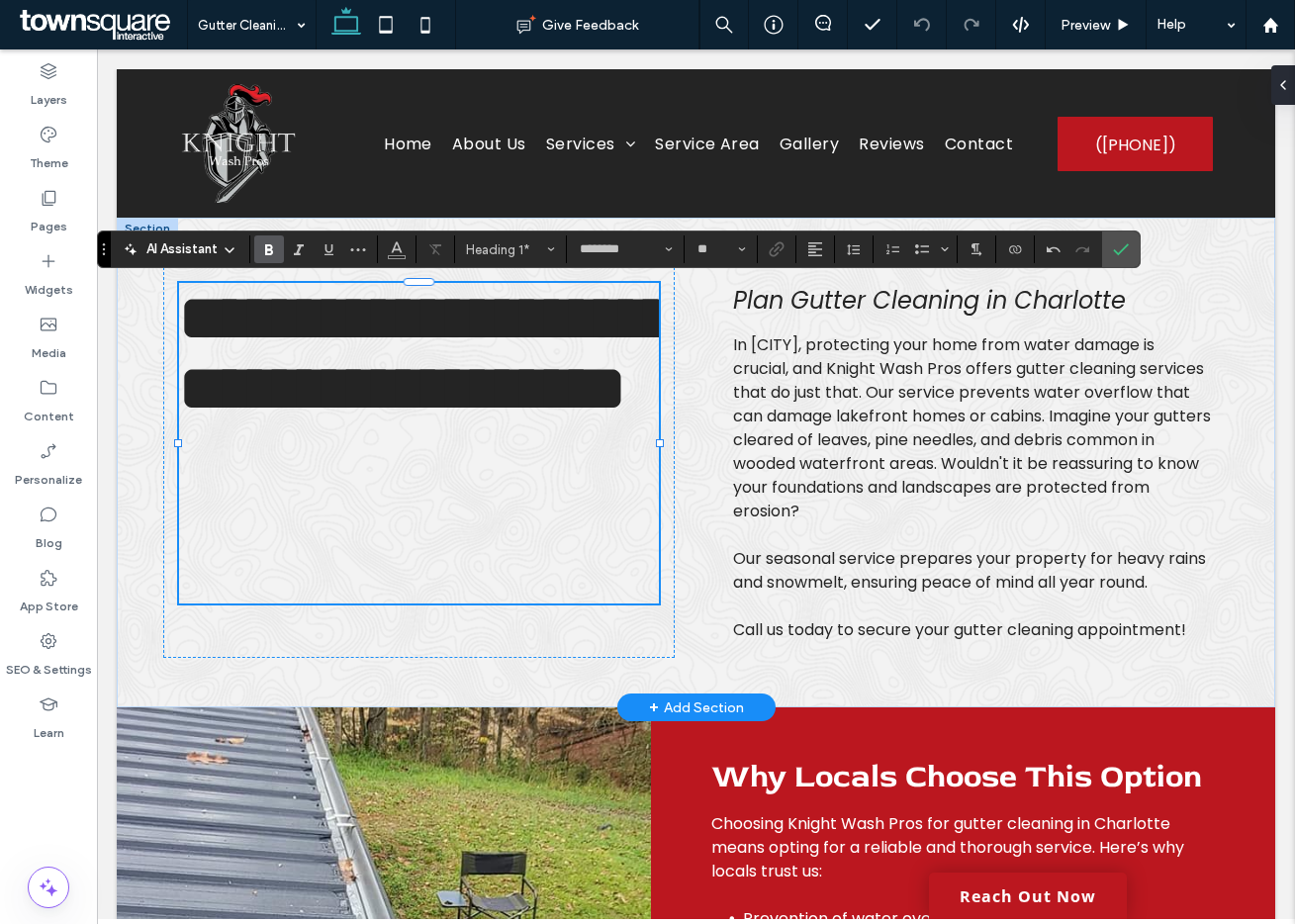 click on "Plan Gutter Cleaning in Charlotte" at bounding box center (929, 300) 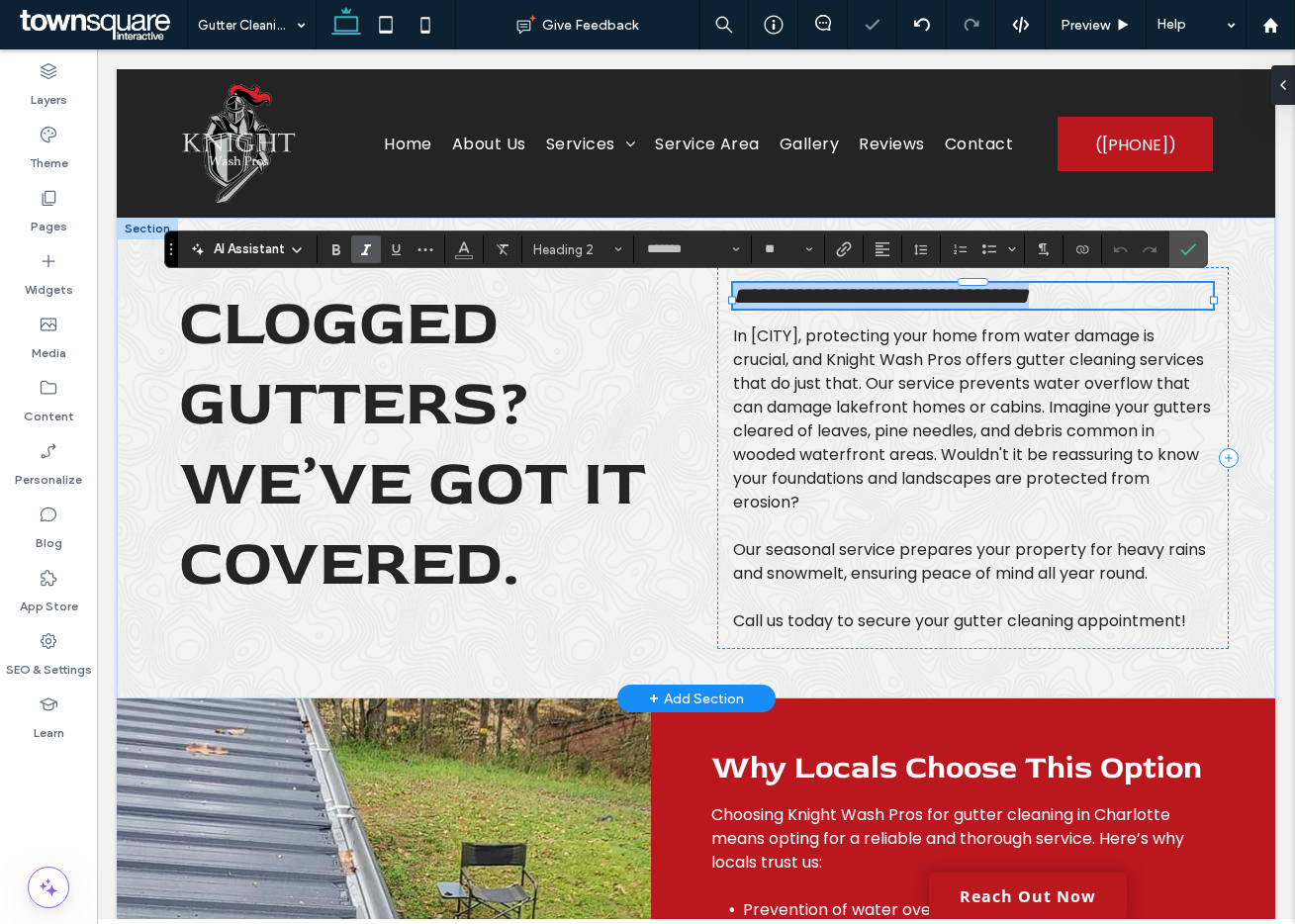 paste 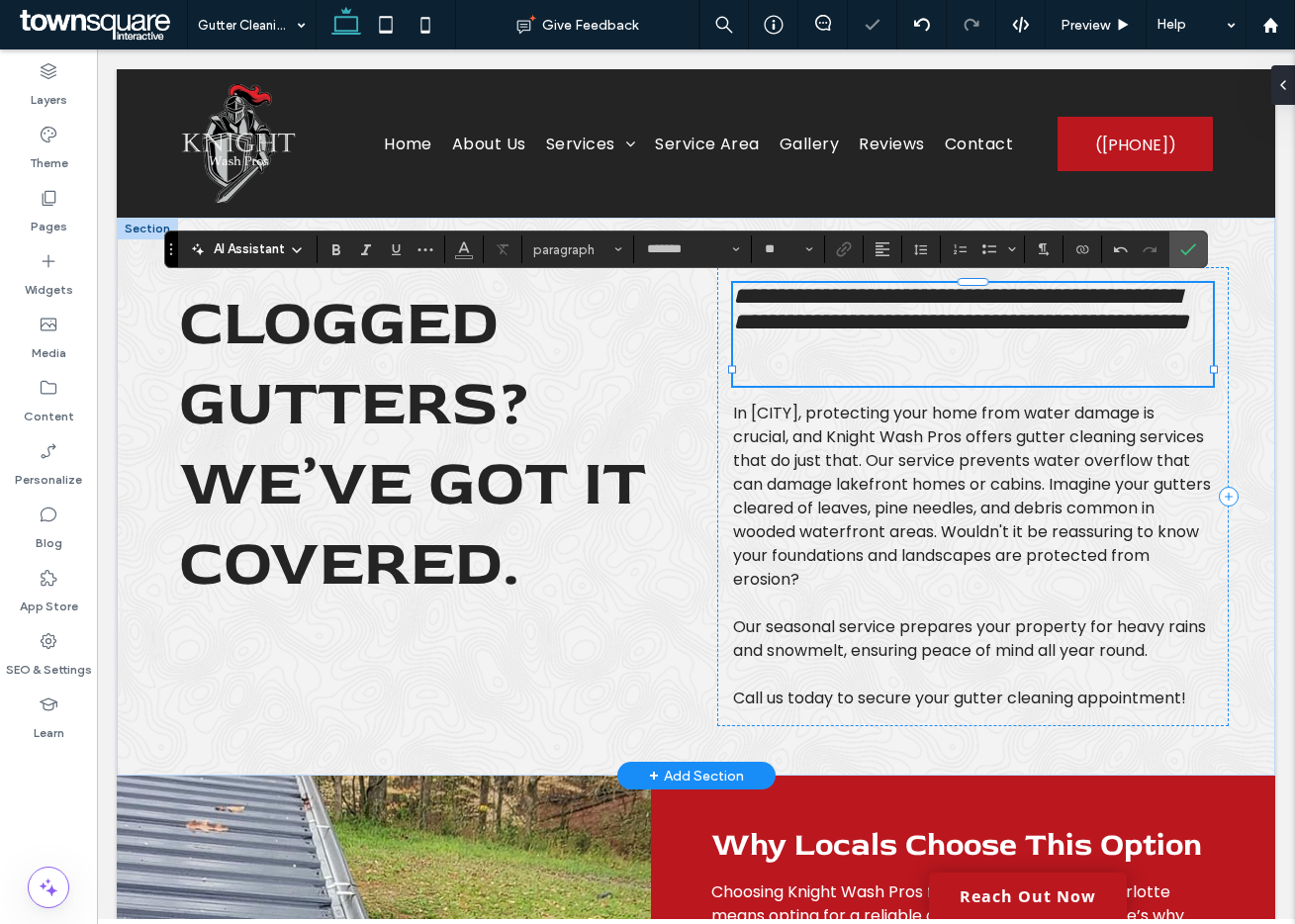 type on "**" 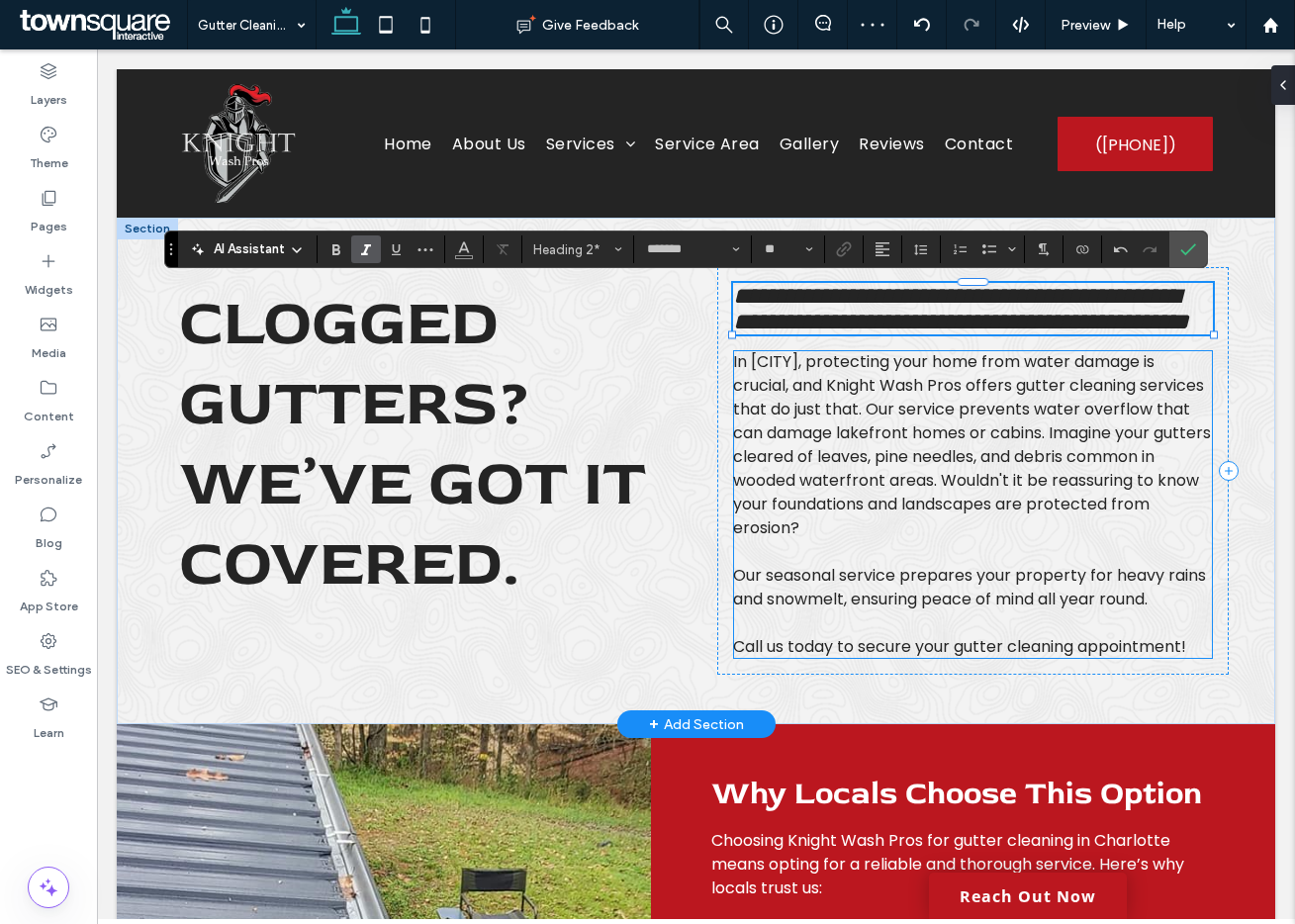 click on "In Charlotte, protecting your home from water damage is crucial, and Knight Wash Pros offers gutter cleaning services that do just that. Our service prevents water overflow that can damage lakefront homes or cabins. Imagine your gutters cleared of leaves, pine needles, and debris common in wooded waterfront areas. Wouldn't it be reassuring to know your foundations and landscapes are protected from erosion?" at bounding box center [971, 444] 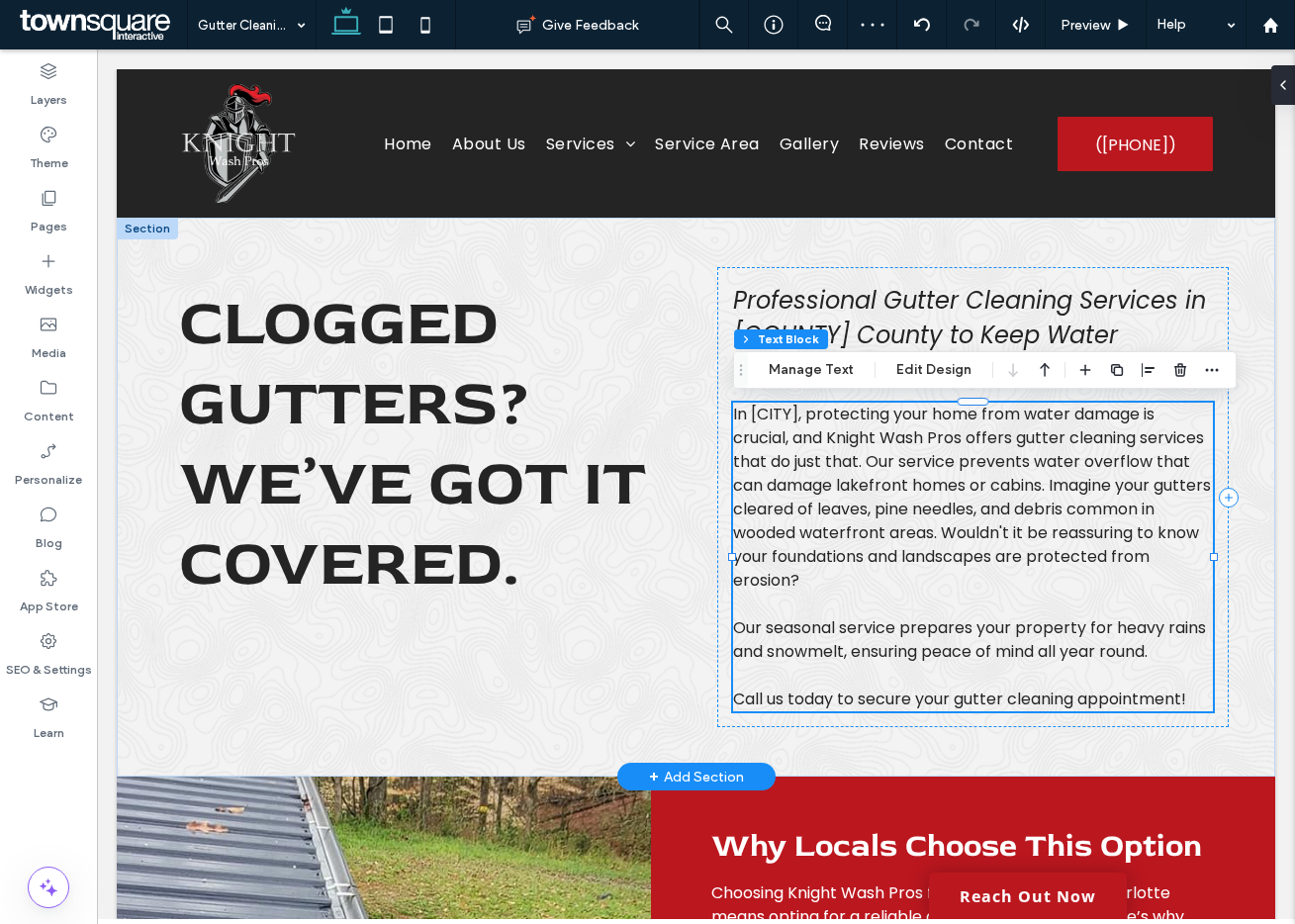 click on "In Charlotte, protecting your home from water damage is crucial, and Knight Wash Pros offers gutter cleaning services that do just that. Our service prevents water overflow that can damage lakefront homes or cabins. Imagine your gutters cleared of leaves, pine needles, and debris common in wooded waterfront areas. Wouldn't it be reassuring to know your foundations and landscapes are protected from erosion?" at bounding box center [971, 497] 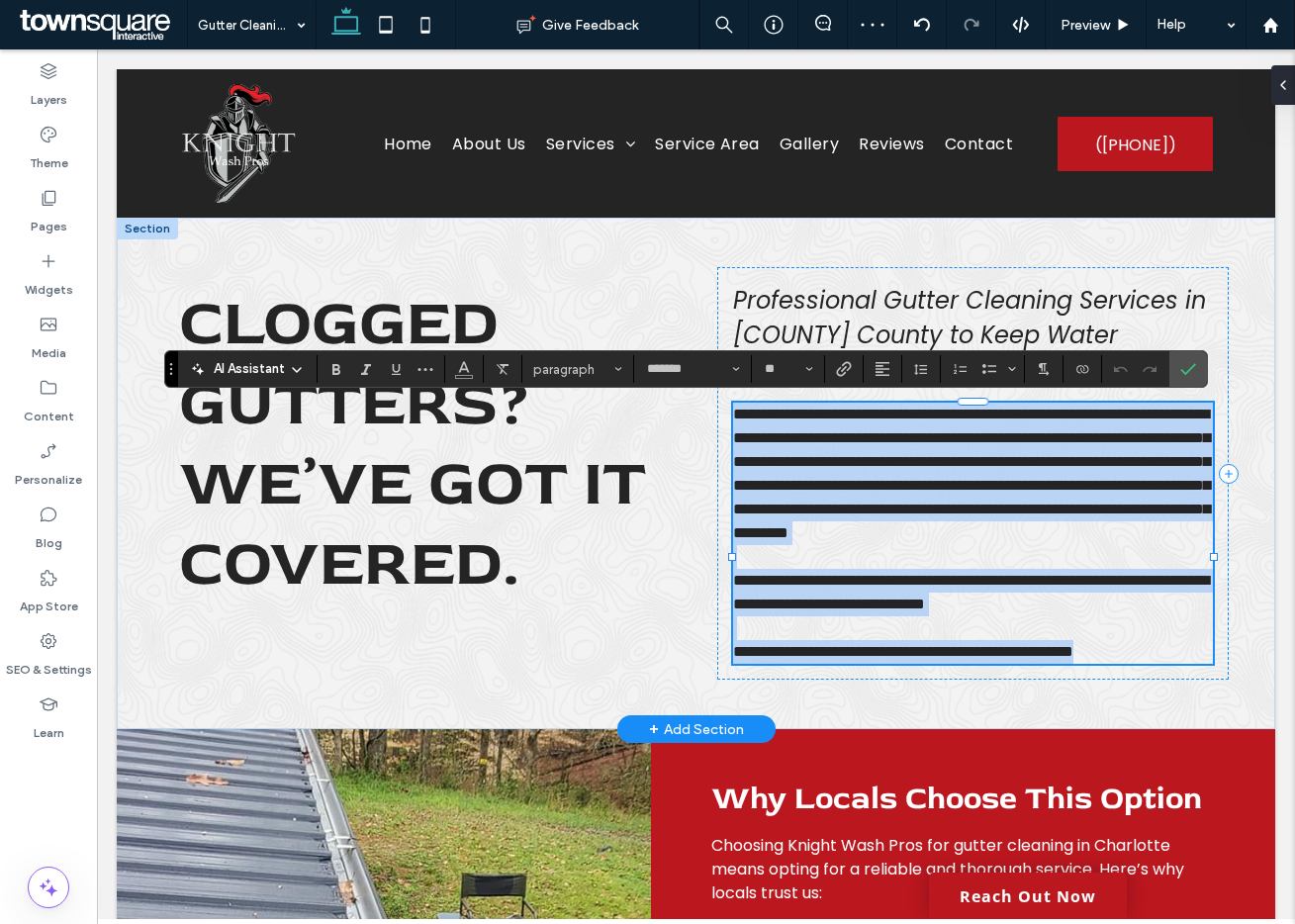 click on "**********" at bounding box center (971, 473) 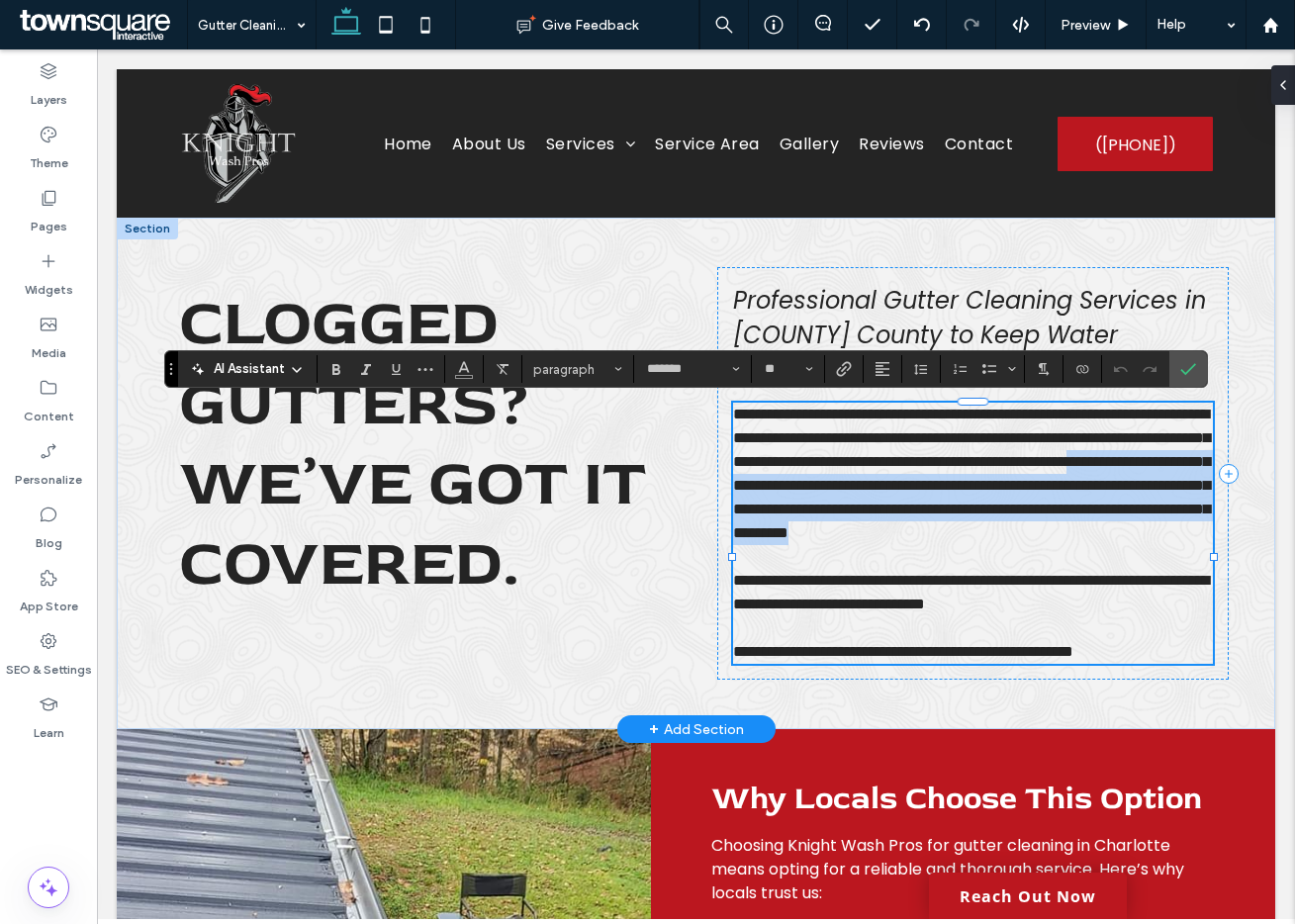 drag, startPoint x: 1054, startPoint y: 483, endPoint x: 968, endPoint y: 584, distance: 132.65368 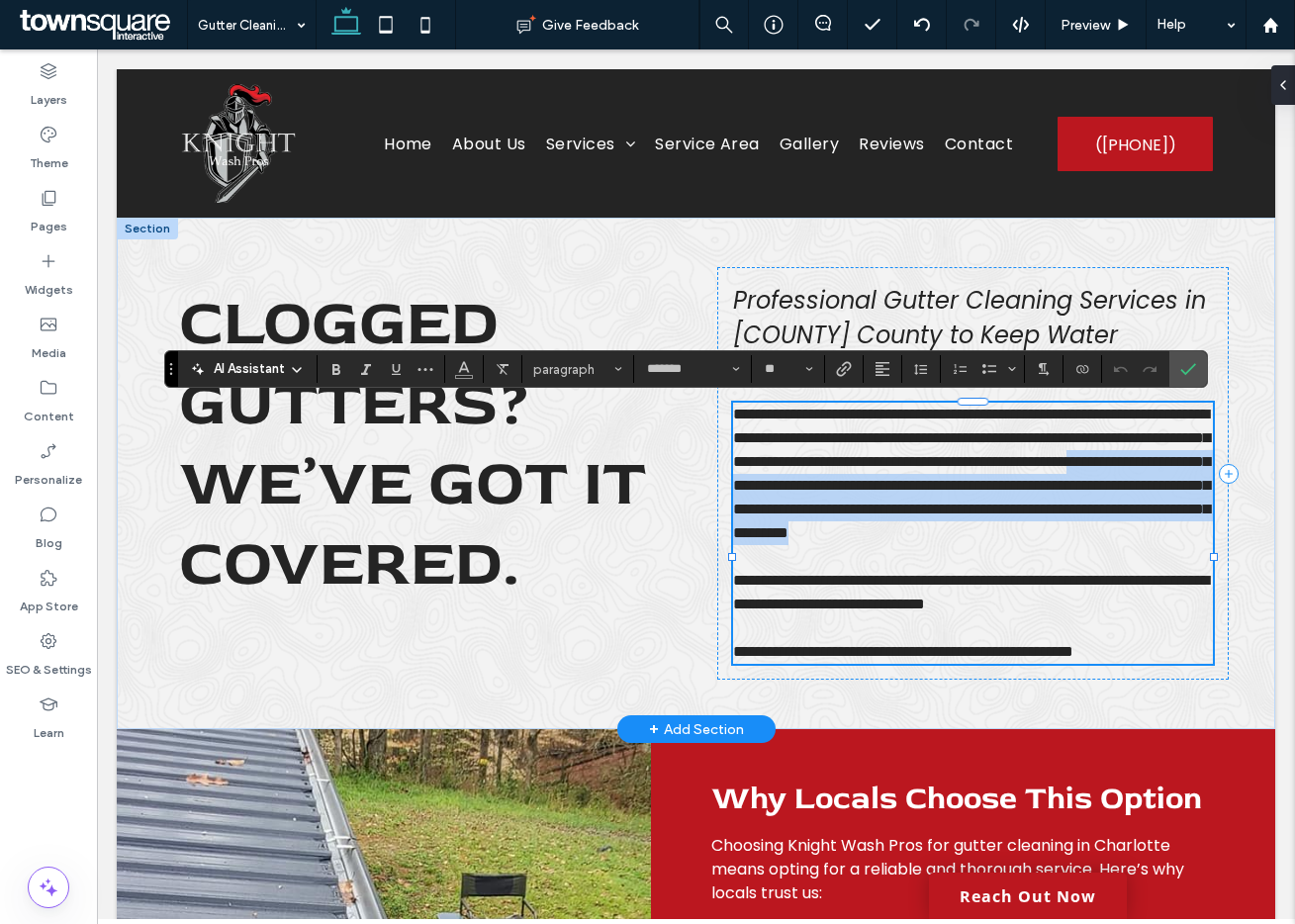 click on "**********" at bounding box center [972, 474] 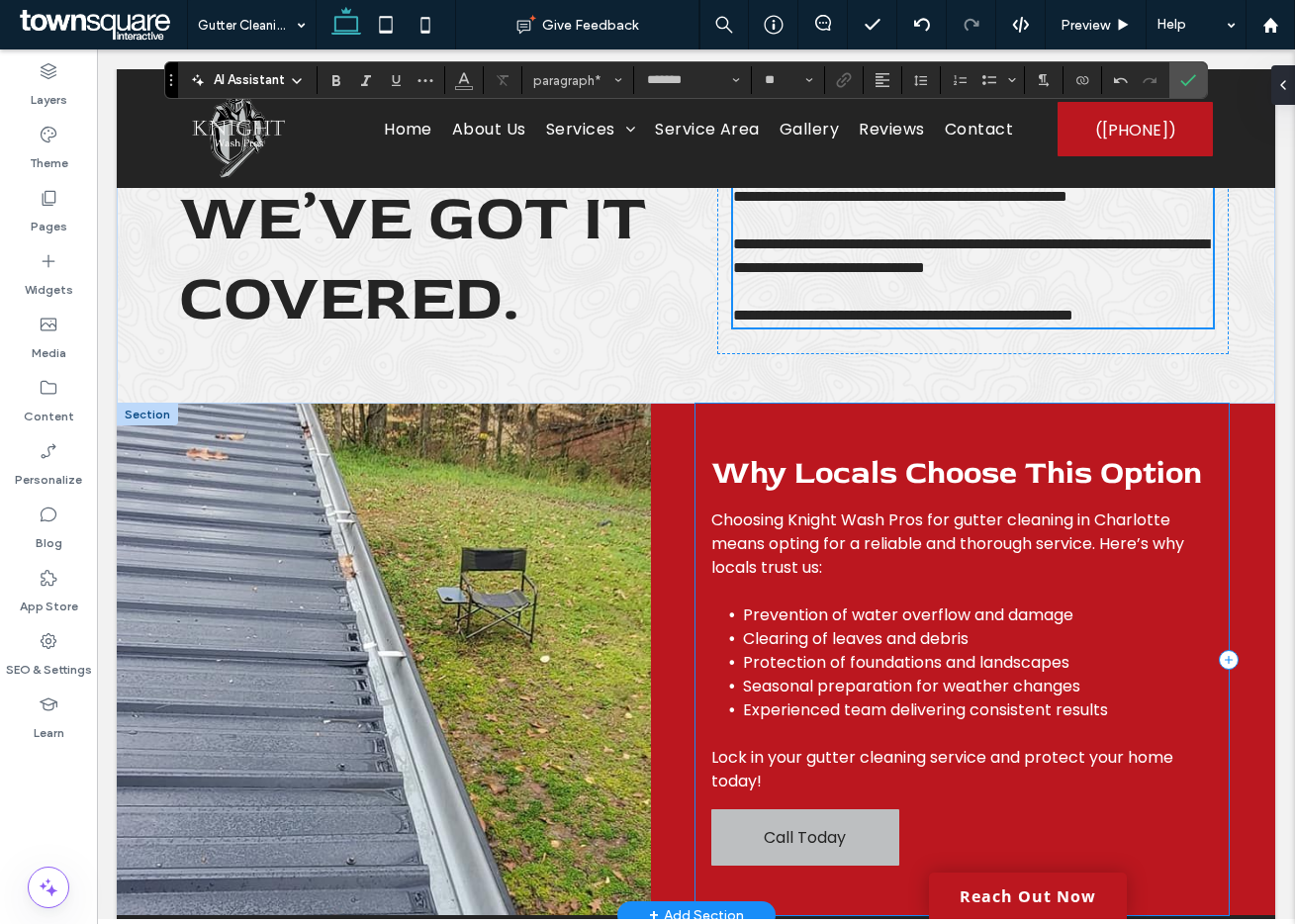 scroll, scrollTop: 380, scrollLeft: 0, axis: vertical 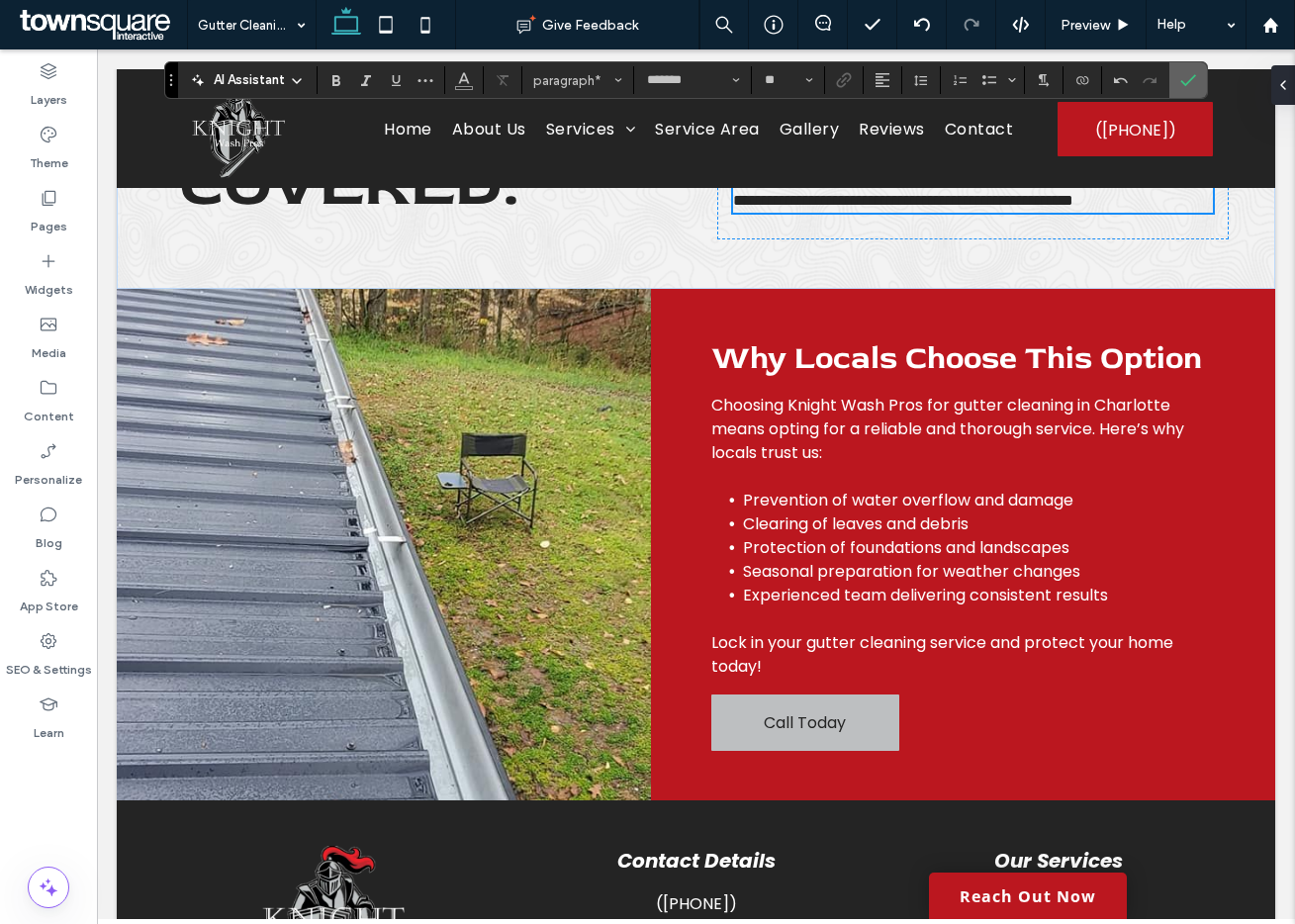 click at bounding box center (1188, 80) 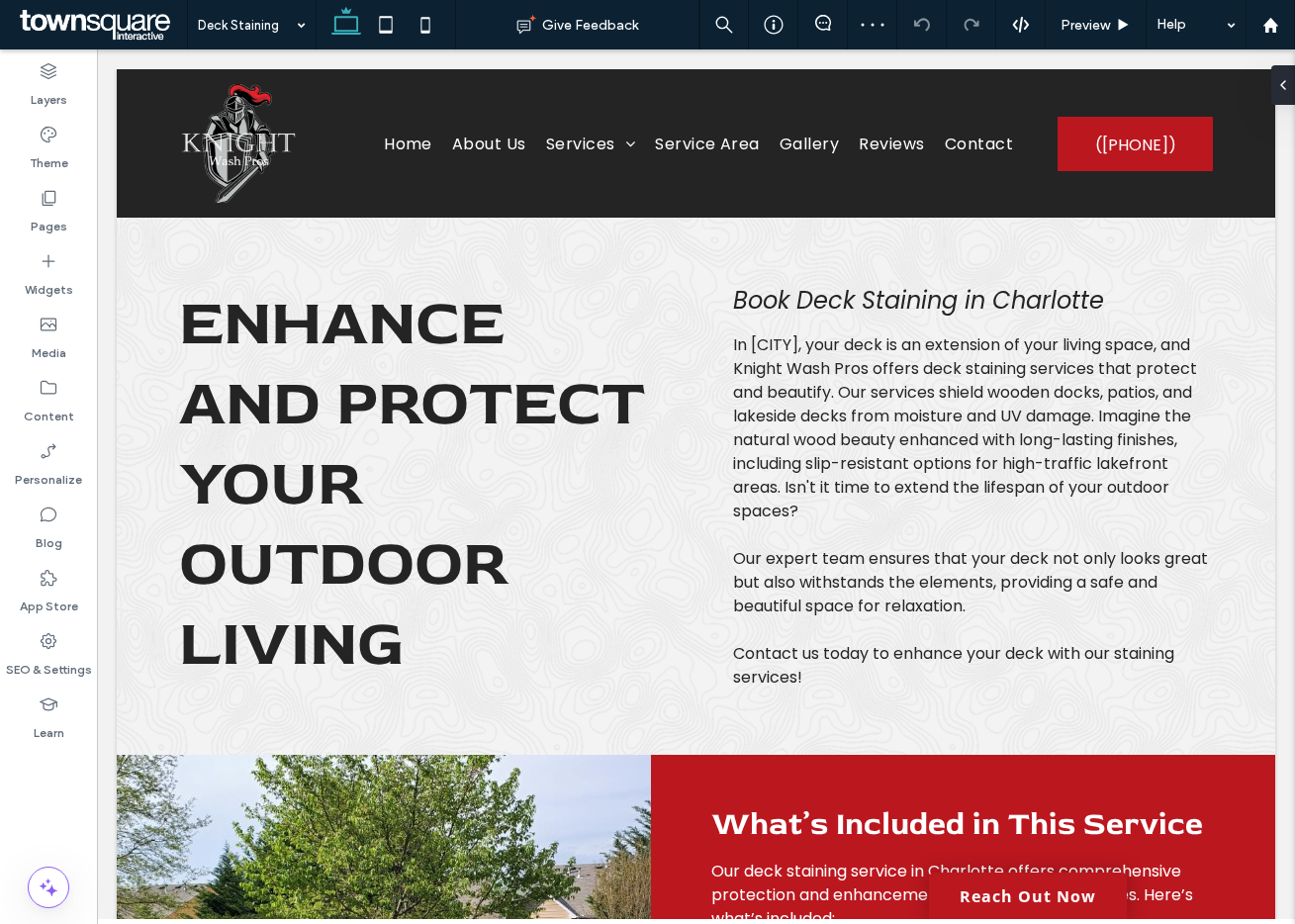 scroll, scrollTop: 0, scrollLeft: 0, axis: both 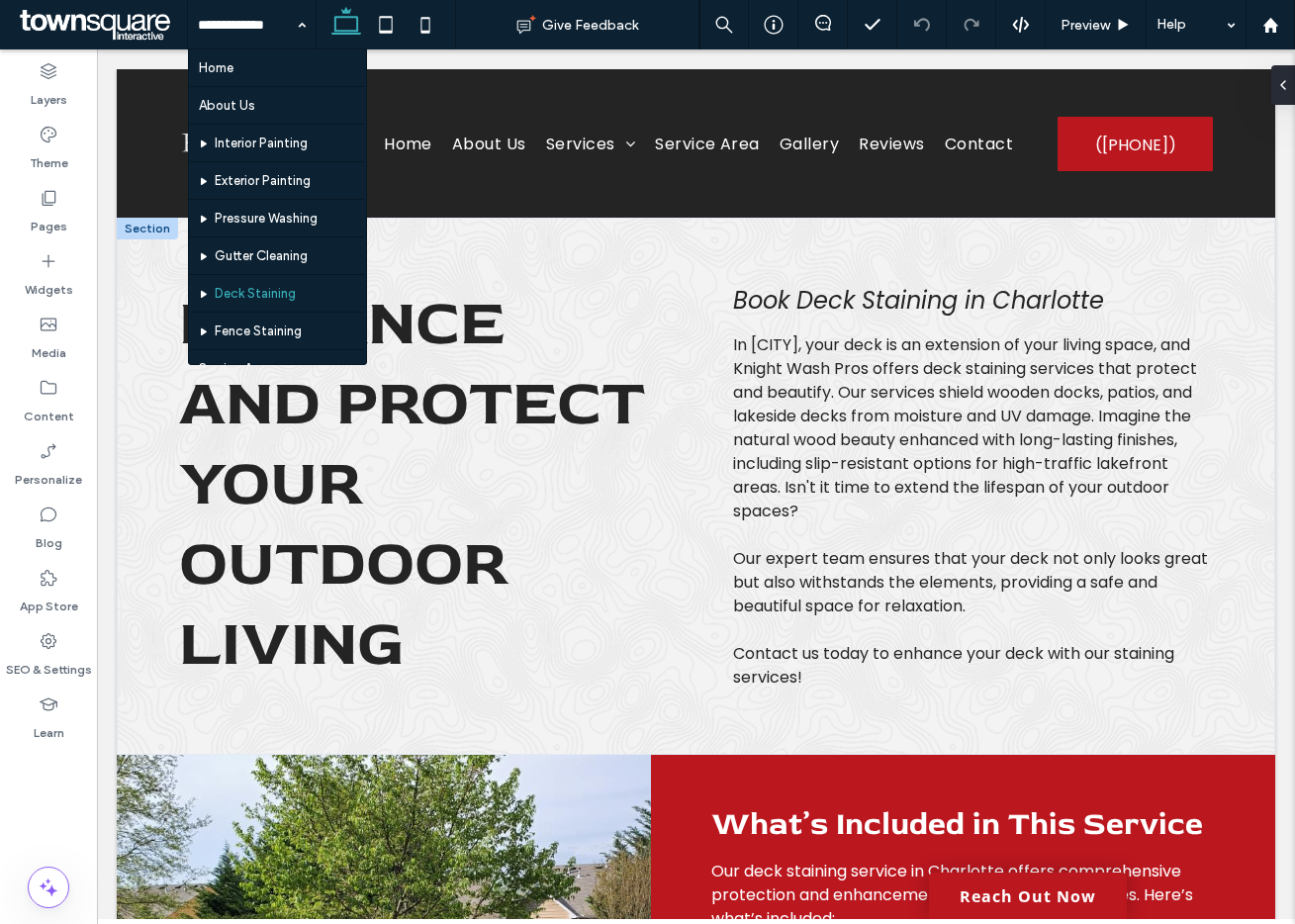 click on "Enhance and Protect Your Outdoor Living" at bounding box center (412, 483) 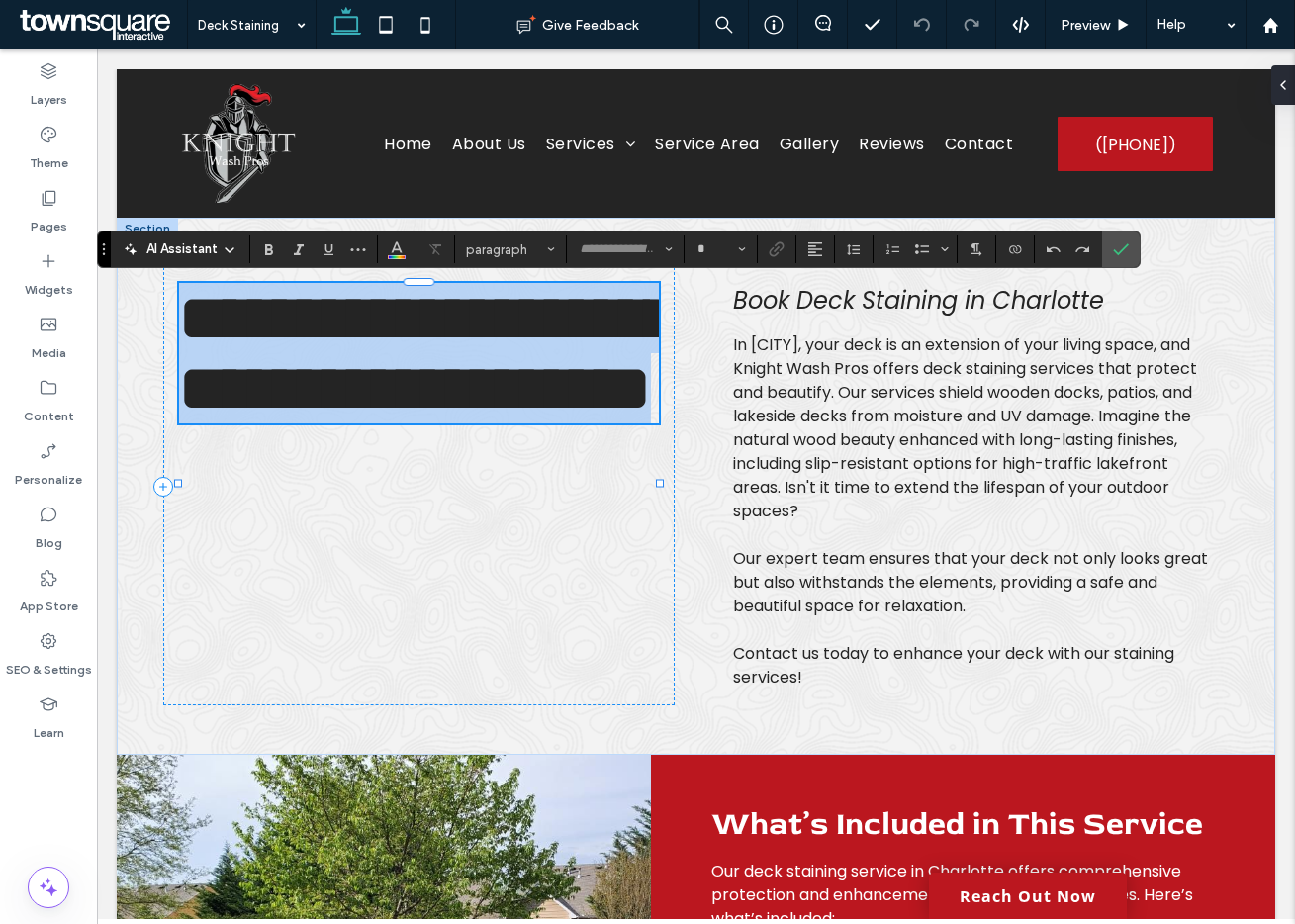 type on "********" 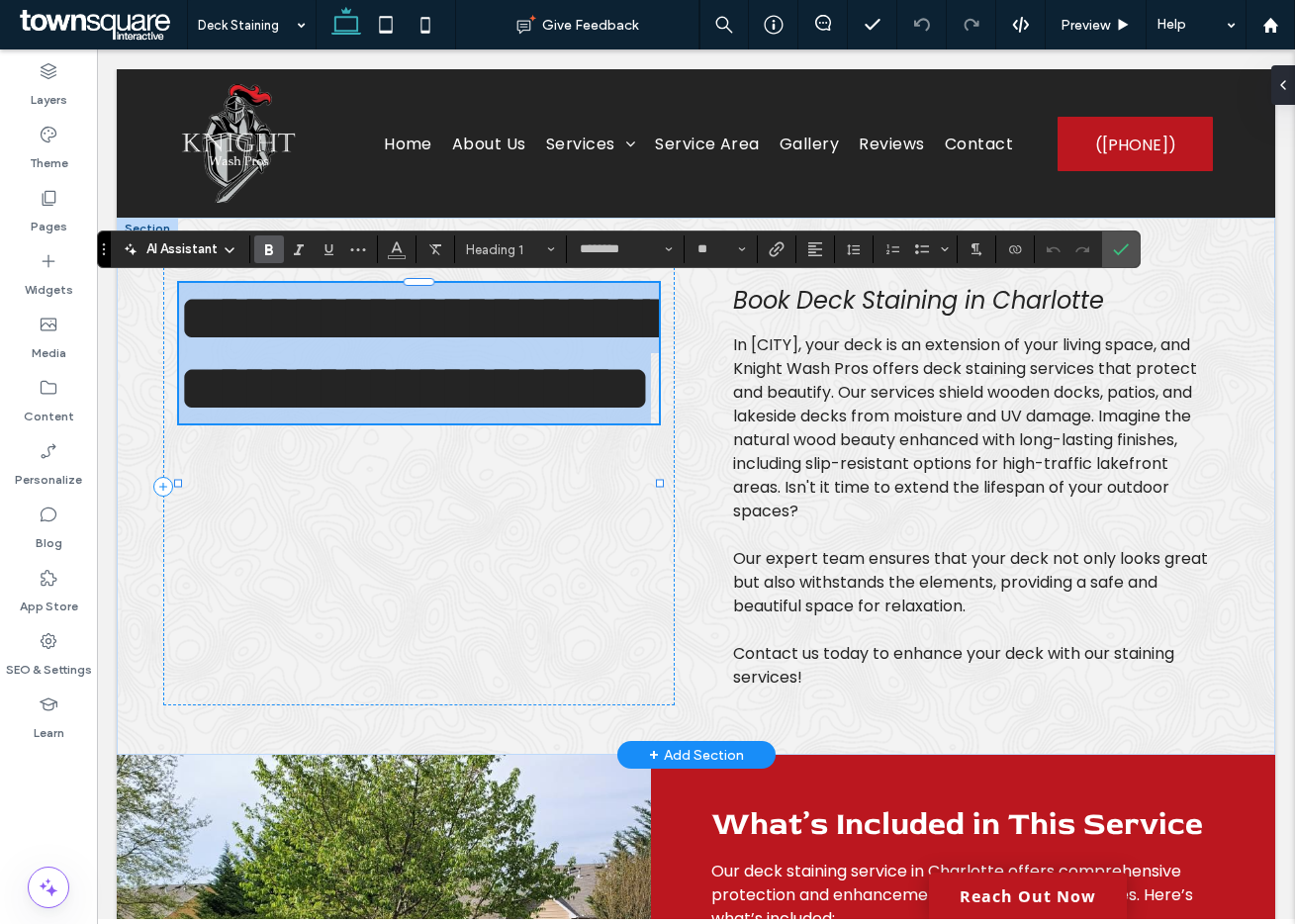 paste 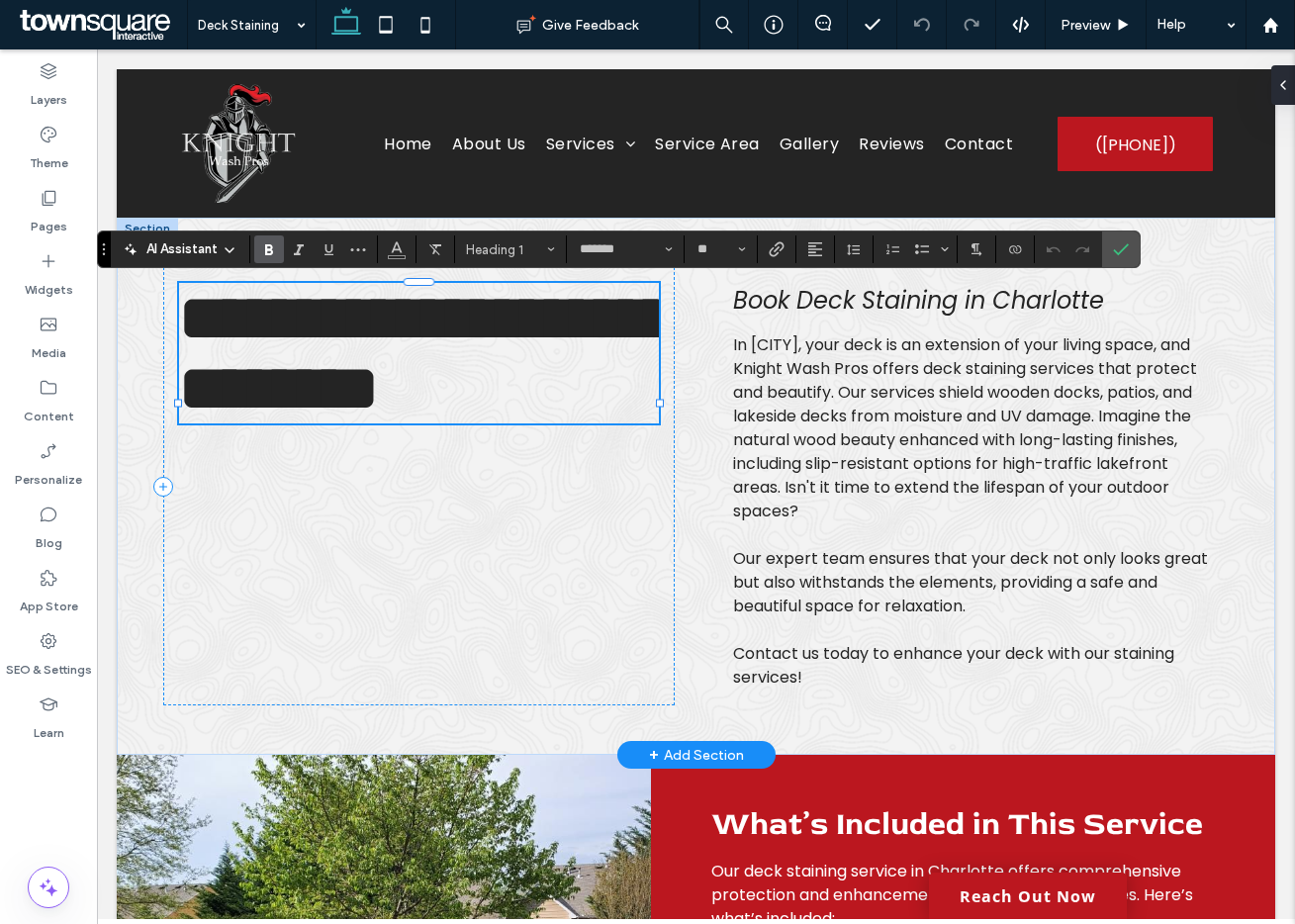 scroll, scrollTop: 1, scrollLeft: 0, axis: vertical 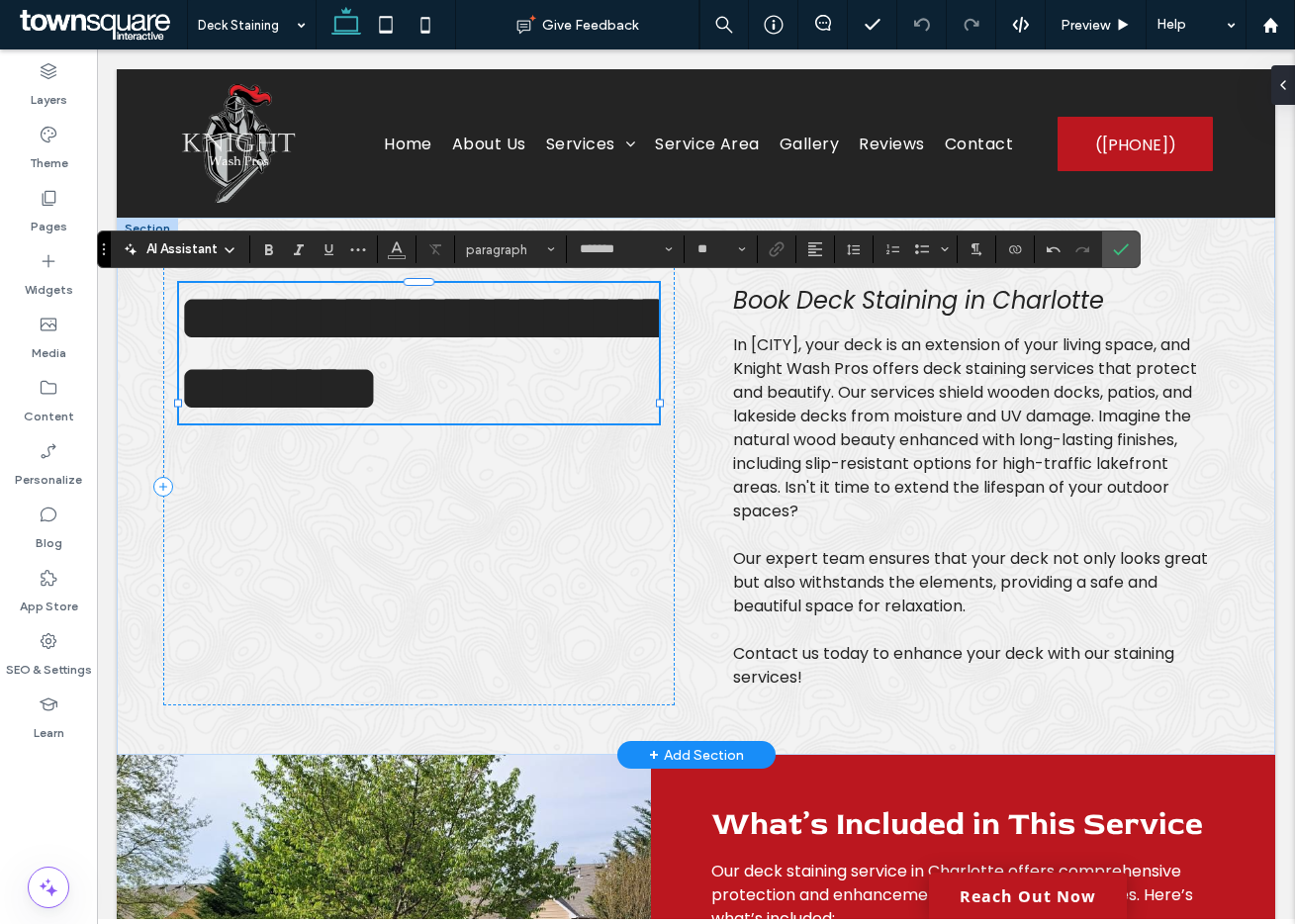 click on "Book Deck Staining in Charlotte" at bounding box center [918, 300] 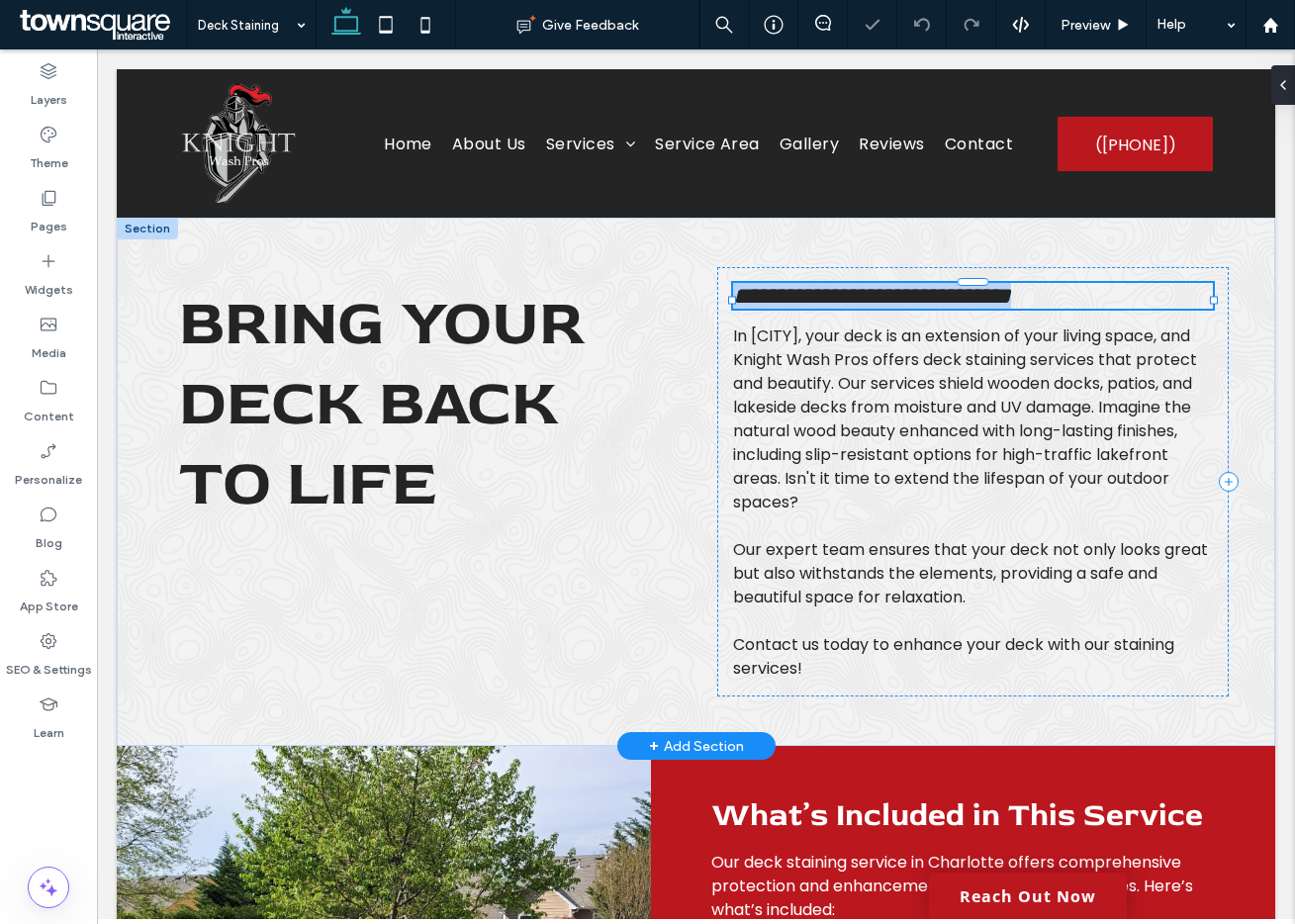 type on "*******" 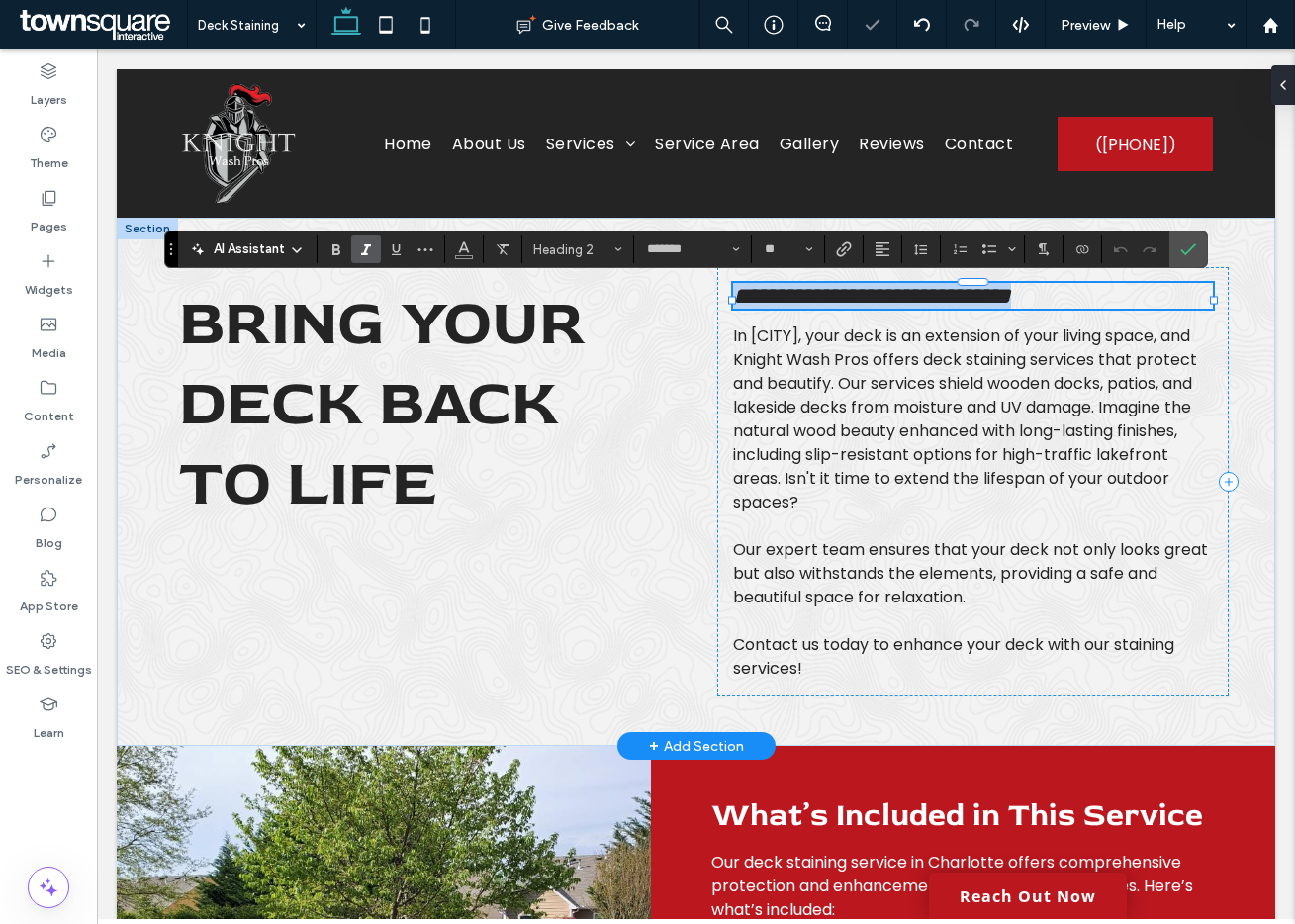 paste 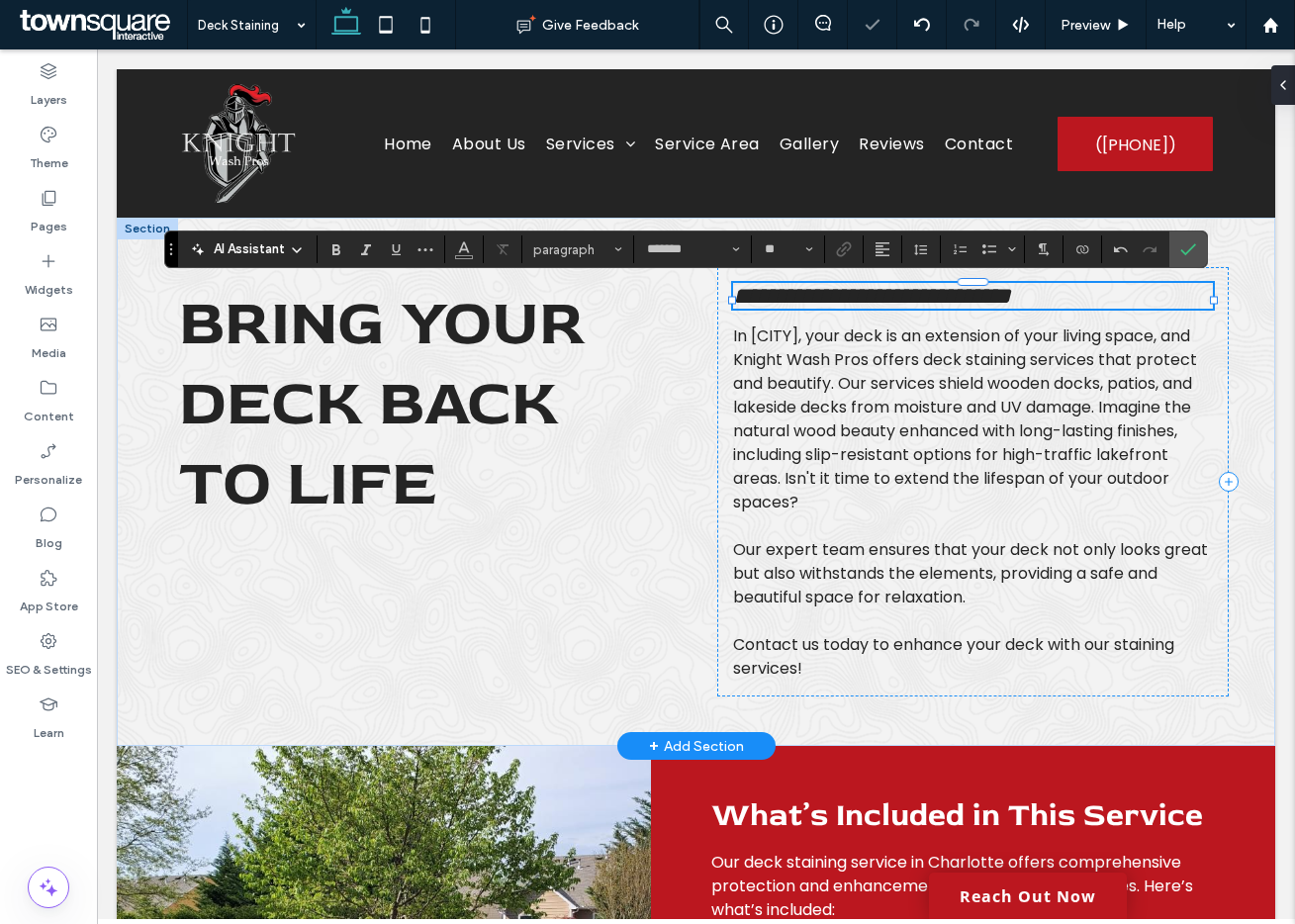 scroll, scrollTop: 1, scrollLeft: 0, axis: vertical 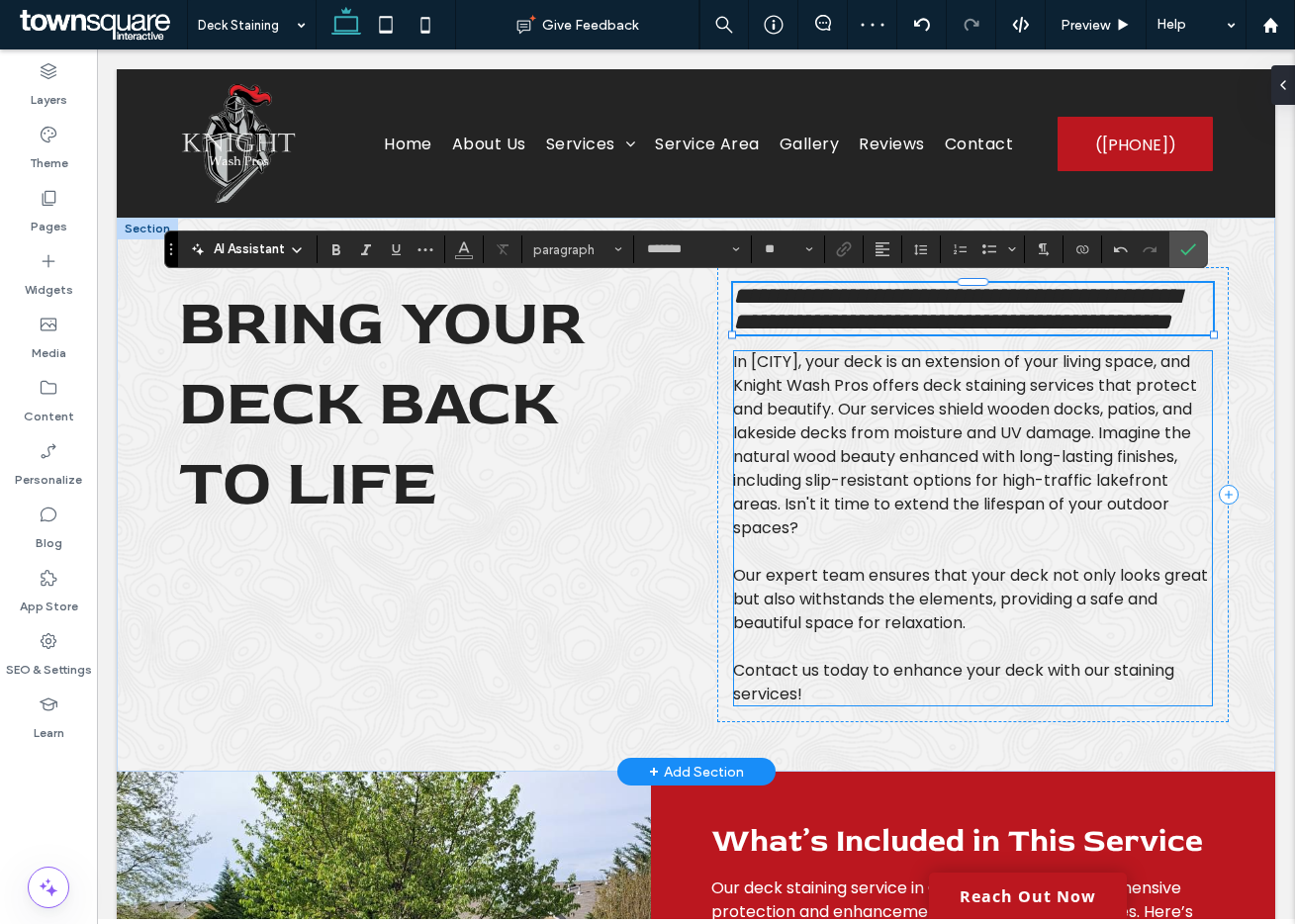 click on "In Charlotte, your deck is an extension of your living space, and Knight Wash Pros offers deck staining services that protect and beautify. Our services shield wooden docks, patios, and lakeside decks from moisture and UV damage. Imagine the natural wood beauty enhanced with long-lasting finishes, including slip-resistant options for high-traffic lakefront areas. Isn't it time to extend the lifespan of your outdoor spaces?" at bounding box center (965, 444) 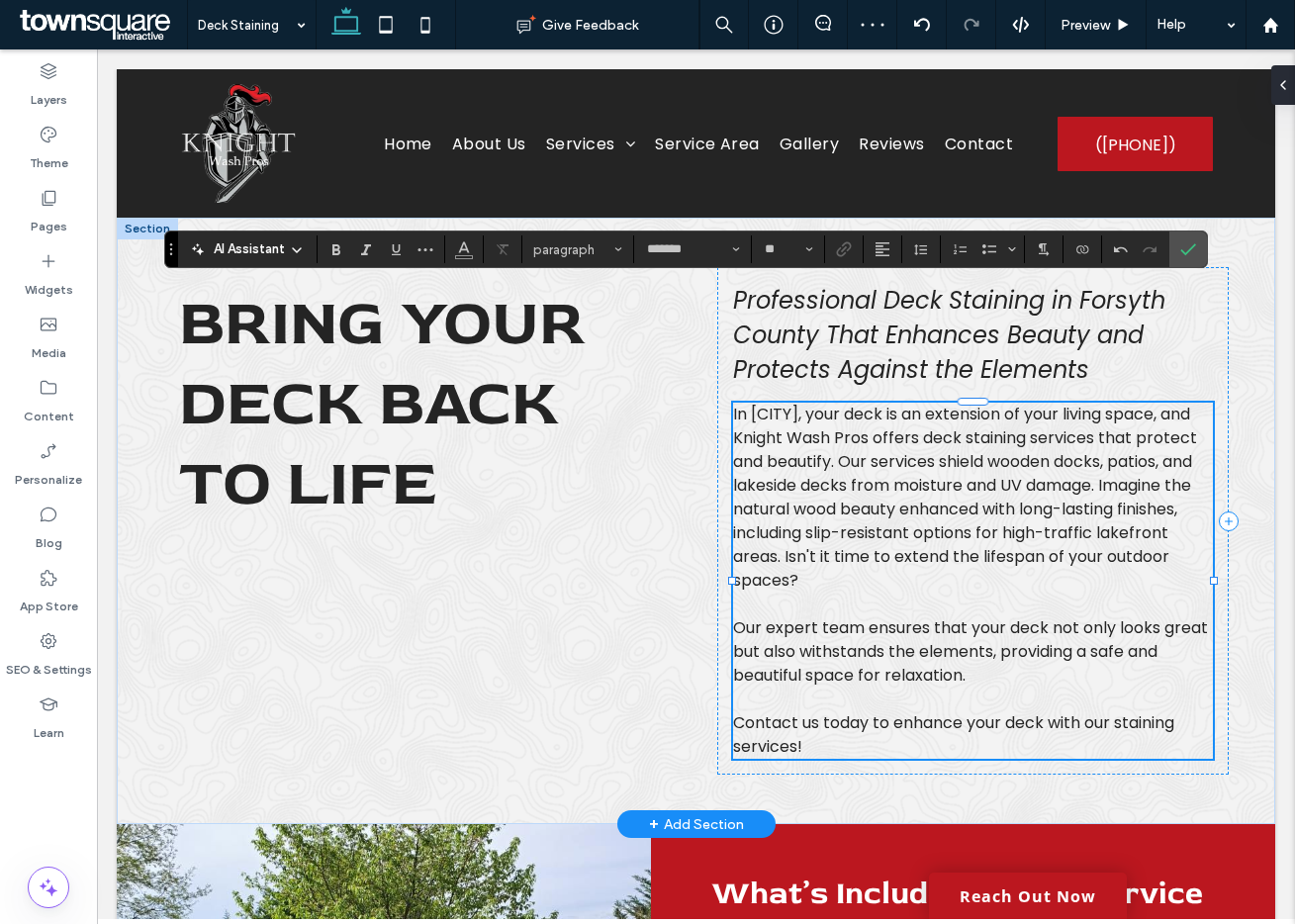 click on "In Charlotte, your deck is an extension of your living space, and Knight Wash Pros offers deck staining services that protect and beautify. Our services shield wooden docks, patios, and lakeside decks from moisture and UV damage. Imagine the natural wood beauty enhanced with long-lasting finishes, including slip-resistant options for high-traffic lakefront areas. Isn't it time to extend the lifespan of your outdoor spaces?" at bounding box center [965, 497] 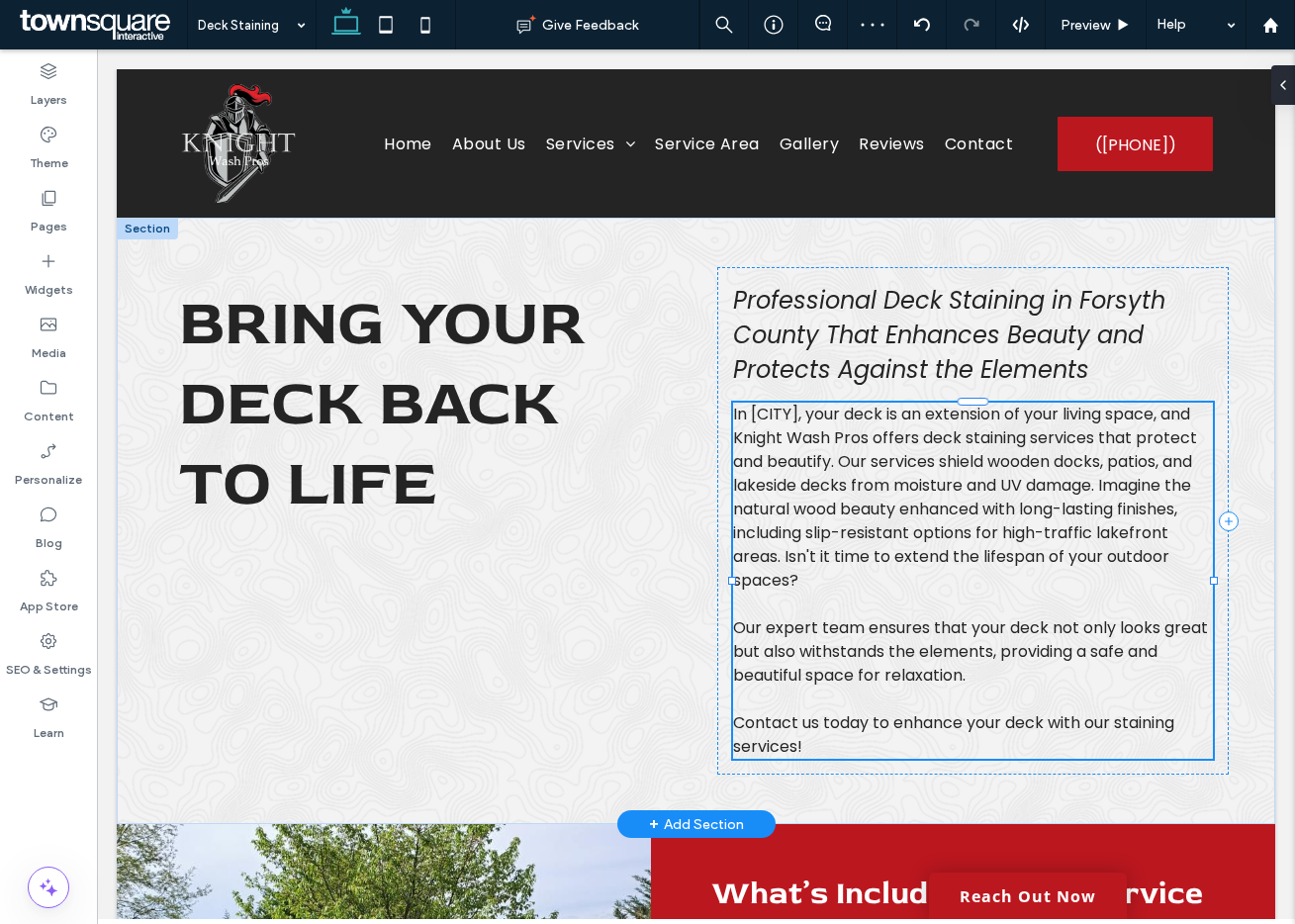 type on "*******" 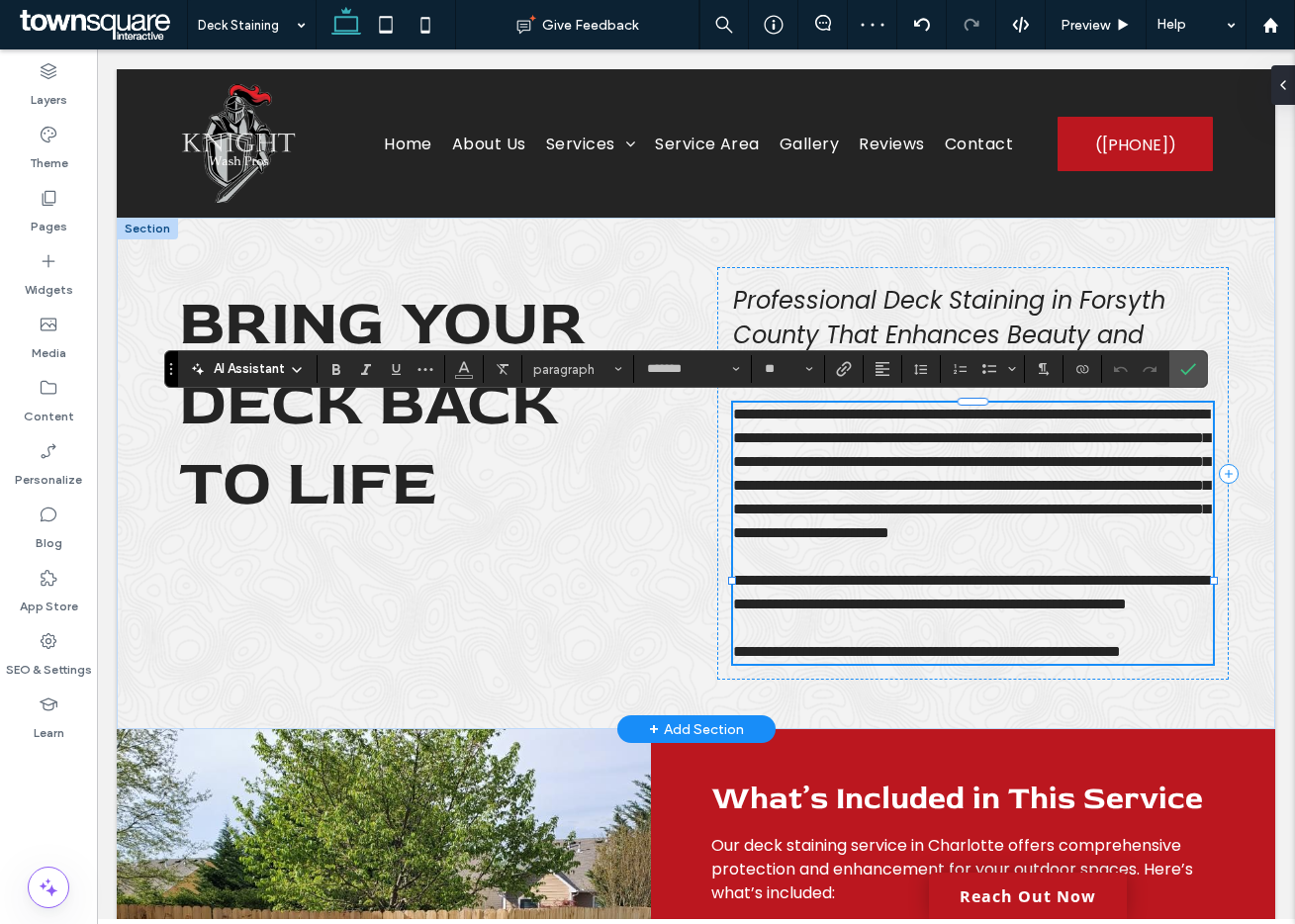 click on "**********" at bounding box center (971, 473) 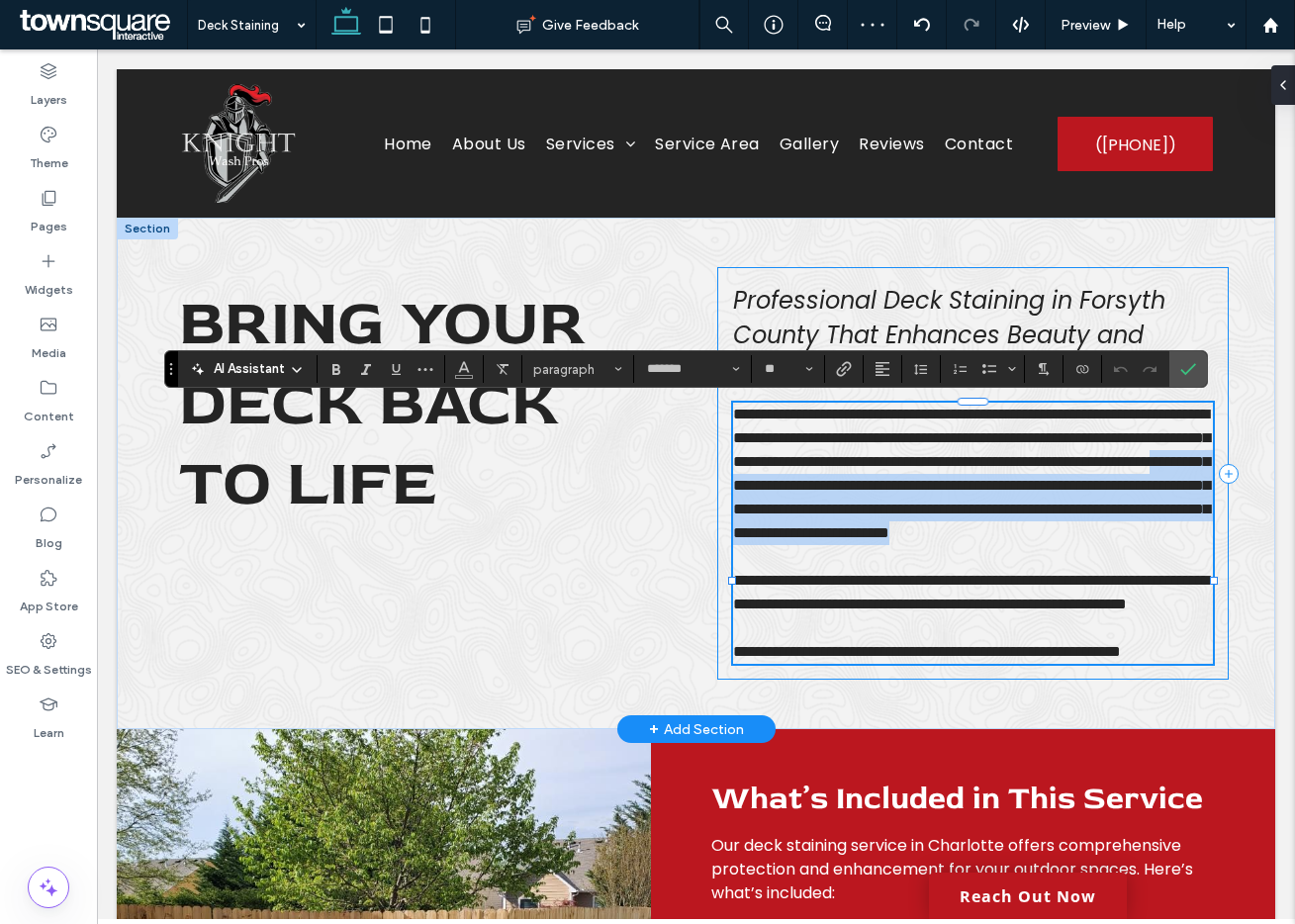 drag, startPoint x: 926, startPoint y: 574, endPoint x: 717, endPoint y: 512, distance: 218.00229 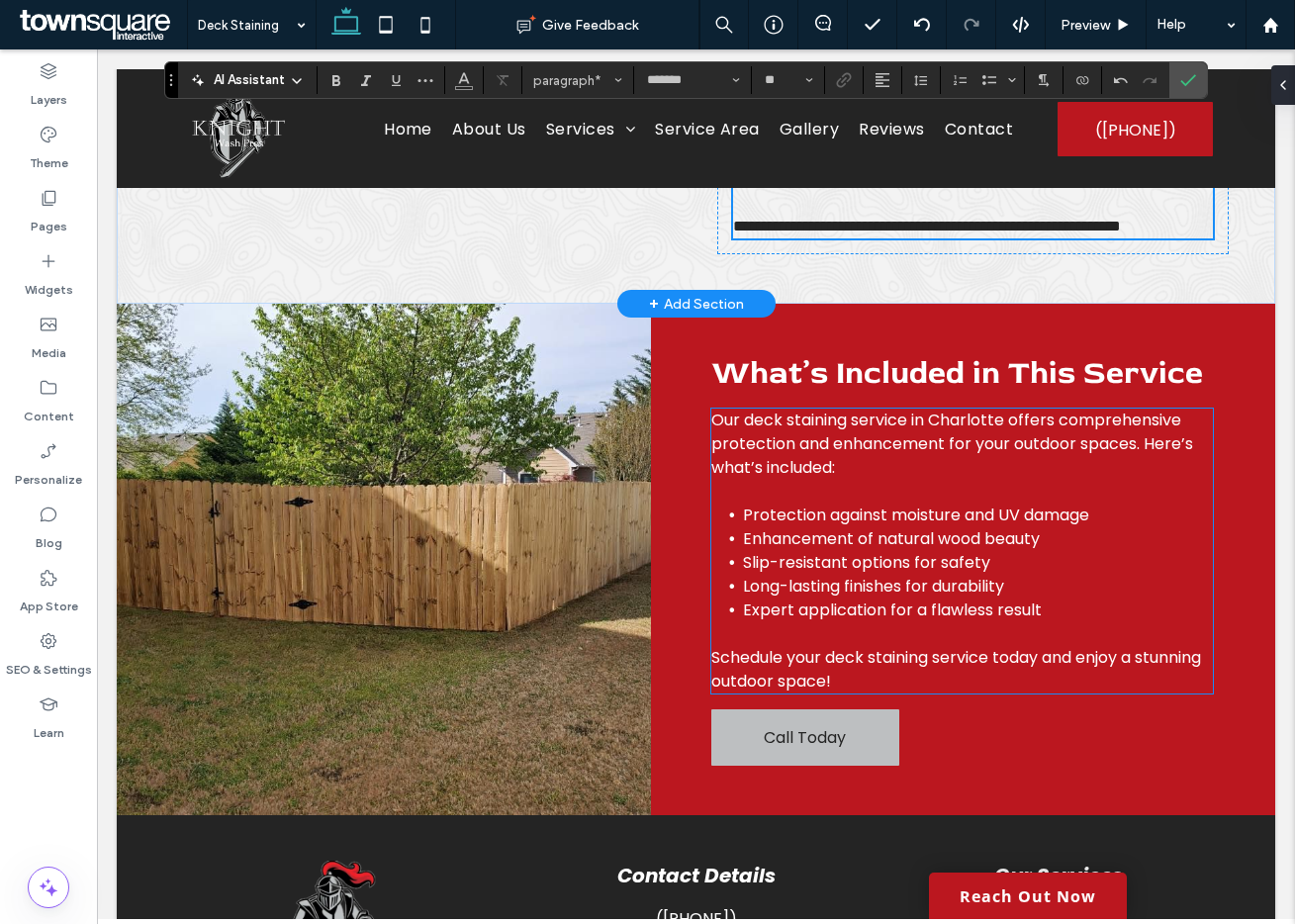 scroll, scrollTop: 468, scrollLeft: 0, axis: vertical 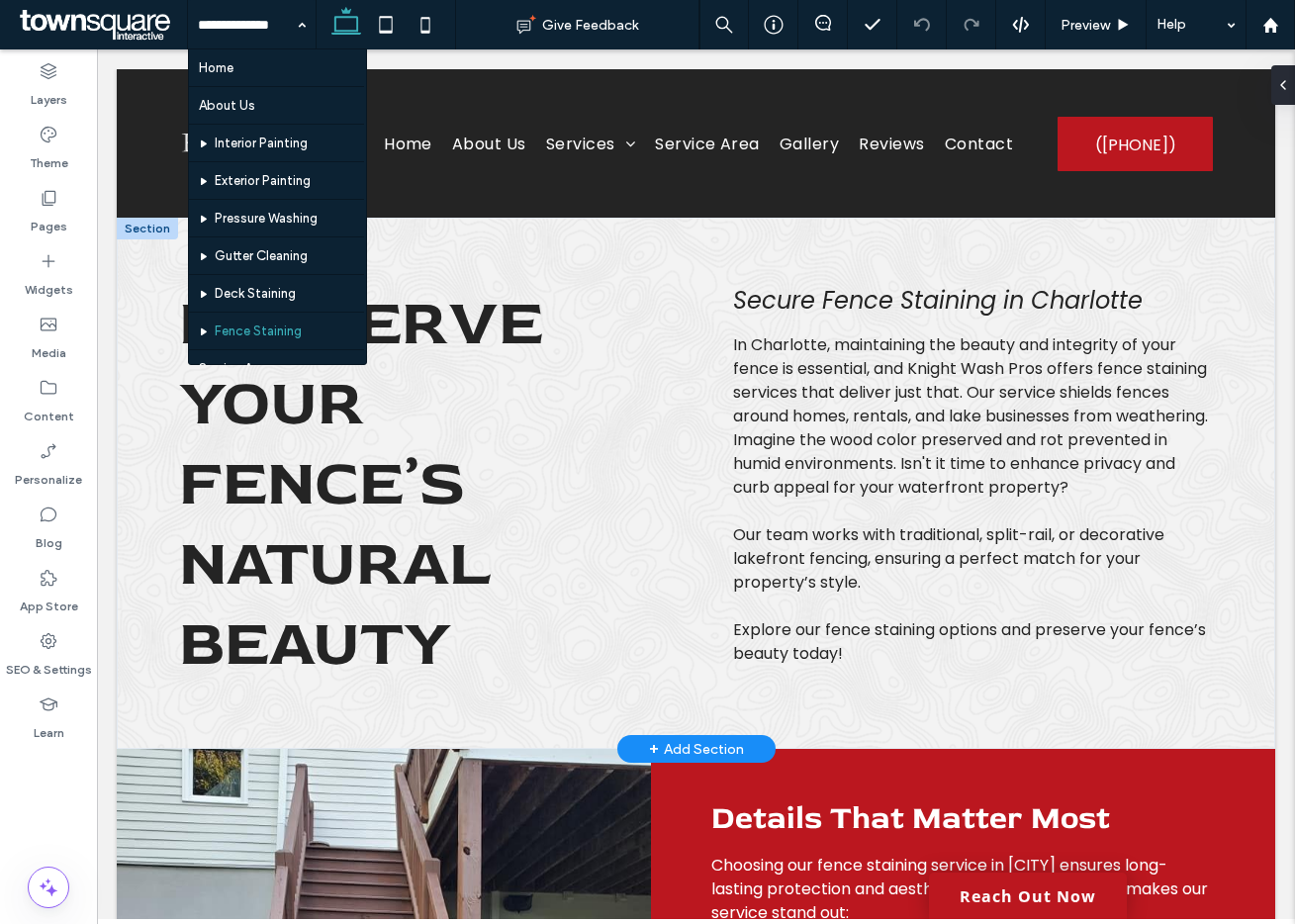 click on "Preserve Your Fence’s Natural Beauty" at bounding box center (418, 483) 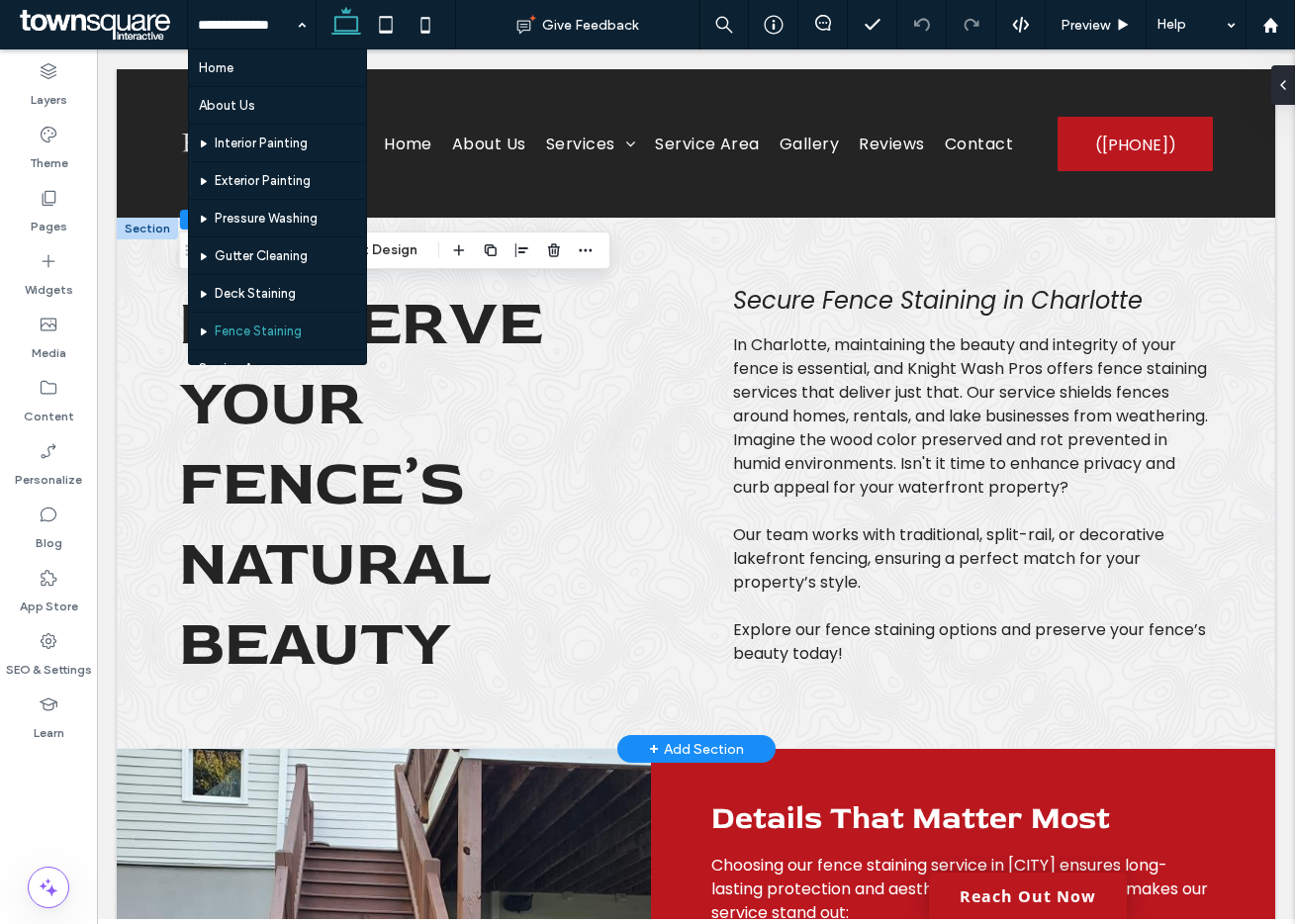 click on "Preserve Your Fence’s Natural Beauty" at bounding box center [418, 483] 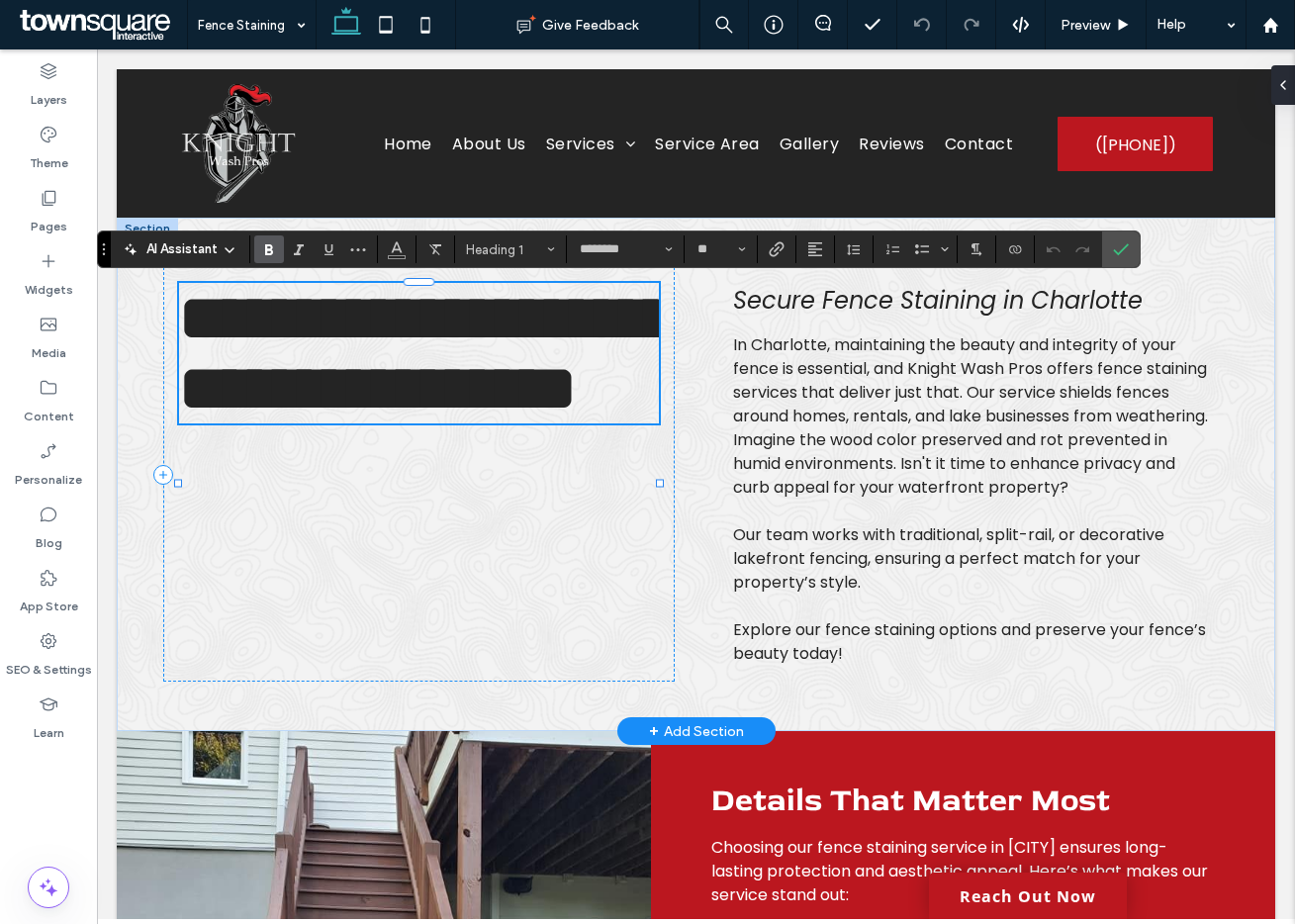 type 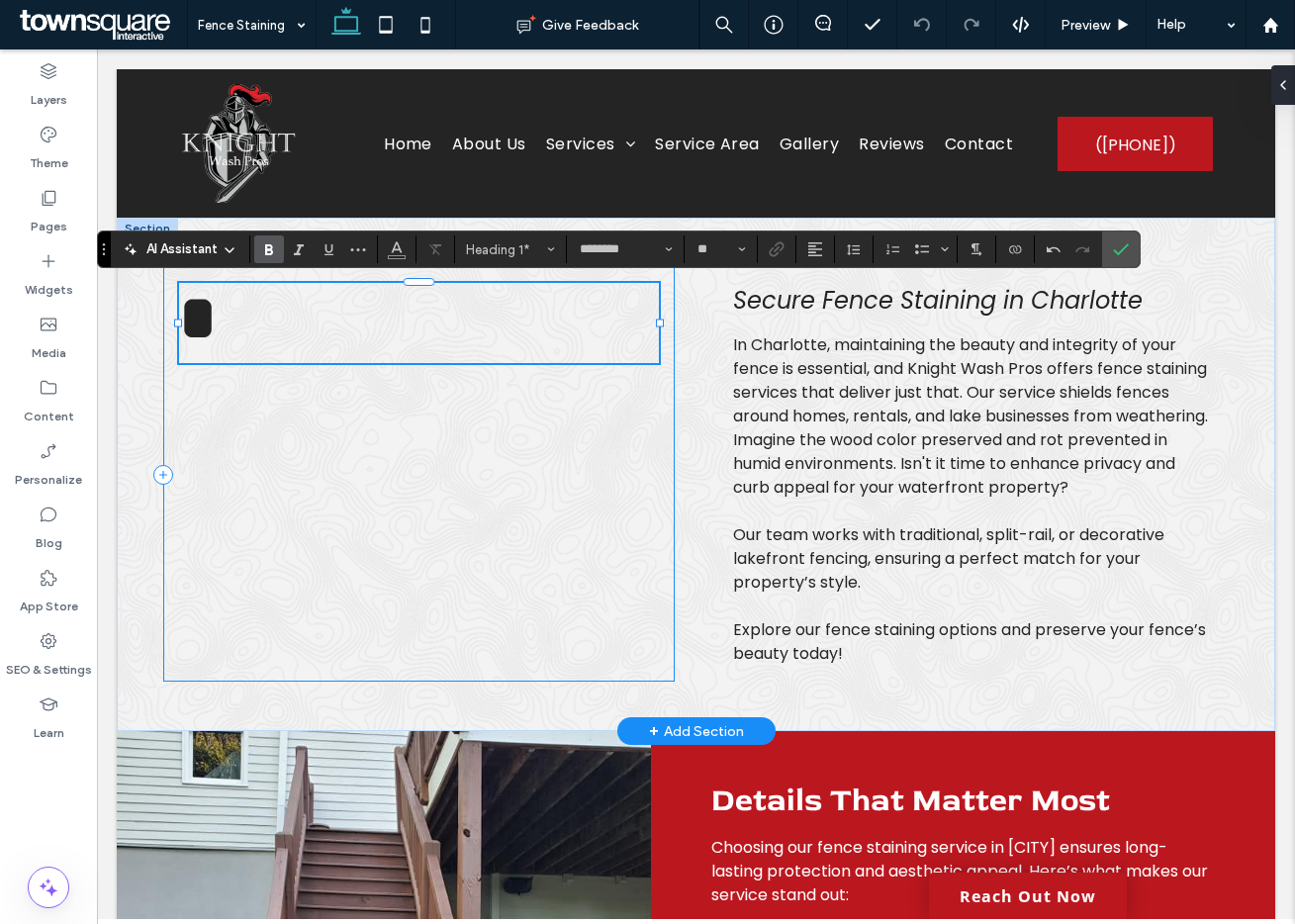 scroll, scrollTop: 0, scrollLeft: 0, axis: both 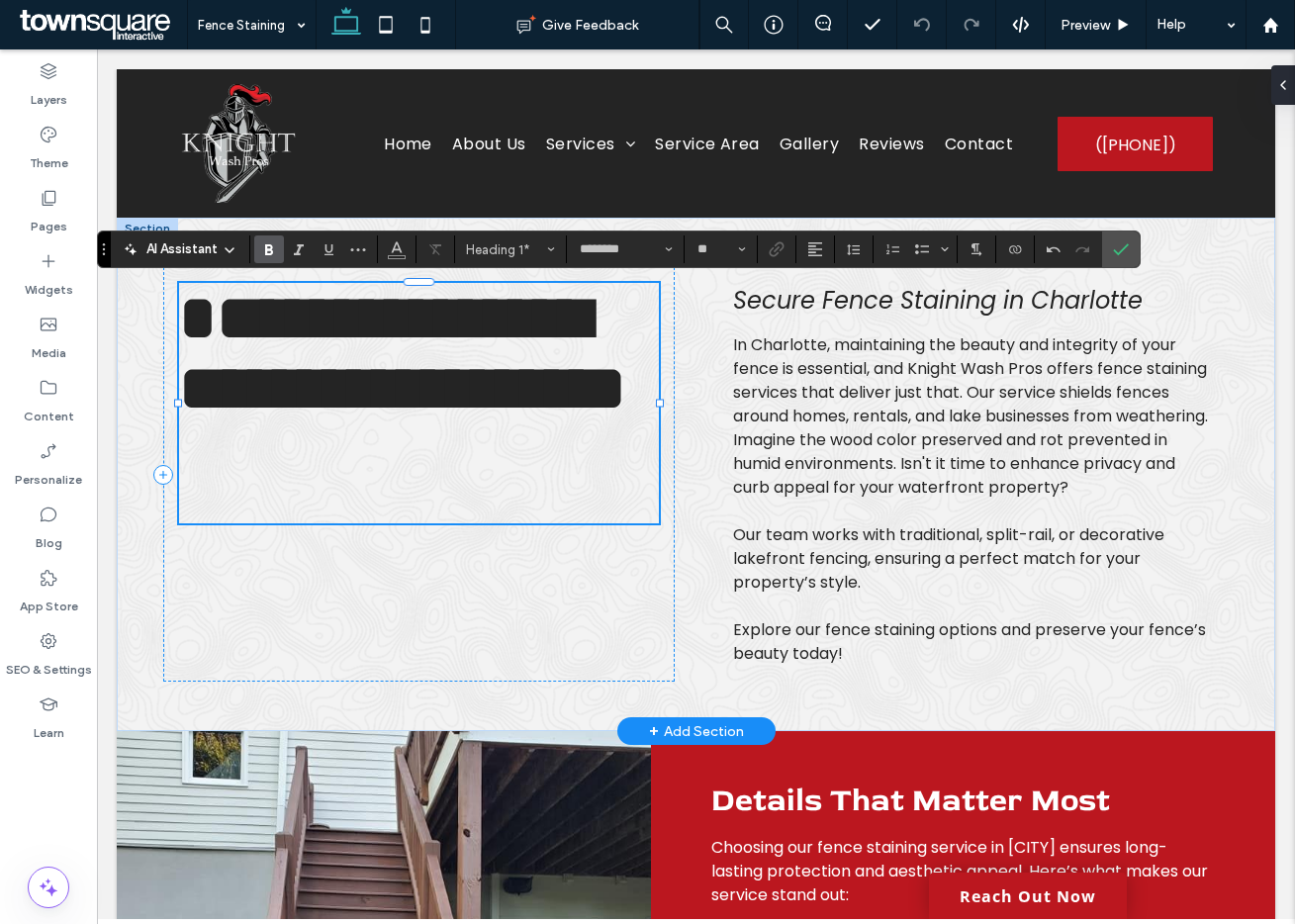click on "**********" at bounding box center [418, 403] 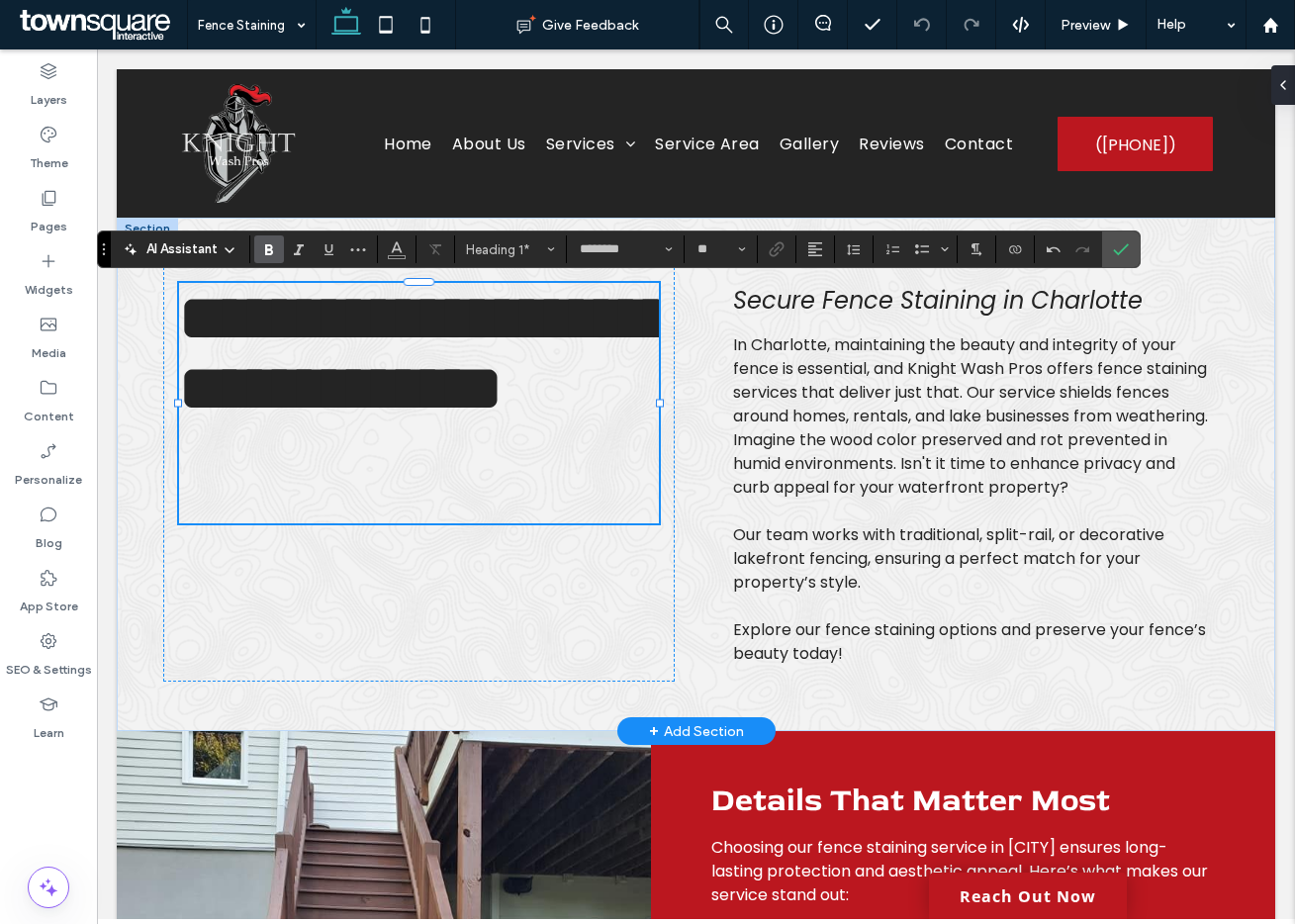 click at bounding box center [972, 511] 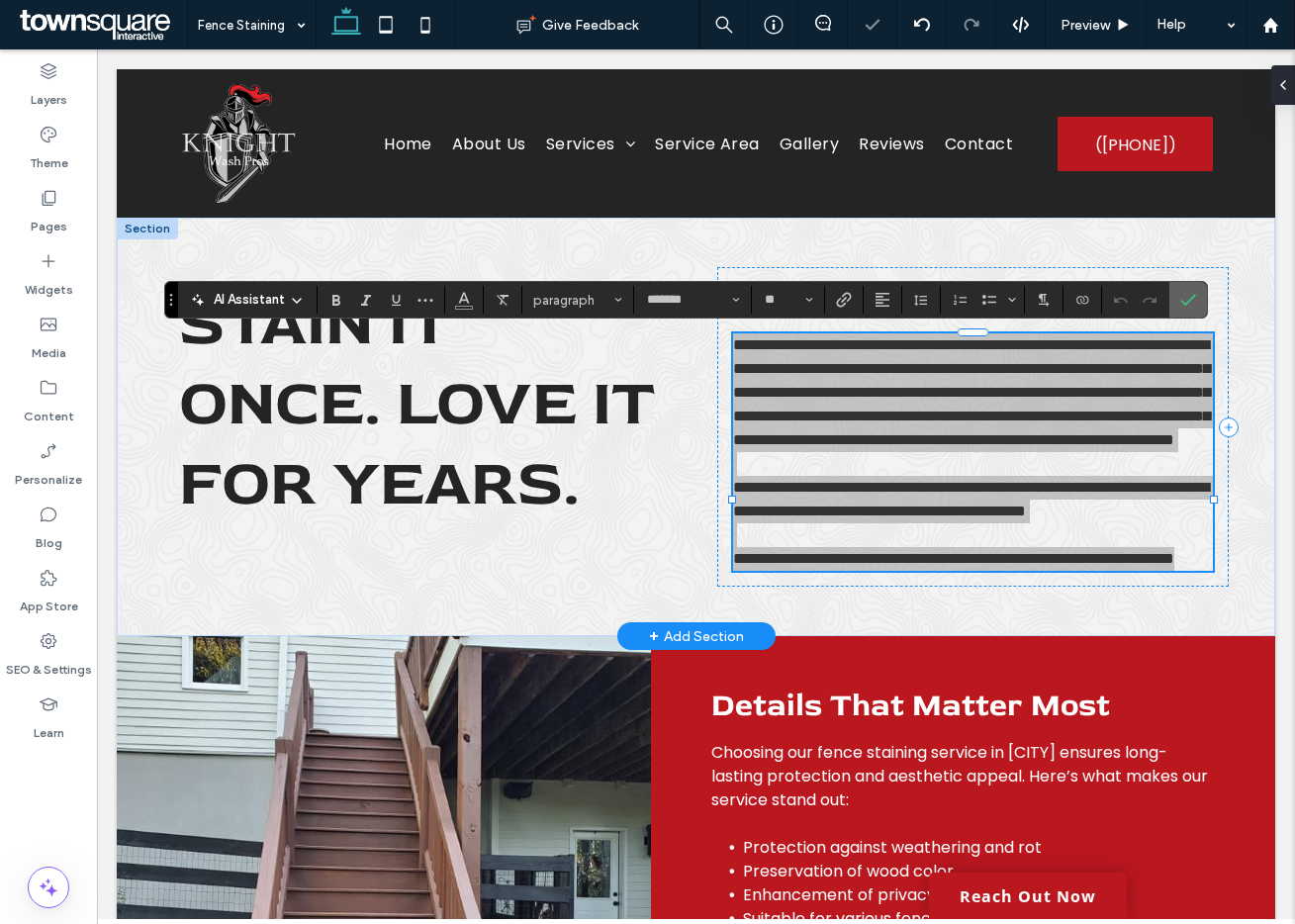 drag, startPoint x: 1191, startPoint y: 299, endPoint x: 1094, endPoint y: 249, distance: 109.12836 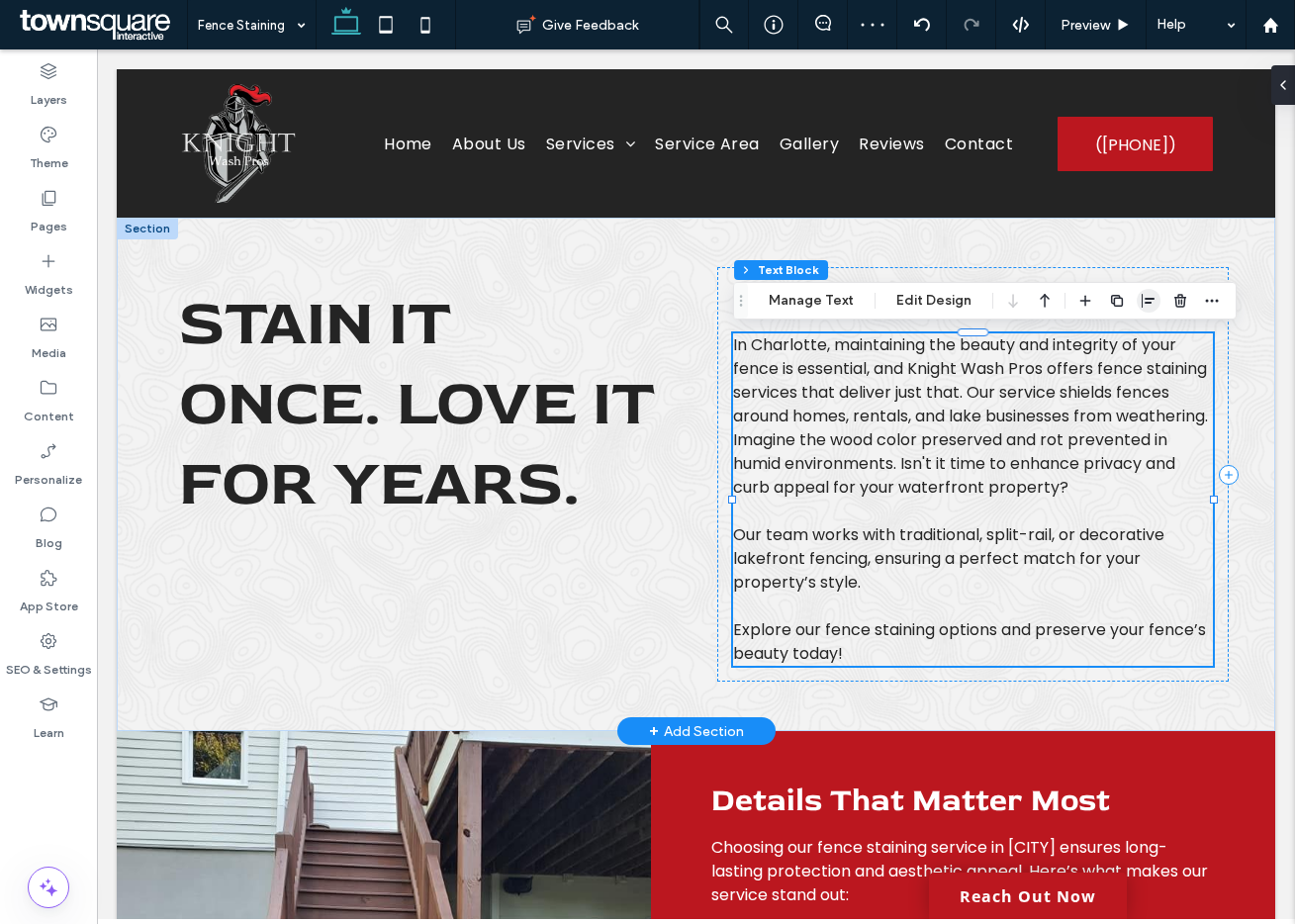 click 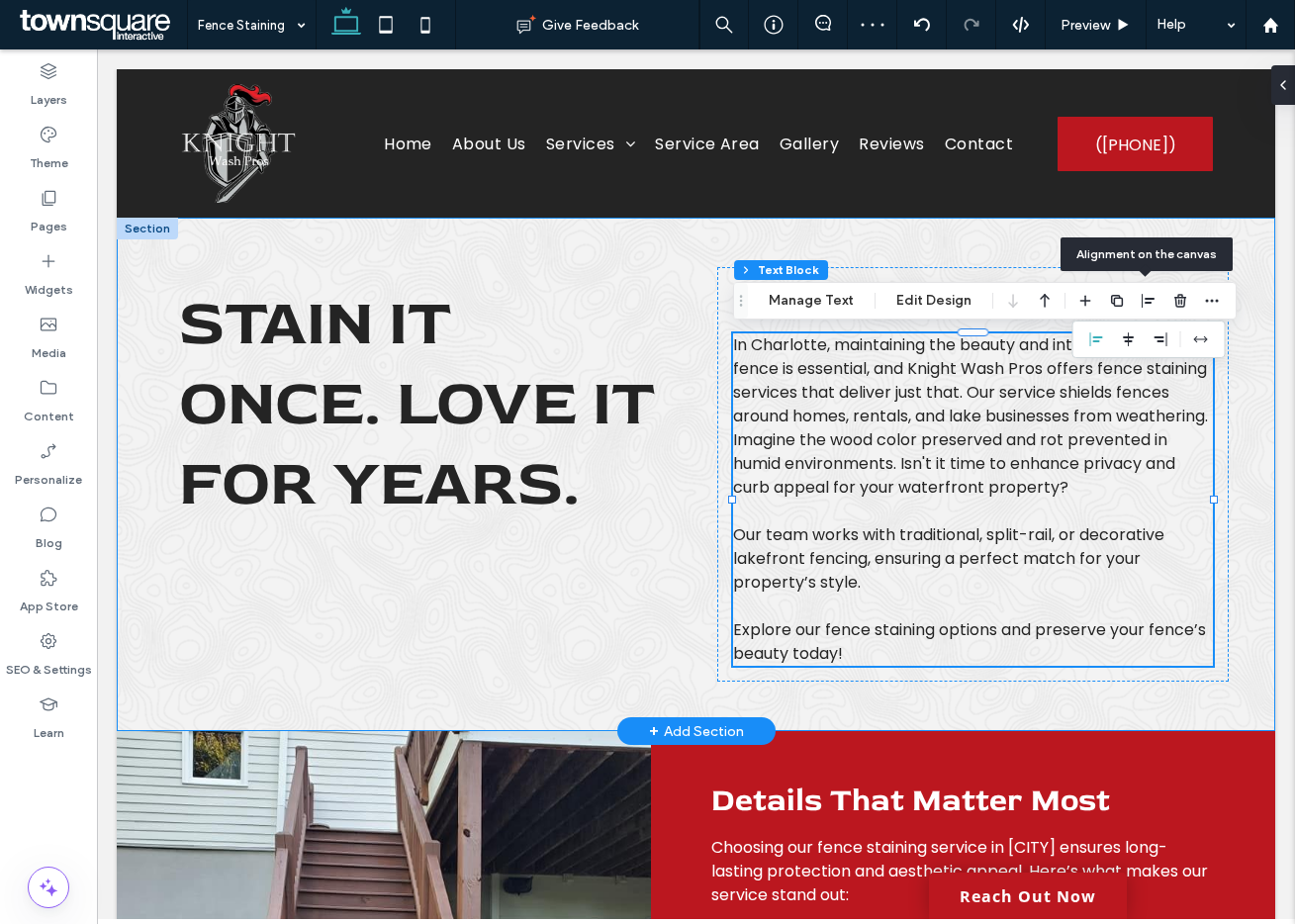 click on "﻿ Stain It Once. Love It for Years.
Secure Fence Staining in Charlotte
In Charlotte, maintaining the beauty and integrity of your fence is essential, and Knight Wash Pros offers fence staining services that deliver just that. Our service shields fences around homes, rentals, and lake businesses from weathering. Imagine the wood color preserved and rot prevented in humid environments. Isn't it time to enhance privacy and curb appeal for your waterfront property? Our team works with traditional, split-rail, or decorative lakefront fencing, ensuring a perfect match for your property’s style. Explore our fence staining options and preserve your fence’s beauty today!" at bounding box center [695, 474] 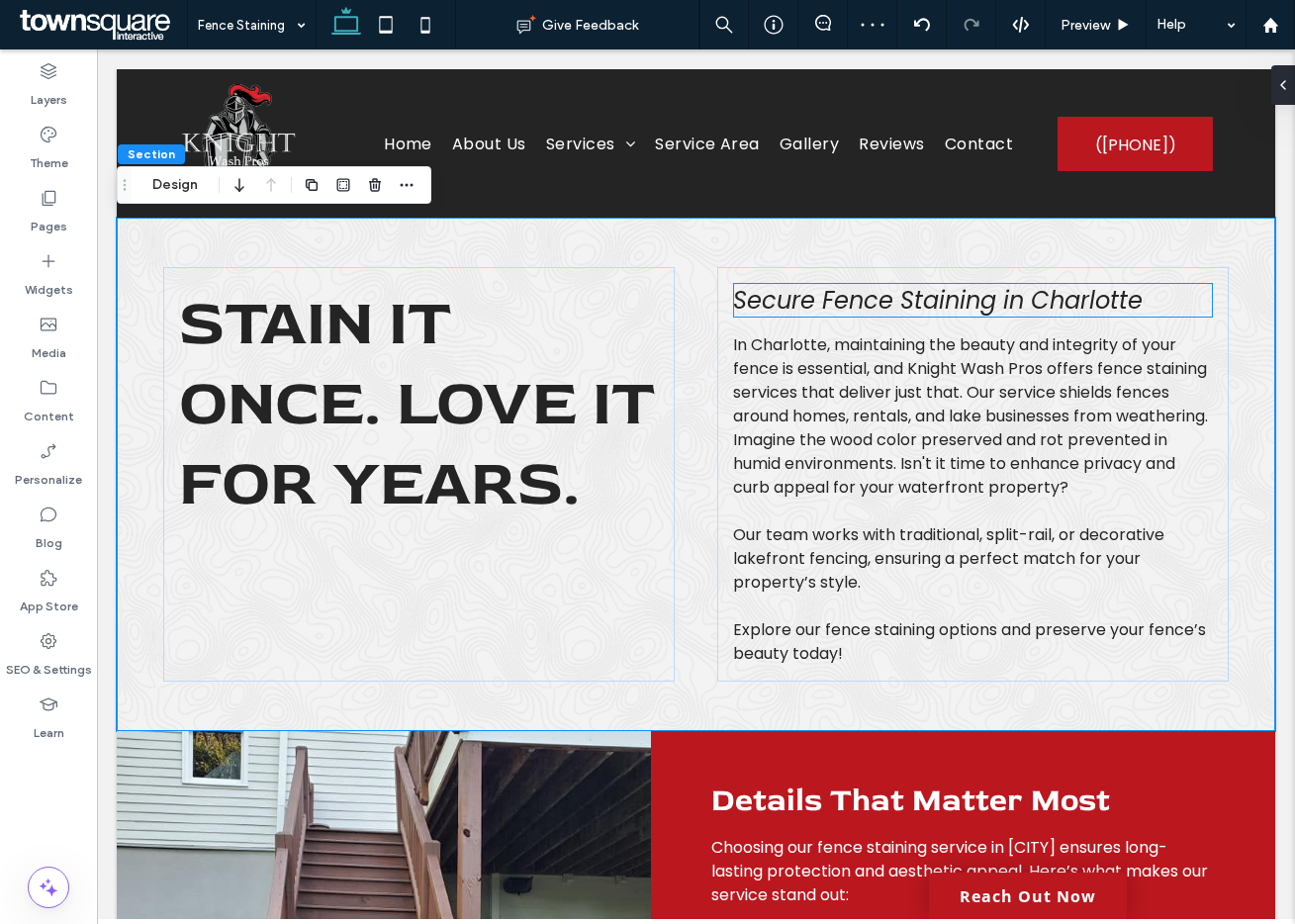 click on "Secure Fence Staining in Charlotte" at bounding box center [938, 300] 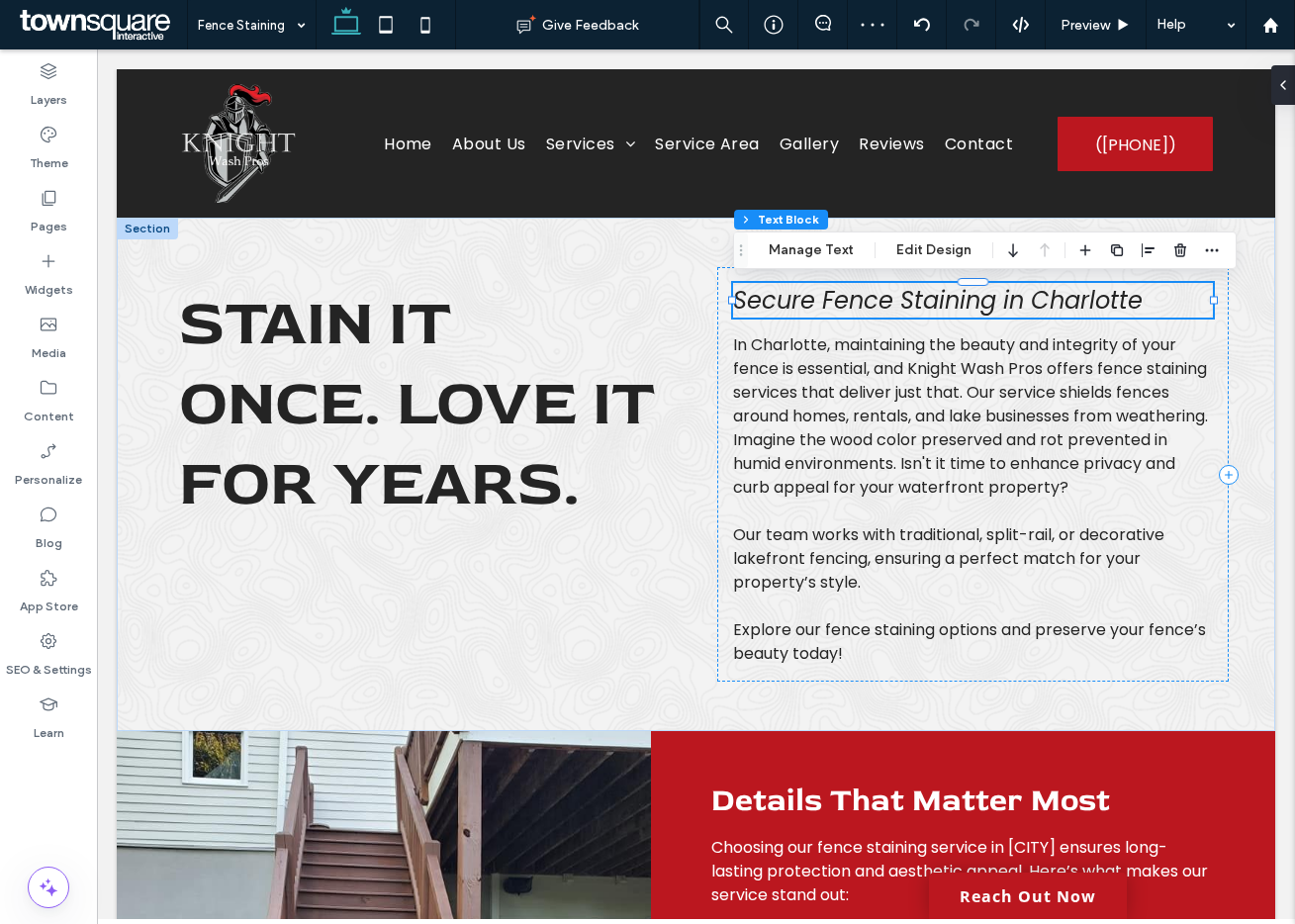 click on "Secure Fence Staining in Charlotte" at bounding box center [938, 300] 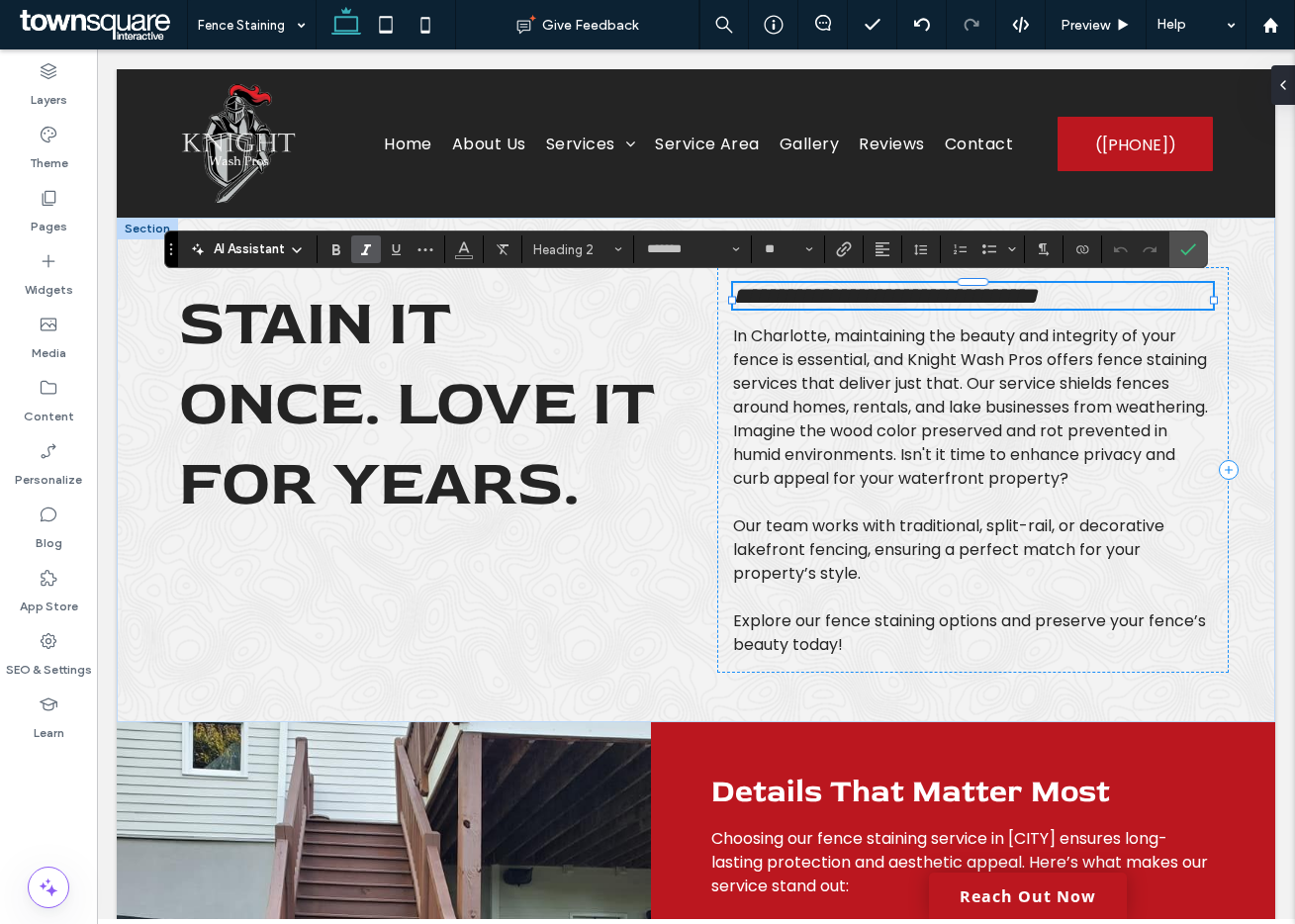 paste 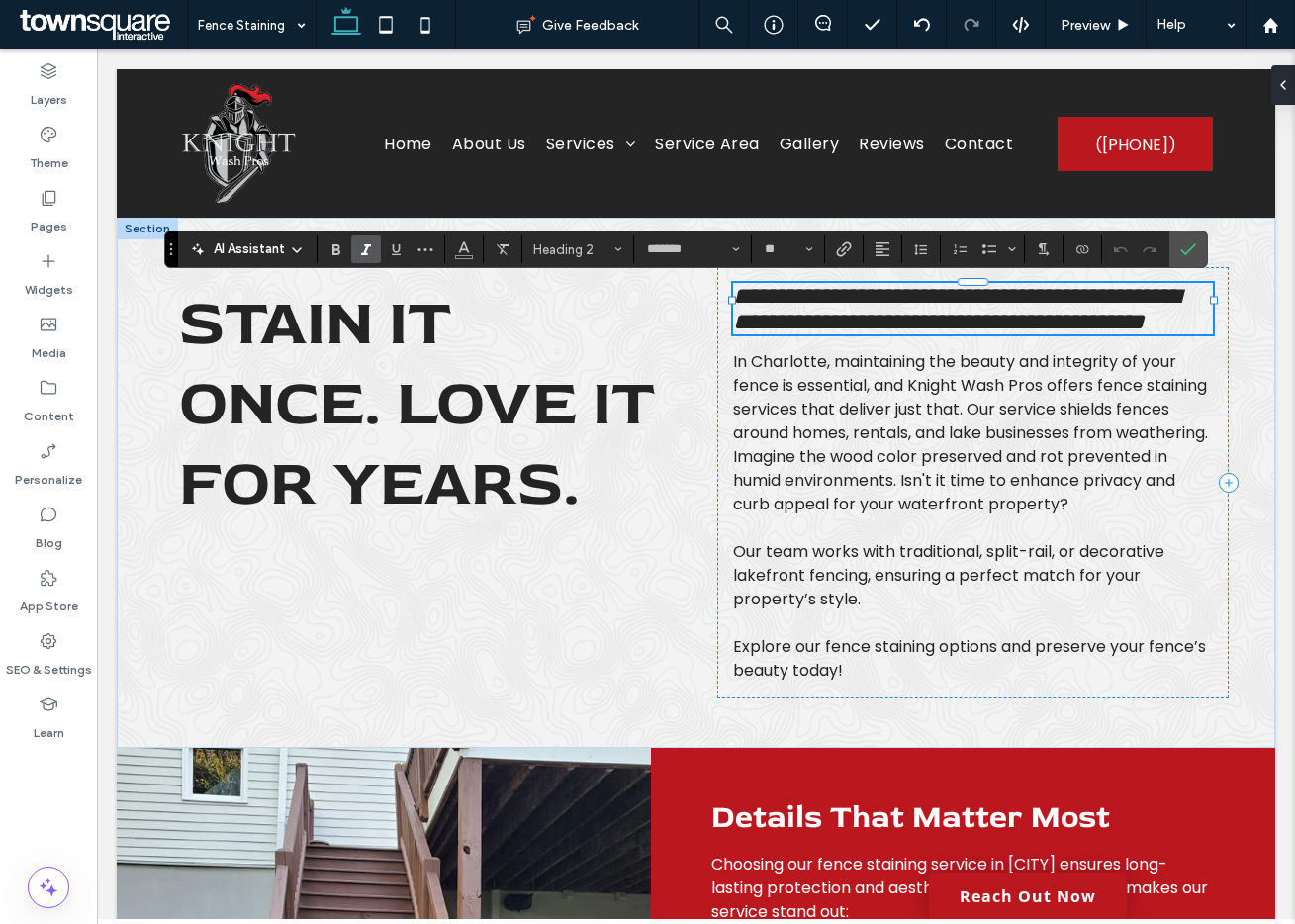 scroll, scrollTop: 1, scrollLeft: 0, axis: vertical 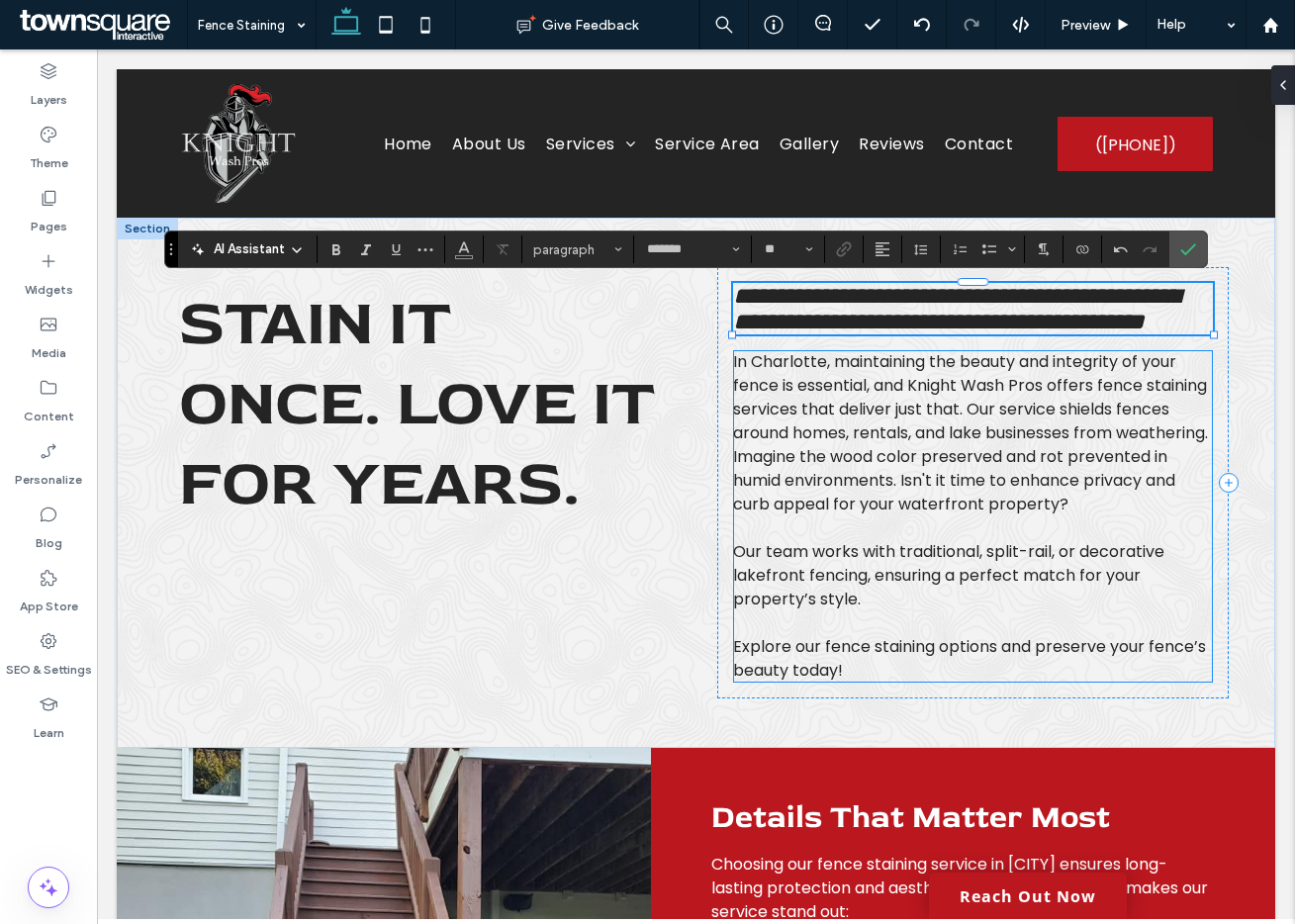 click on "In Charlotte, maintaining the beauty and integrity of your fence is essential, and Knight Wash Pros offers fence staining services that deliver just that. Our service shields fences around homes, rentals, and lake businesses from weathering. Imagine the wood color preserved and rot prevented in humid environments. Isn't it time to enhance privacy and curb appeal for your waterfront property?" at bounding box center [971, 432] 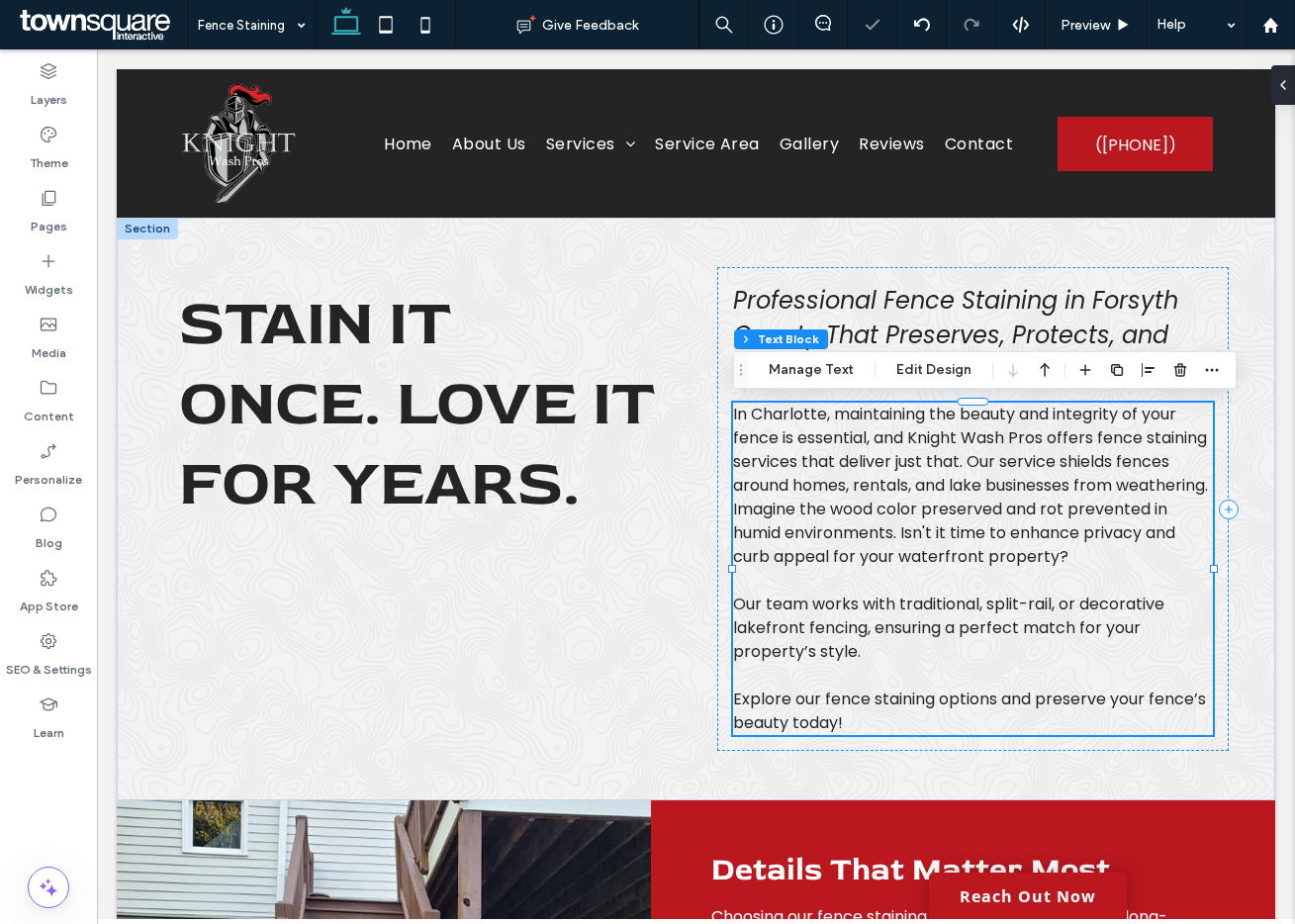 click on "In Charlotte, maintaining the beauty and integrity of your fence is essential, and Knight Wash Pros offers fence staining services that deliver just that. Our service shields fences around homes, rentals, and lake businesses from weathering. Imagine the wood color preserved and rot prevented in humid environments. Isn't it time to enhance privacy and curb appeal for your waterfront property?" at bounding box center (971, 485) 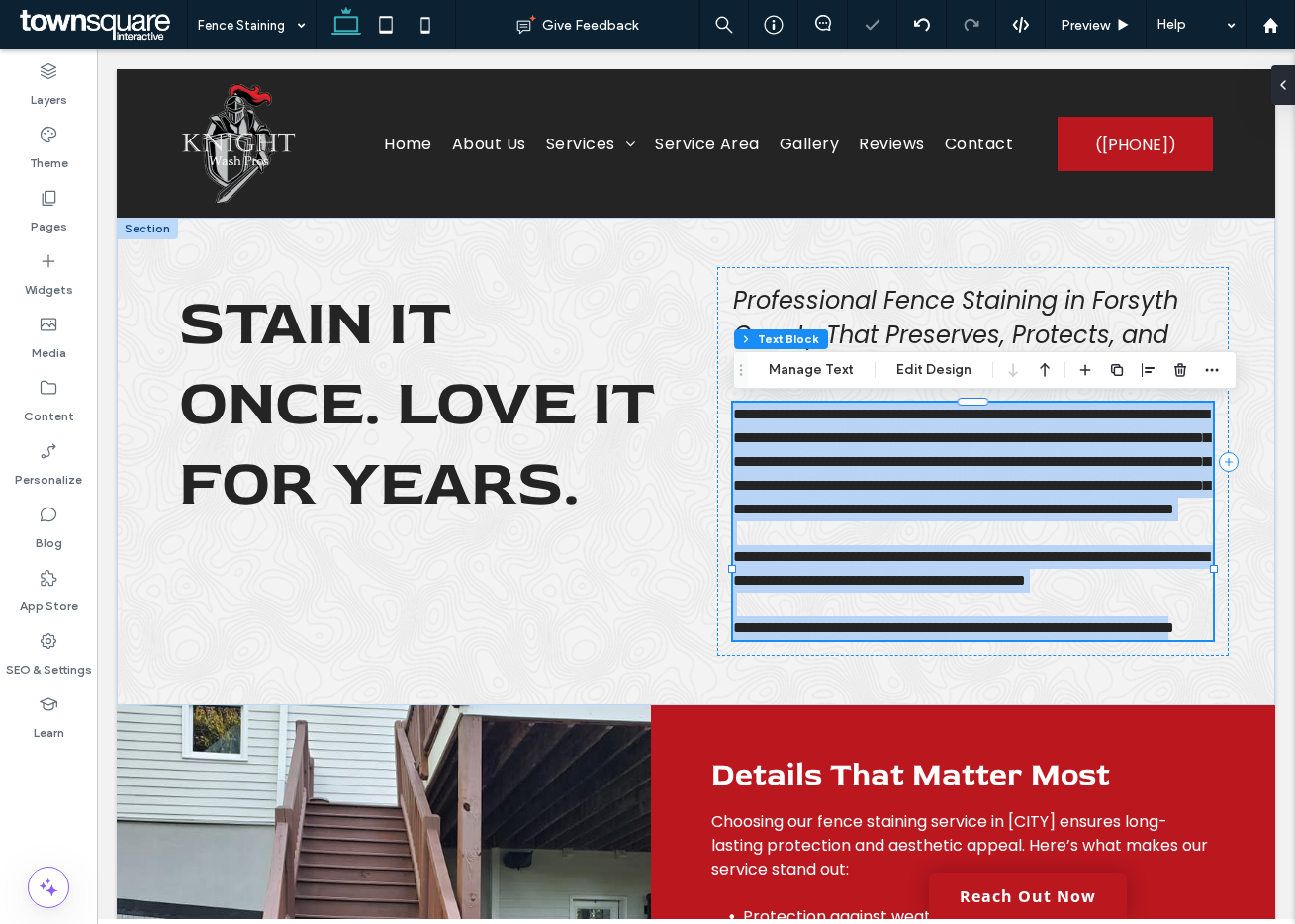 click on "**********" at bounding box center (971, 461) 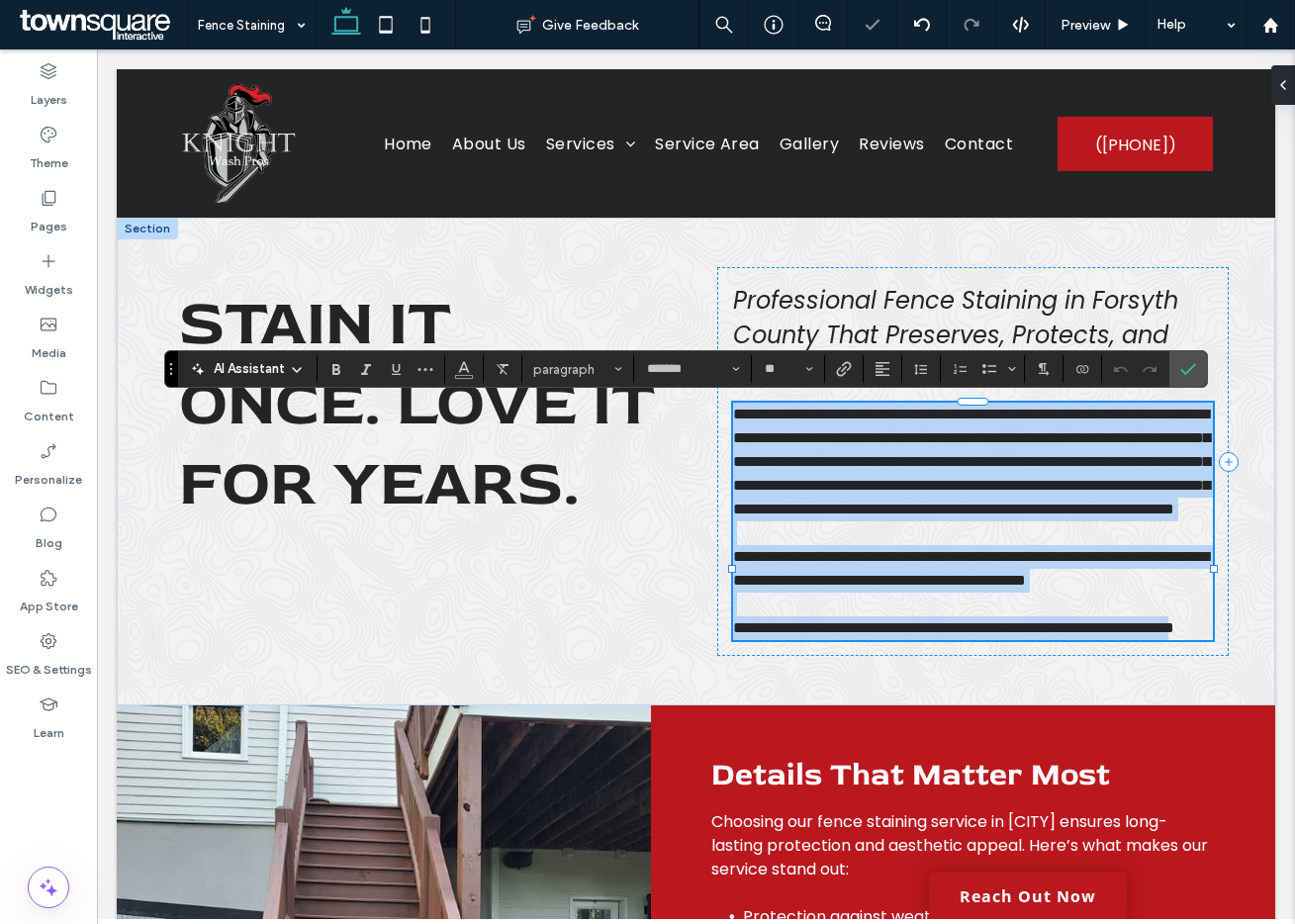 click on "**********" at bounding box center [972, 462] 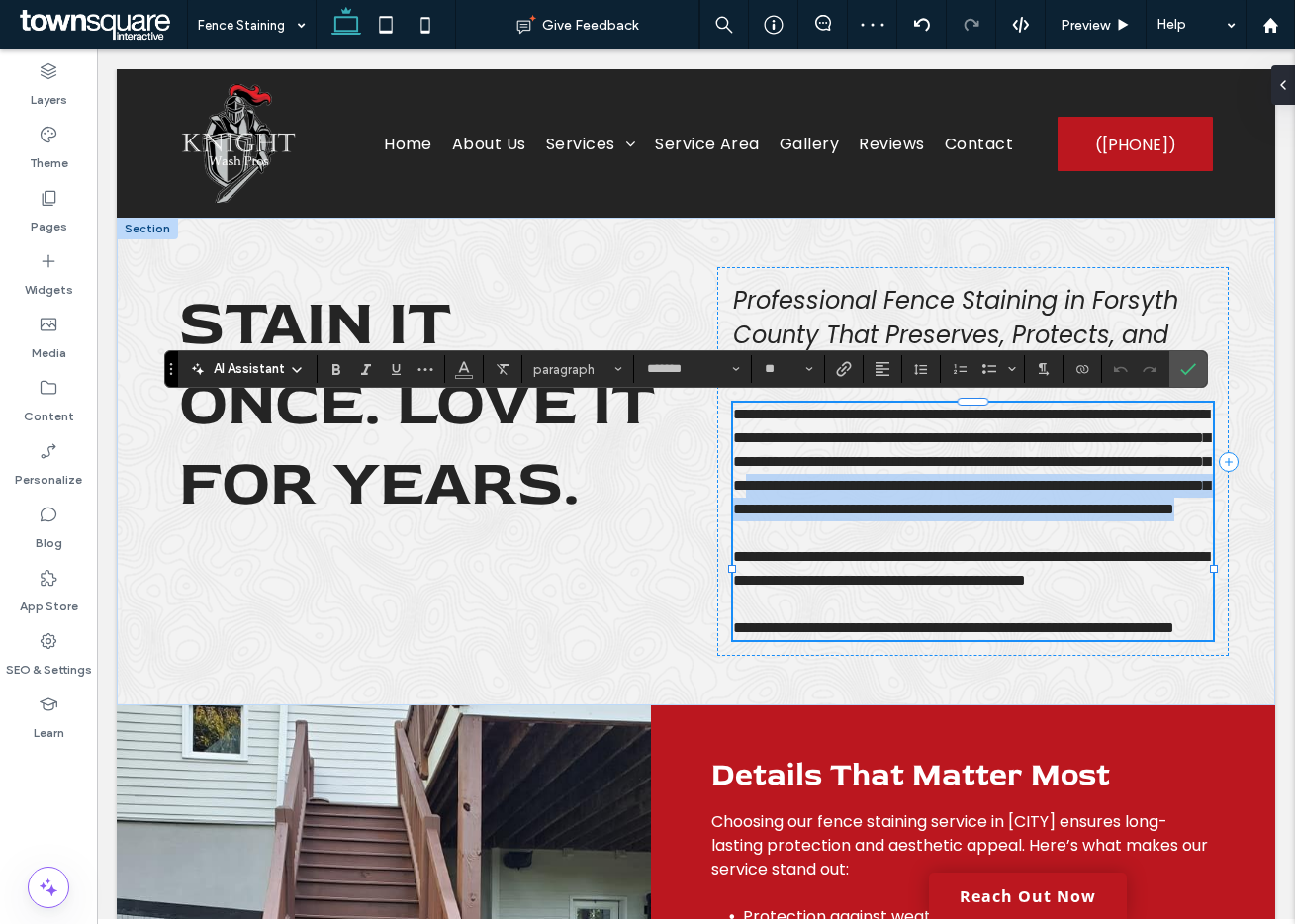 drag, startPoint x: 1180, startPoint y: 561, endPoint x: 830, endPoint y: 512, distance: 353.41336 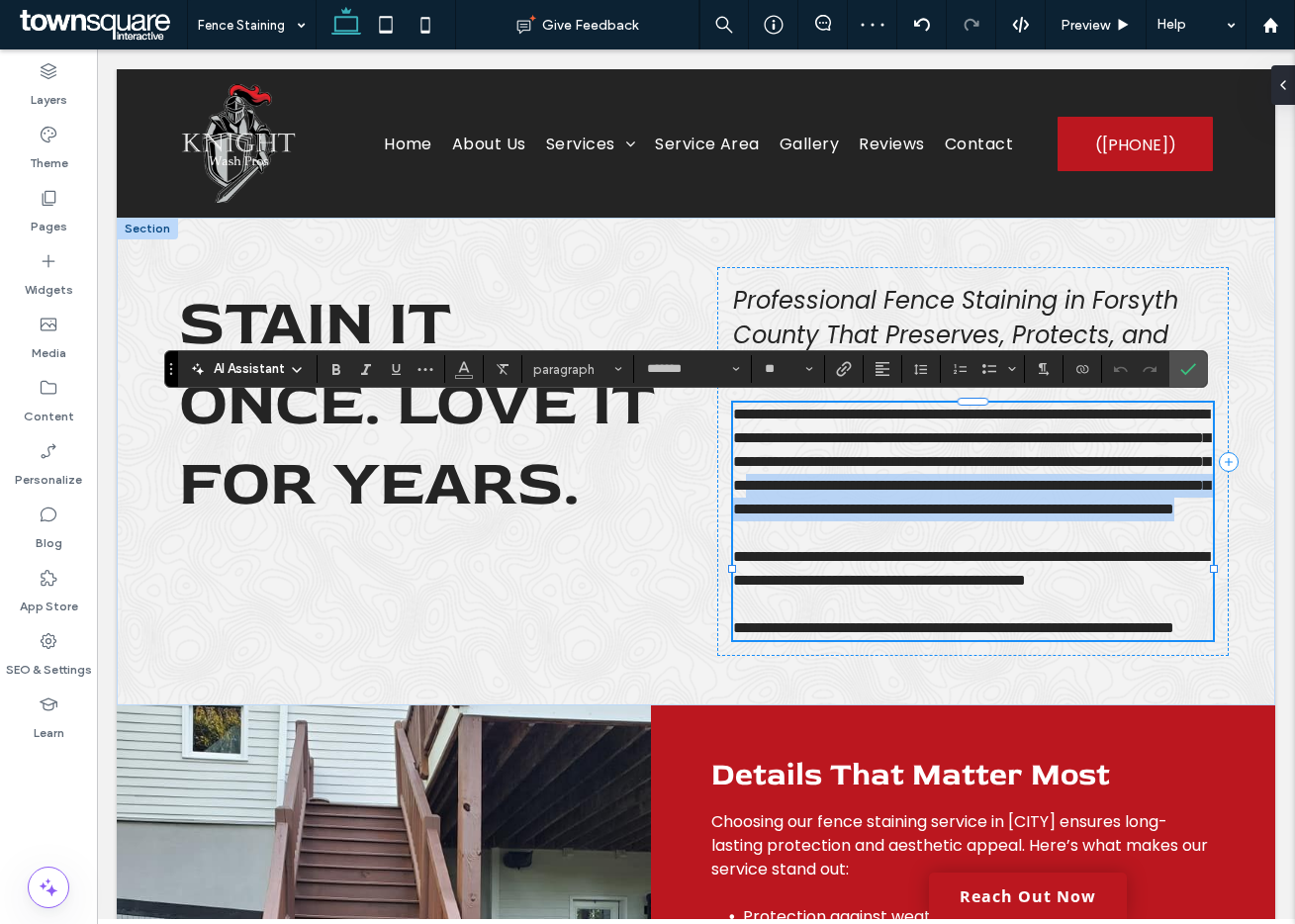 click on "**********" at bounding box center [972, 462] 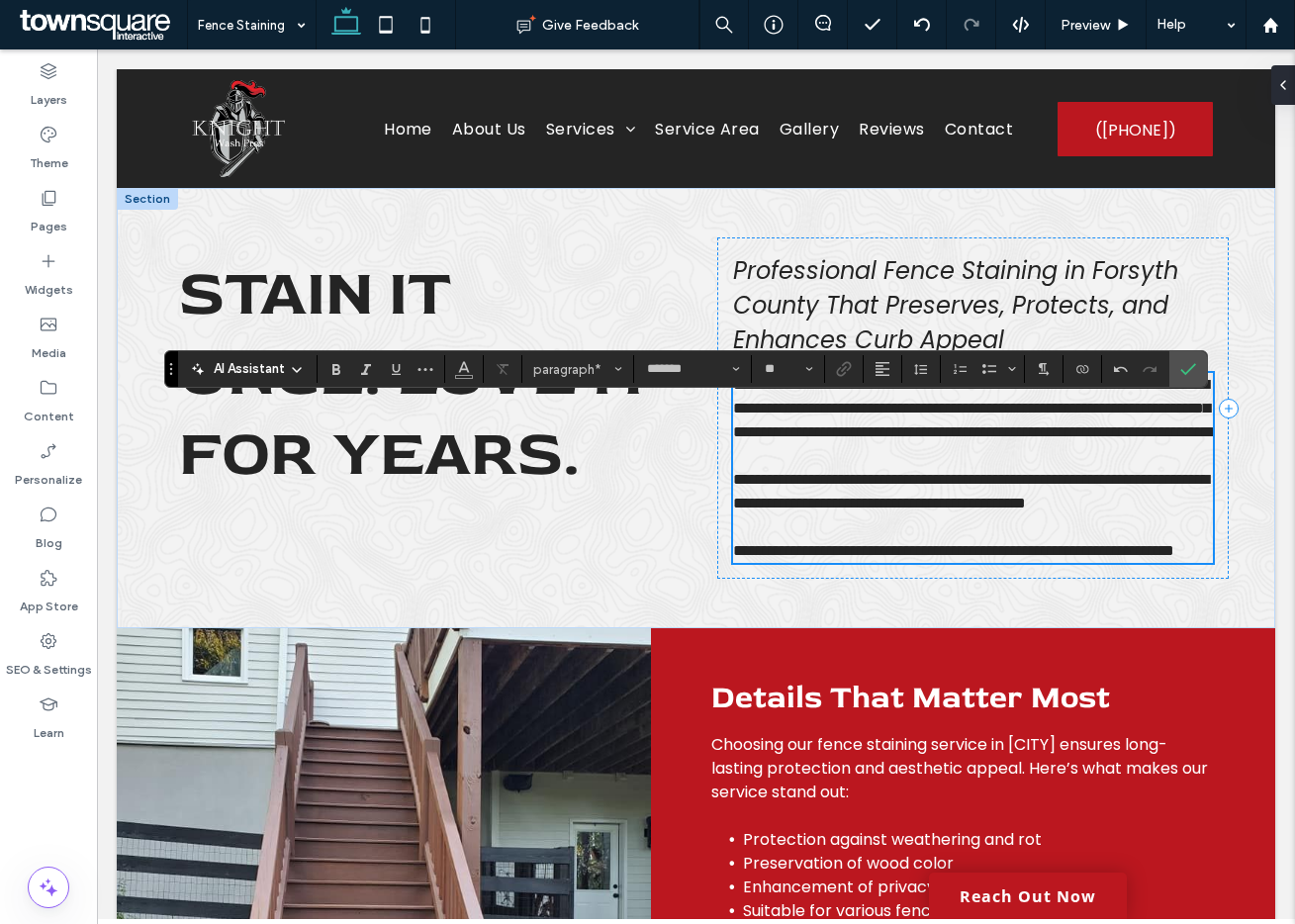 scroll, scrollTop: 38, scrollLeft: 0, axis: vertical 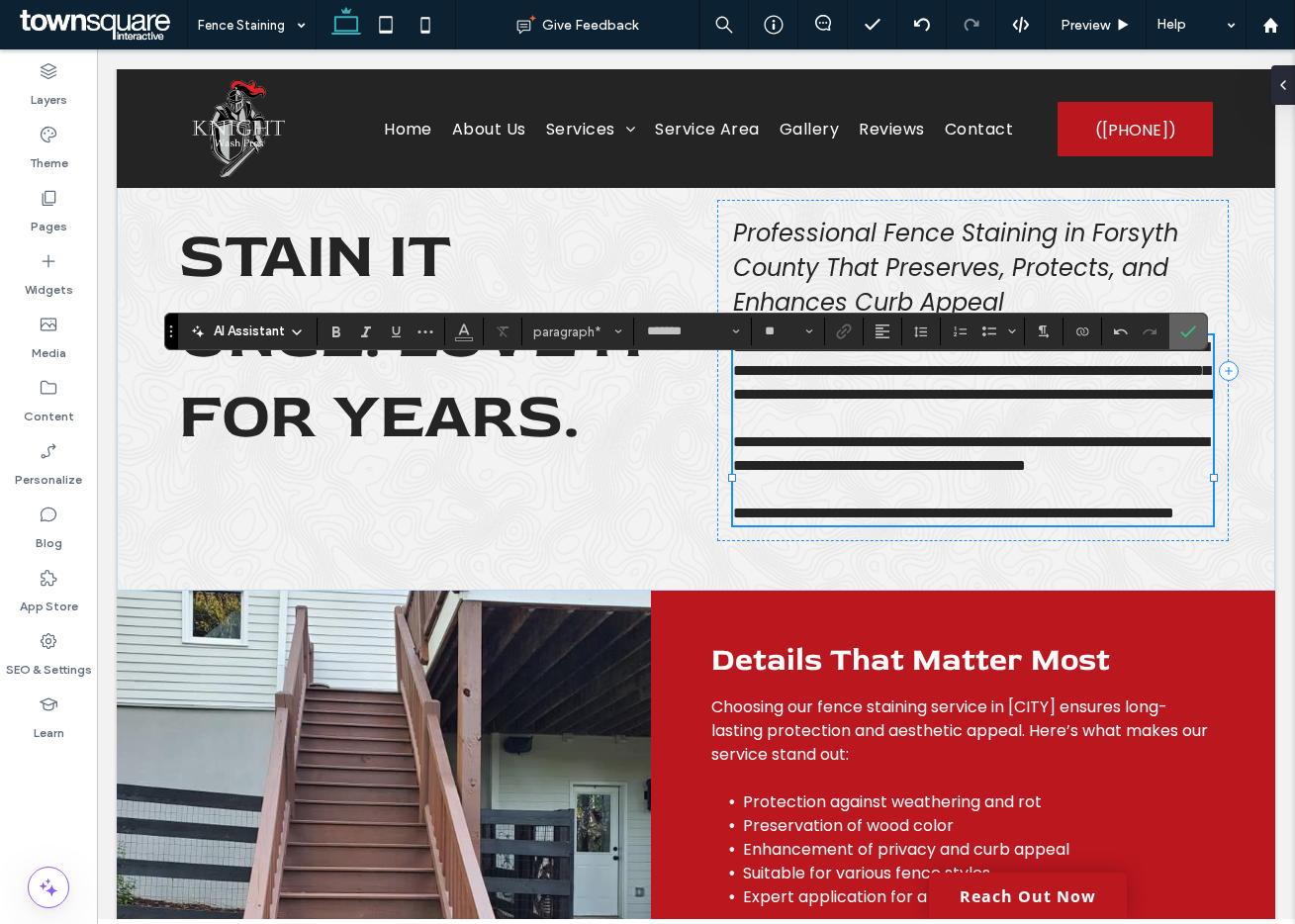 click at bounding box center [1188, 331] 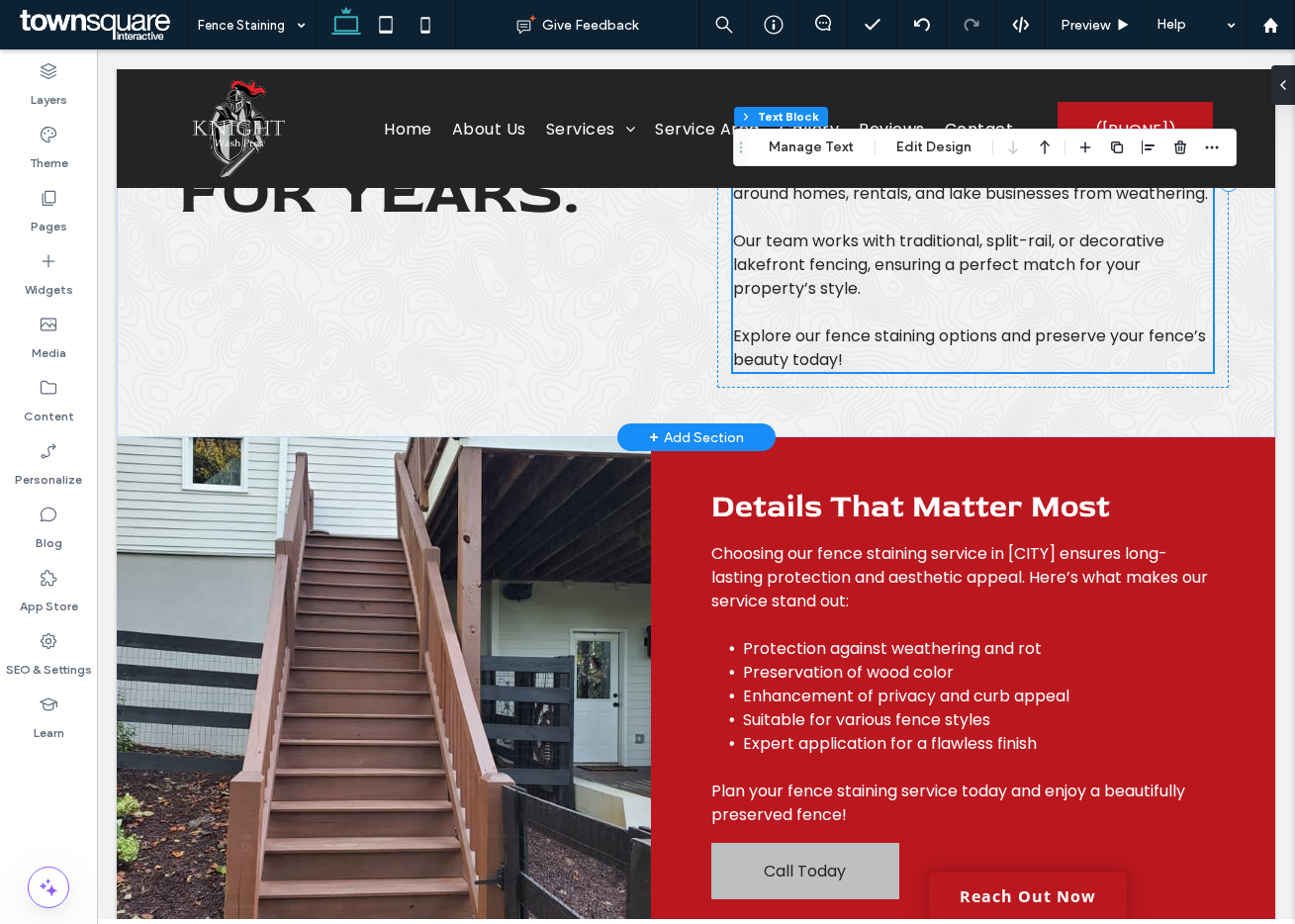 scroll, scrollTop: 264, scrollLeft: 0, axis: vertical 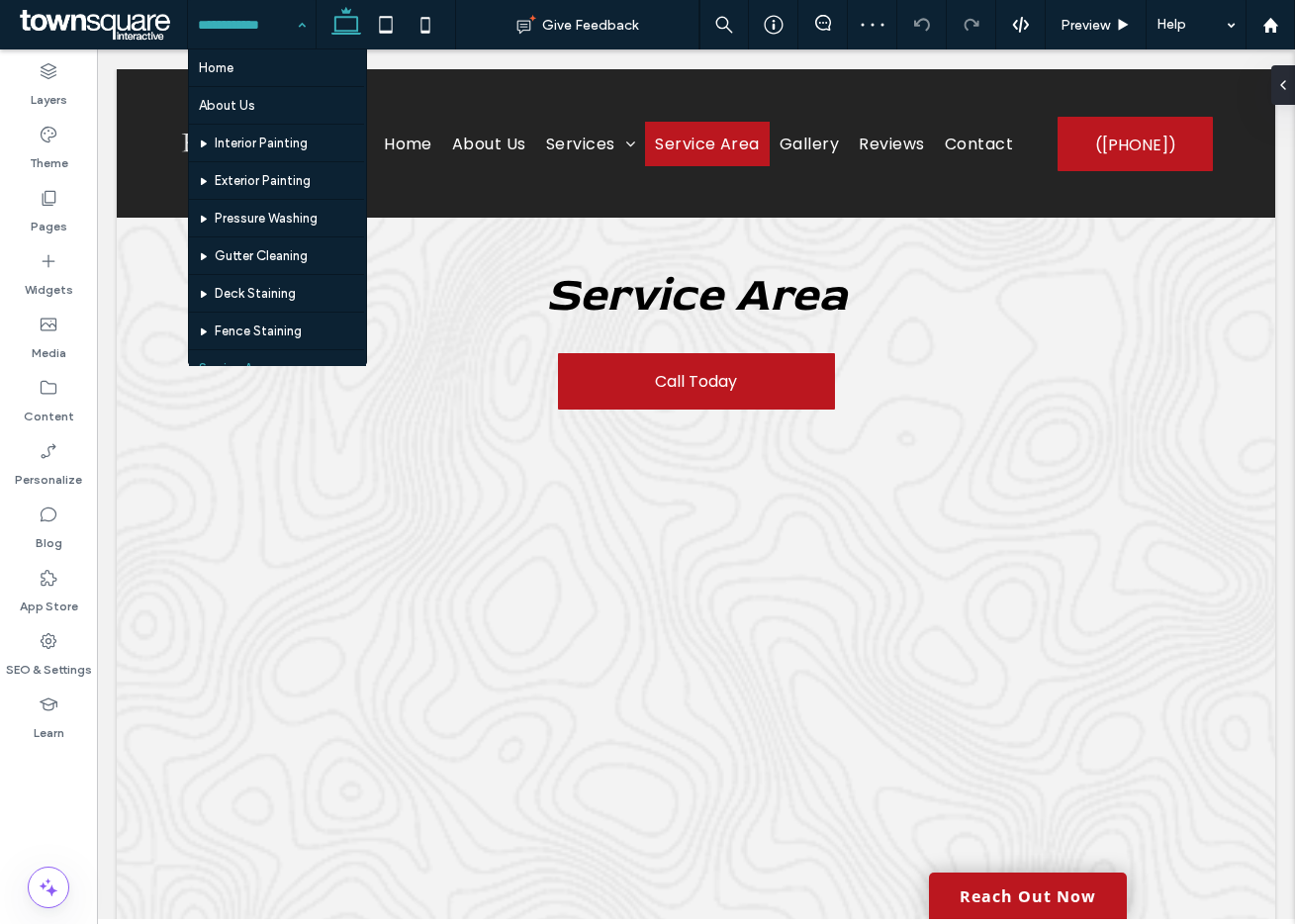 click at bounding box center (246, 25) 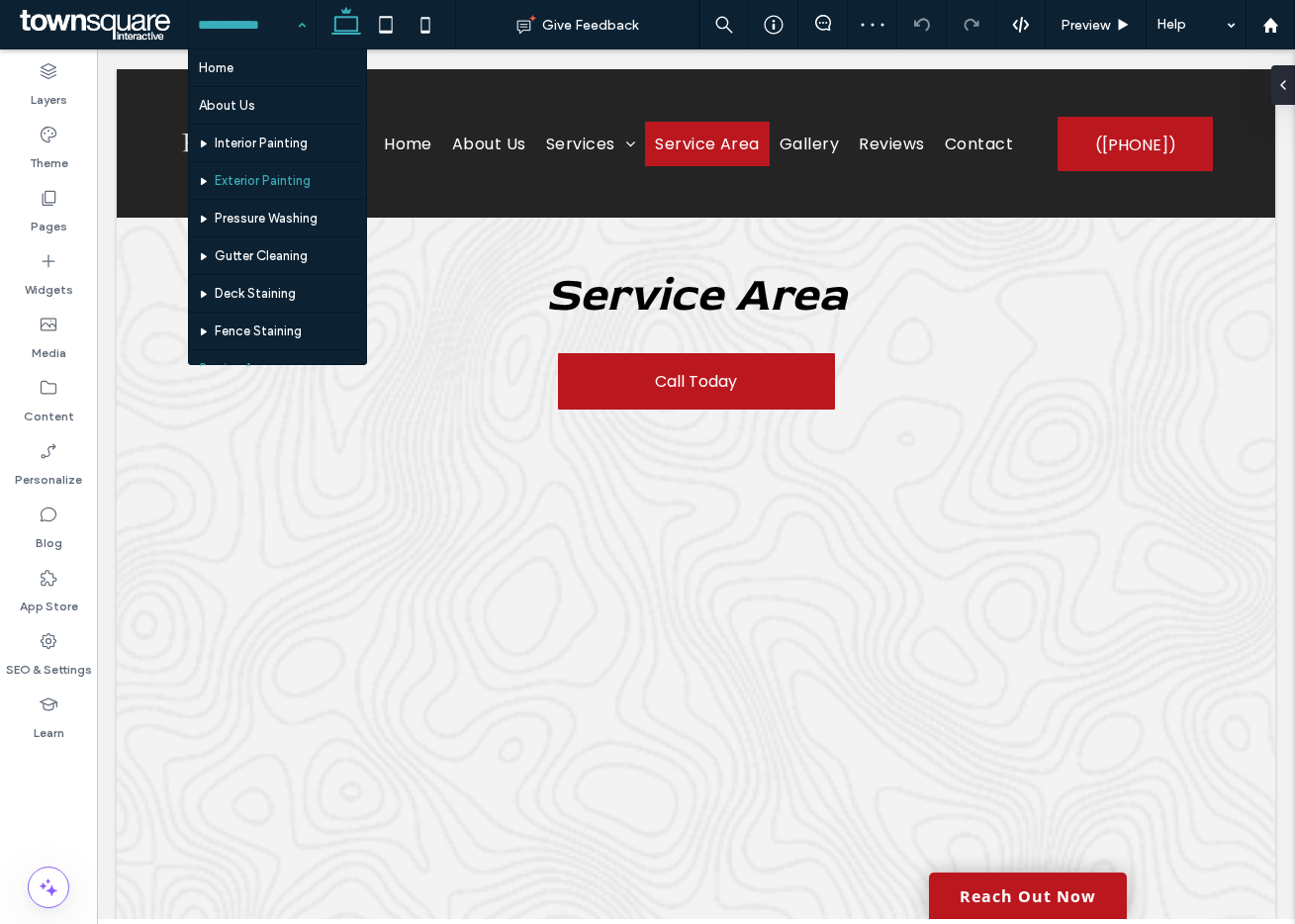 scroll, scrollTop: 77, scrollLeft: 0, axis: vertical 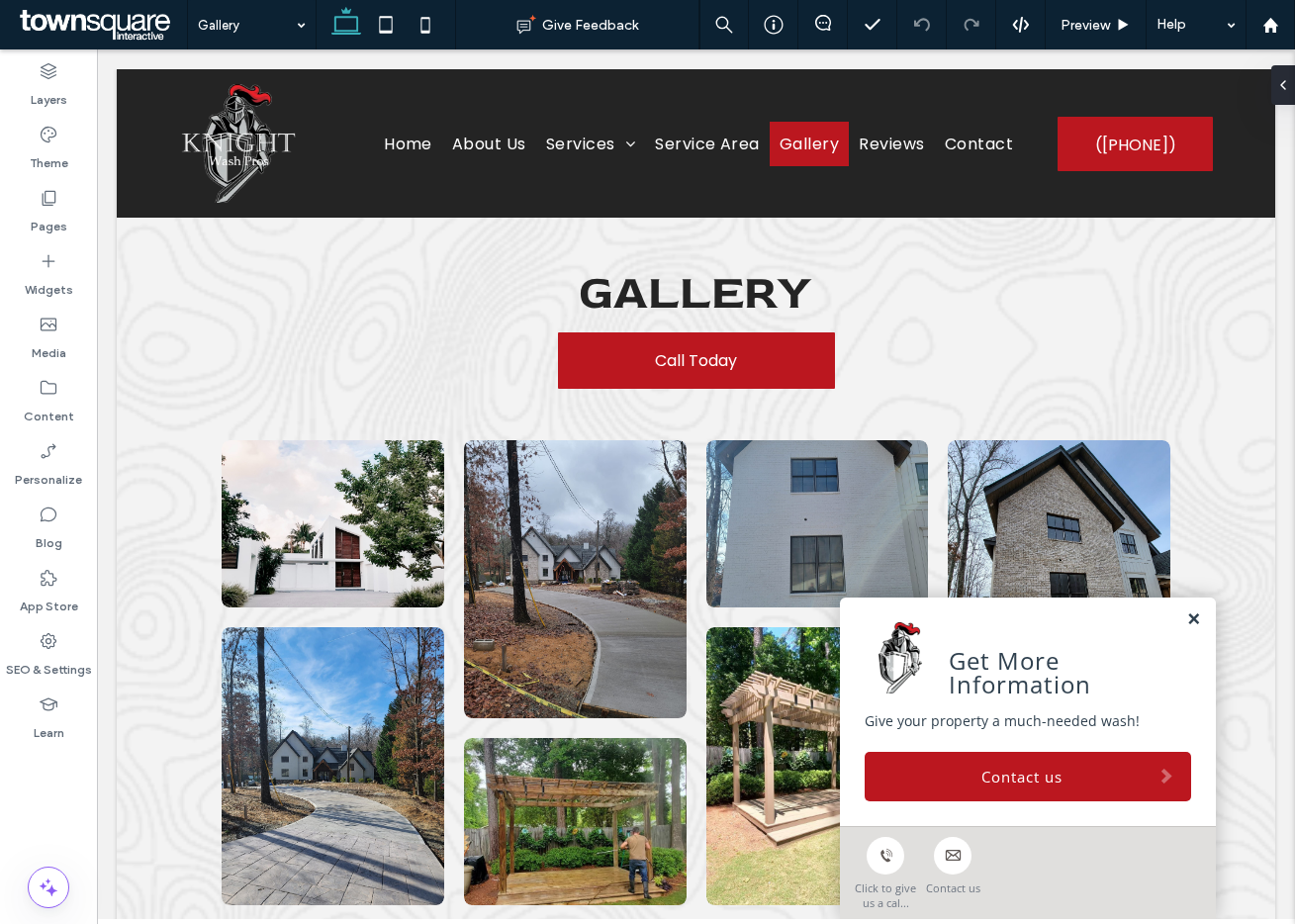 click at bounding box center [1193, 619] 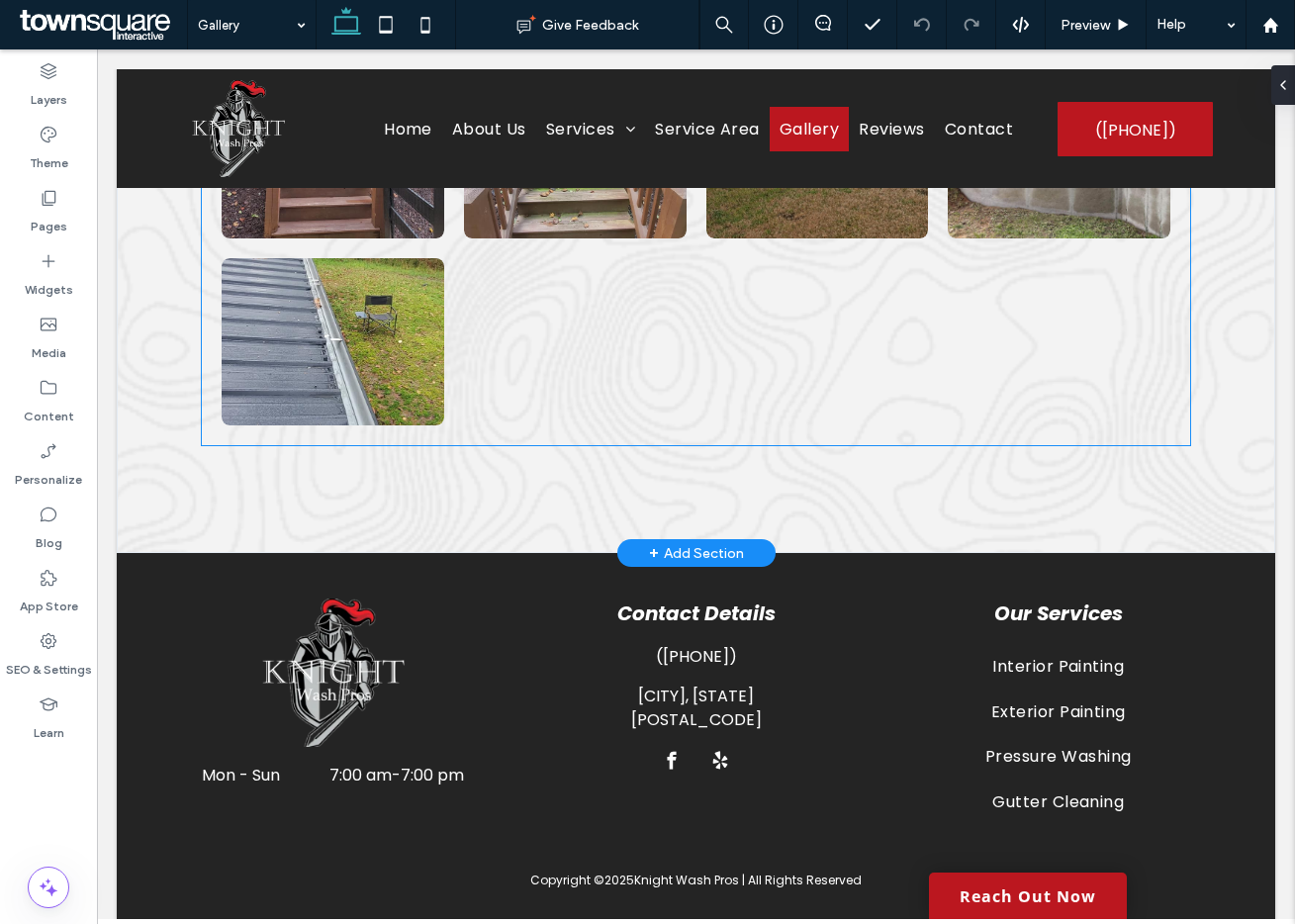 scroll, scrollTop: 1672, scrollLeft: 0, axis: vertical 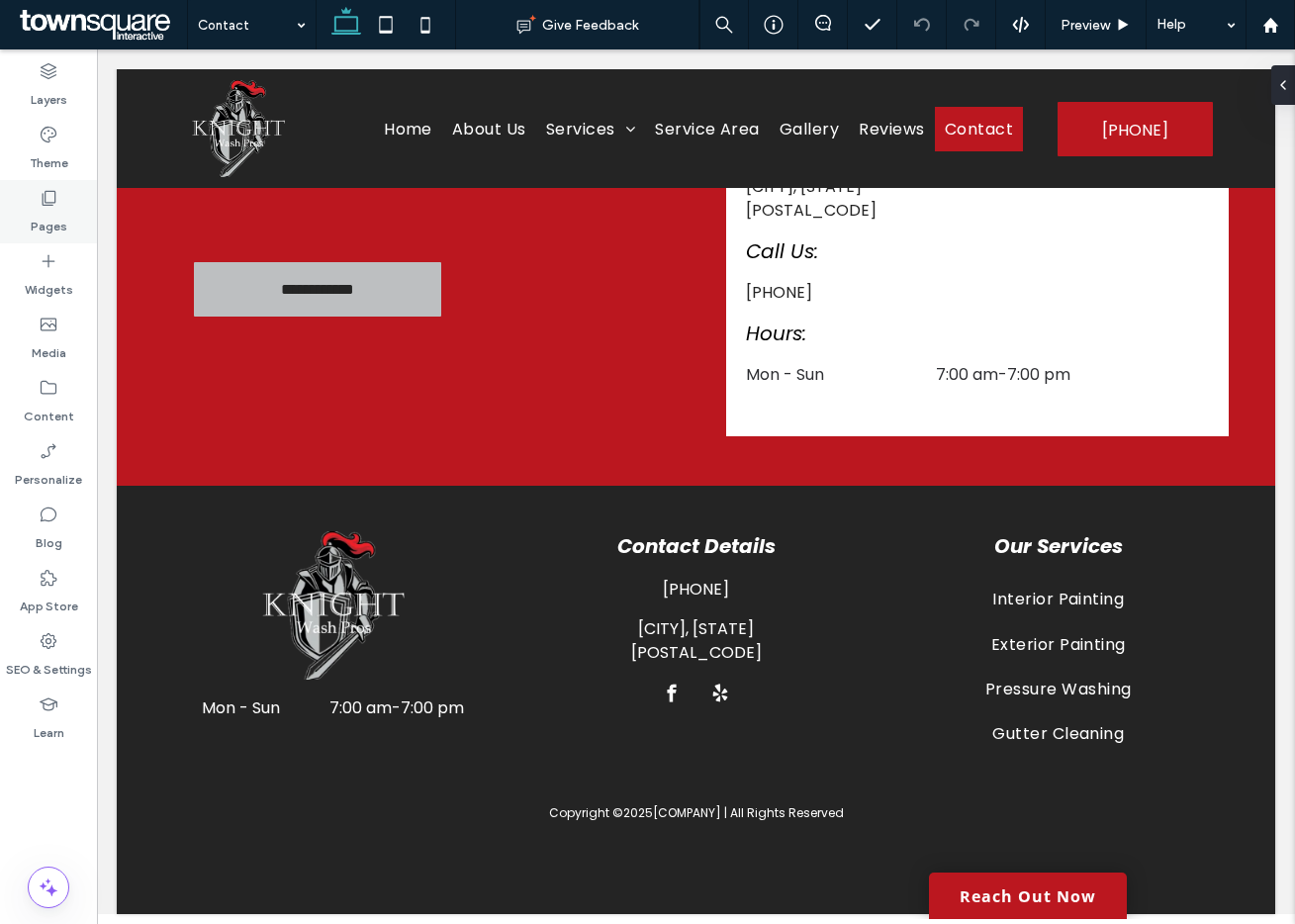 click on "Pages" at bounding box center [48, 222] 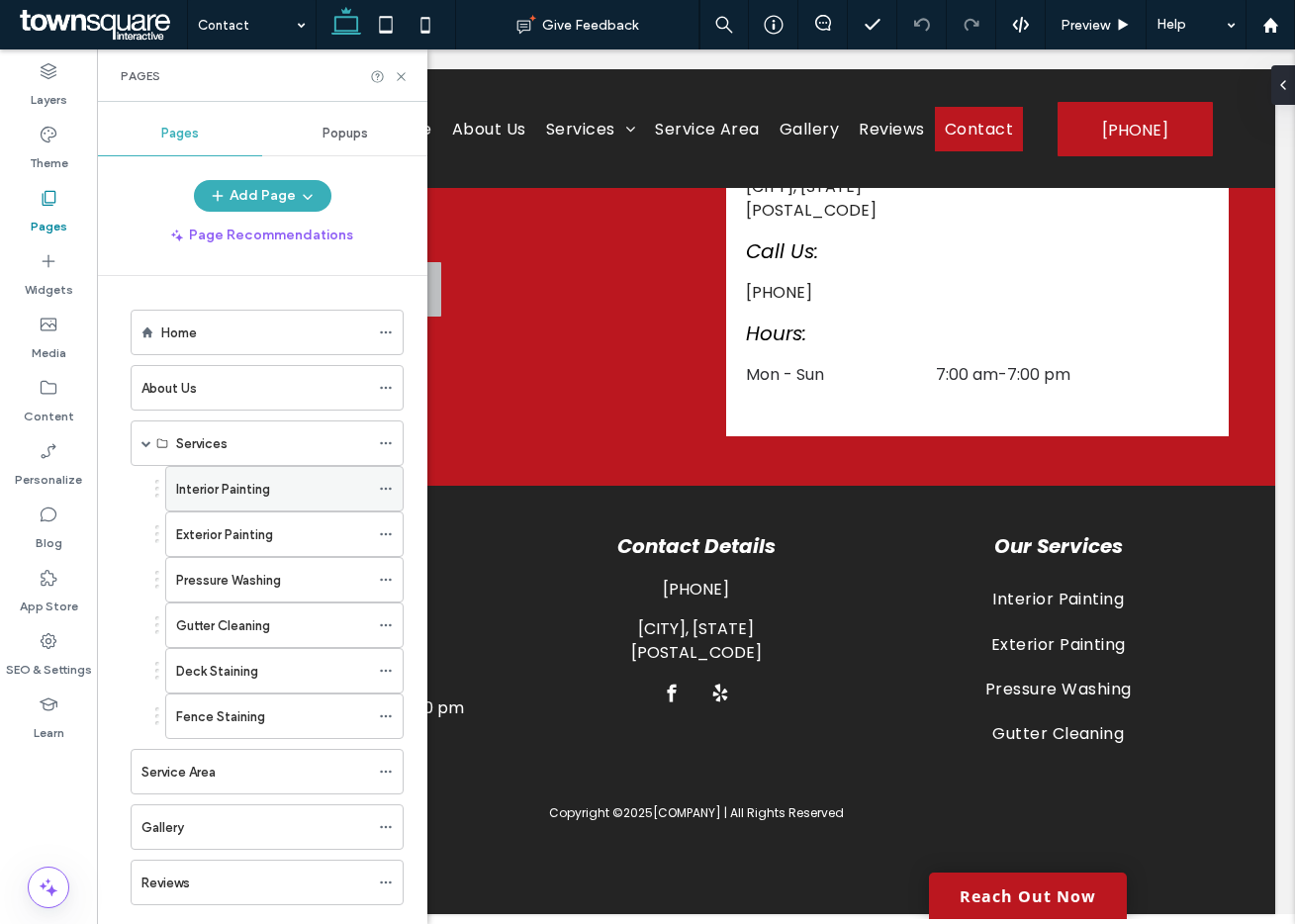 click 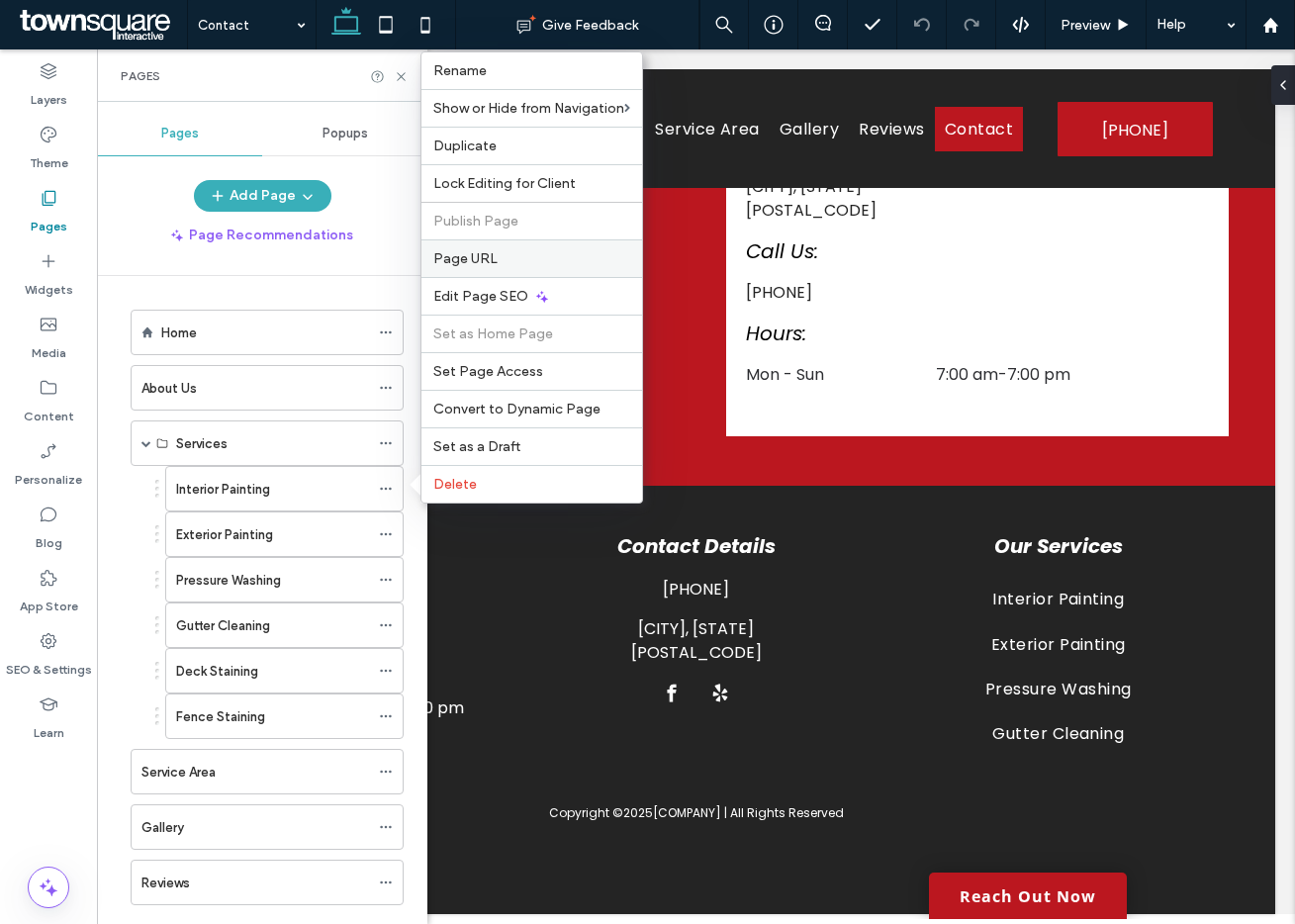 click on "Page URL" at bounding box center (465, 258) 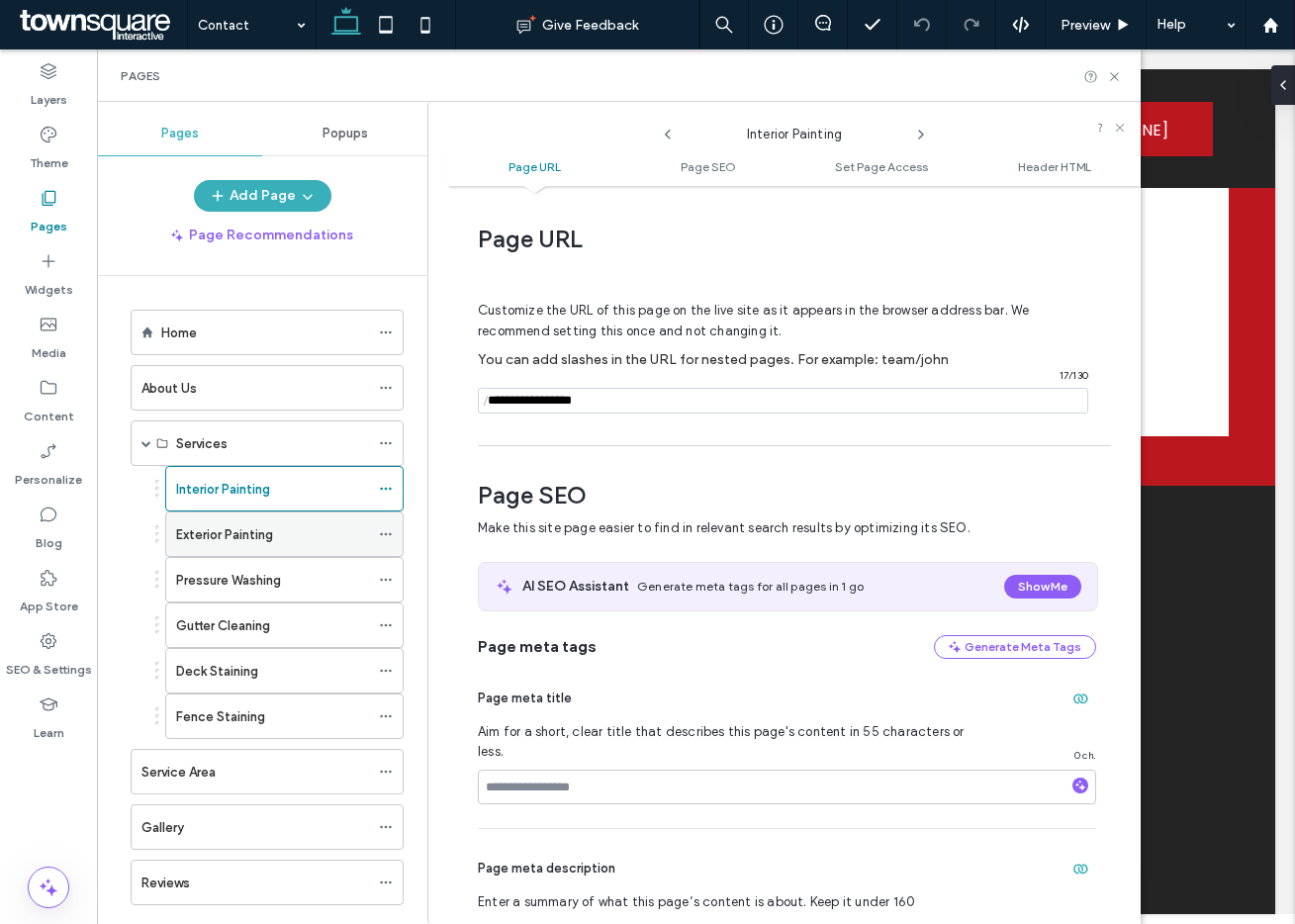 scroll, scrollTop: 10, scrollLeft: 0, axis: vertical 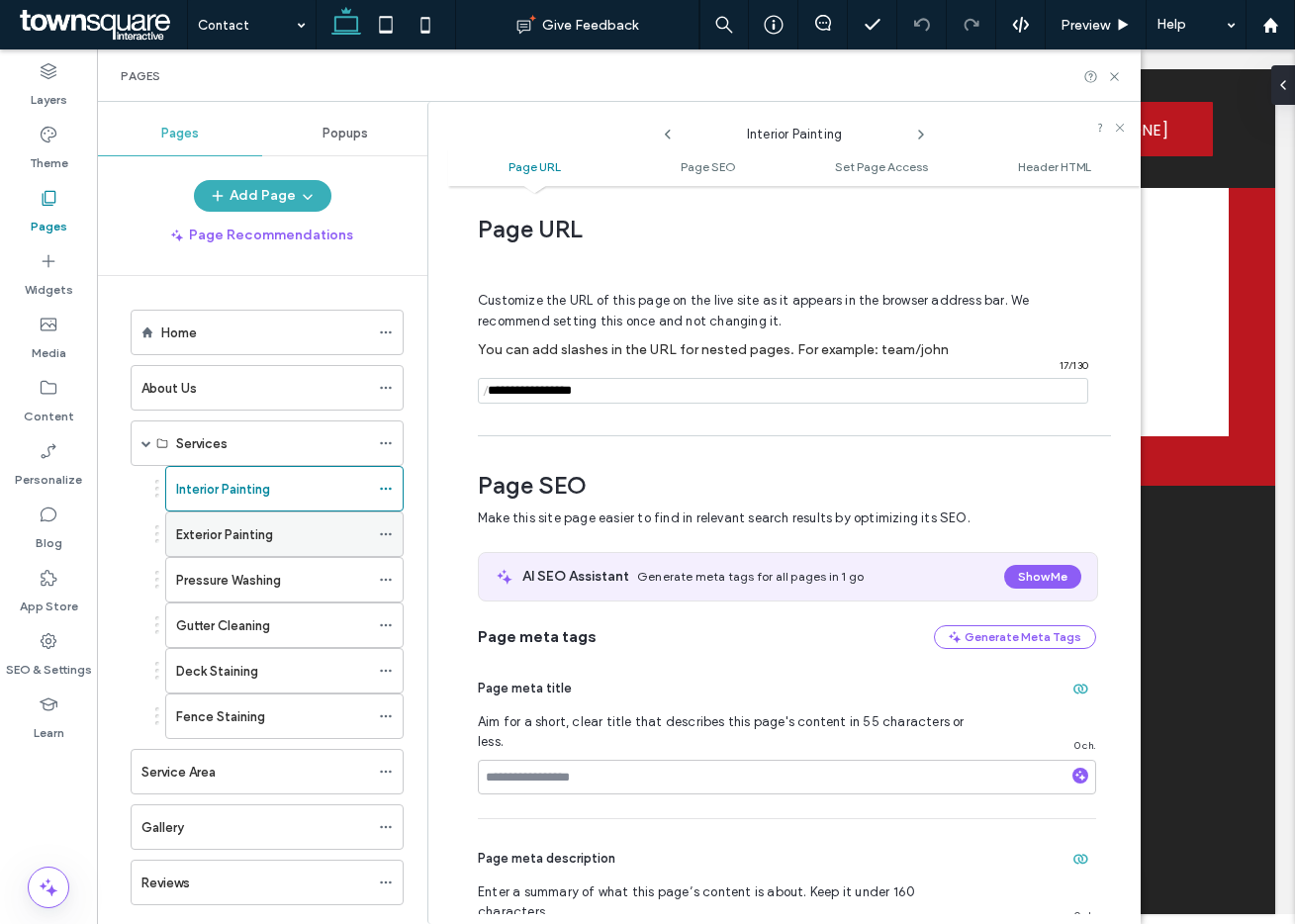 click 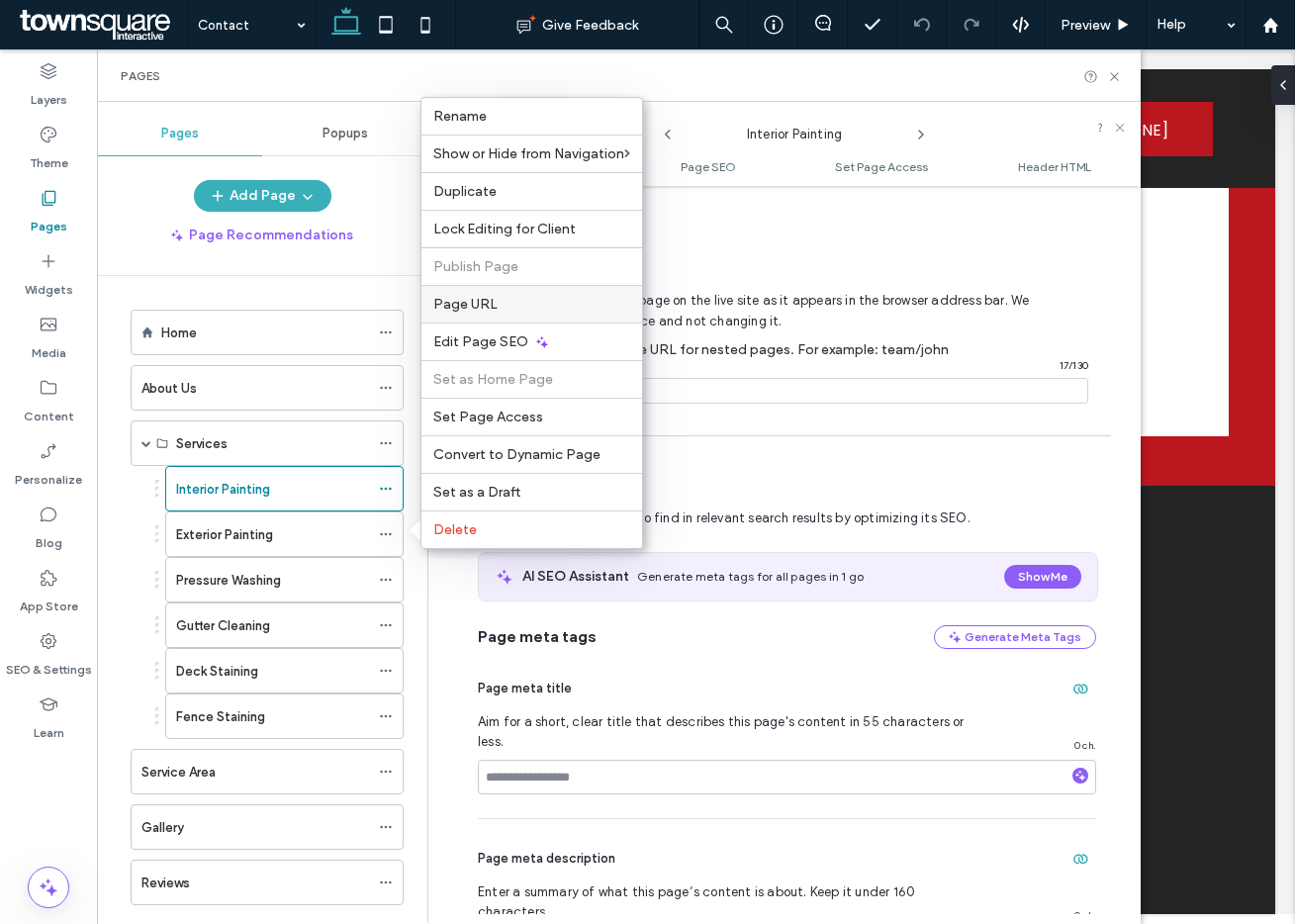 click on "Page URL" at bounding box center (465, 304) 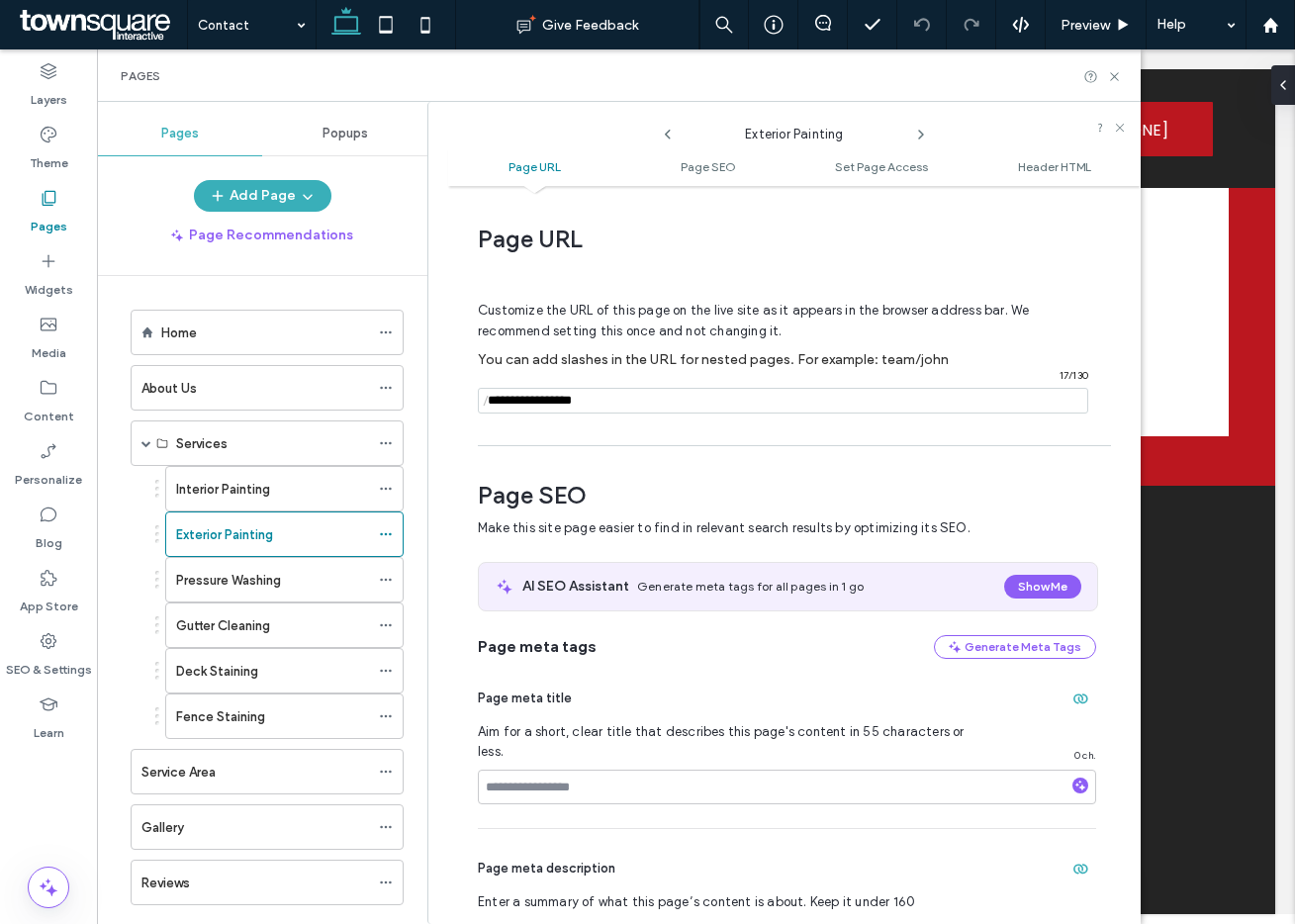 scroll, scrollTop: 10, scrollLeft: 0, axis: vertical 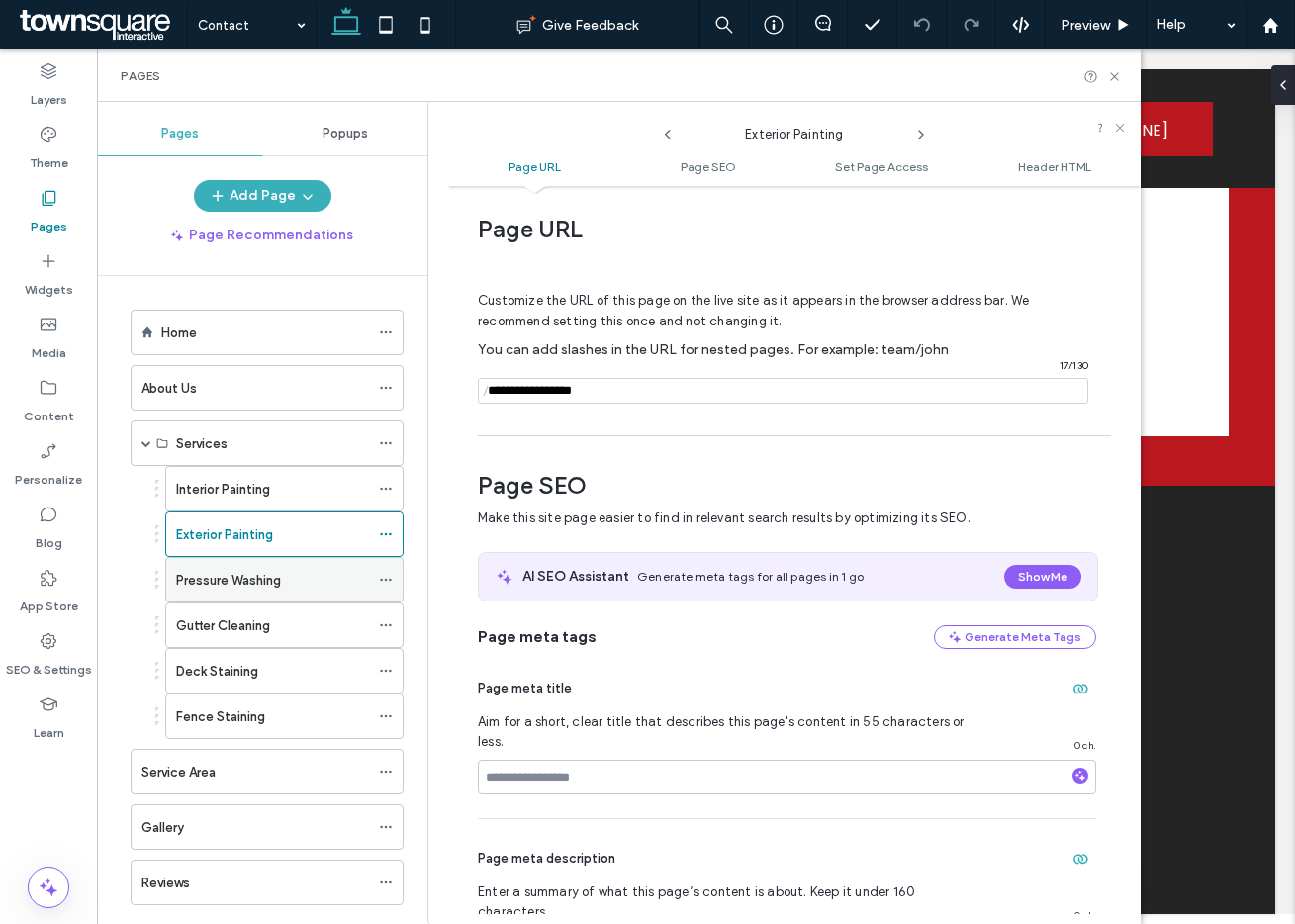 click 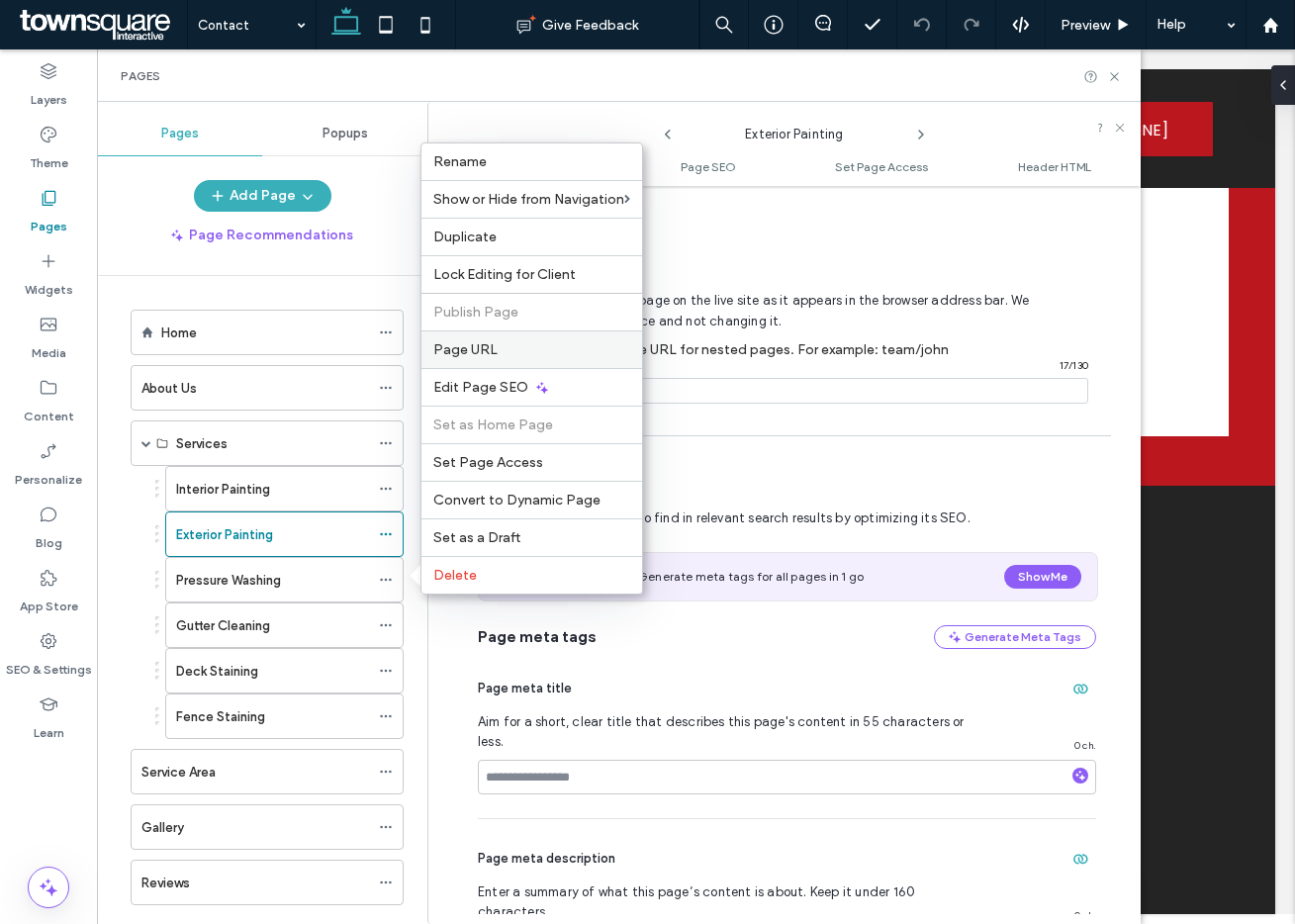 click on "Page URL" at bounding box center (531, 349) 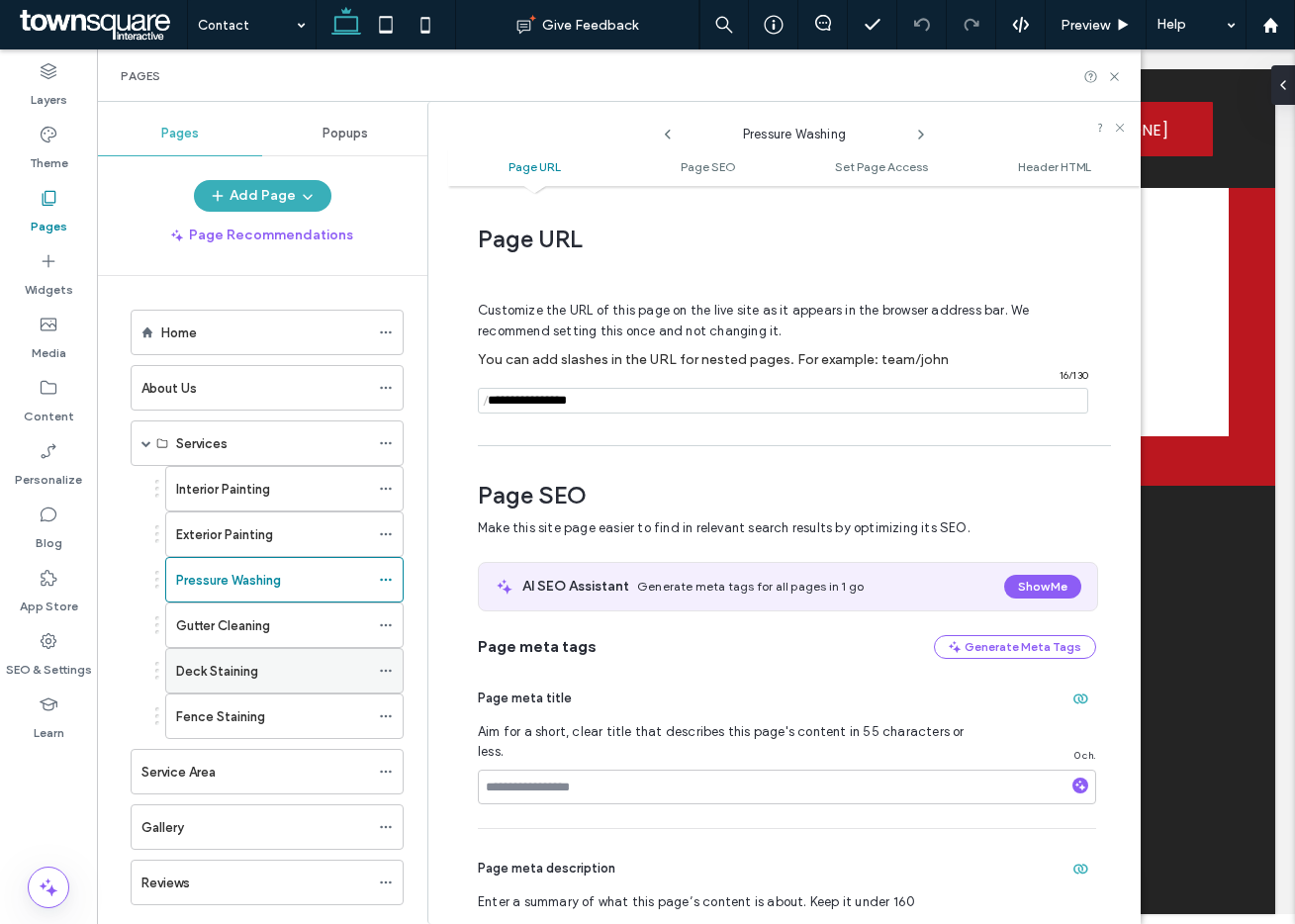 scroll, scrollTop: 10, scrollLeft: 0, axis: vertical 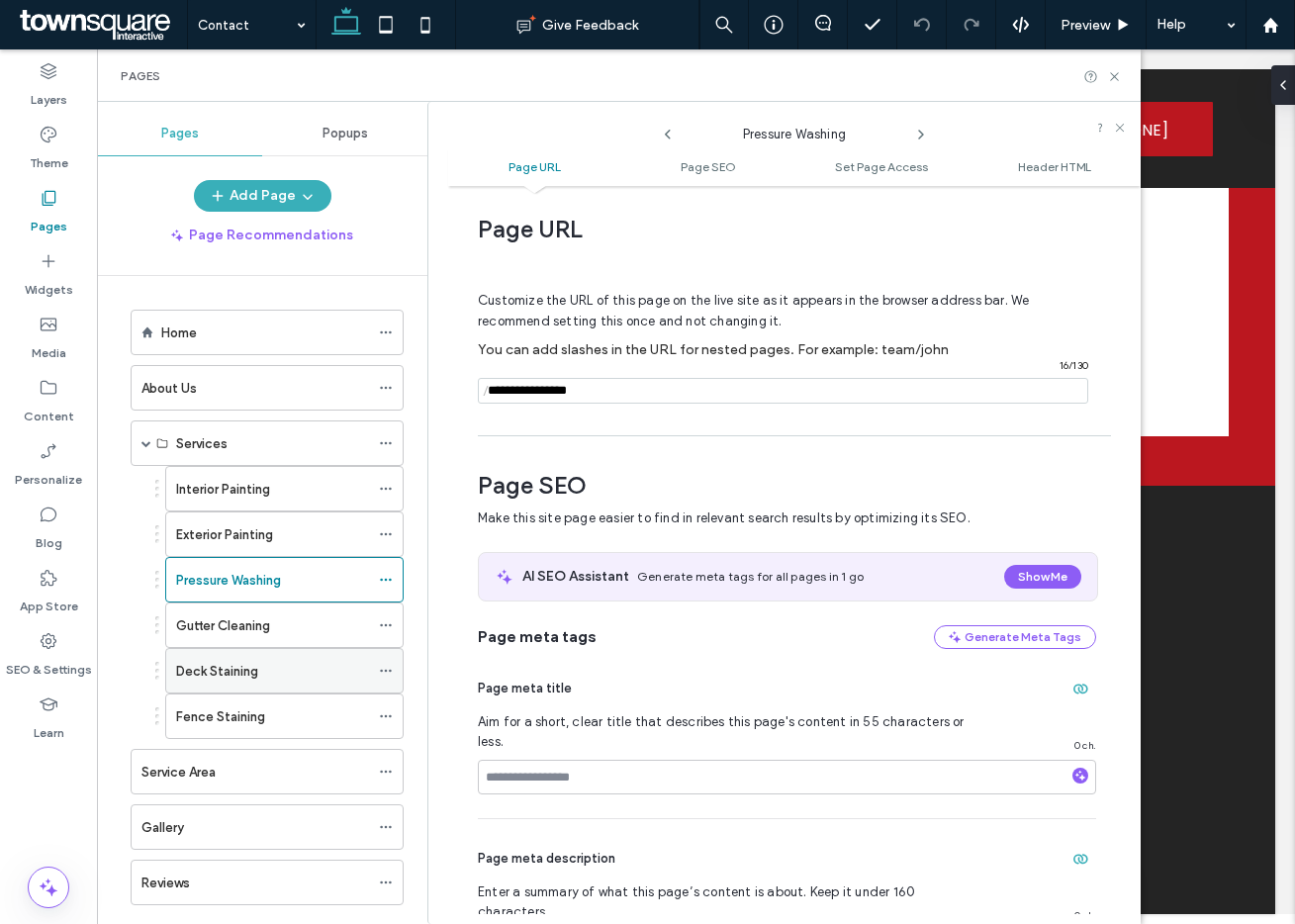 click 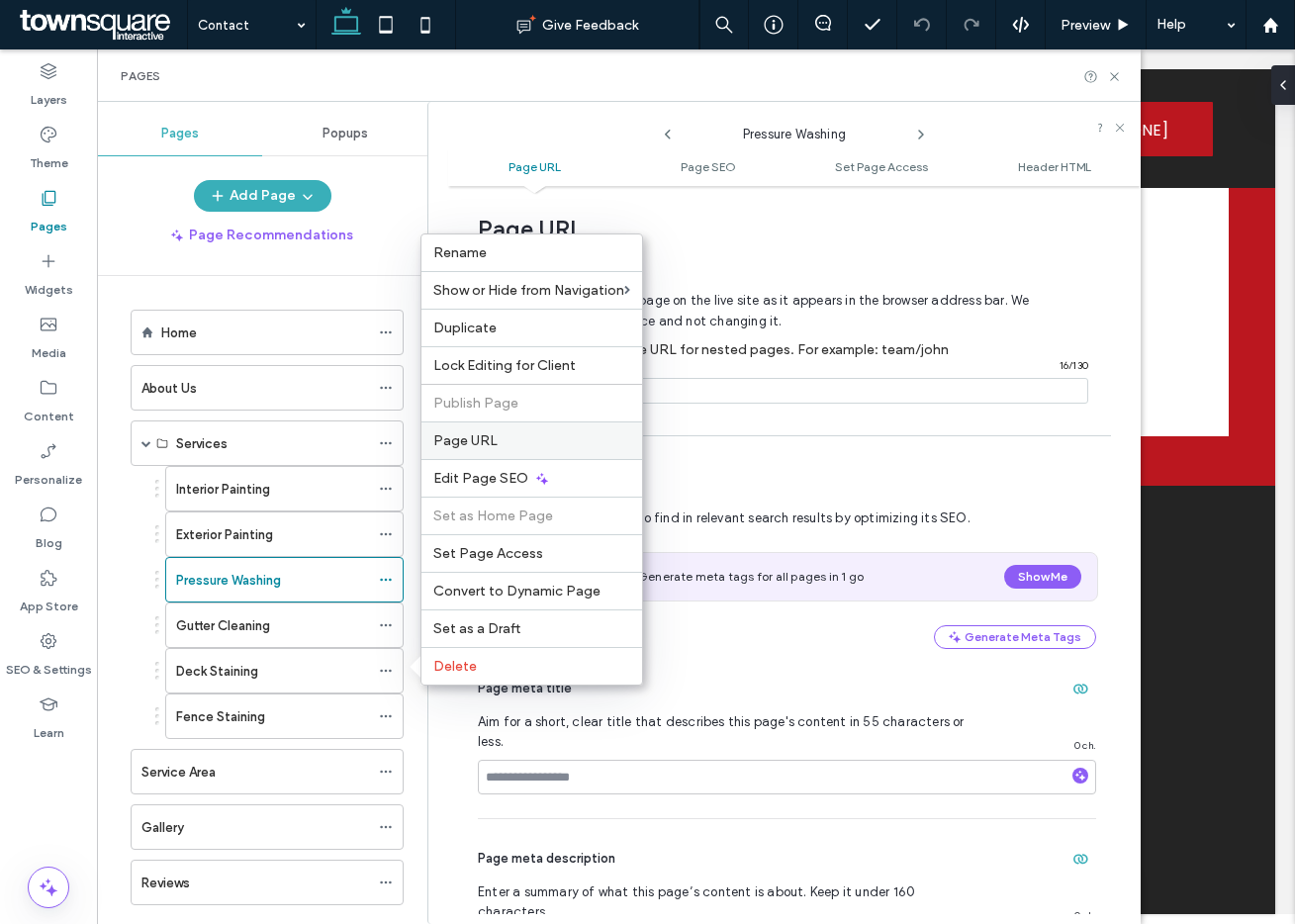click on "Page URL" at bounding box center [465, 440] 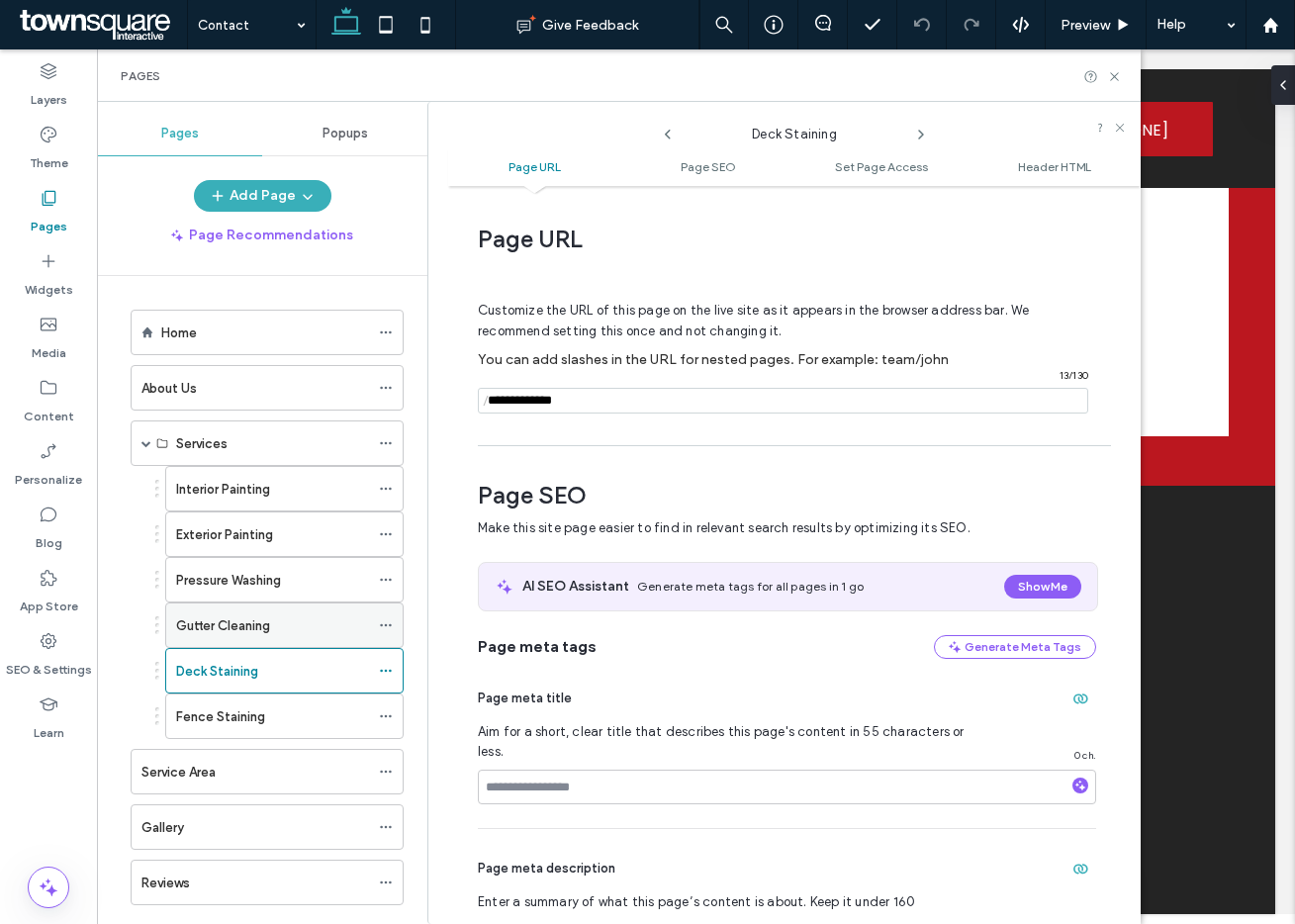 scroll, scrollTop: 10, scrollLeft: 0, axis: vertical 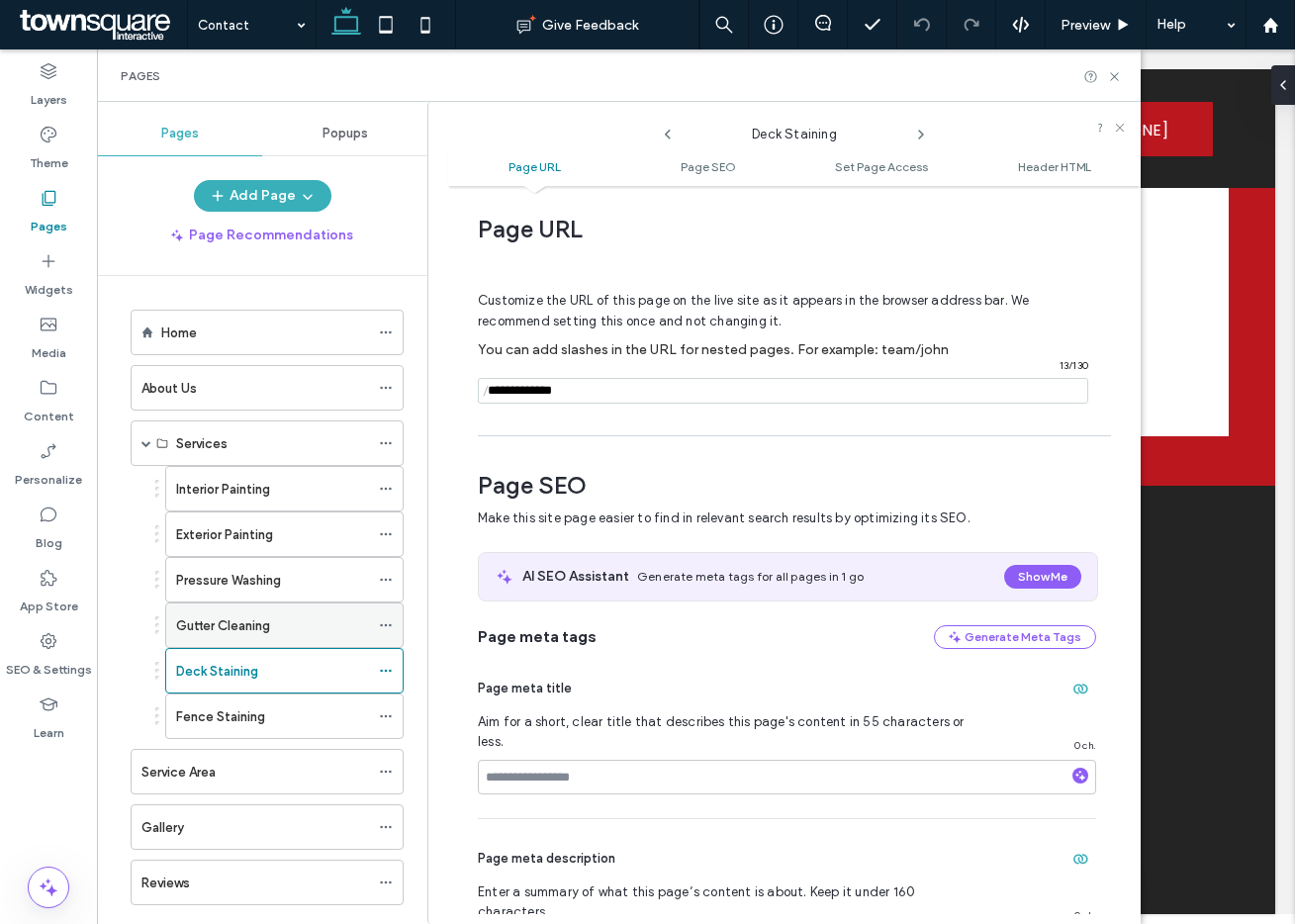 click 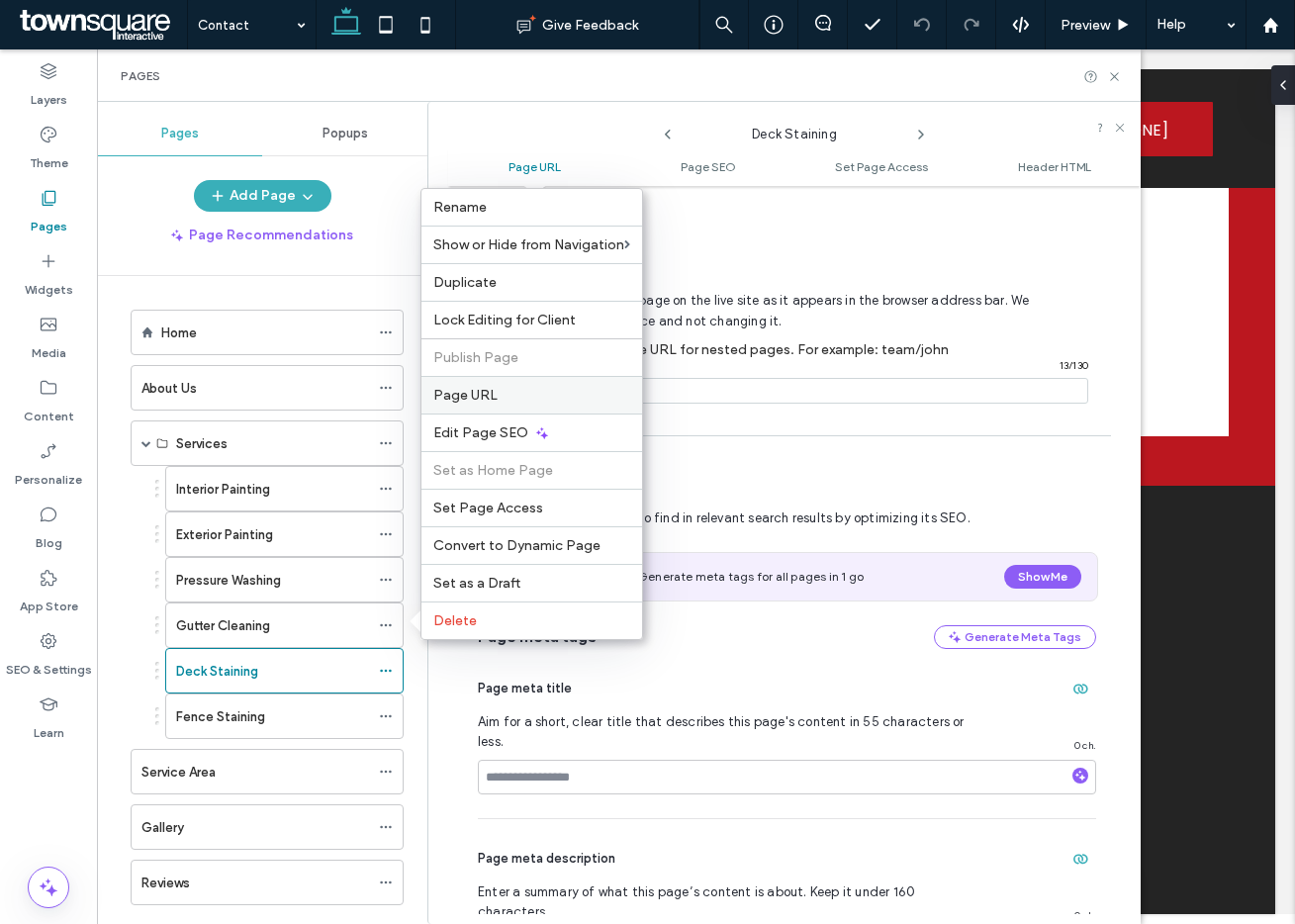 click on "Page URL" at bounding box center (531, 395) 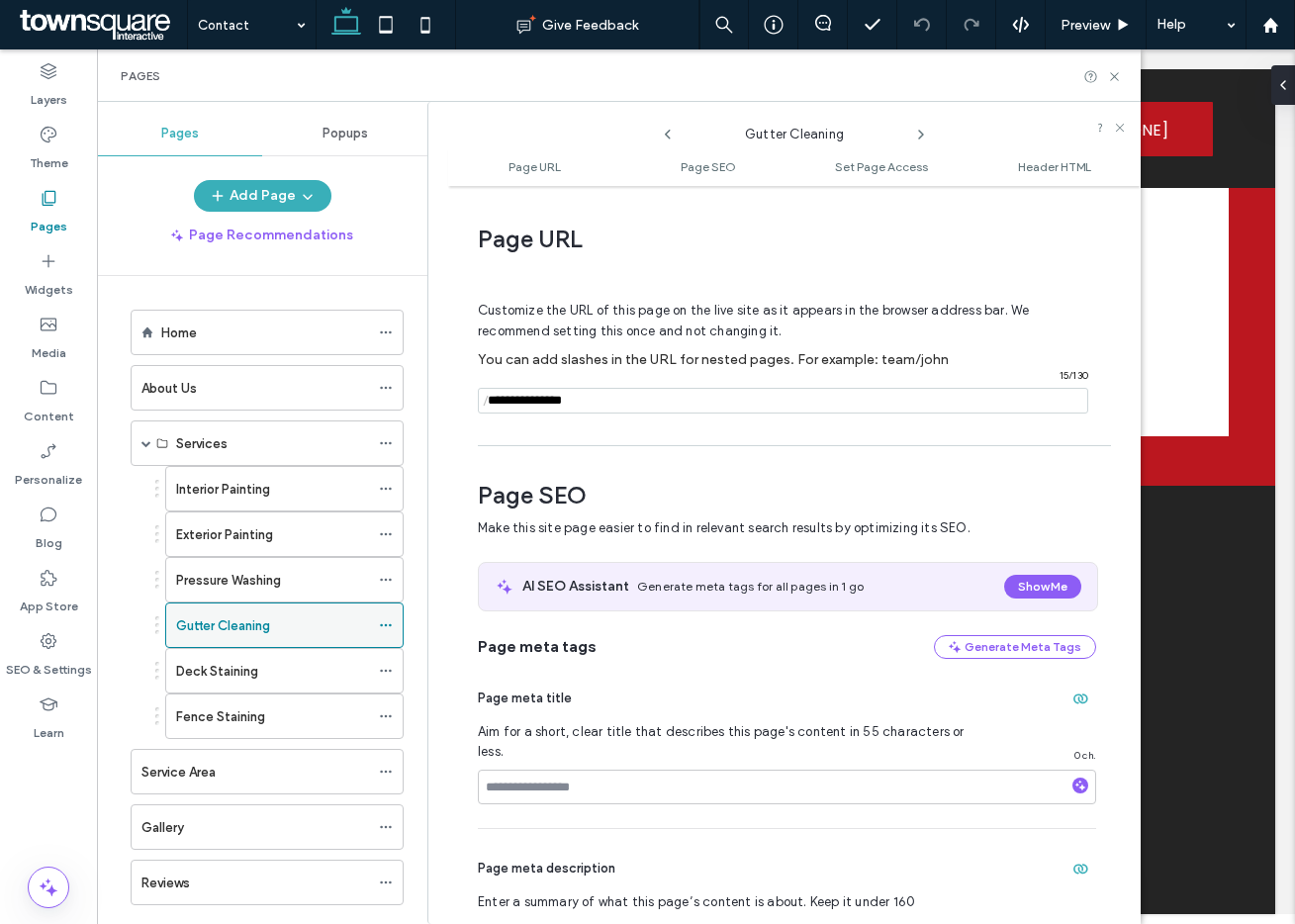 scroll, scrollTop: 10, scrollLeft: 0, axis: vertical 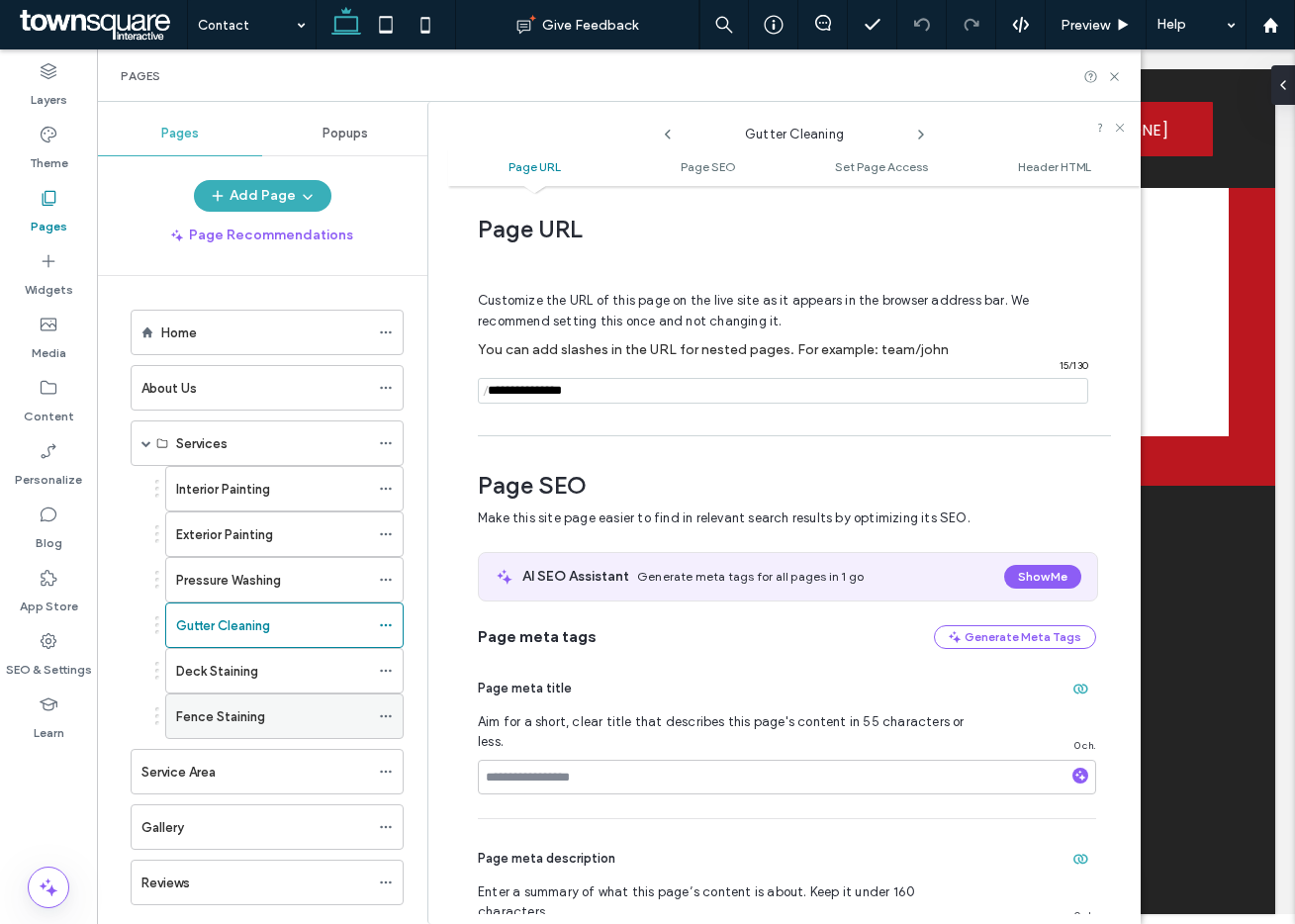 click 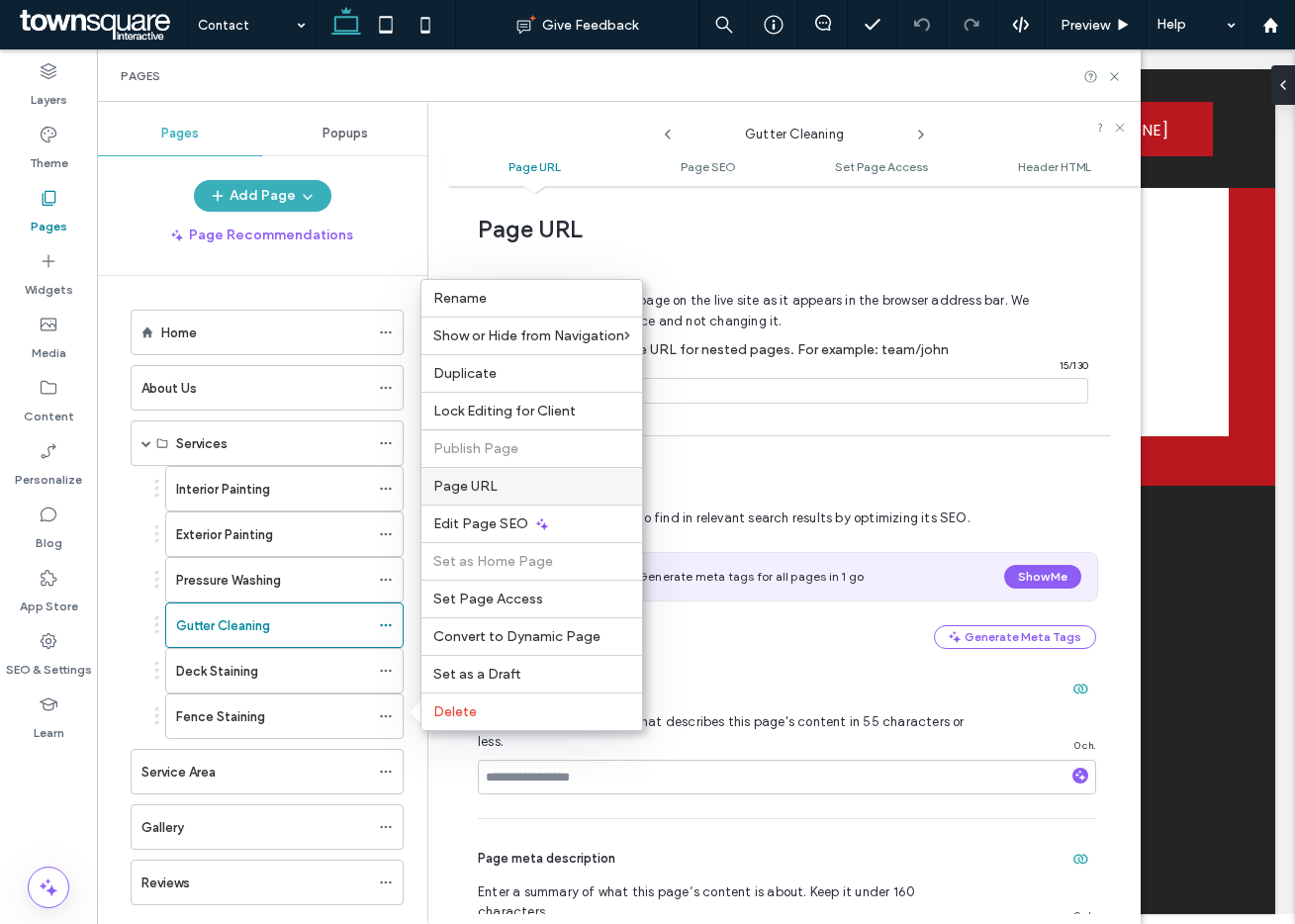 click on "Page URL" at bounding box center (465, 486) 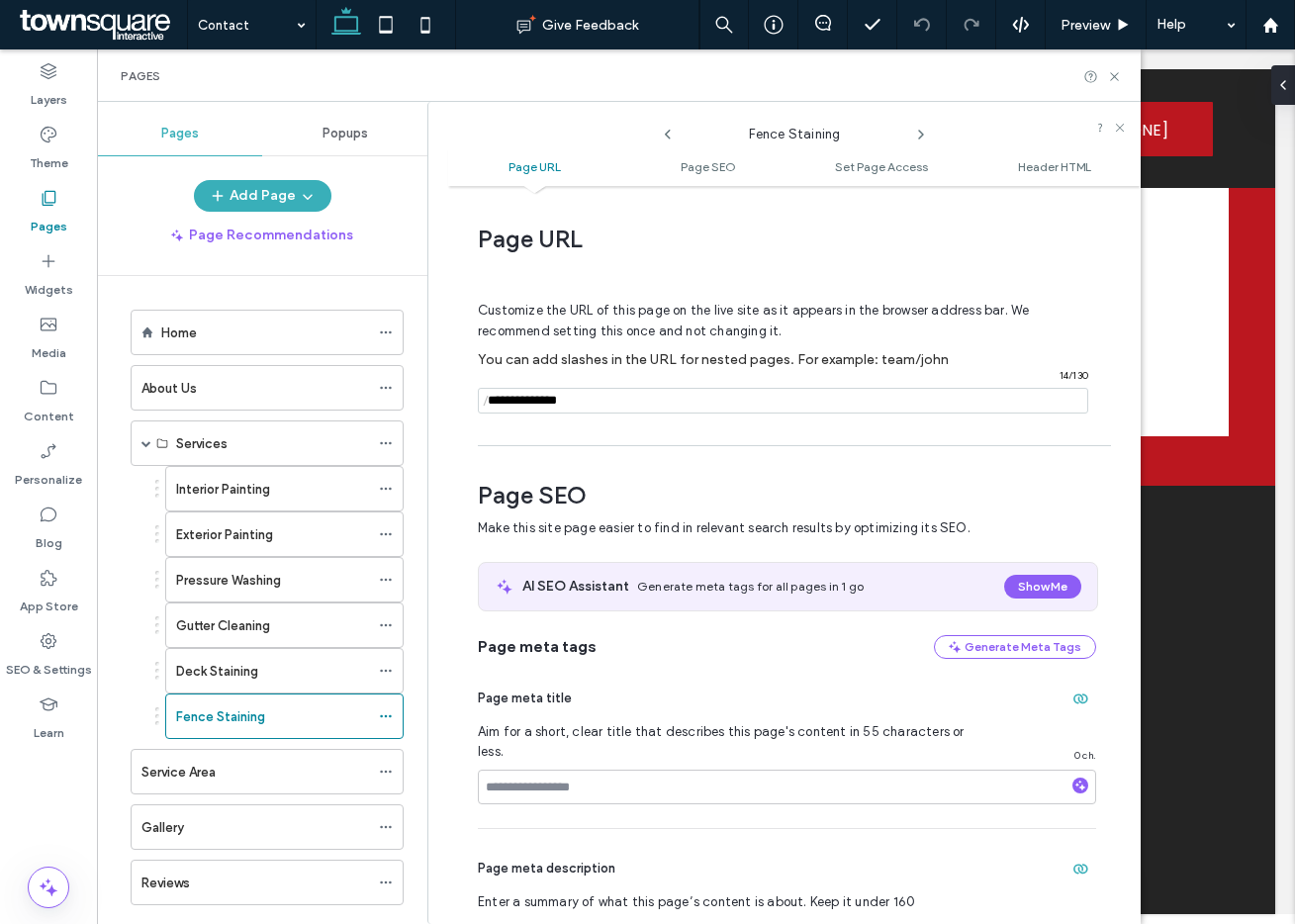 scroll, scrollTop: 10, scrollLeft: 0, axis: vertical 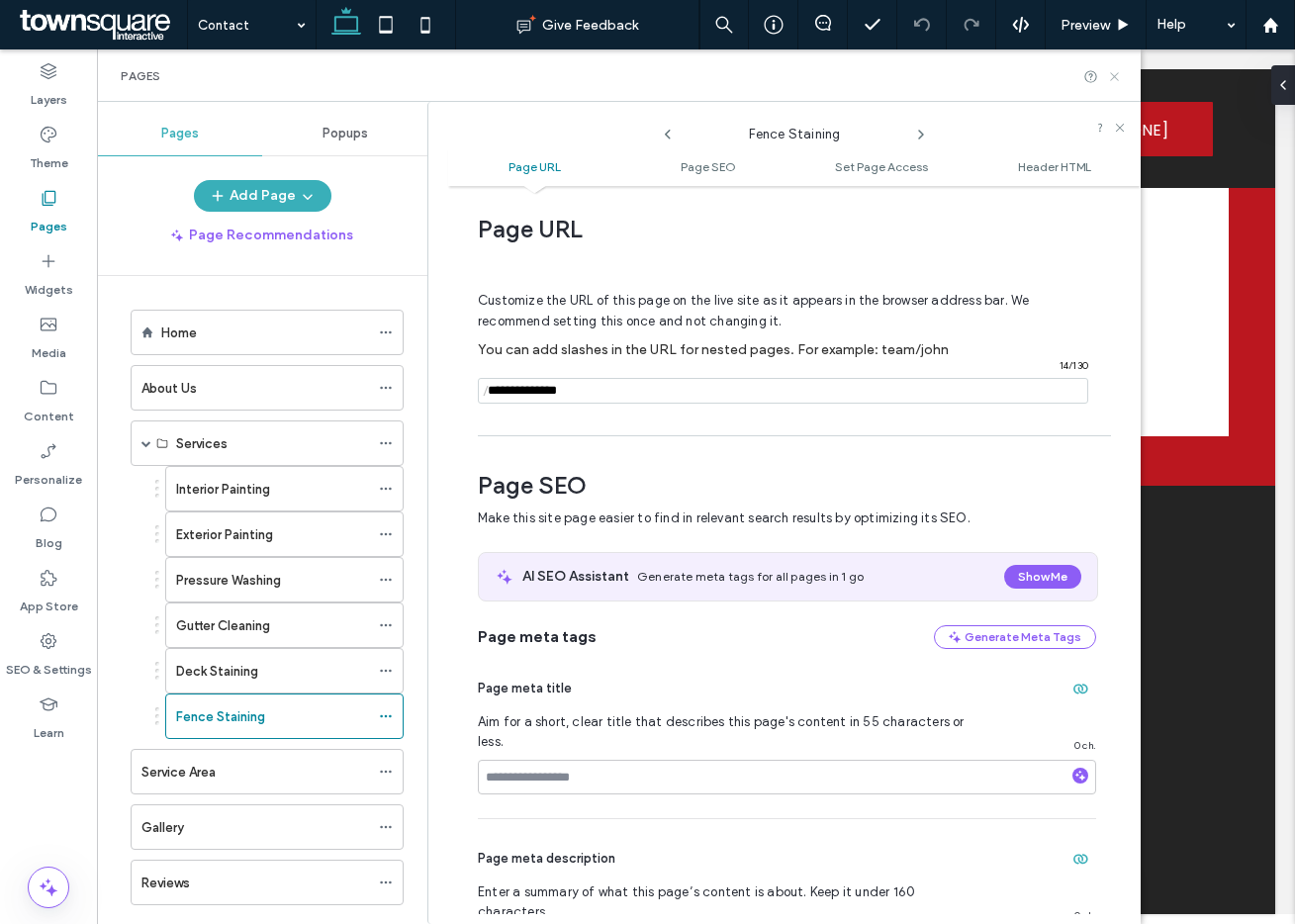 click 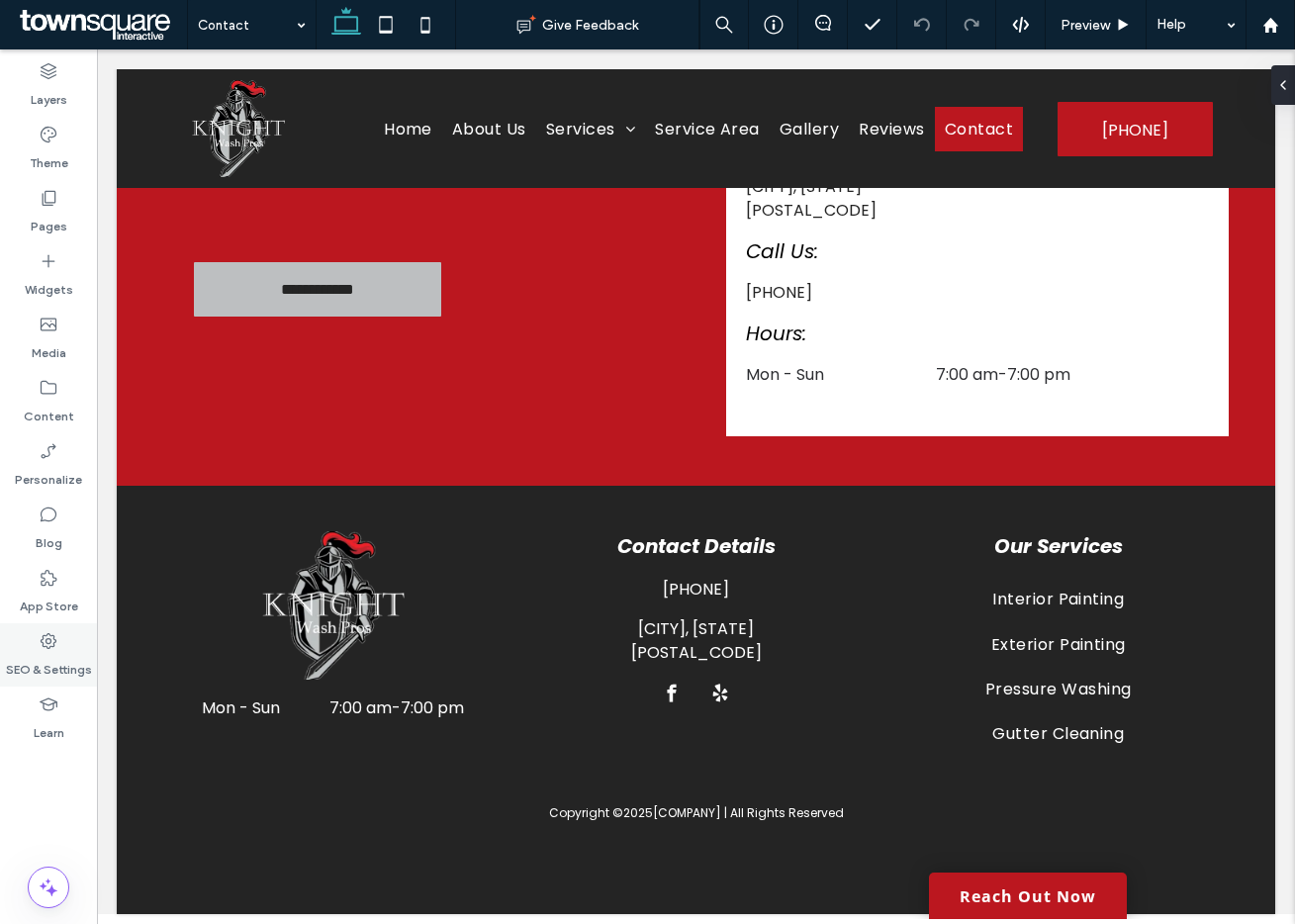 click on "SEO & Settings" at bounding box center [48, 665] 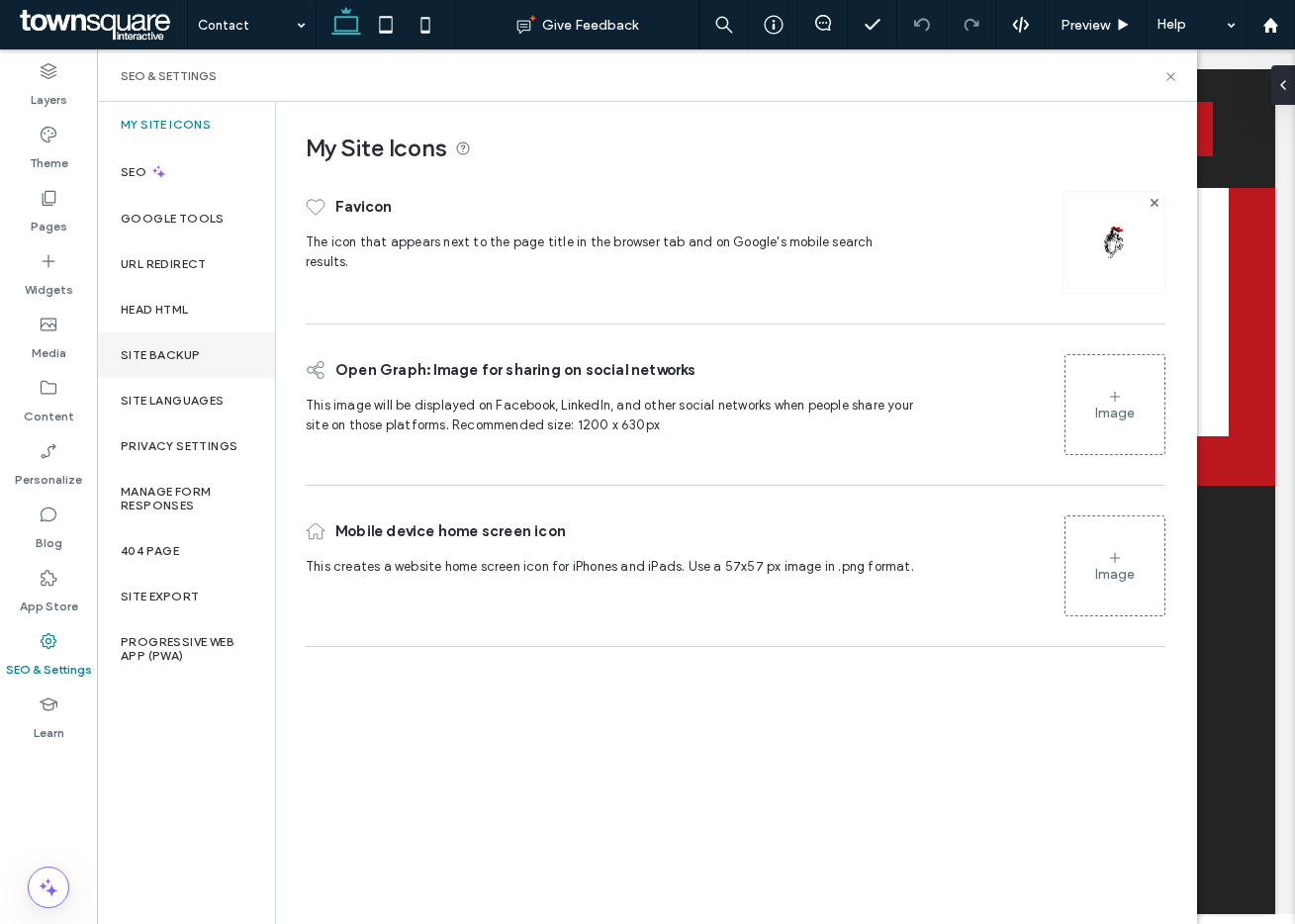 click on "Site Backup" at bounding box center (186, 355) 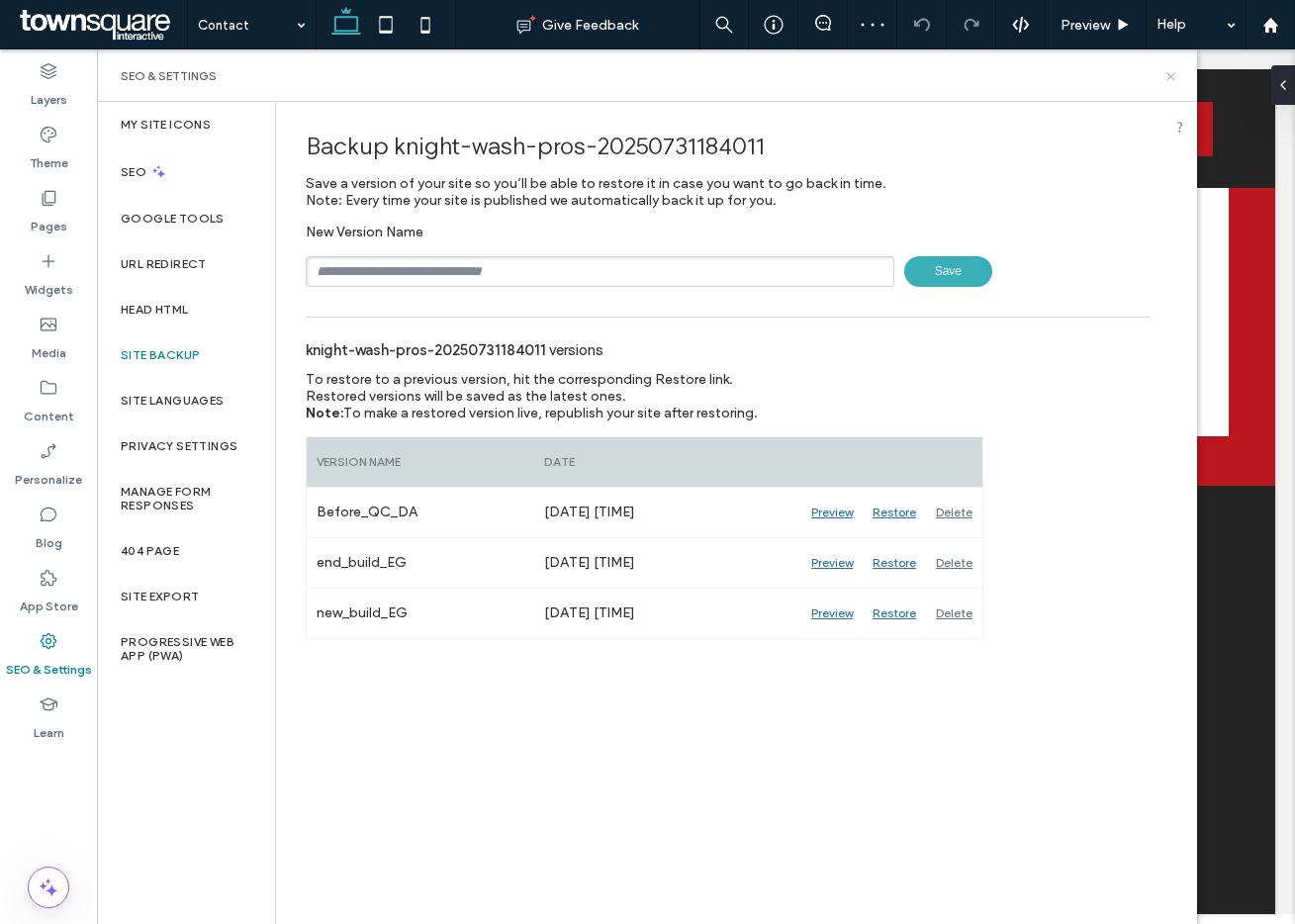 click 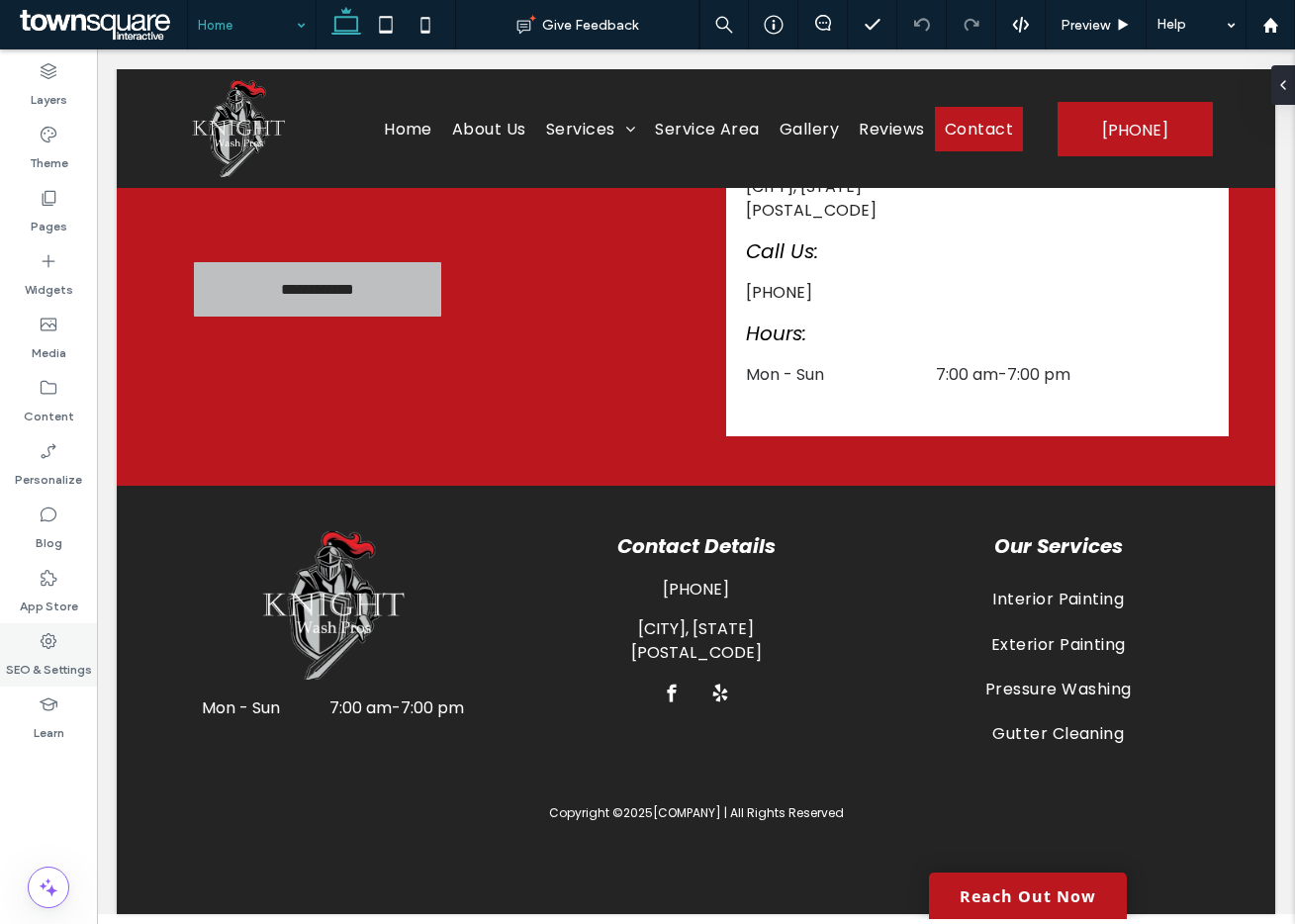 click on "SEO & Settings" at bounding box center (48, 665) 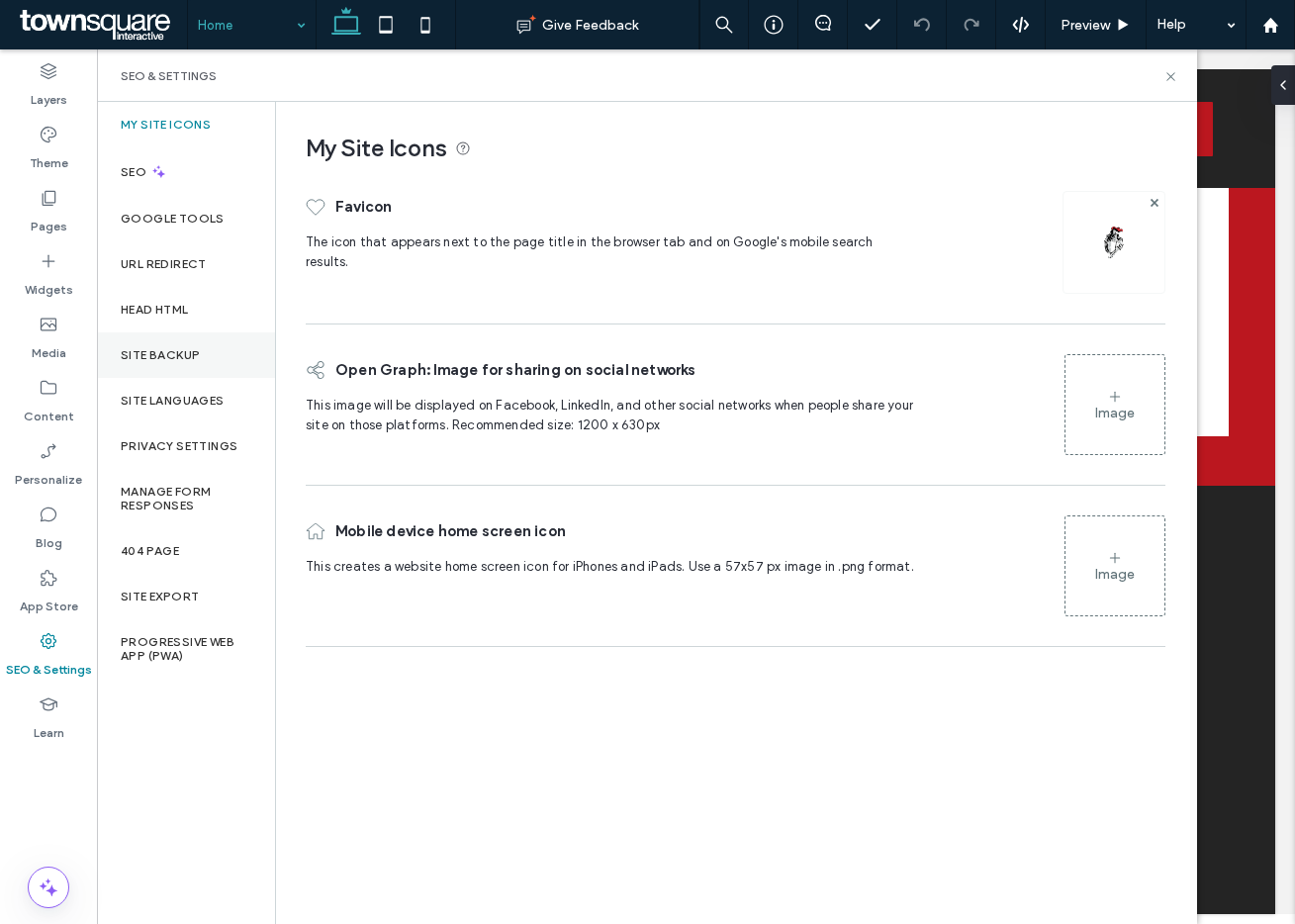 click on "Site Backup" at bounding box center (160, 355) 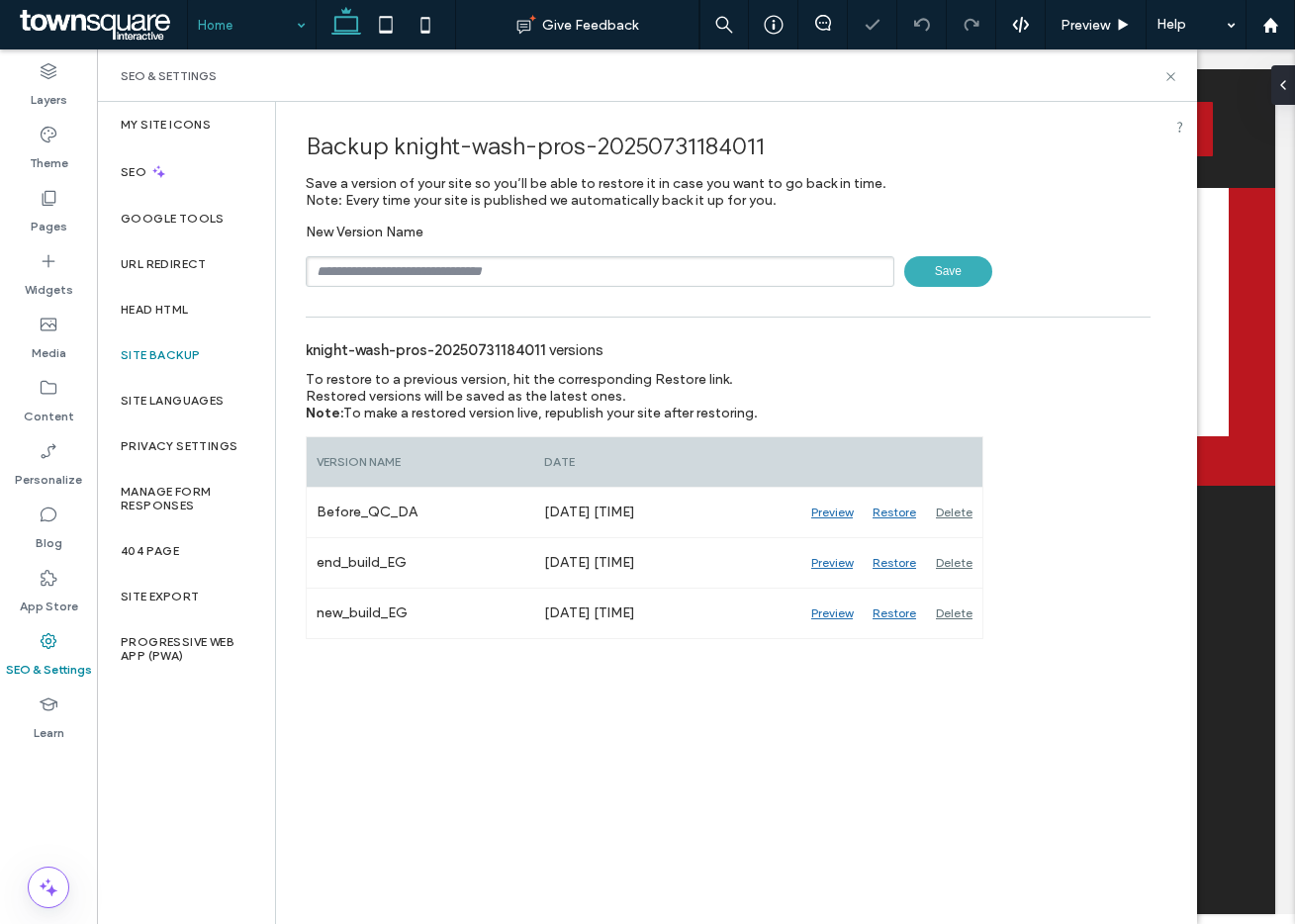 click at bounding box center [600, 271] 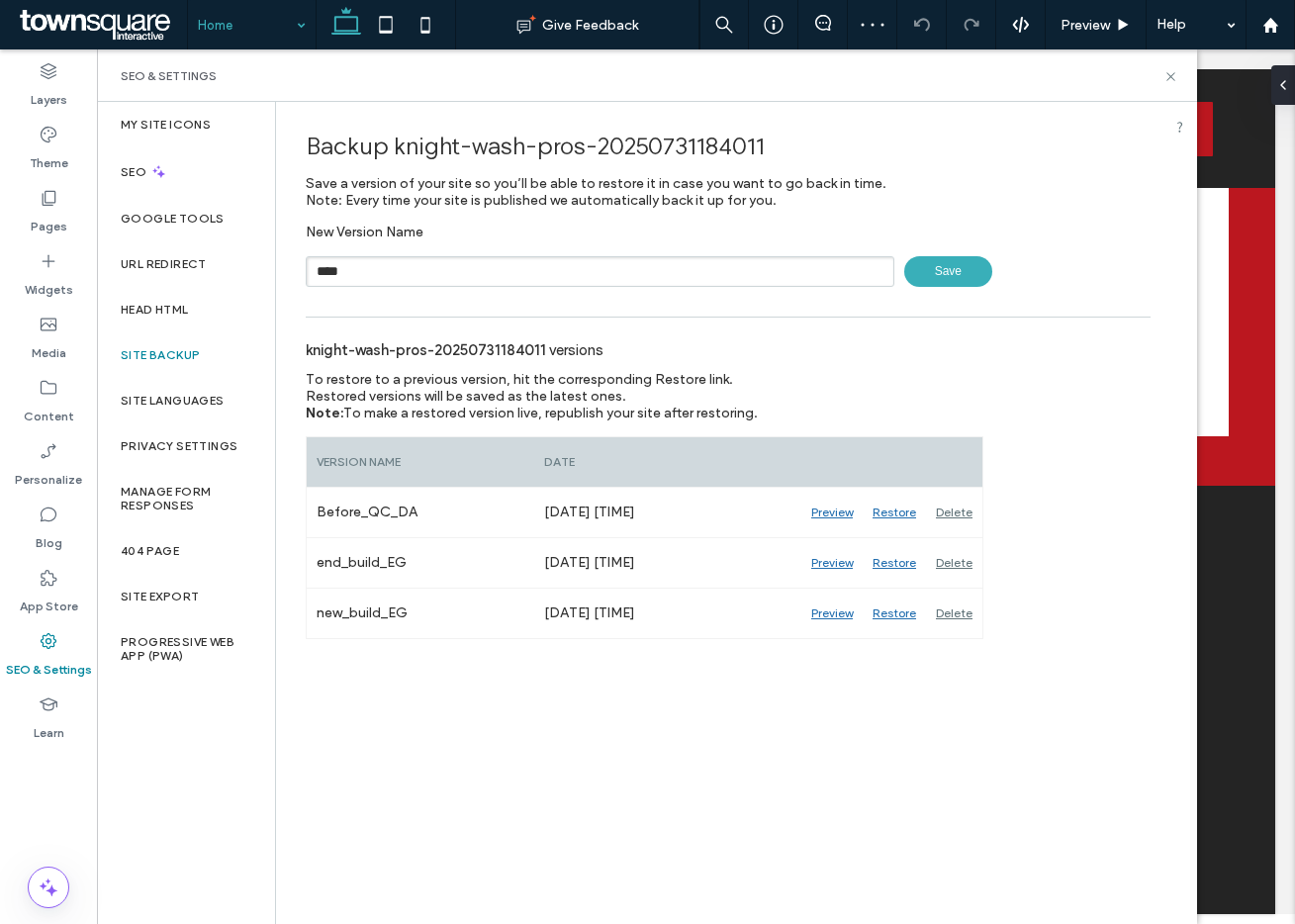 click on "Save" at bounding box center [948, 271] 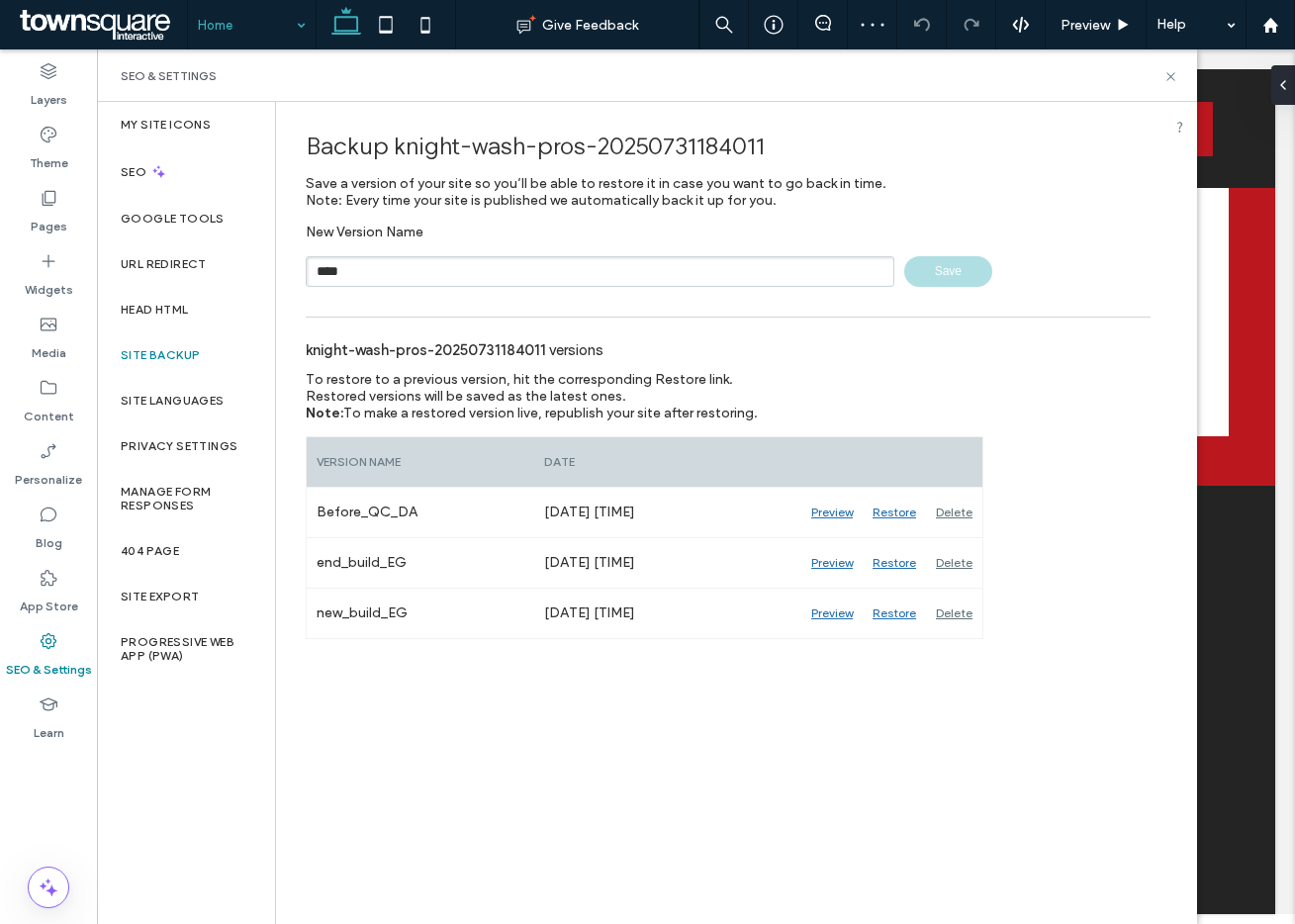type 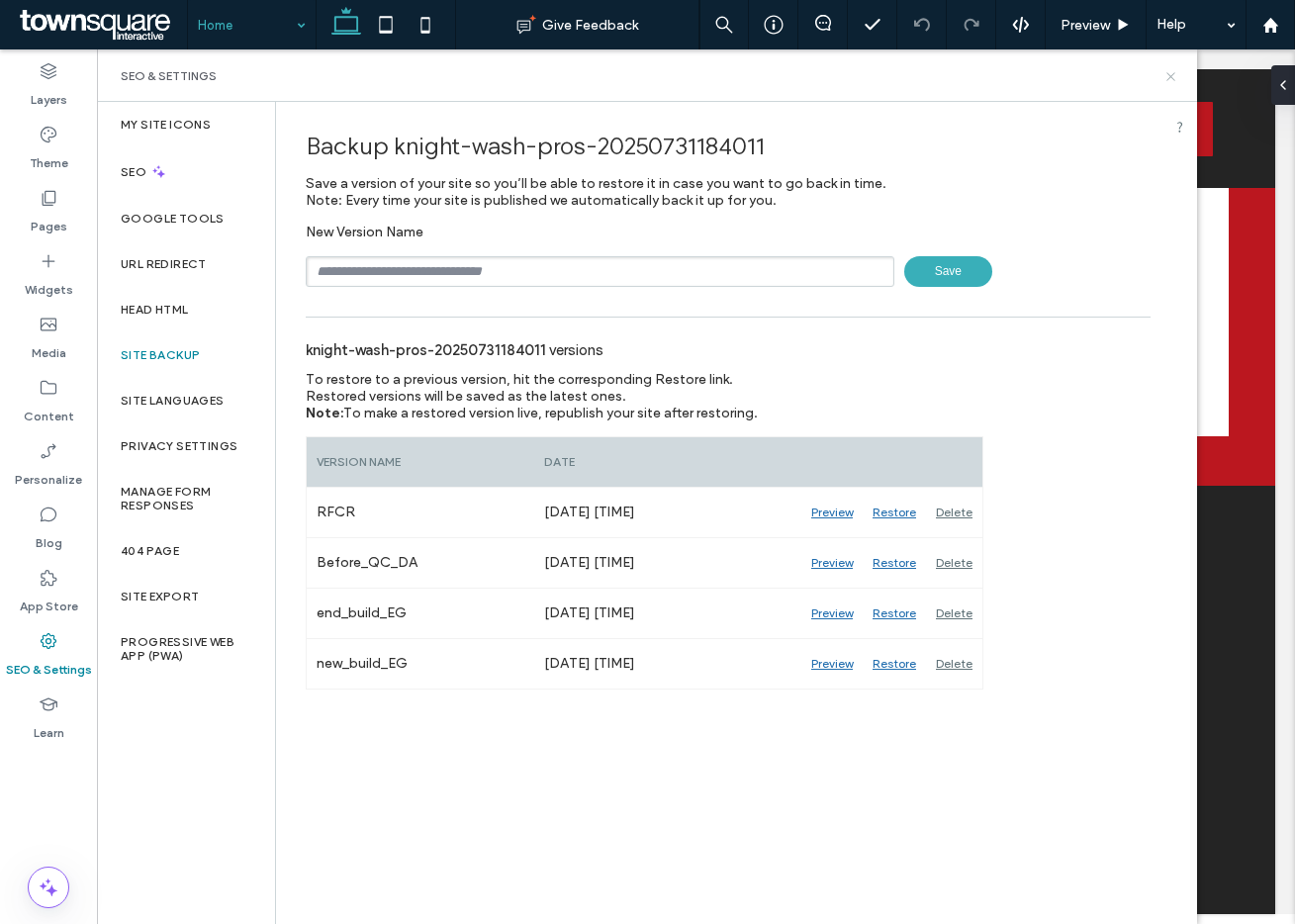 click 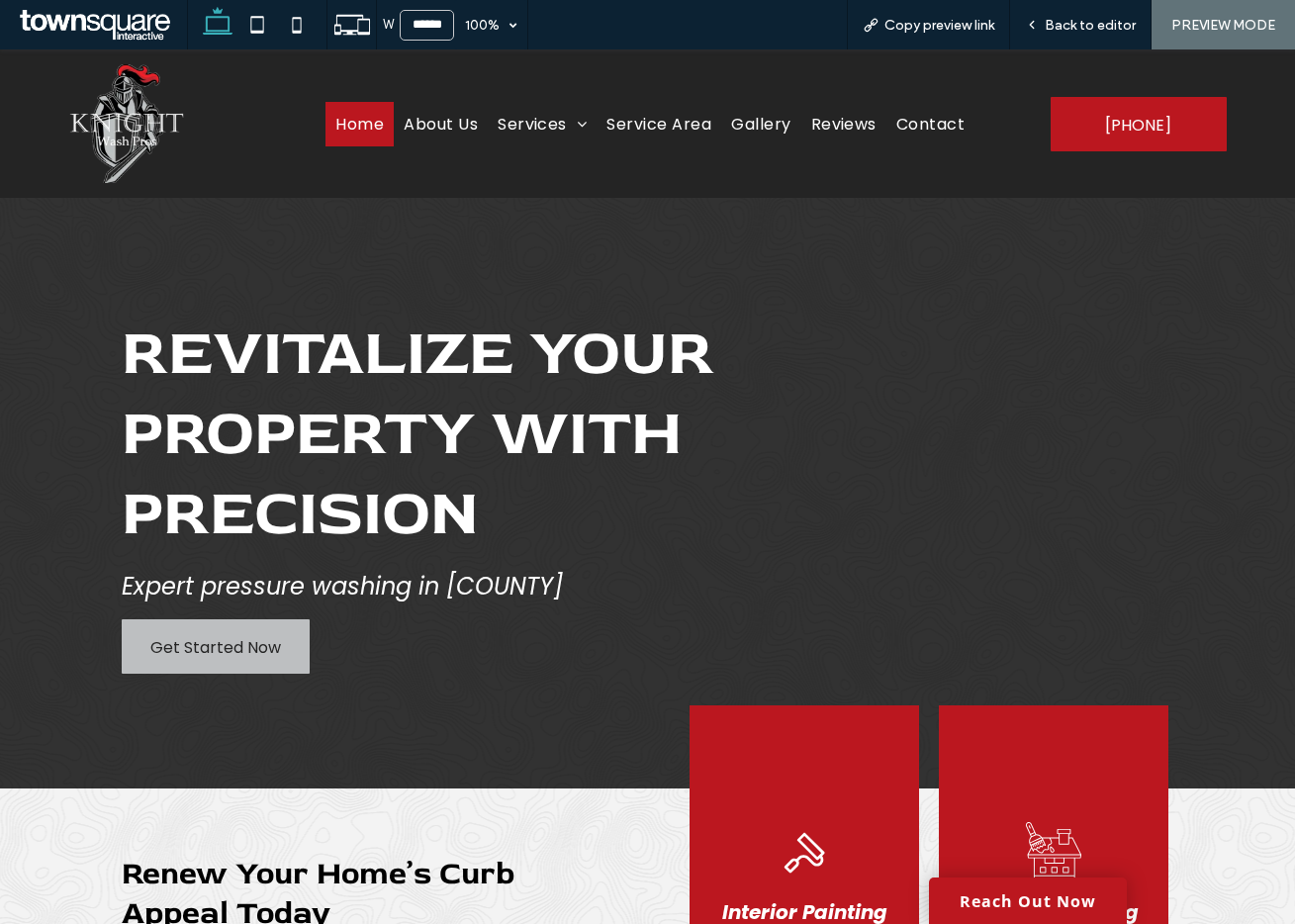 scroll, scrollTop: 0, scrollLeft: 0, axis: both 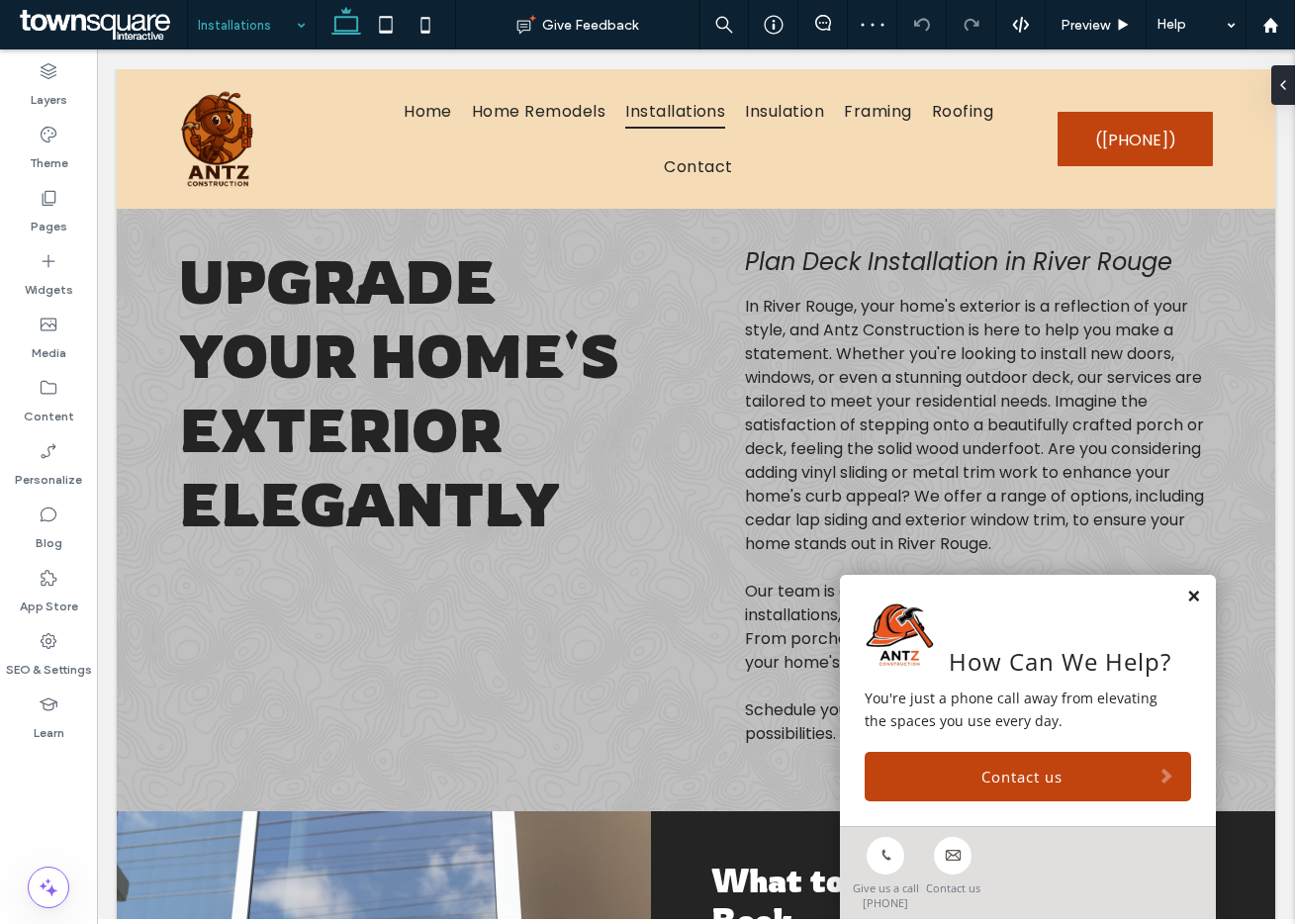 click at bounding box center [1193, 597] 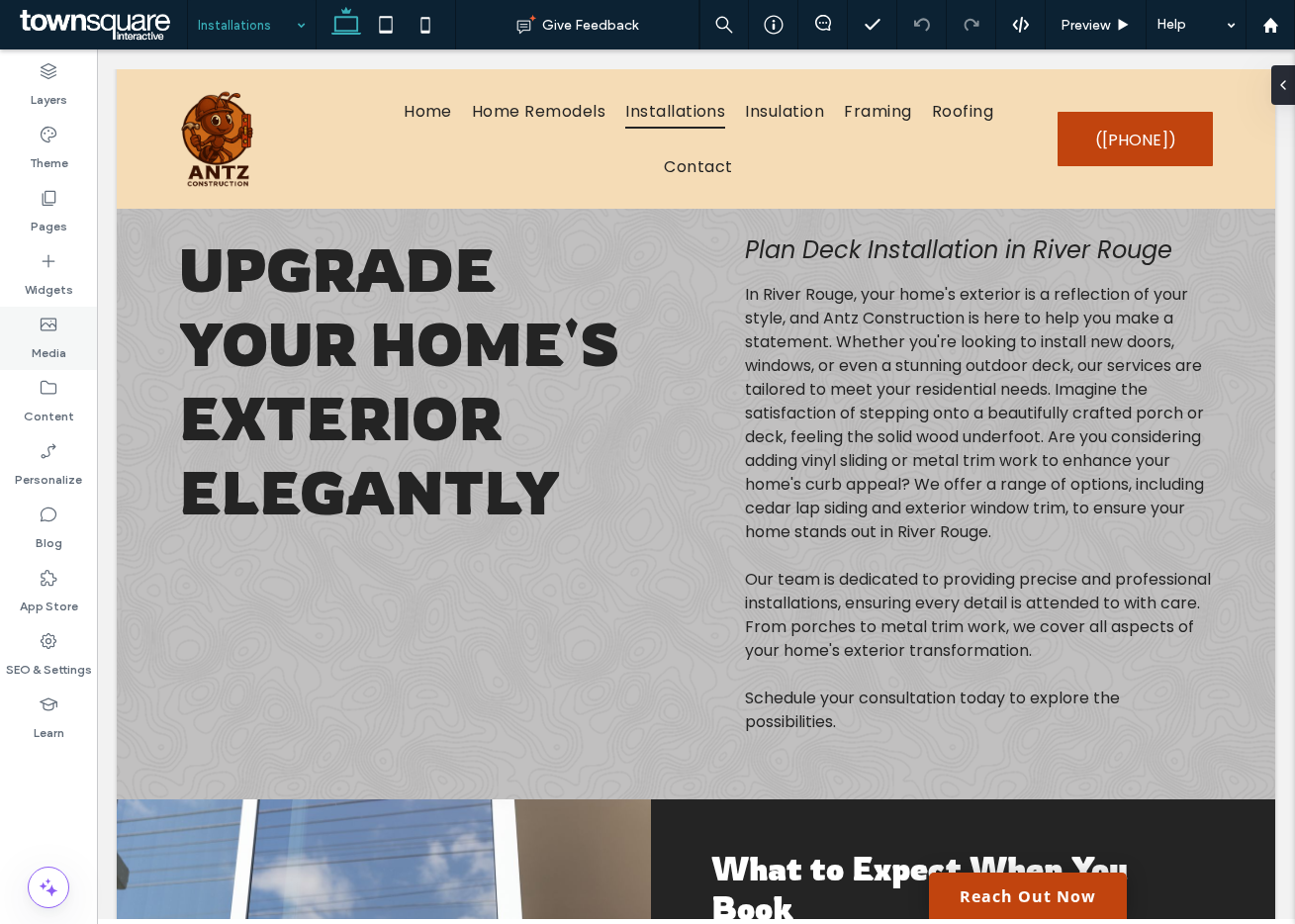 scroll, scrollTop: 0, scrollLeft: 0, axis: both 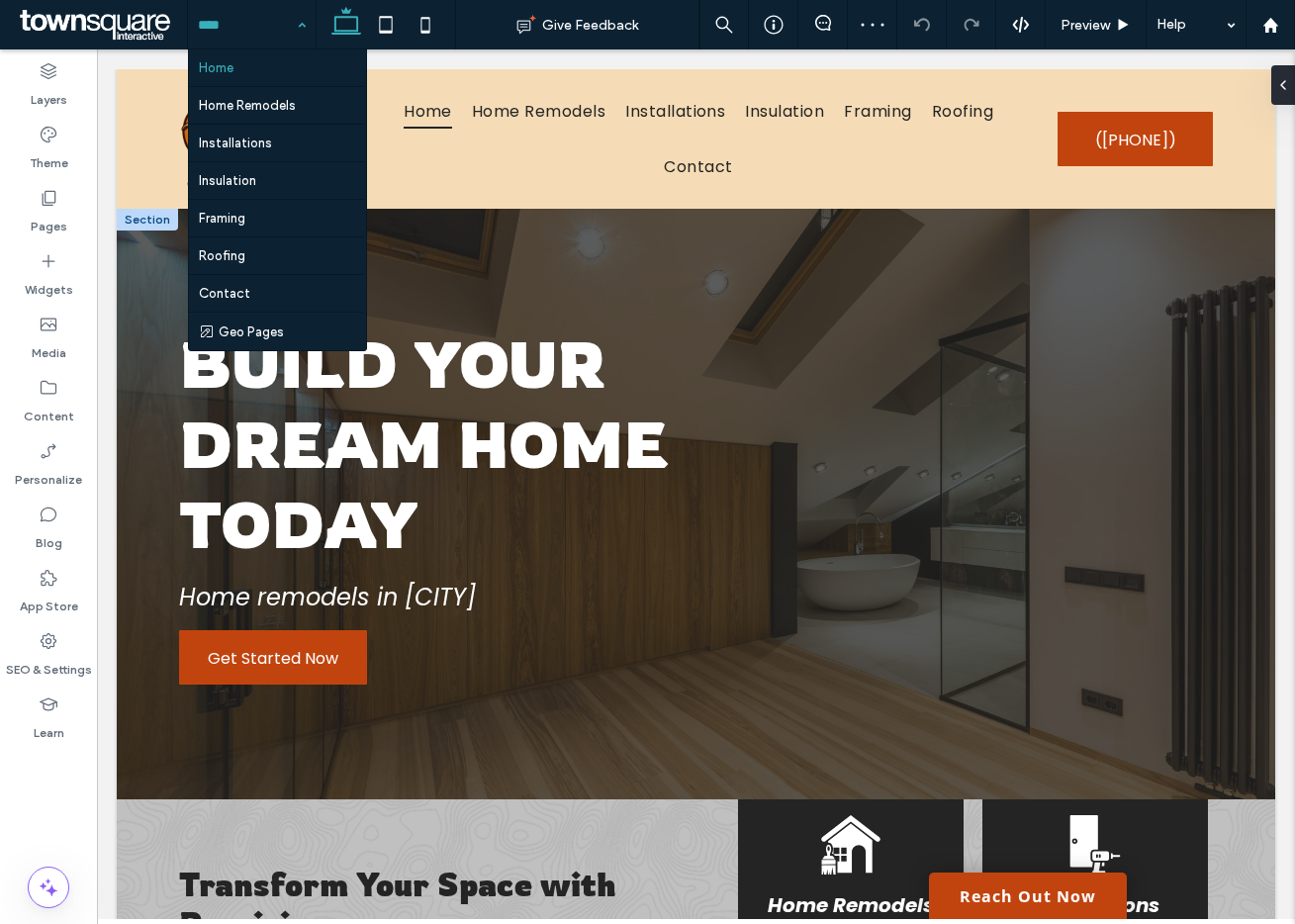 click on "Build Your Dream Home Today" at bounding box center [423, 443] 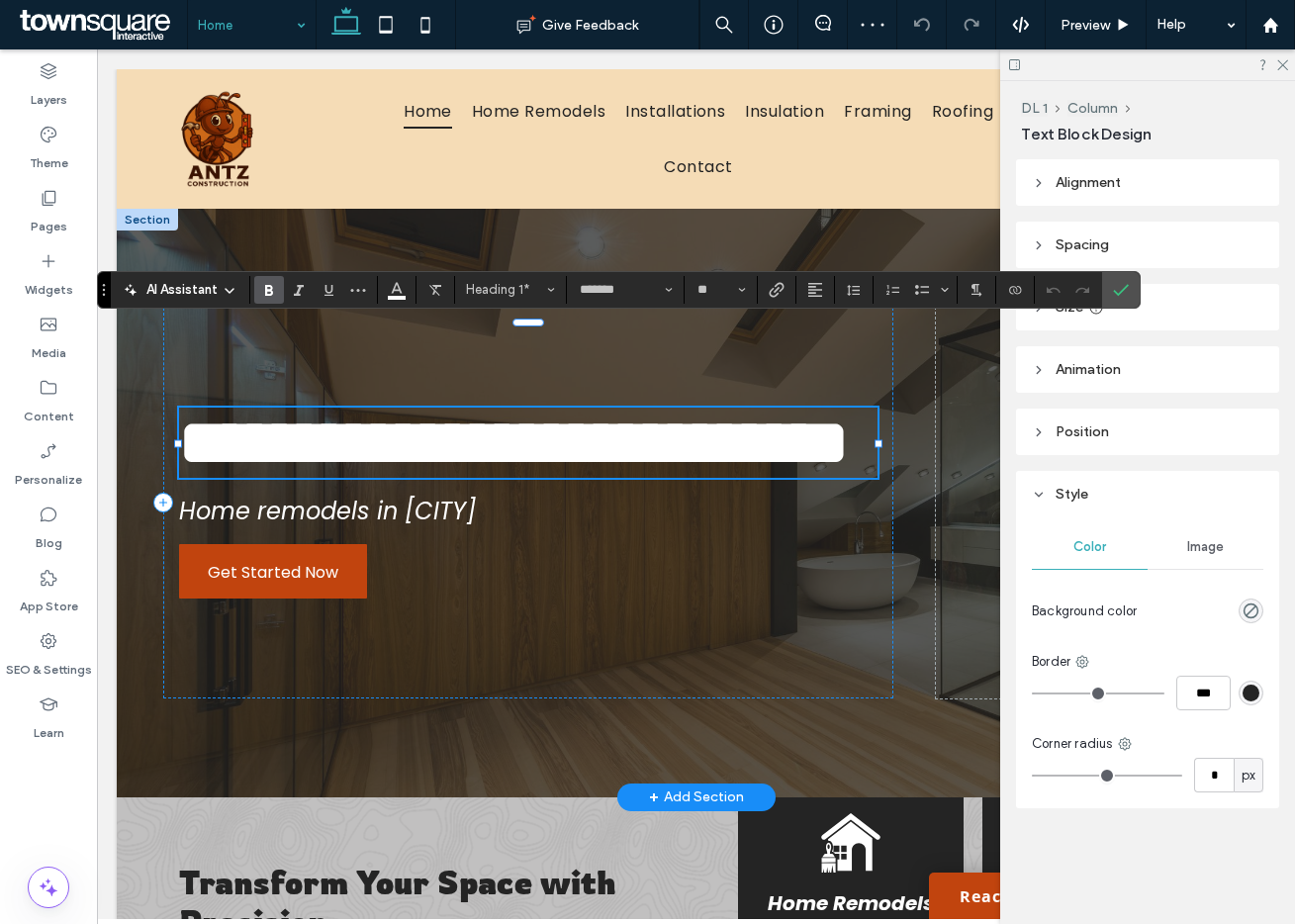 paste 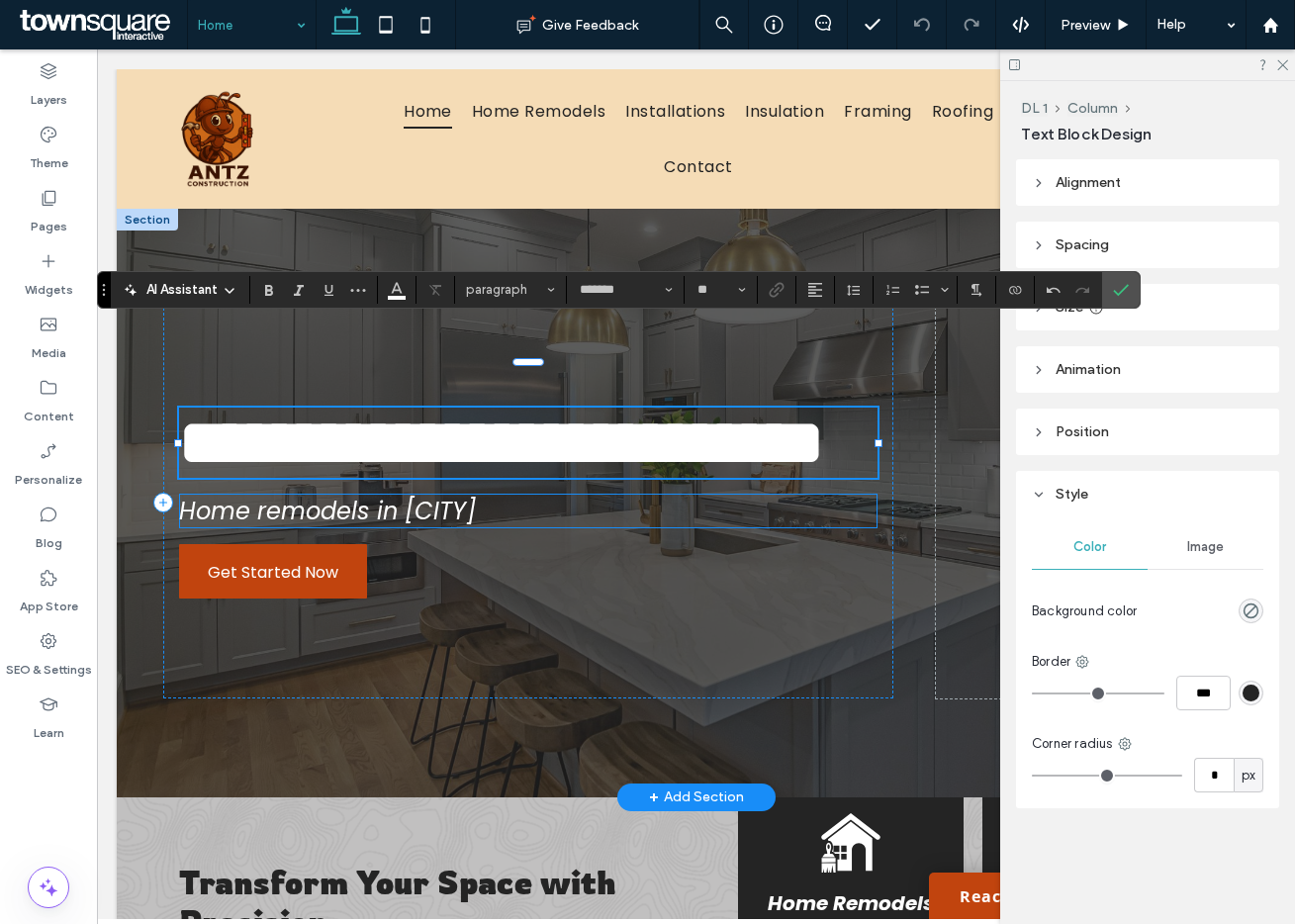 click on "Home remodels in [CITY]" at bounding box center [528, 510] 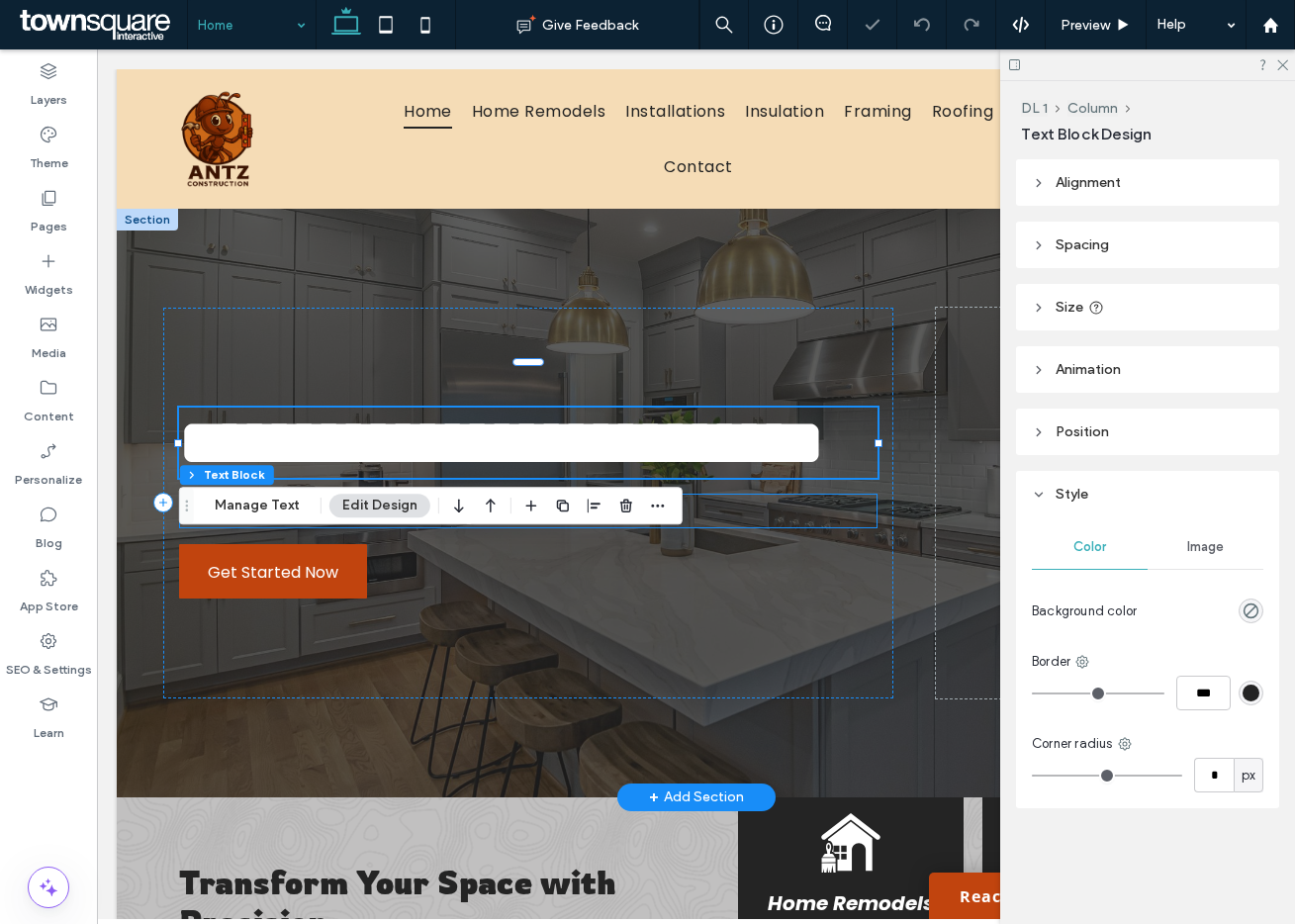 click on "Home remodels in [CITY]" at bounding box center [528, 510] 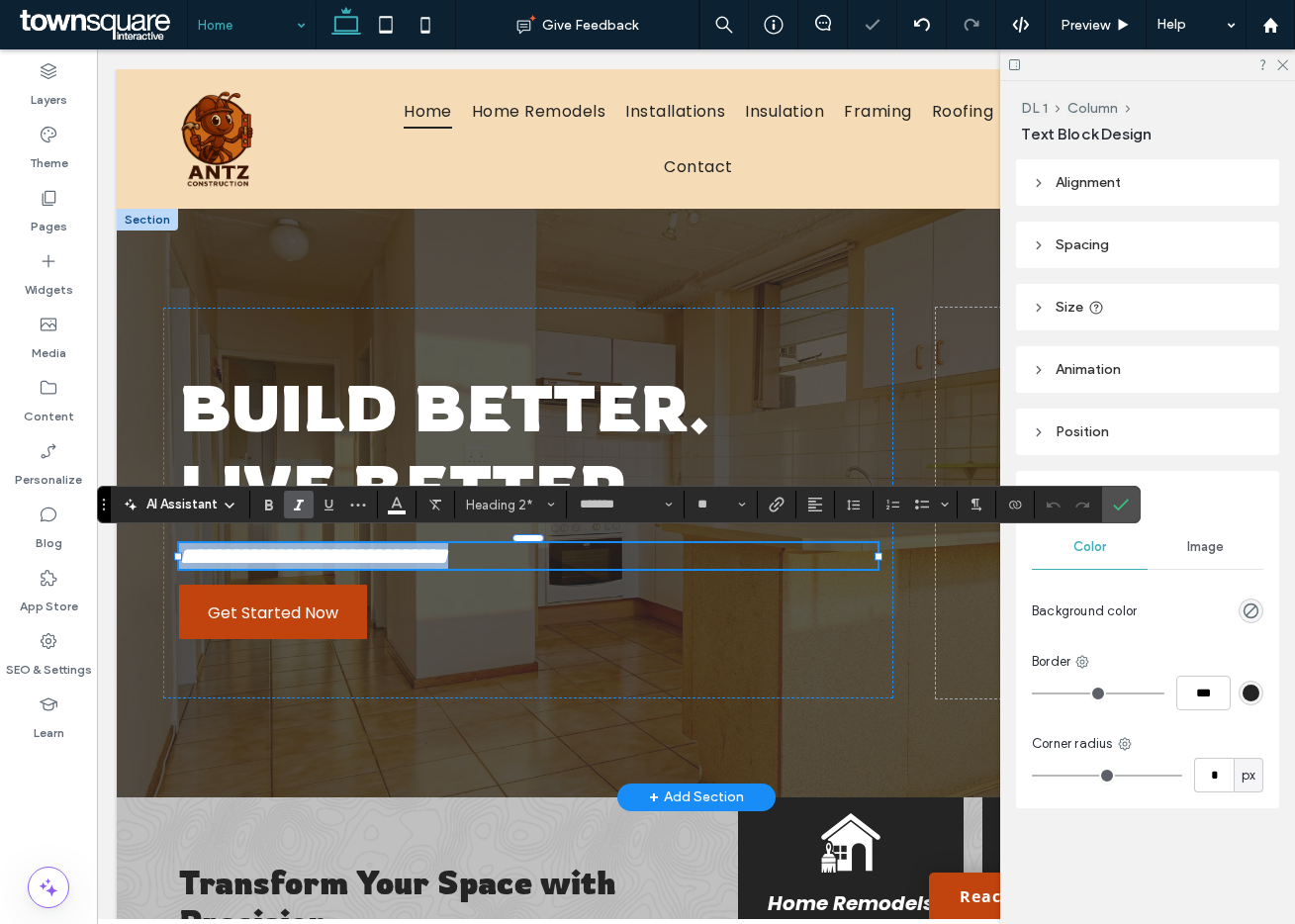 paste 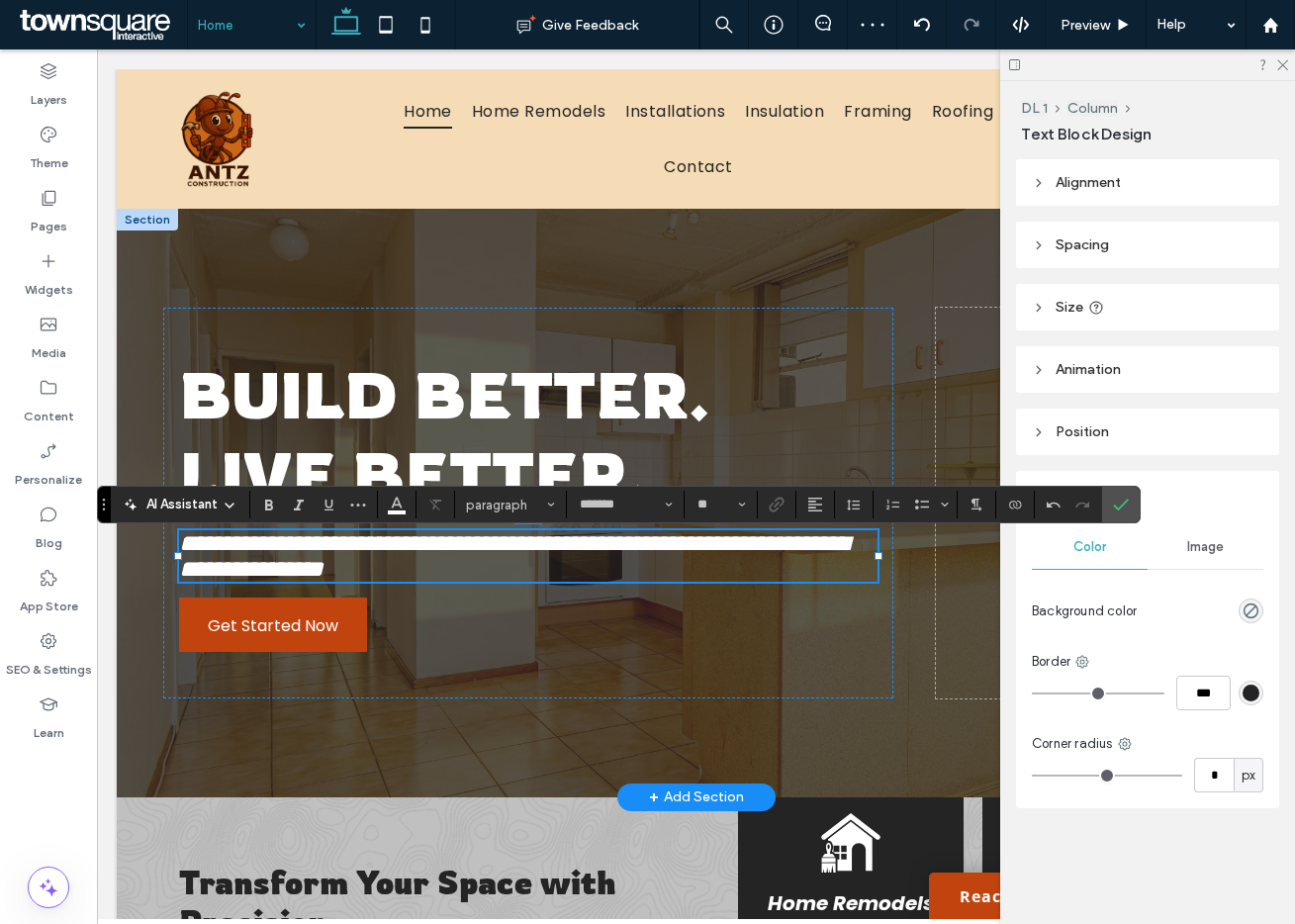 click at bounding box center (1117, 505) 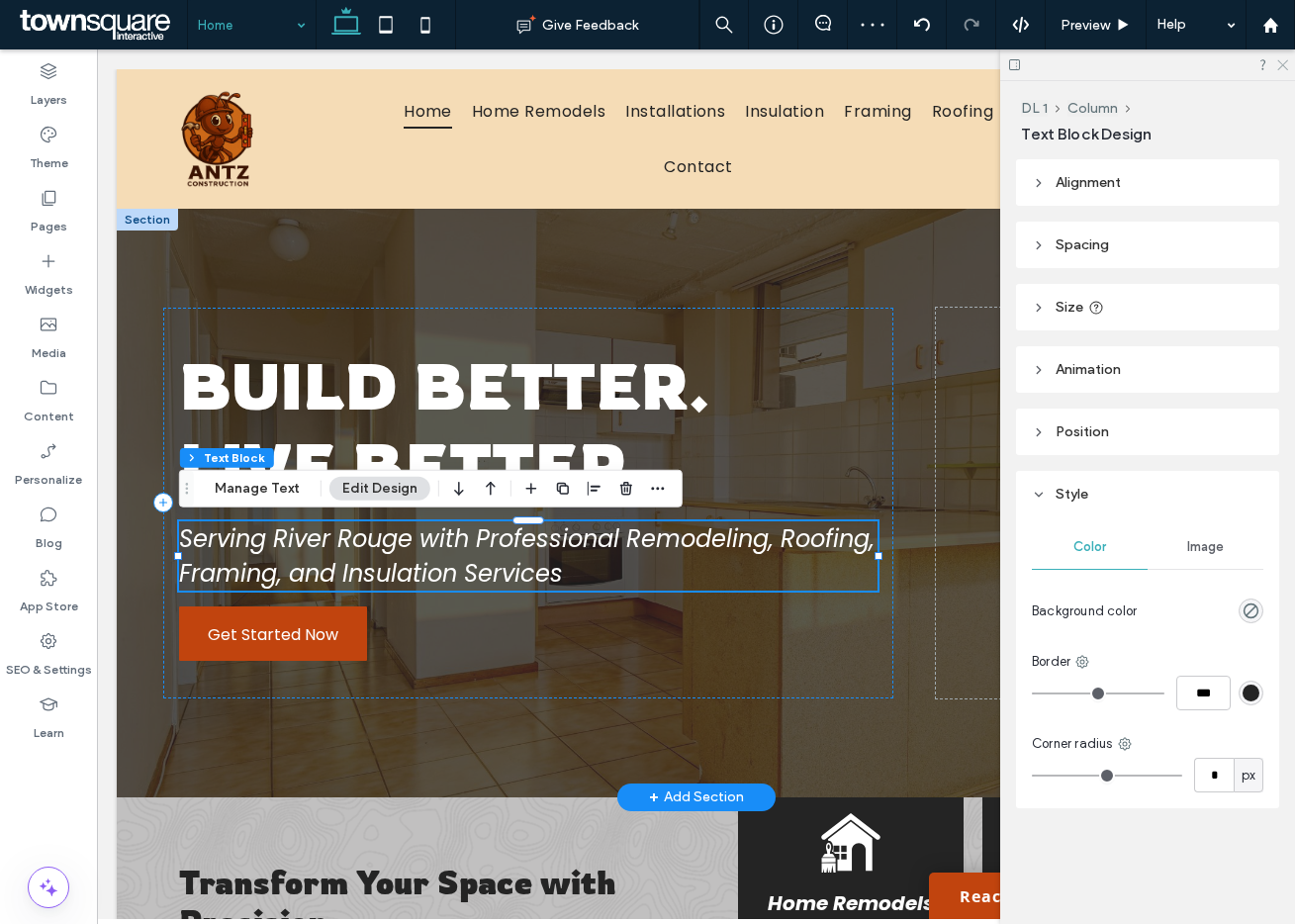 click 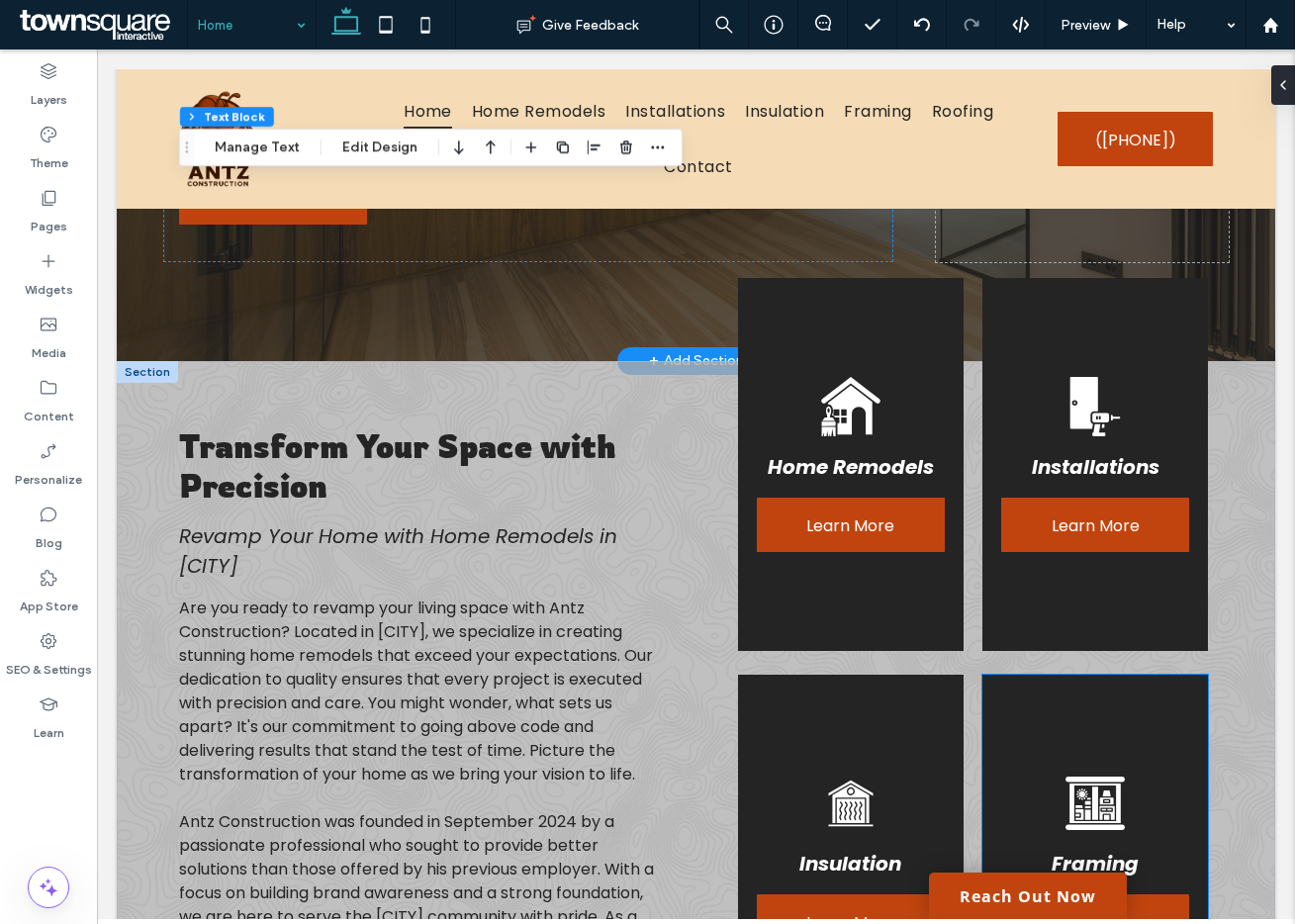scroll, scrollTop: 488, scrollLeft: 0, axis: vertical 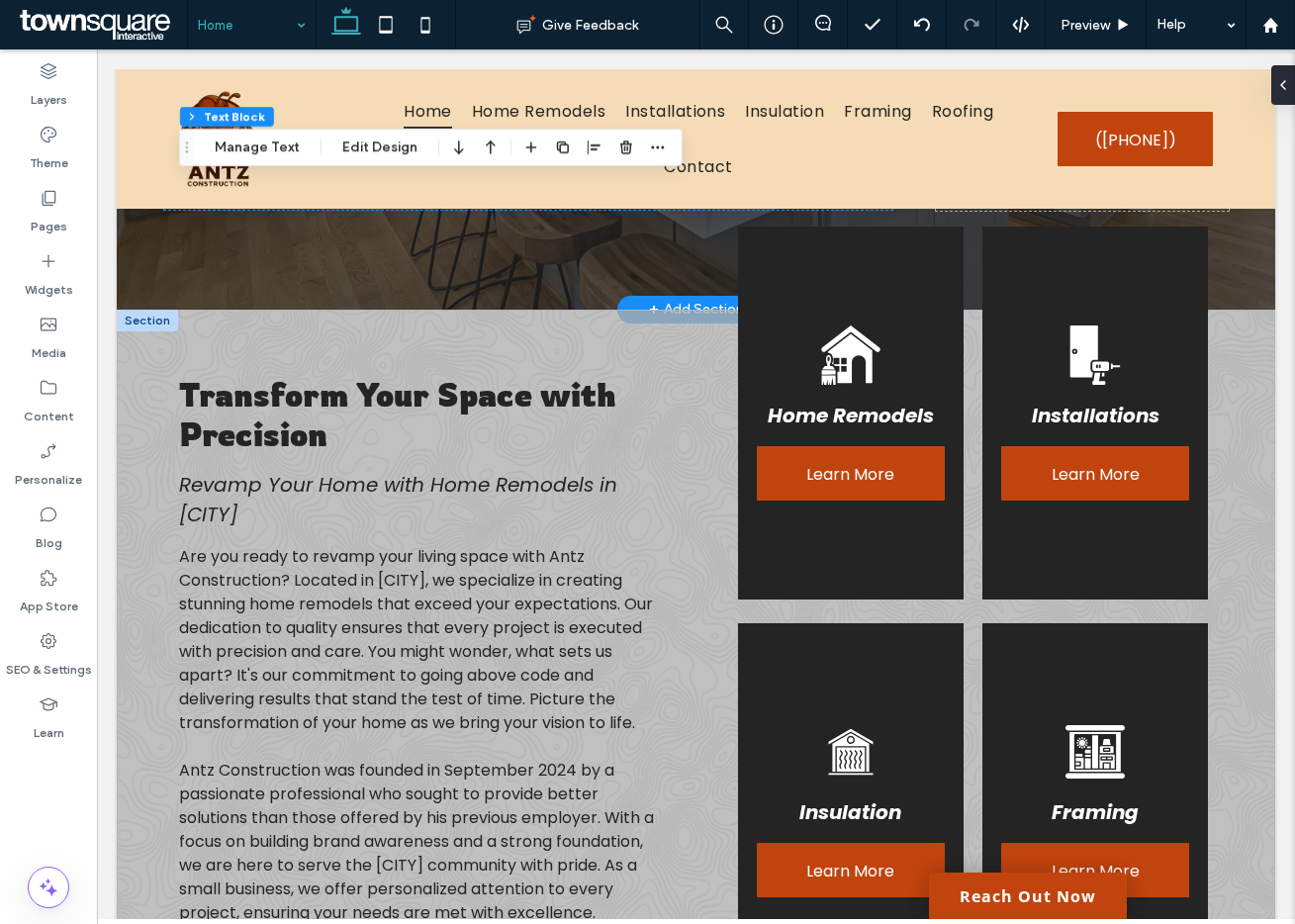 click on "Transform Your Space with Precision" at bounding box center (397, 415) 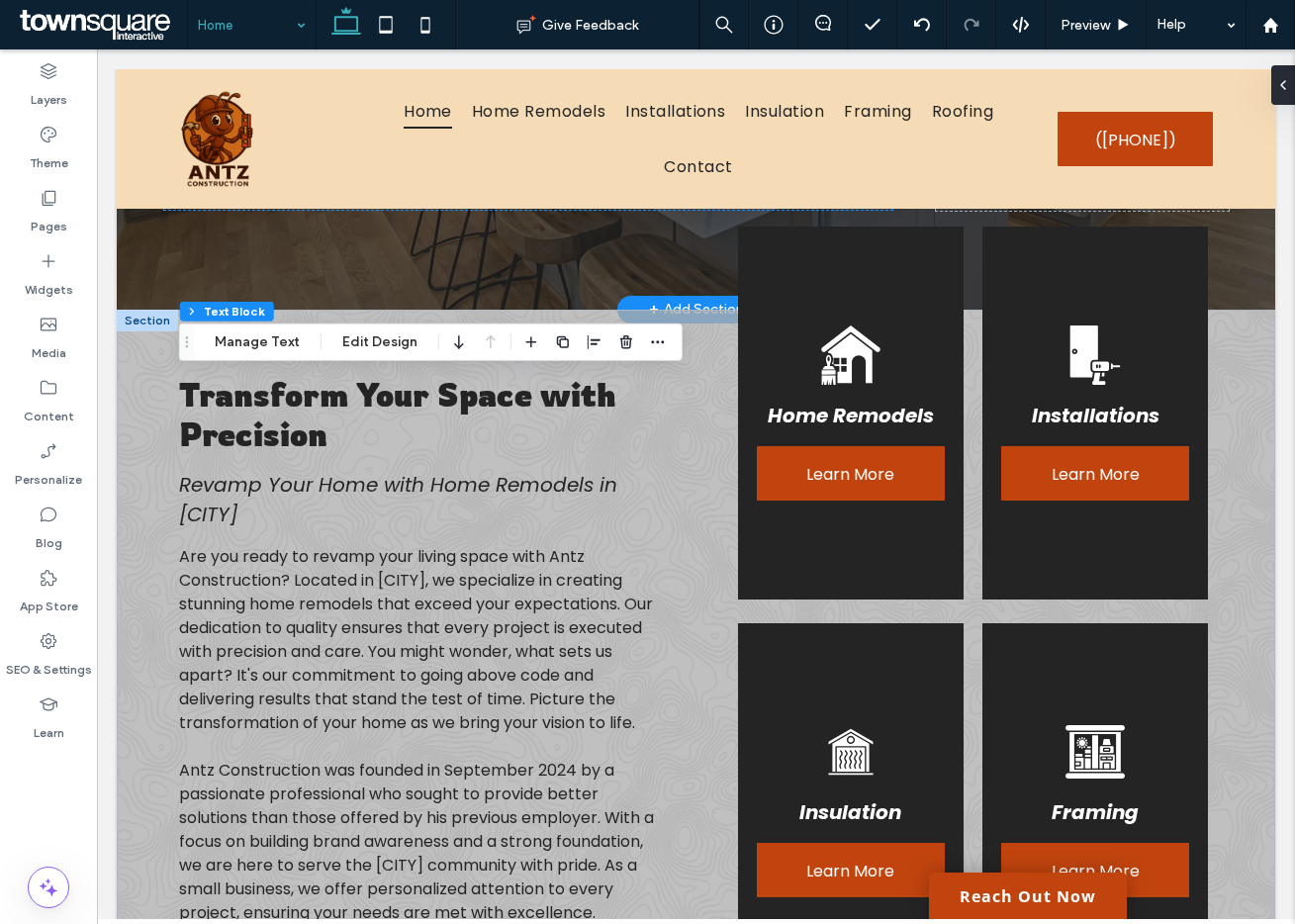 click on "Transform Your Space with Precision" at bounding box center [397, 415] 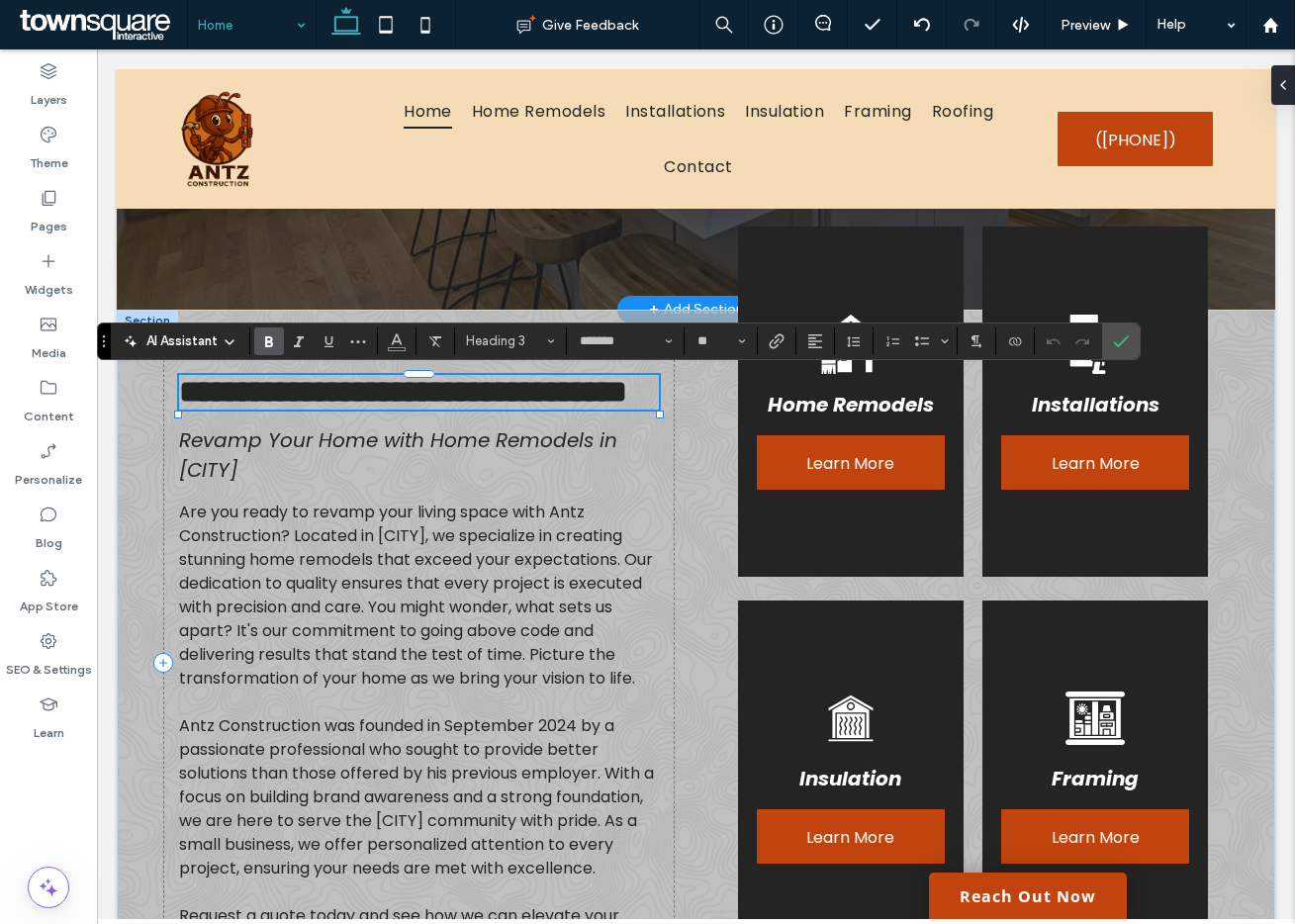 paste 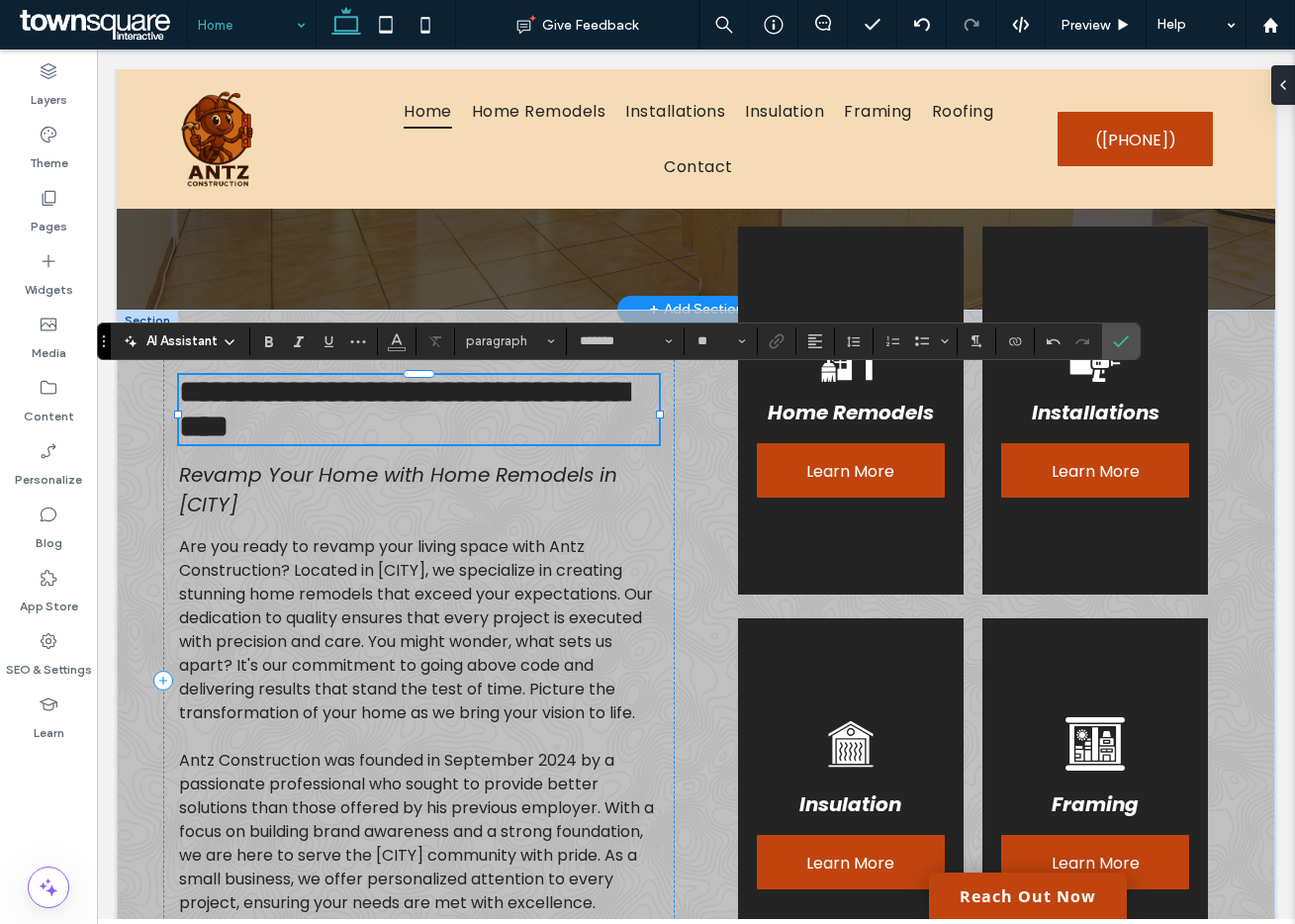 click on "Revamp Your Home with Home Remodels in [CITY]" at bounding box center (398, 490) 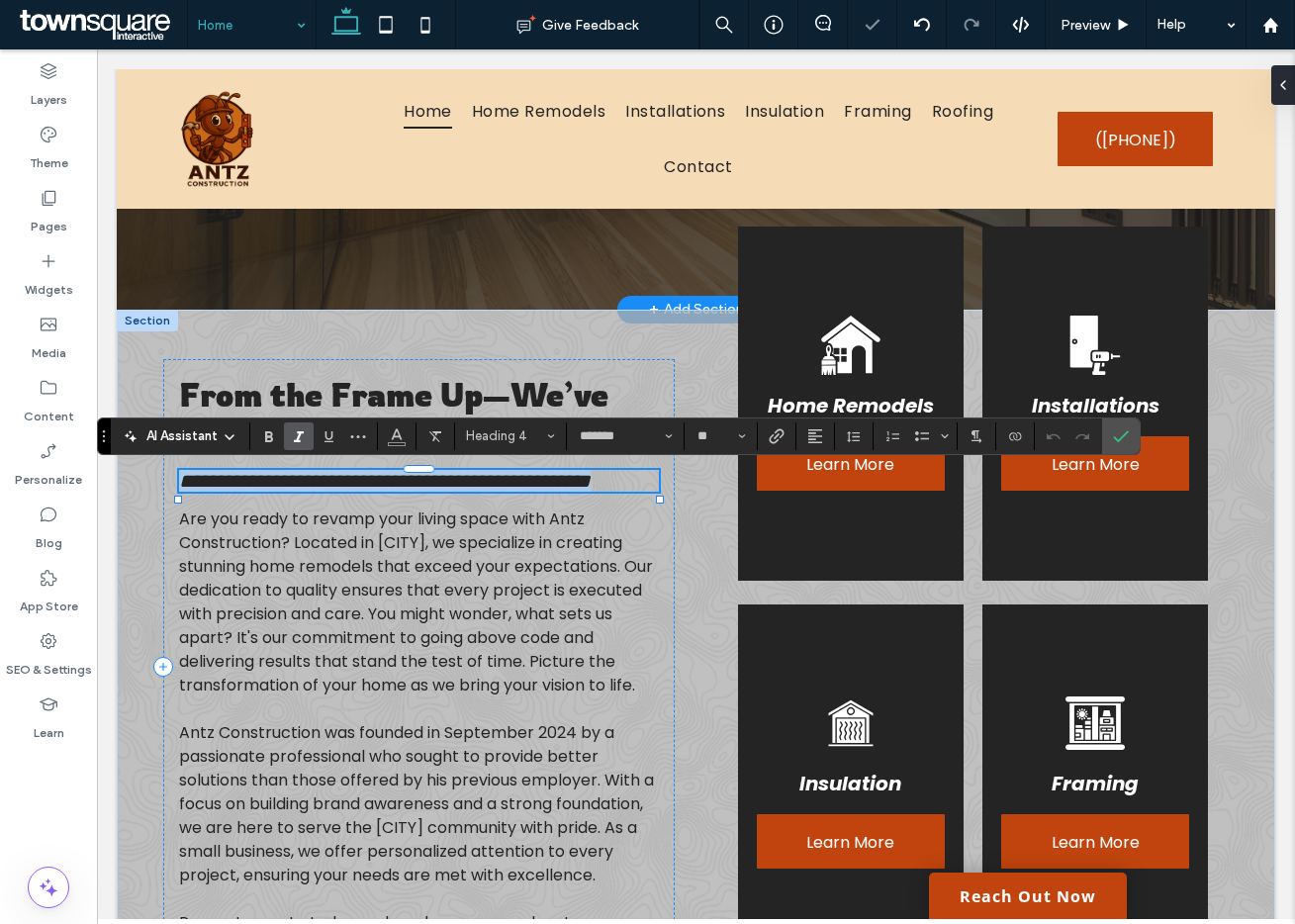 paste 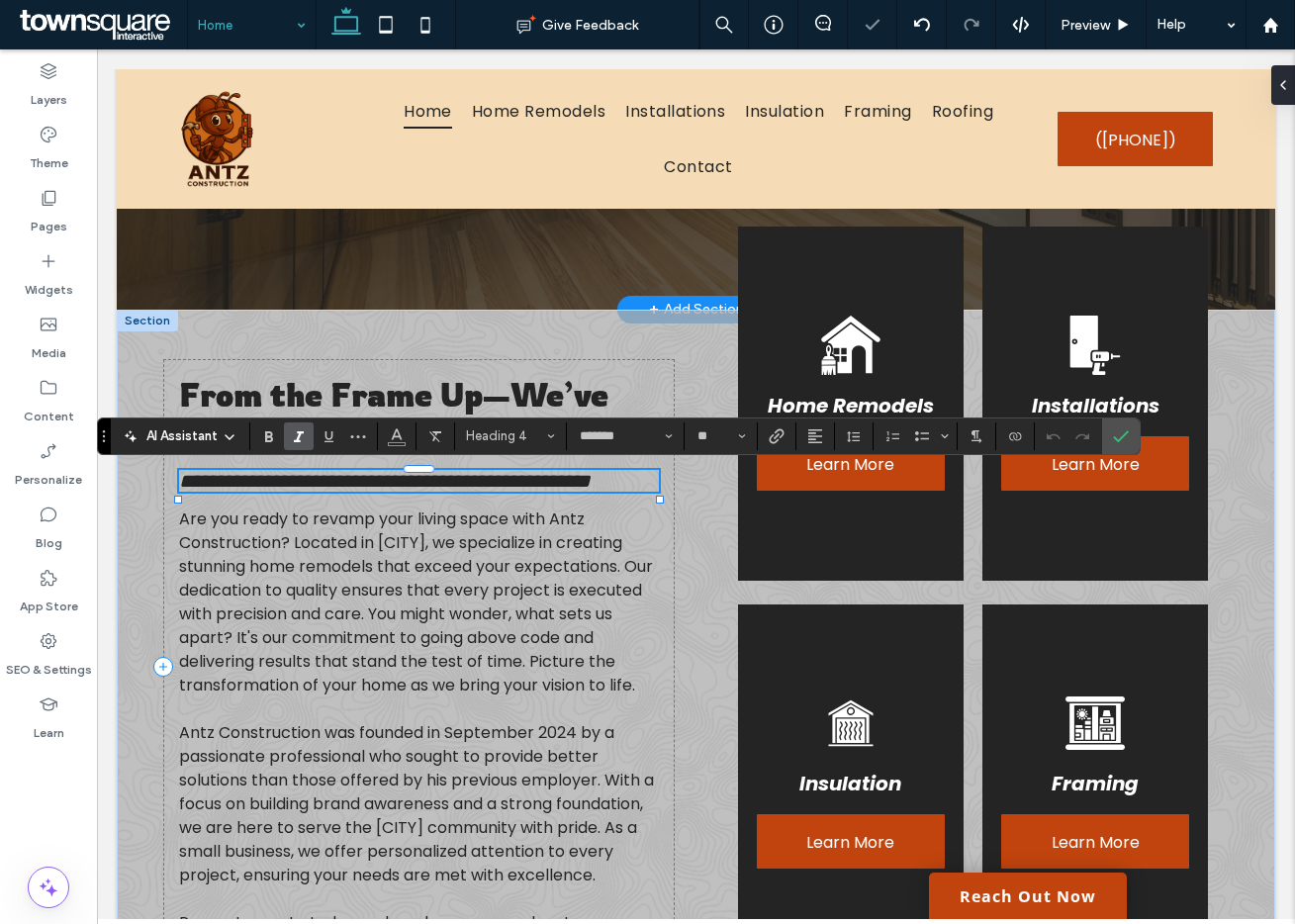 type on "**" 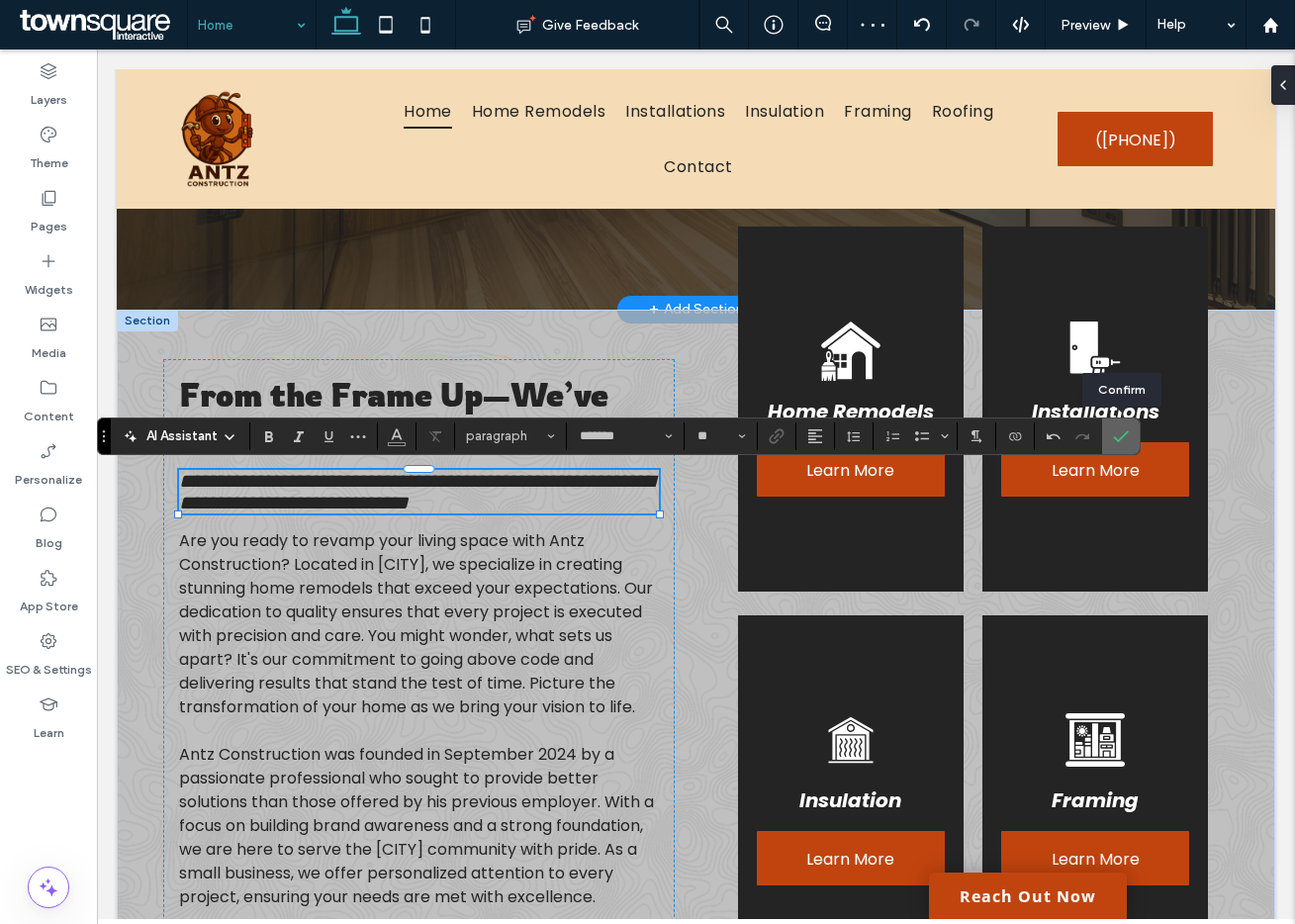 drag, startPoint x: 1131, startPoint y: 435, endPoint x: 1007, endPoint y: 386, distance: 133.33042 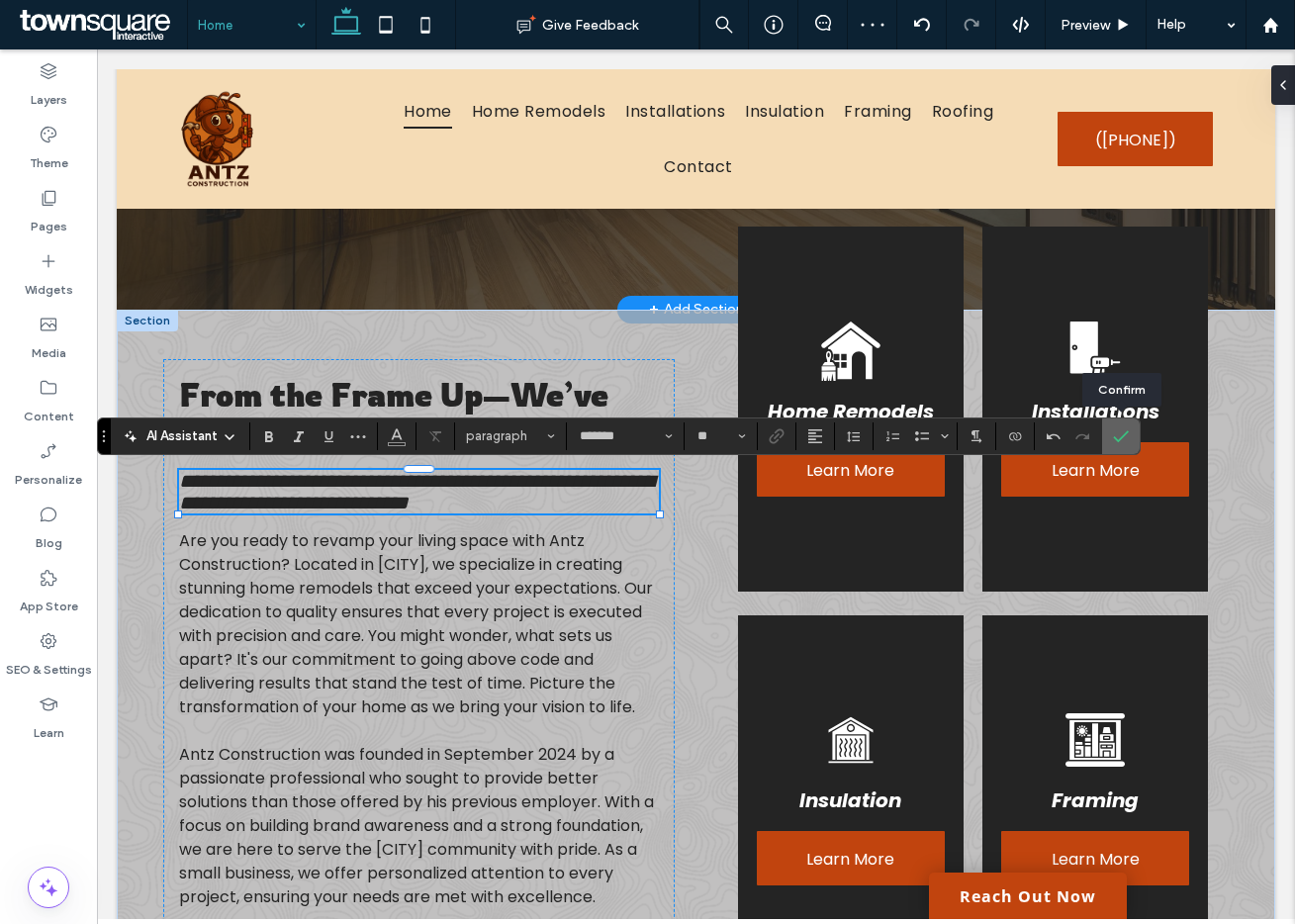 click at bounding box center (1121, 436) 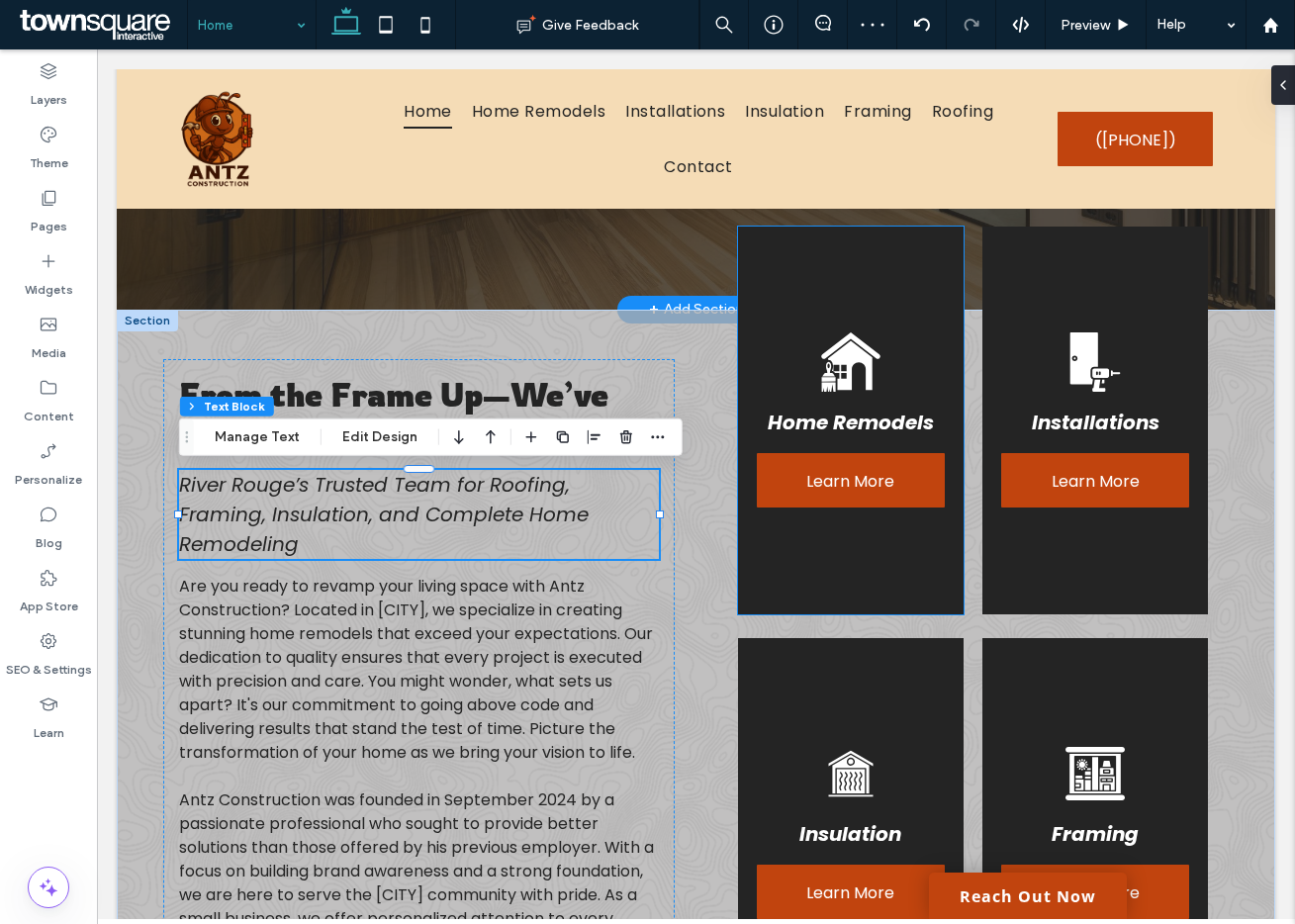 click on "Home Remodels" at bounding box center (851, 422) 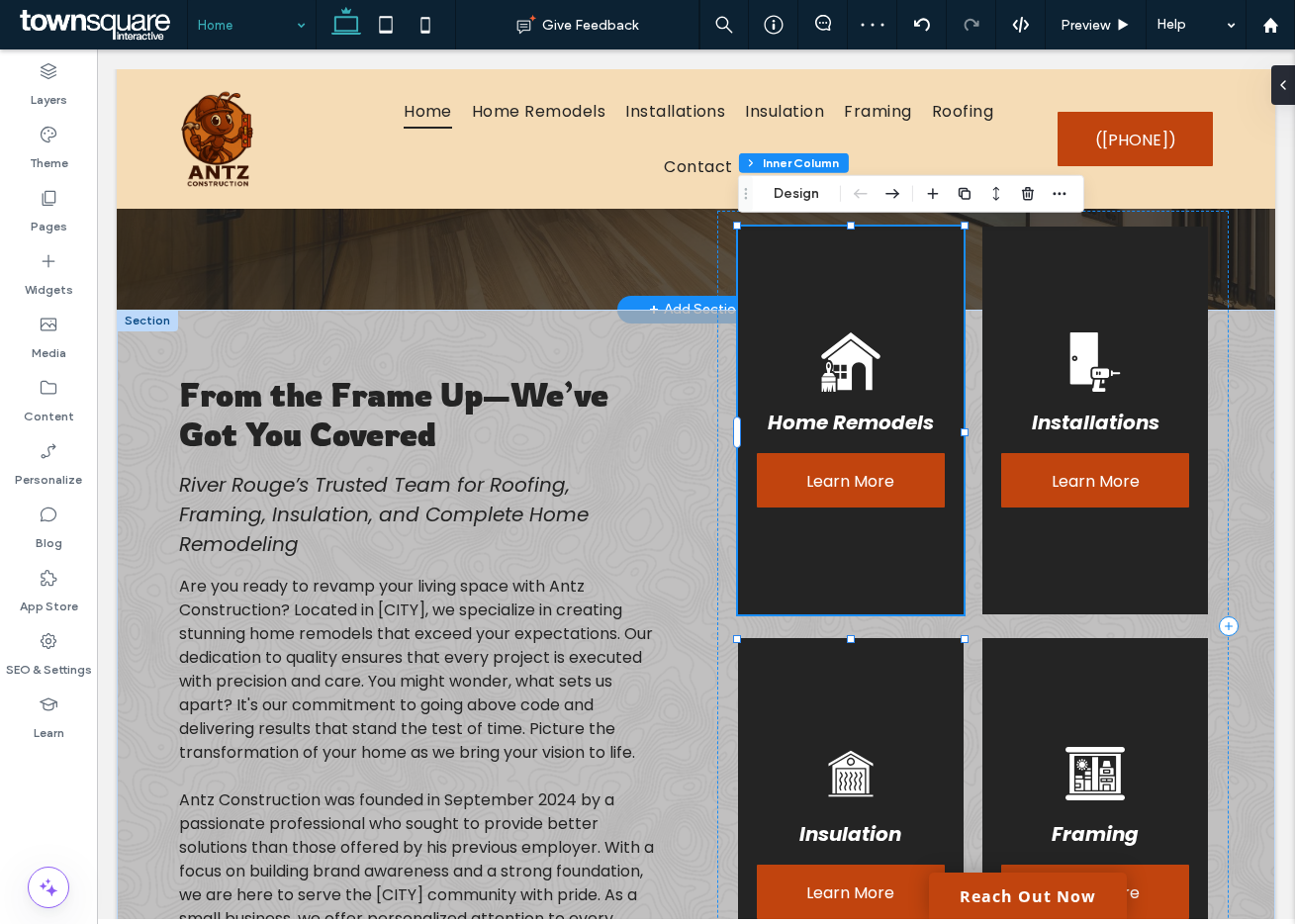 click on "Home Remodels" at bounding box center [851, 422] 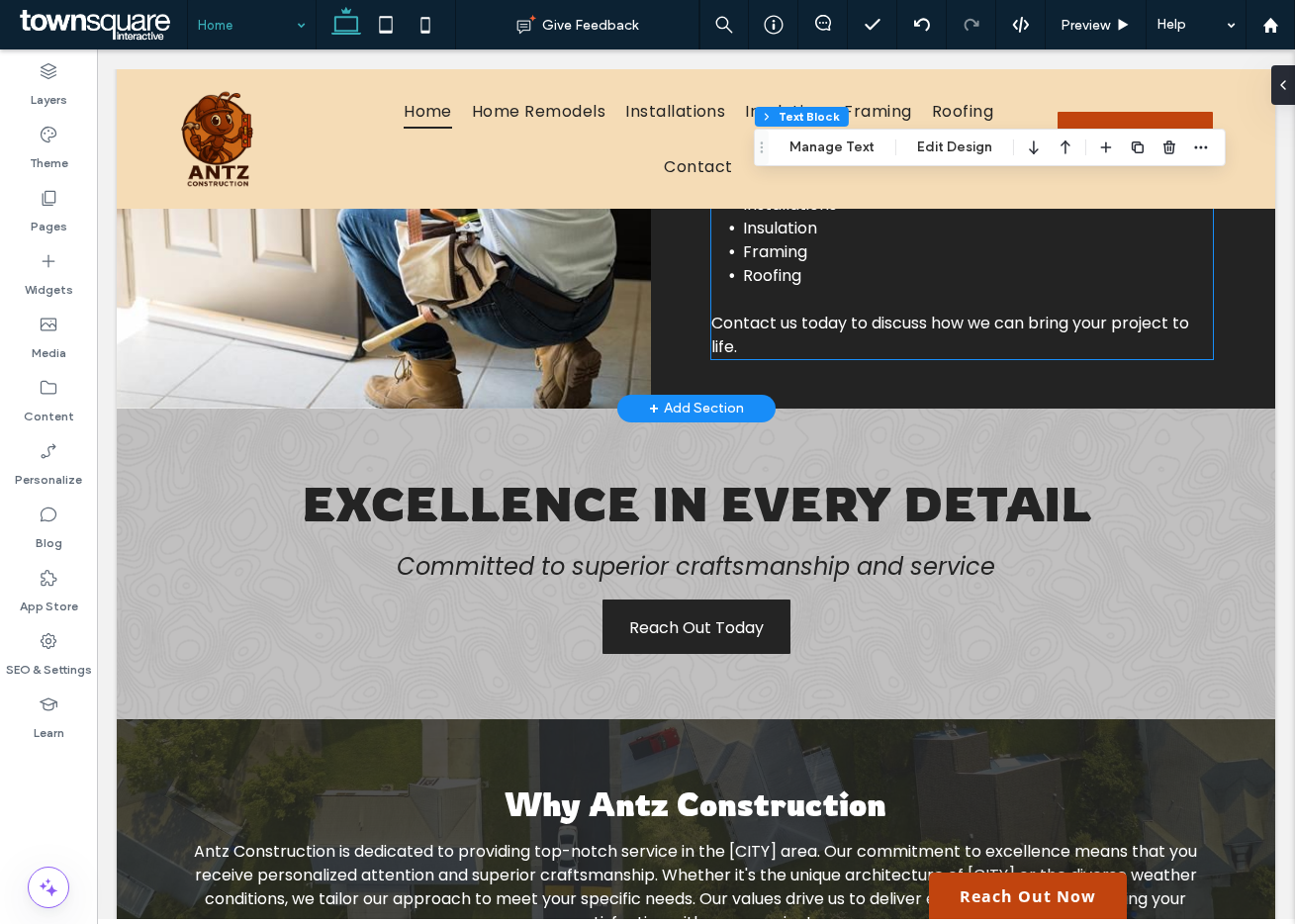 scroll, scrollTop: 1675, scrollLeft: 0, axis: vertical 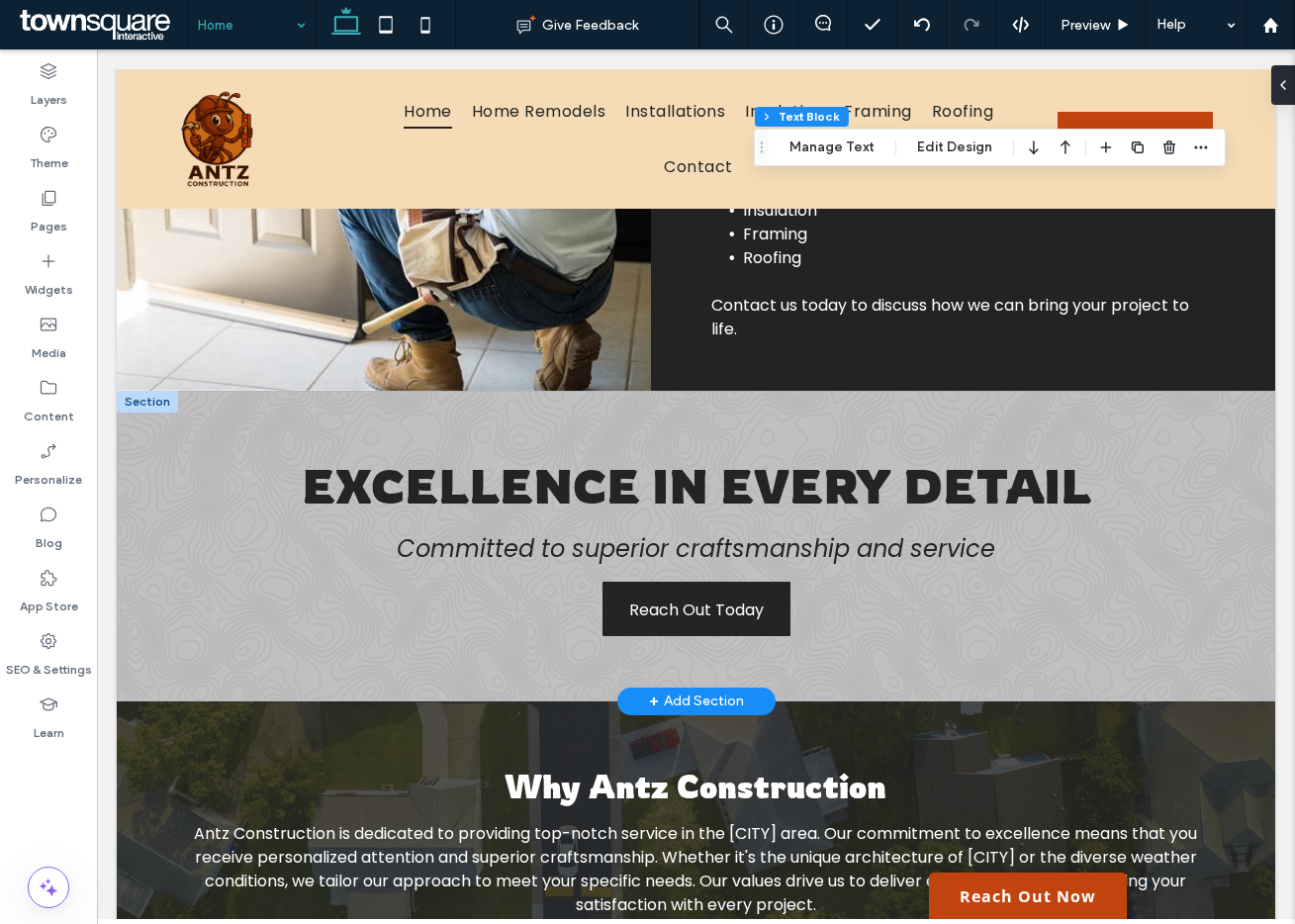 click on "Excellence in Every Detail" at bounding box center [696, 486] 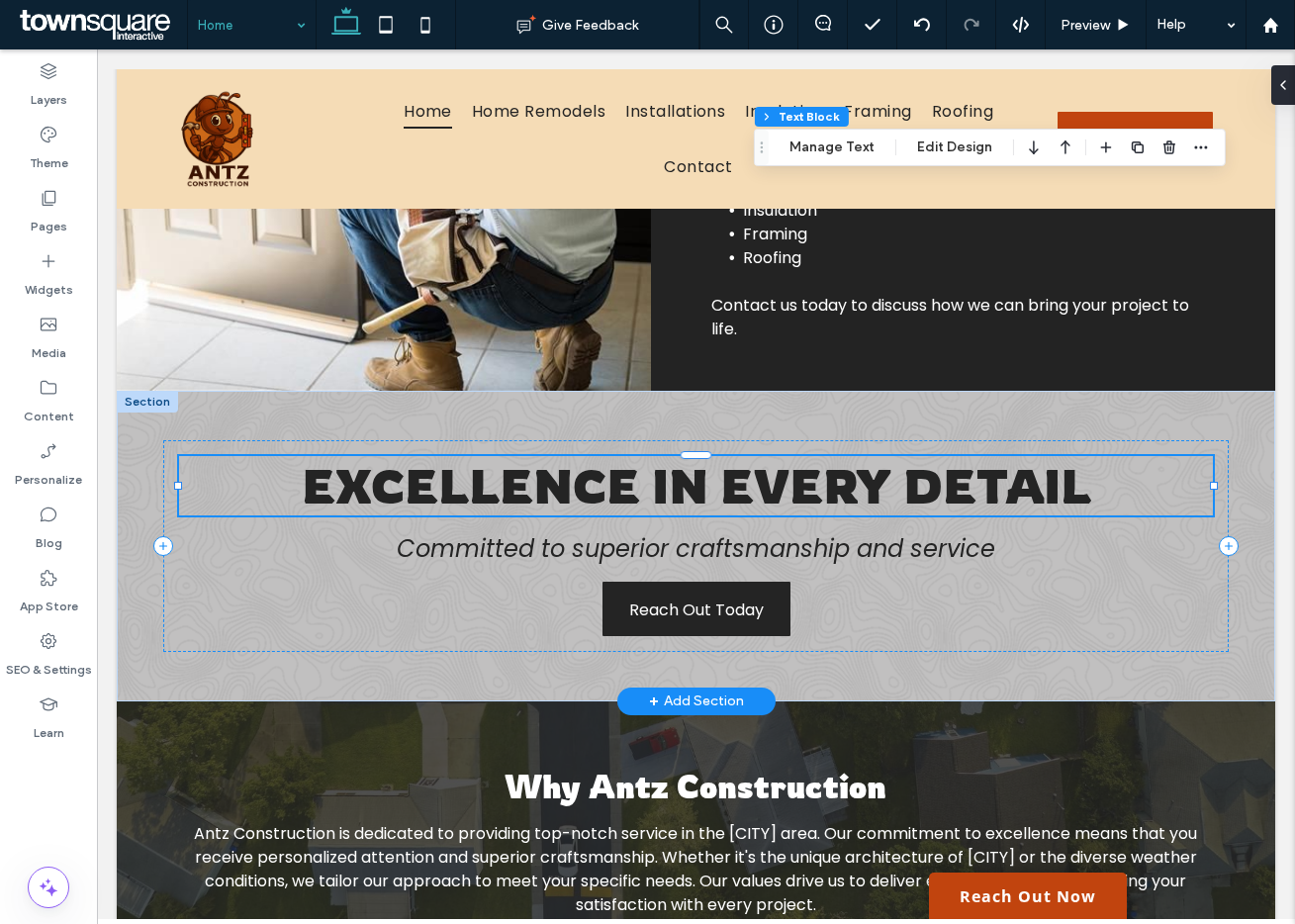click on "Excellence in Every Detail" at bounding box center (696, 486) 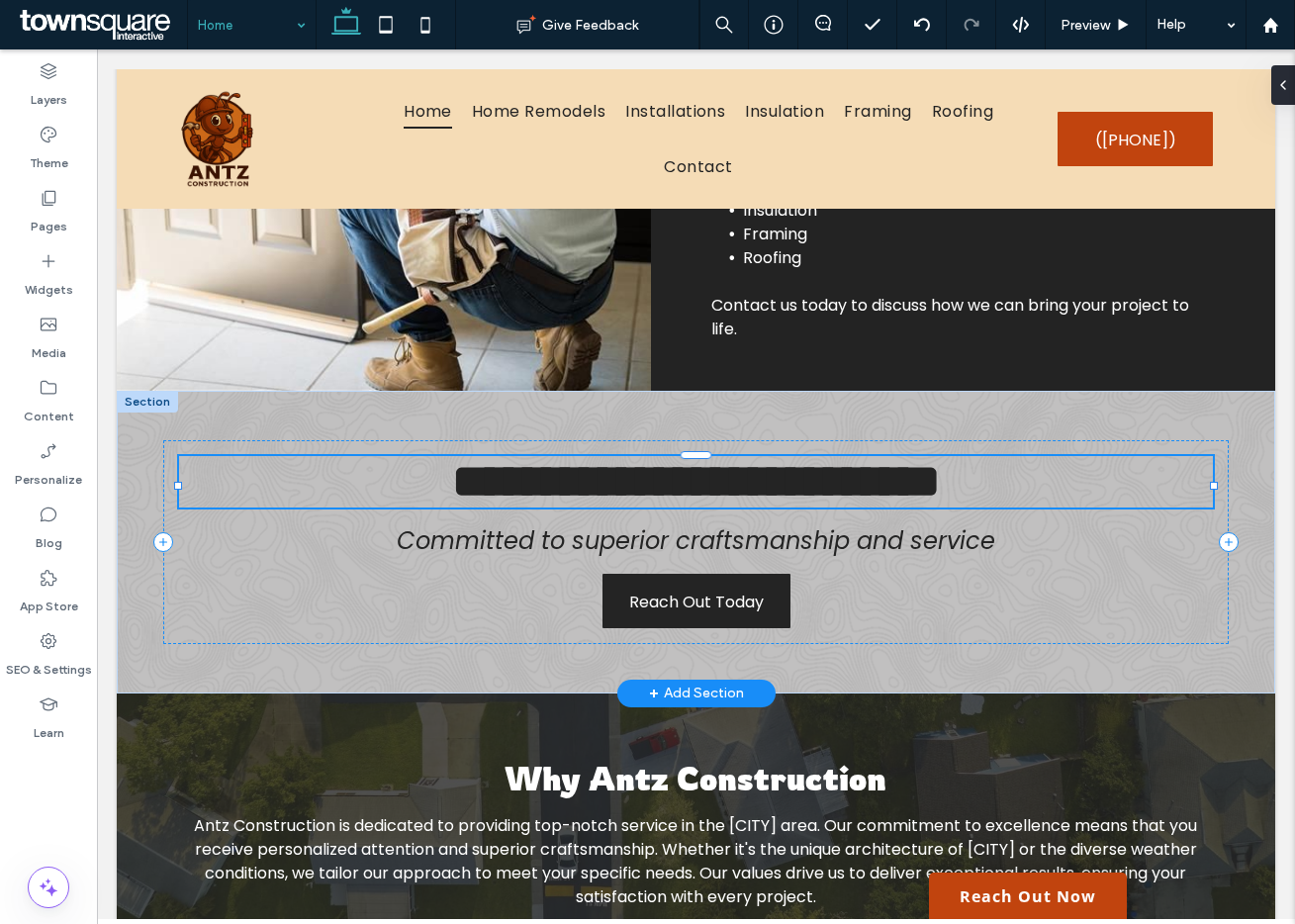 paste 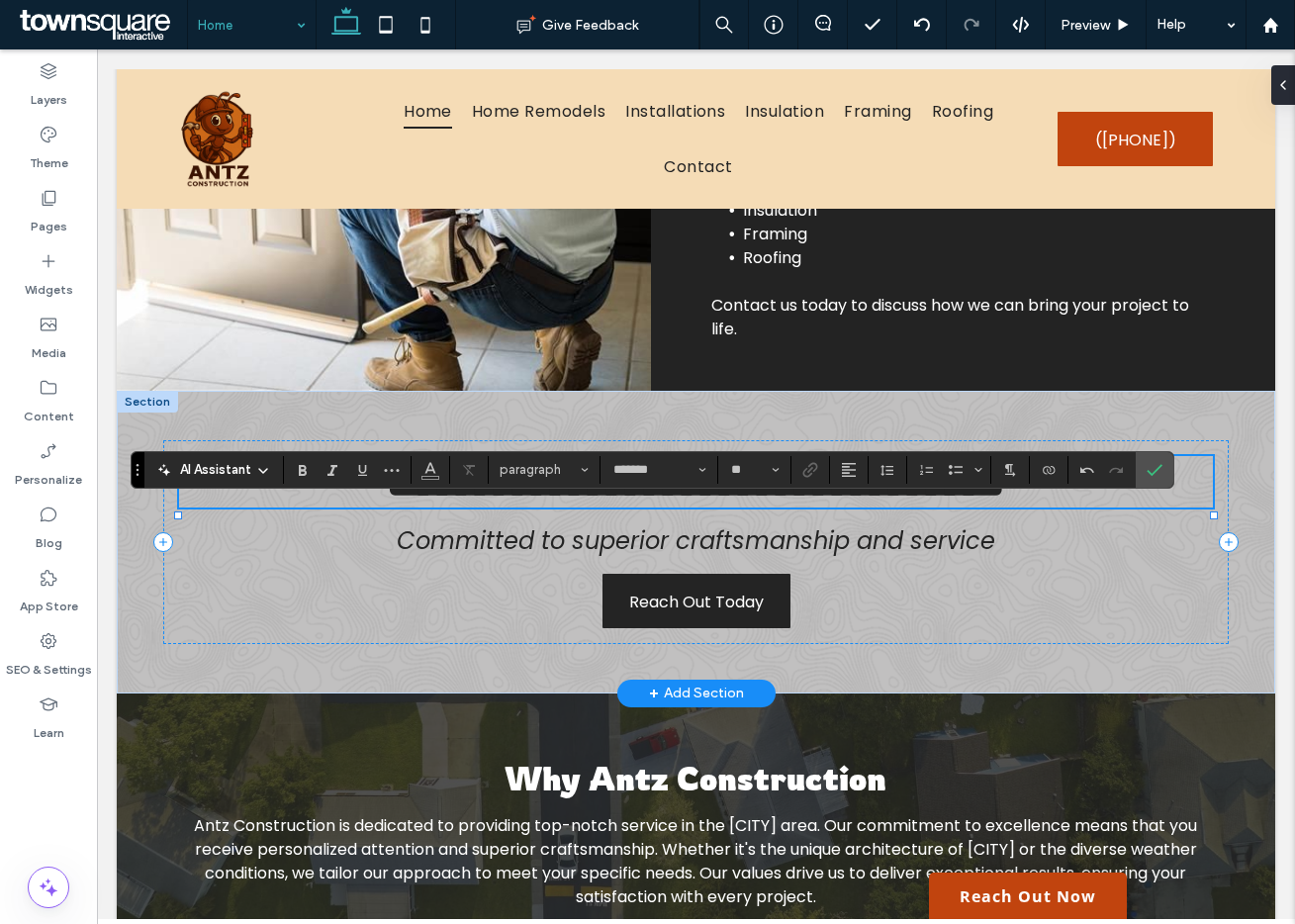 click on "Committed to superior craftsmanship and service" at bounding box center (695, 540) 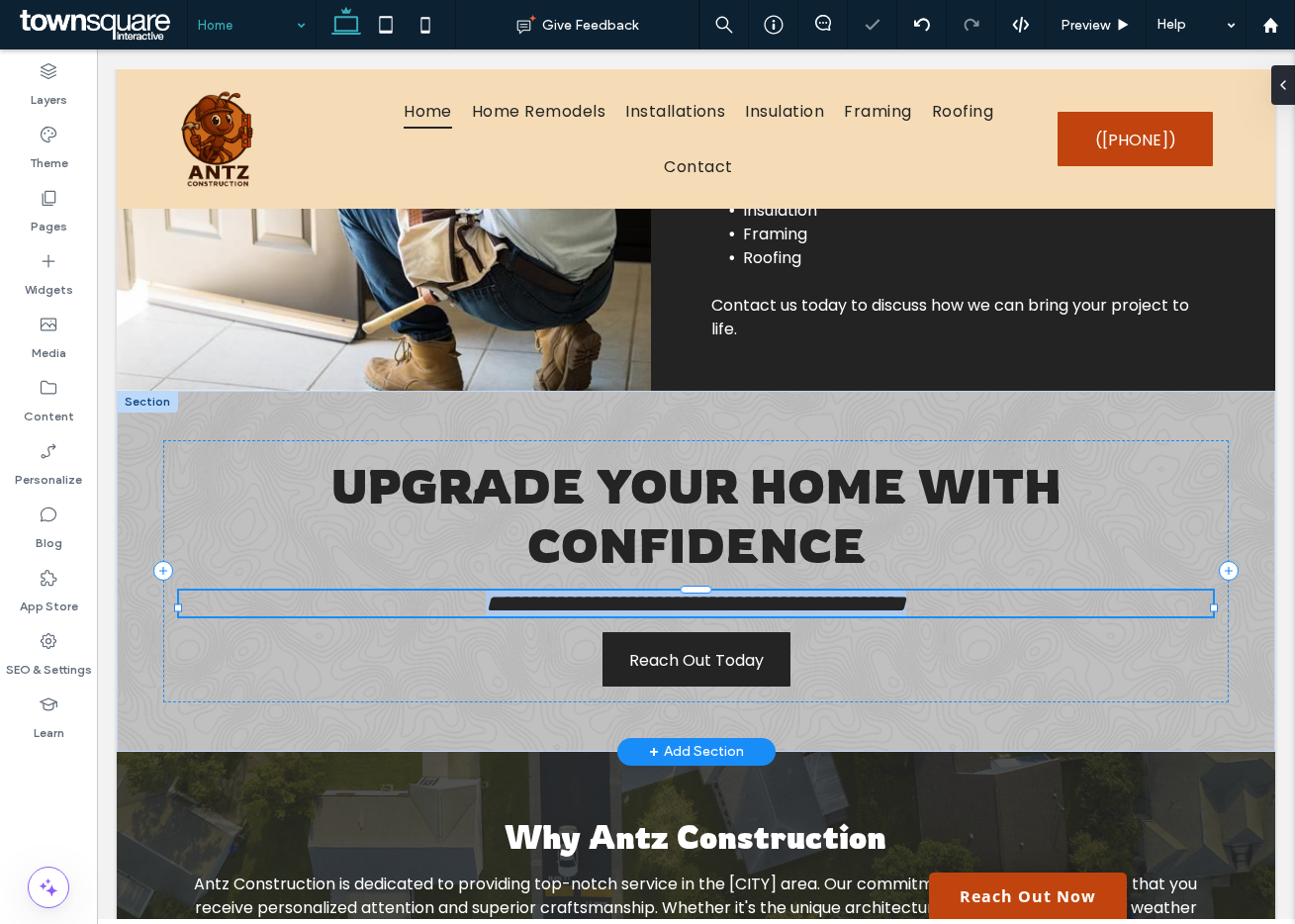 type on "*******" 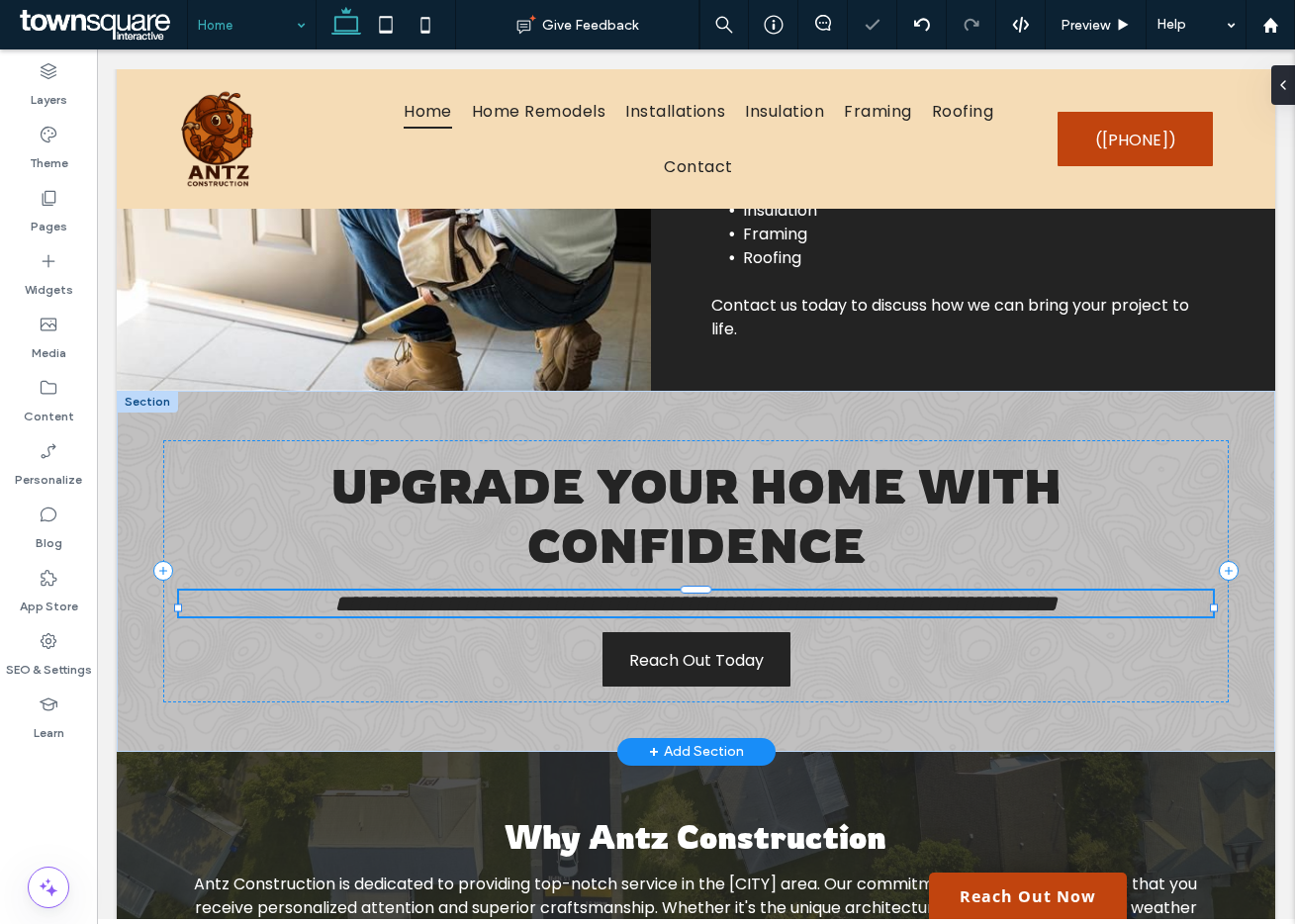 scroll, scrollTop: 1, scrollLeft: 0, axis: vertical 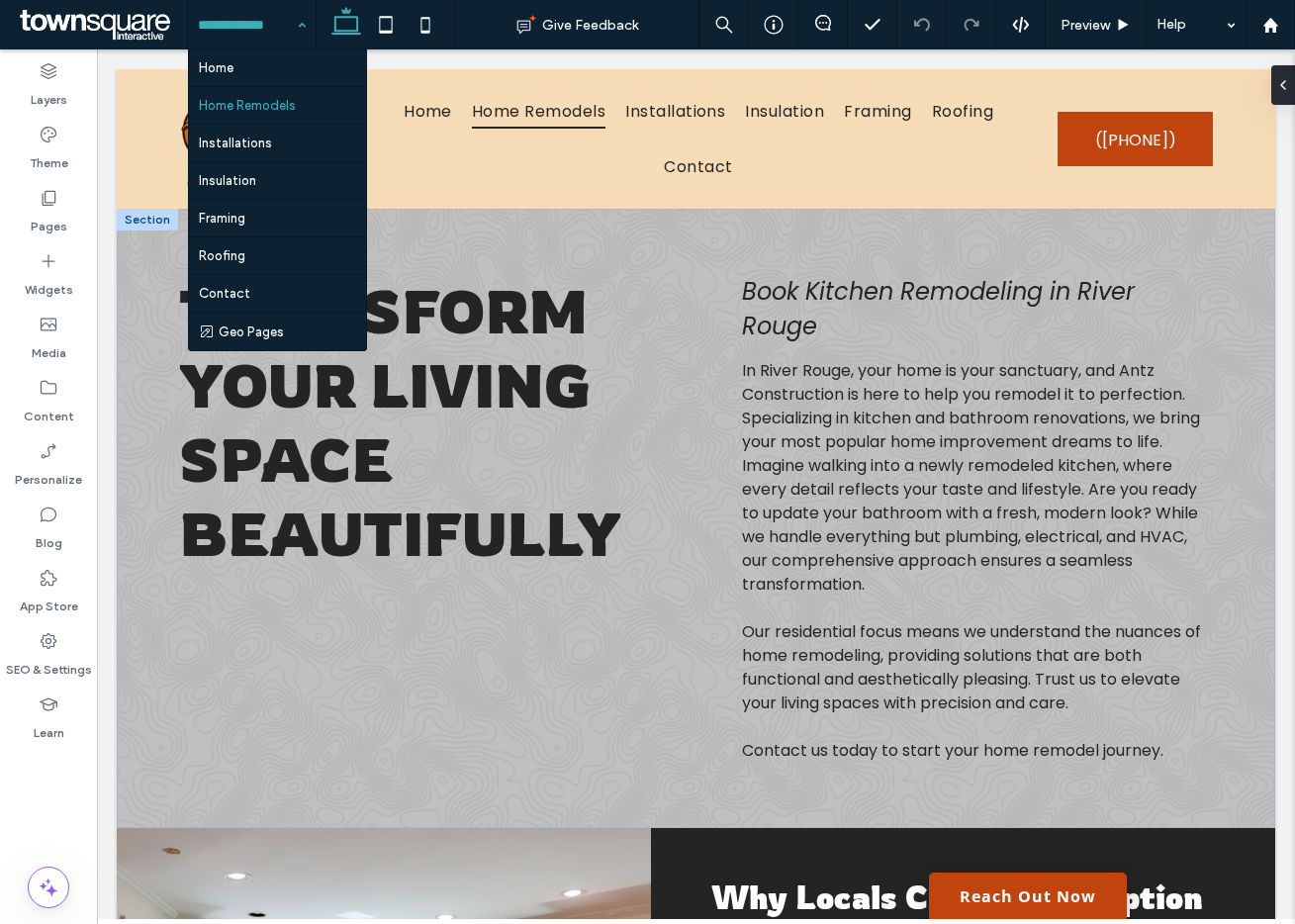 click on "Transform Your Living Space Beautifully" at bounding box center [400, 422] 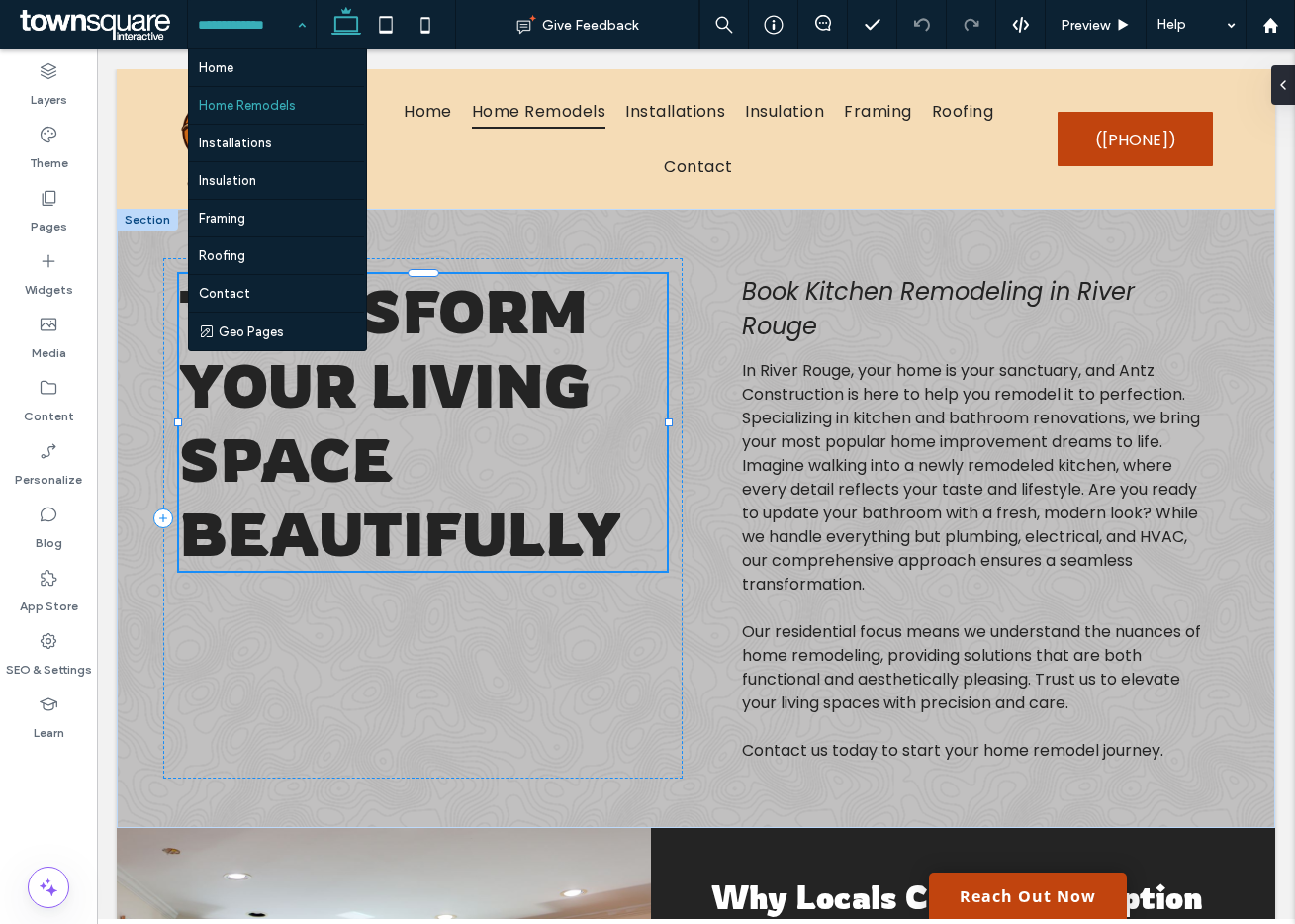 click on "Transform Your Living Space Beautifully" at bounding box center [400, 422] 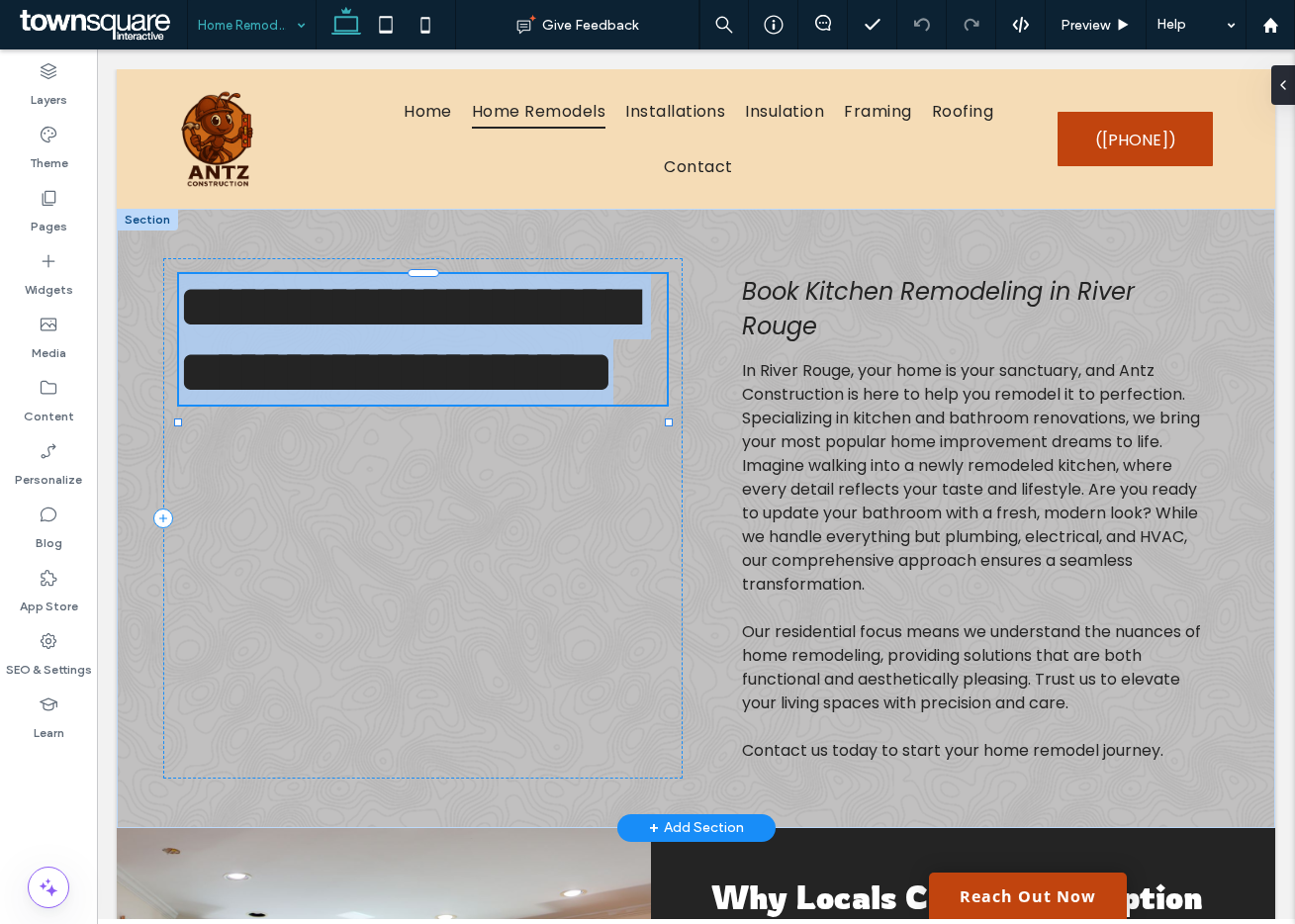 type on "*******" 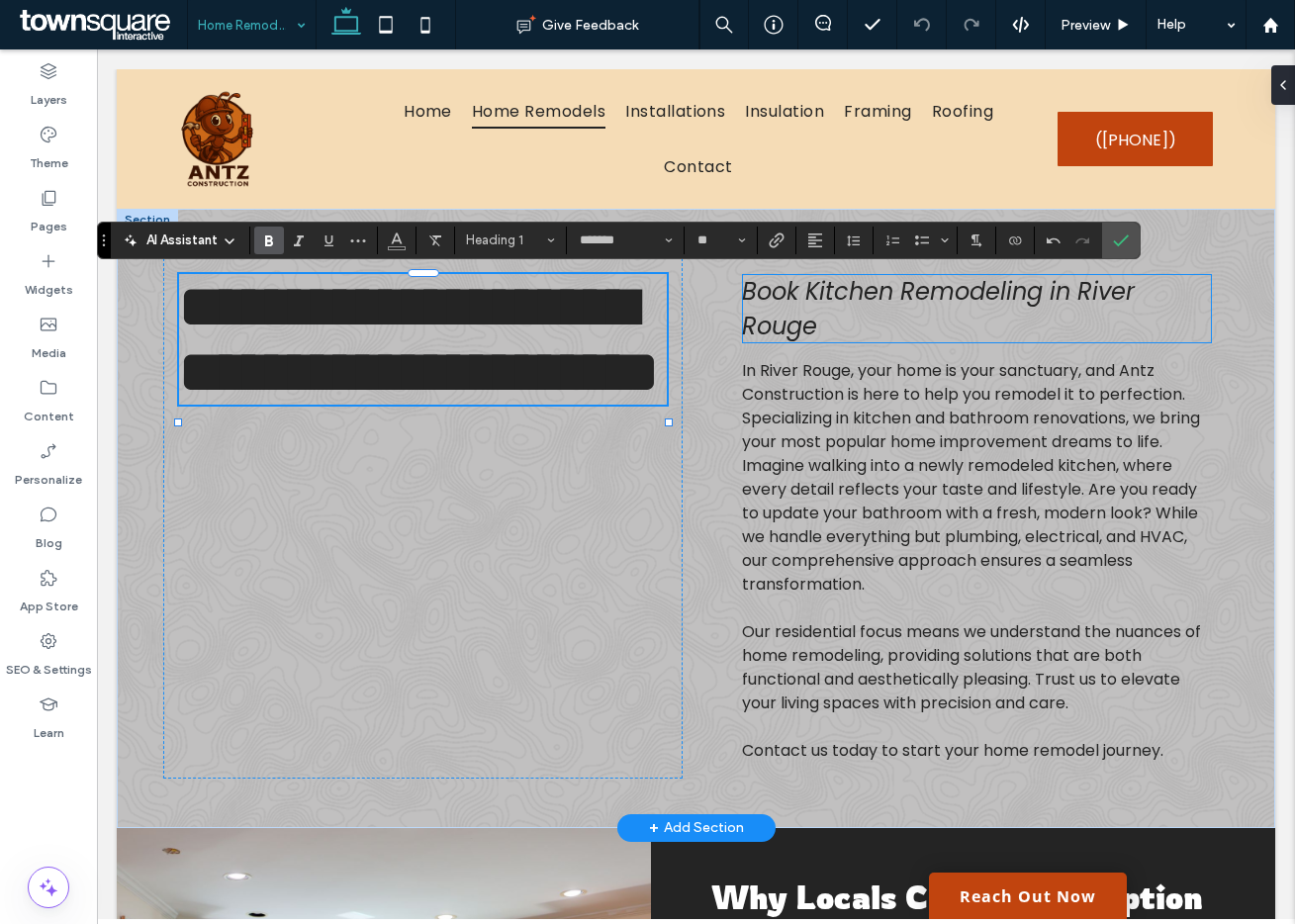 click on "Book Kitchen Remodeling in River Rouge" at bounding box center (938, 309) 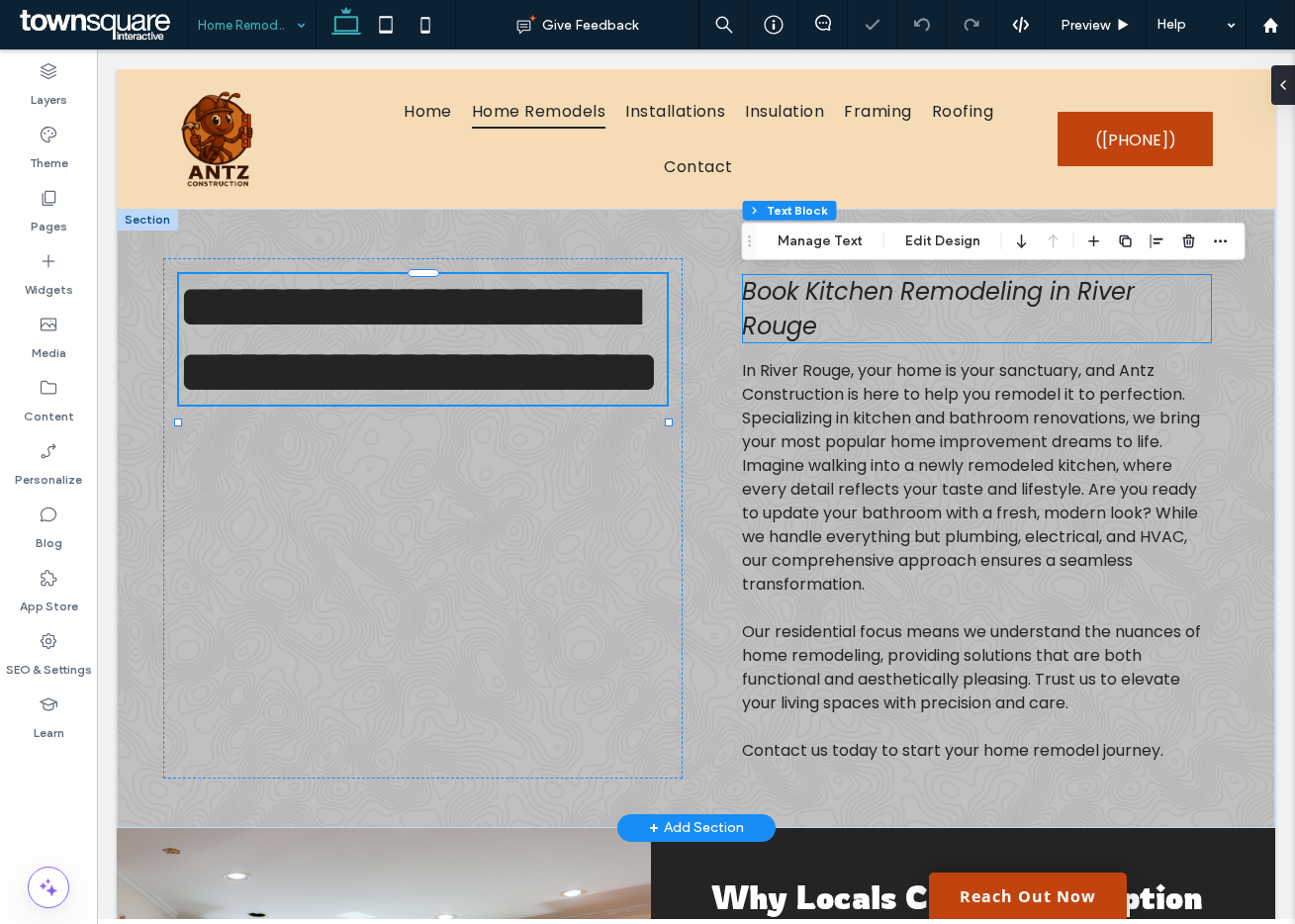 click on "Book Kitchen Remodeling in River Rouge" at bounding box center (938, 309) 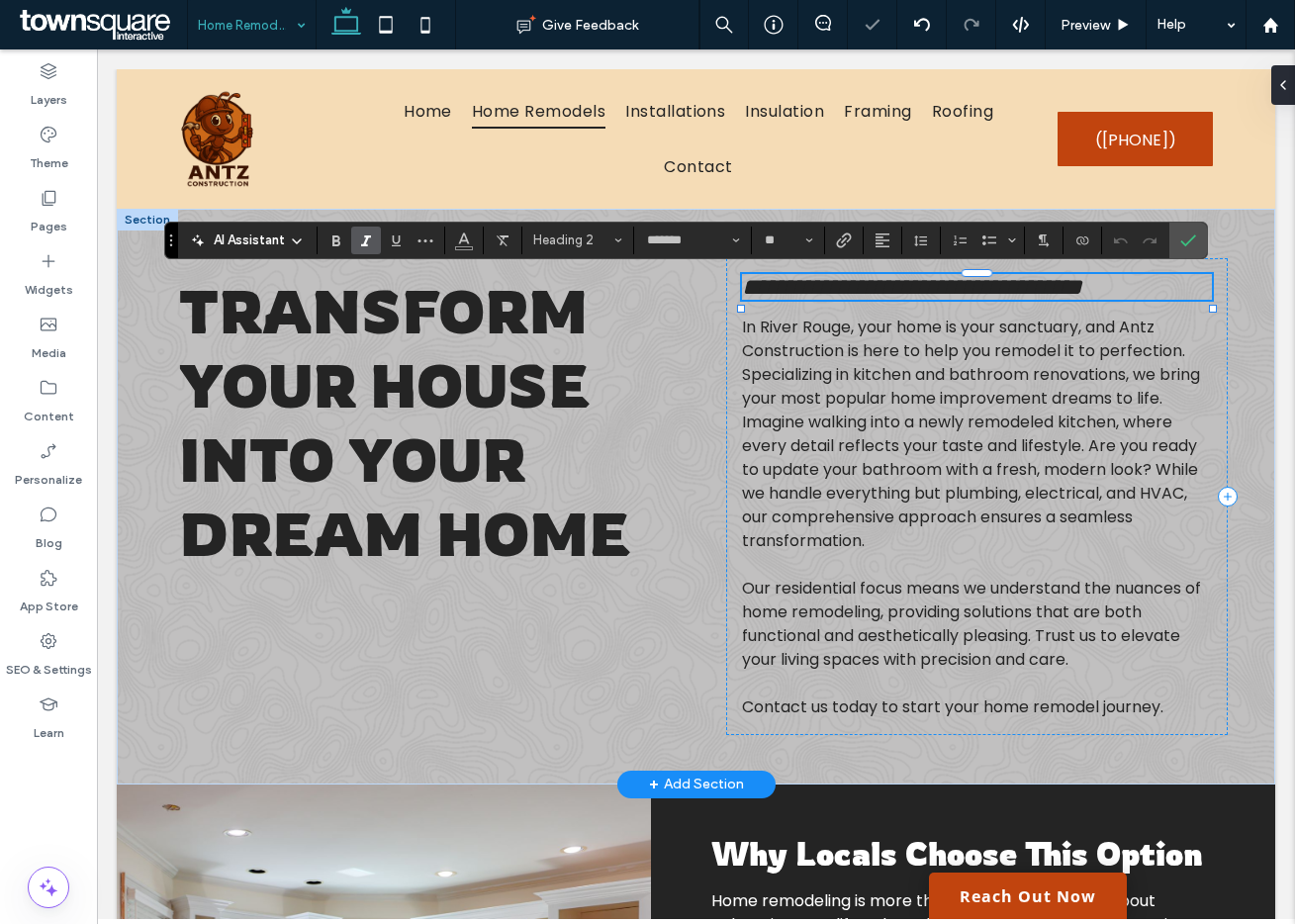 paste 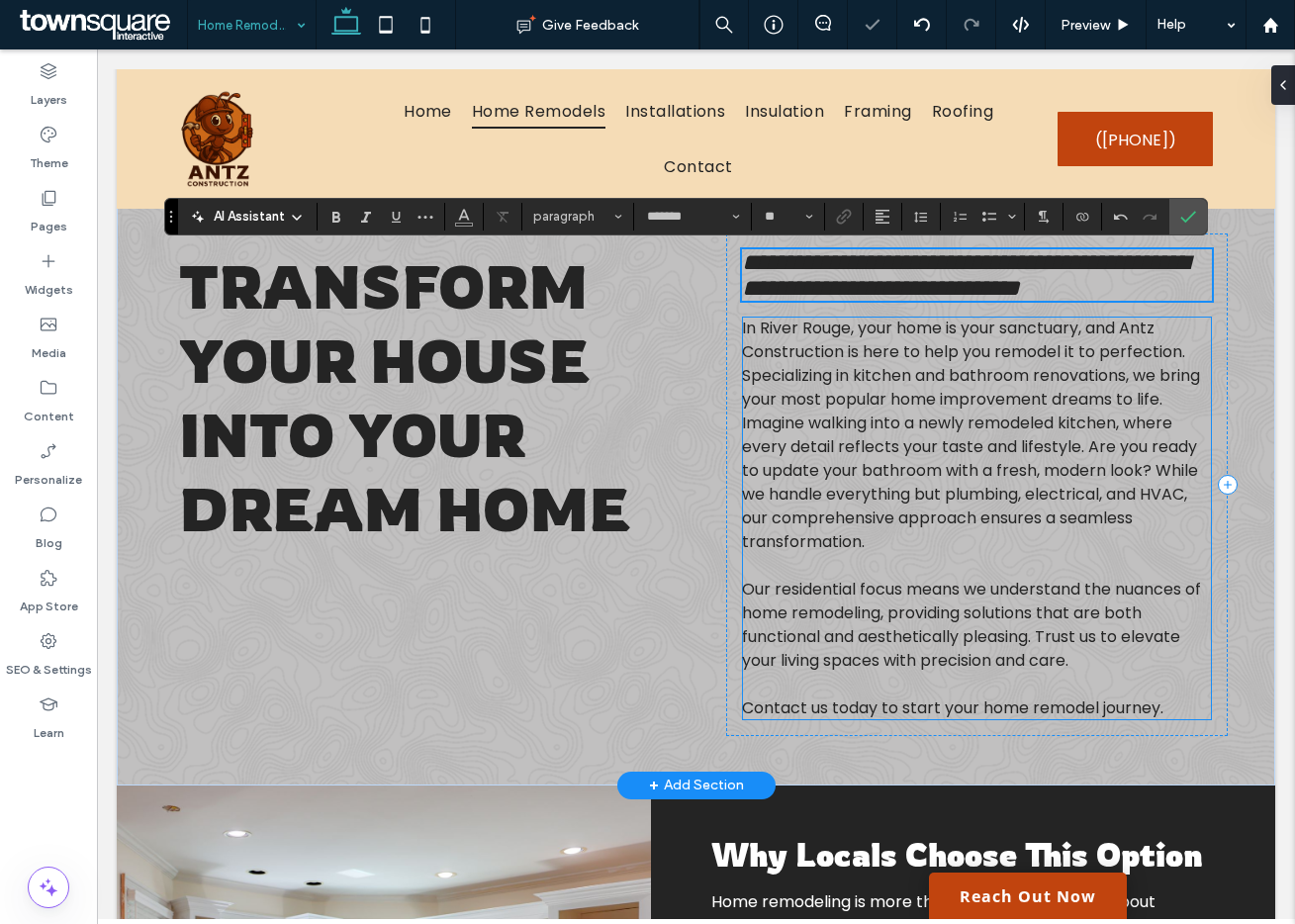 scroll, scrollTop: 26, scrollLeft: 0, axis: vertical 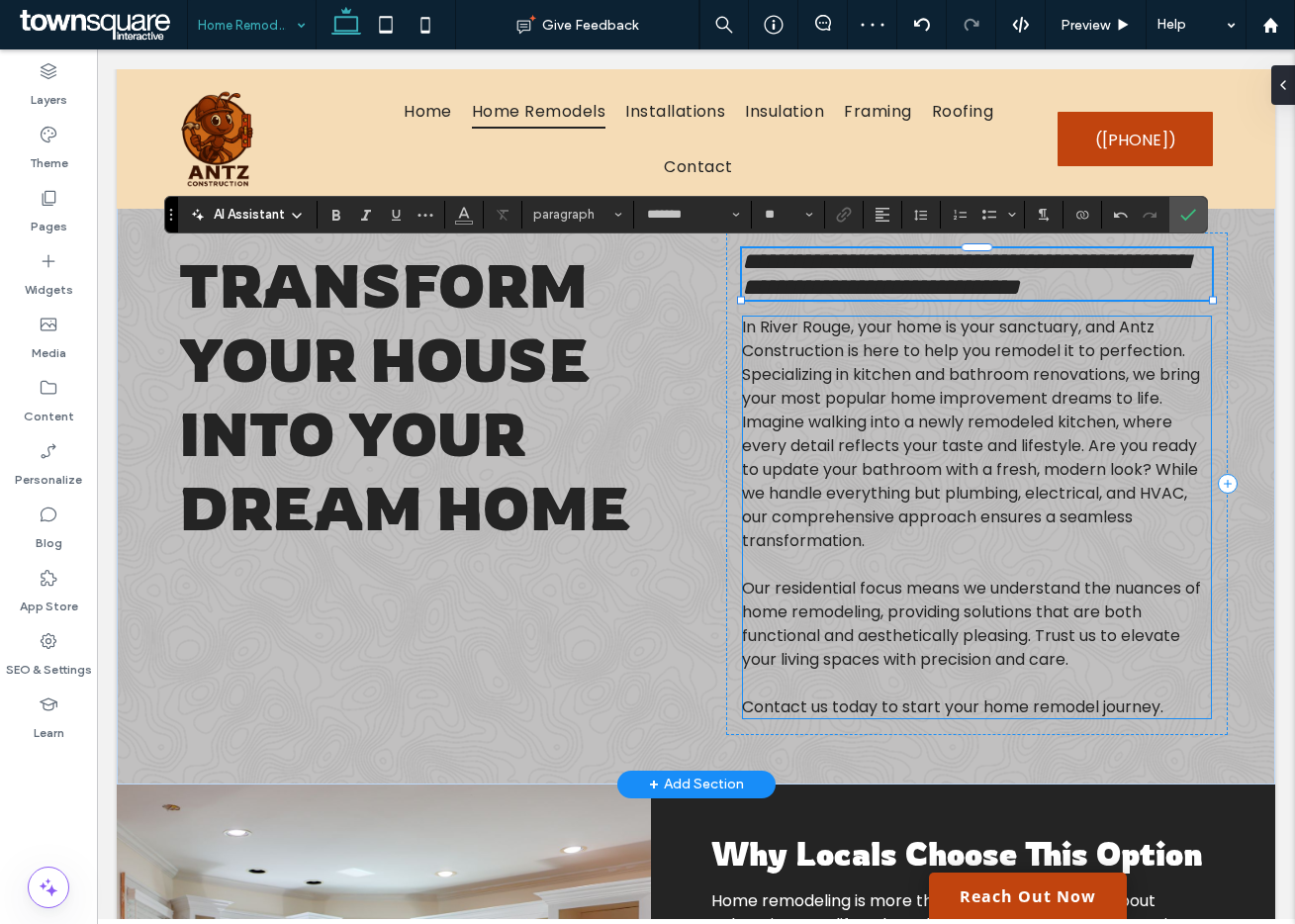 click on "In River Rouge, your home is your sanctuary, and Antz Construction is here to help you remodel it to perfection. Specializing in kitchen and bathroom renovations, we bring your most popular home improvement dreams to life. Imagine walking into a newly remodeled kitchen, where every detail reflects your taste and lifestyle. Are you ready to update your bathroom with a fresh, modern look? While we handle everything but plumbing, electrical, and HVAC, our comprehensive approach ensures a seamless transformation." at bounding box center (971, 433) 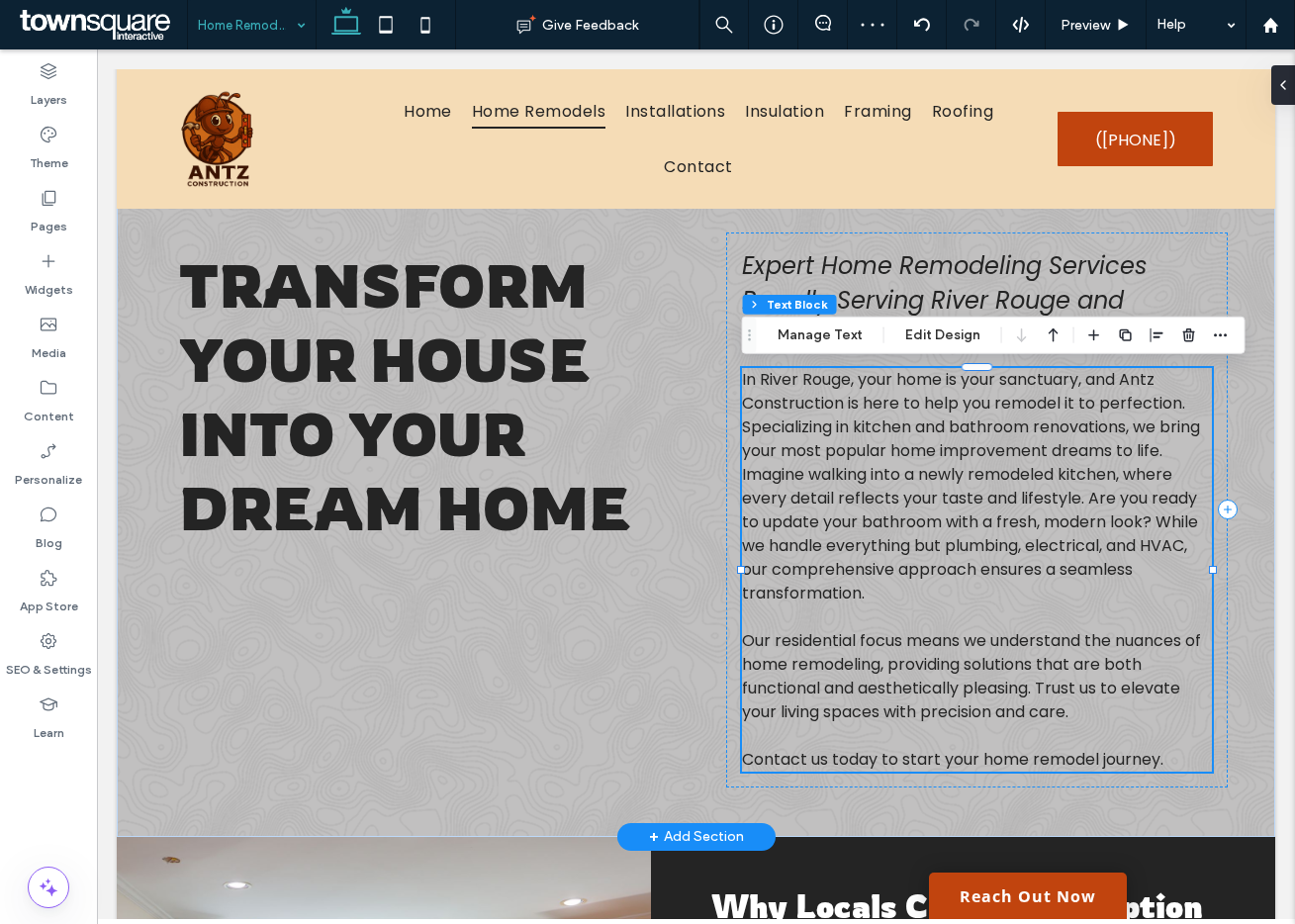 click on "In River Rouge, your home is your sanctuary, and Antz Construction is here to help you remodel it to perfection. Specializing in kitchen and bathroom renovations, we bring your most popular home improvement dreams to life. Imagine walking into a newly remodeled kitchen, where every detail reflects your taste and lifestyle. Are you ready to update your bathroom with a fresh, modern look? While we handle everything but plumbing, electrical, and HVAC, our comprehensive approach ensures a seamless transformation." at bounding box center (971, 486) 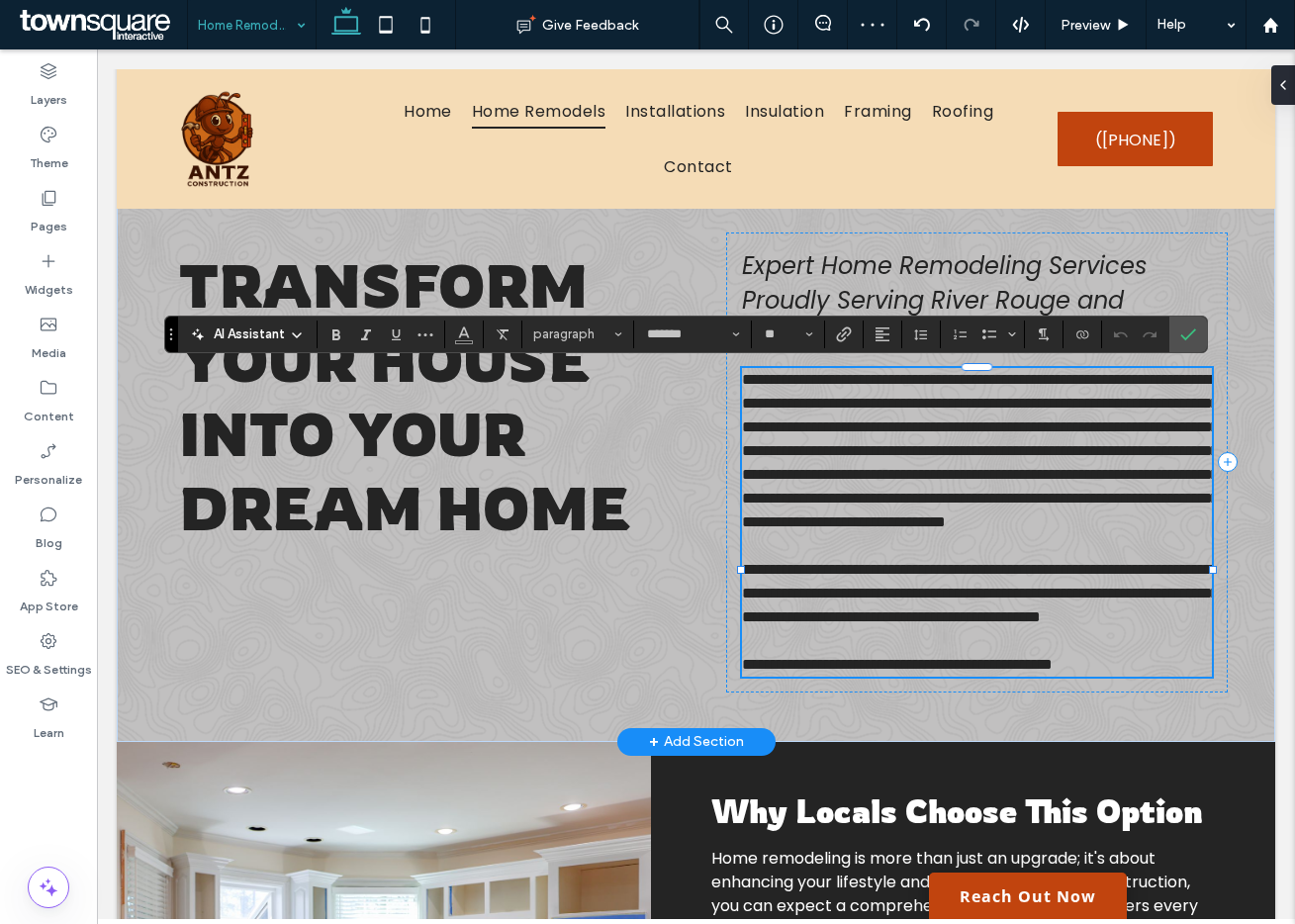 click on "**********" at bounding box center (980, 450) 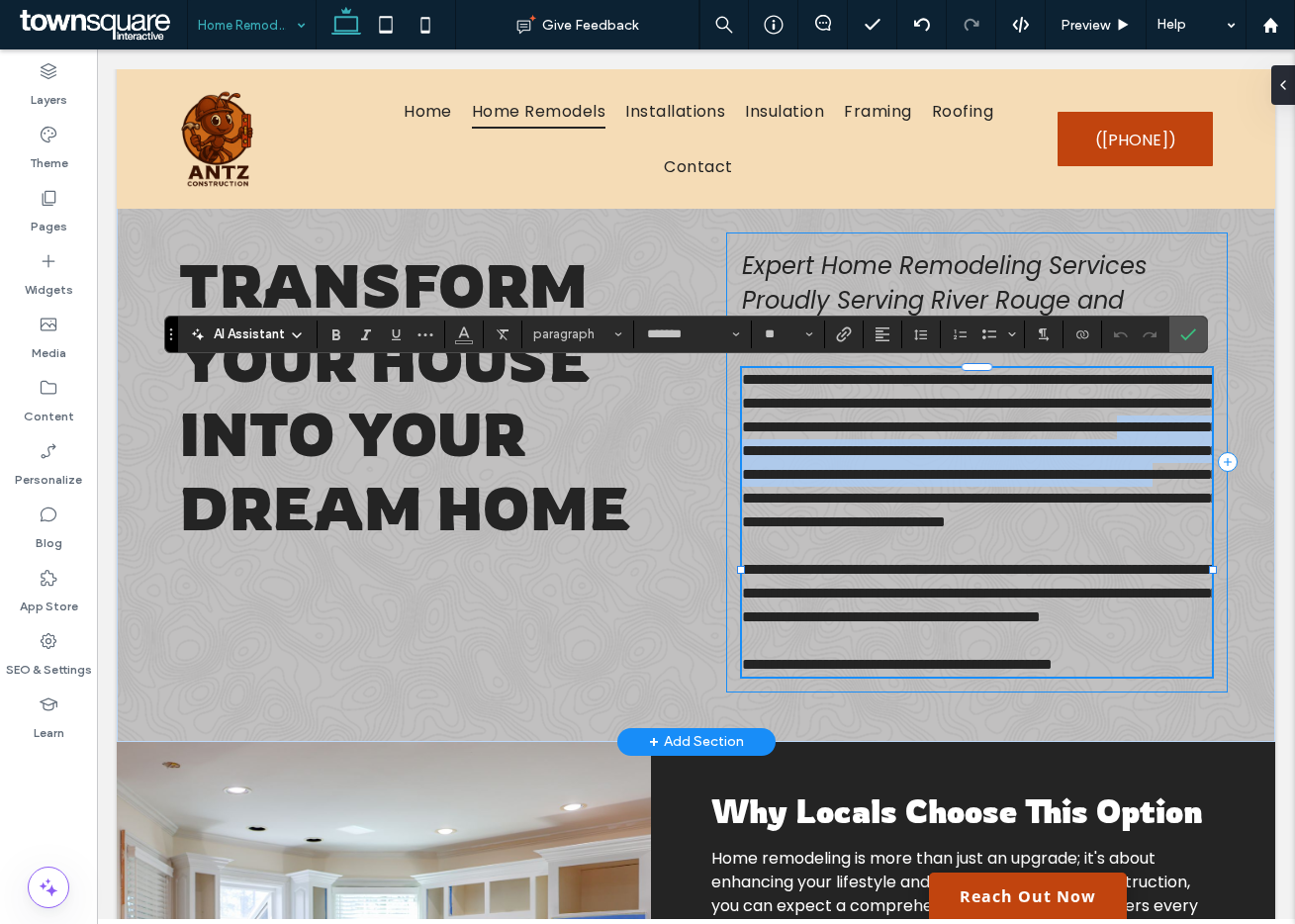 drag, startPoint x: 1152, startPoint y: 522, endPoint x: 726, endPoint y: 480, distance: 428.06542 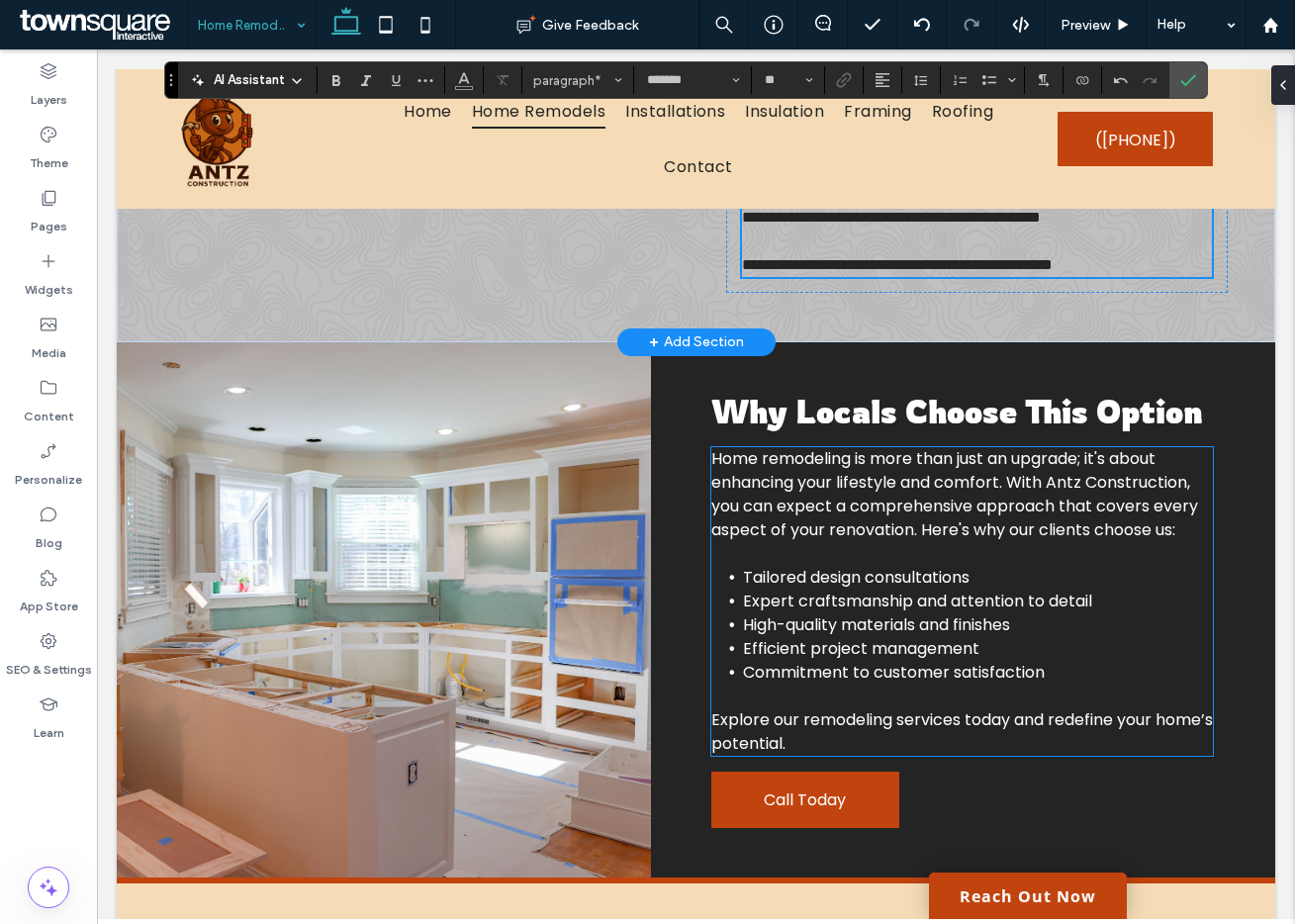 scroll, scrollTop: 381, scrollLeft: 0, axis: vertical 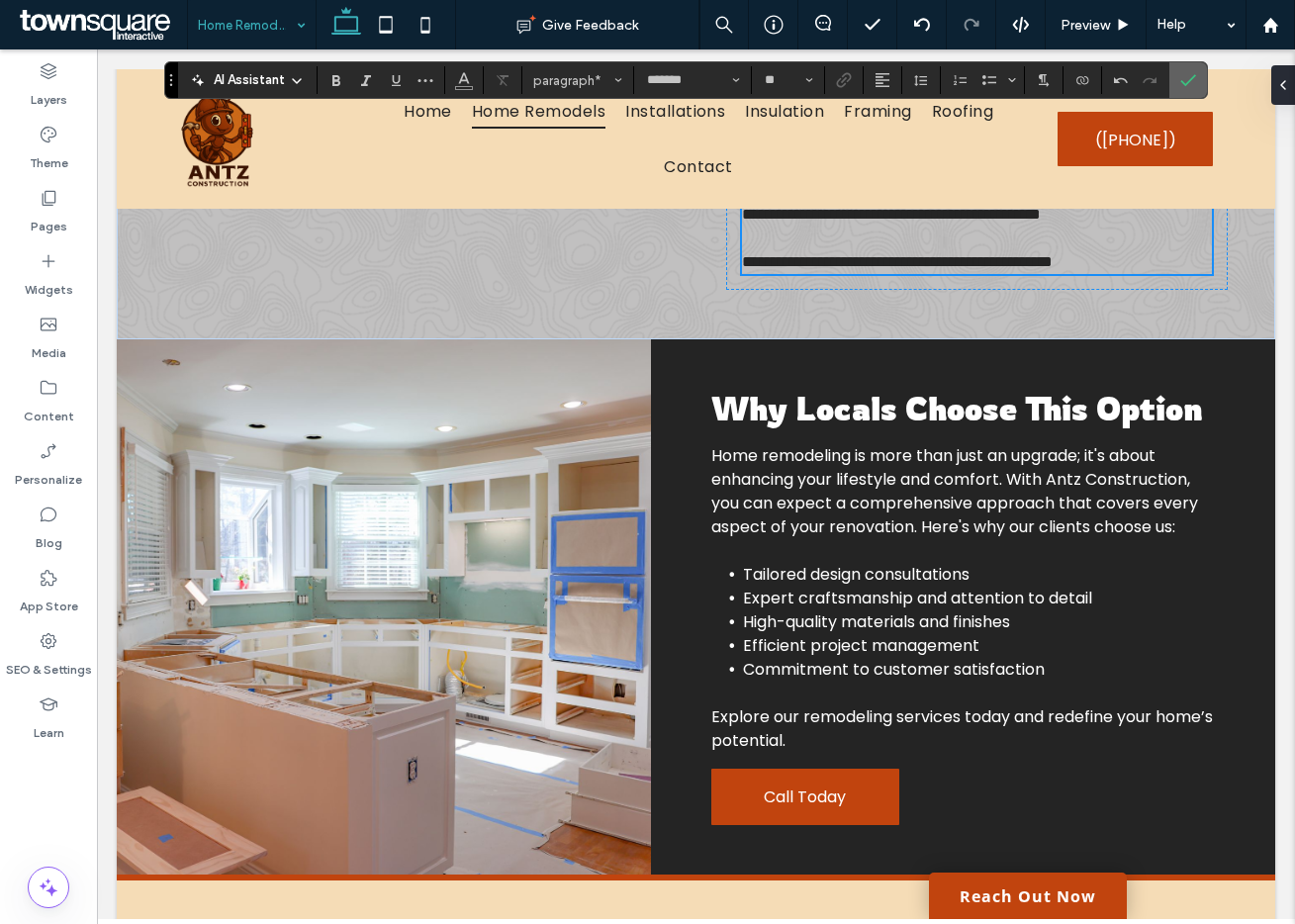 click 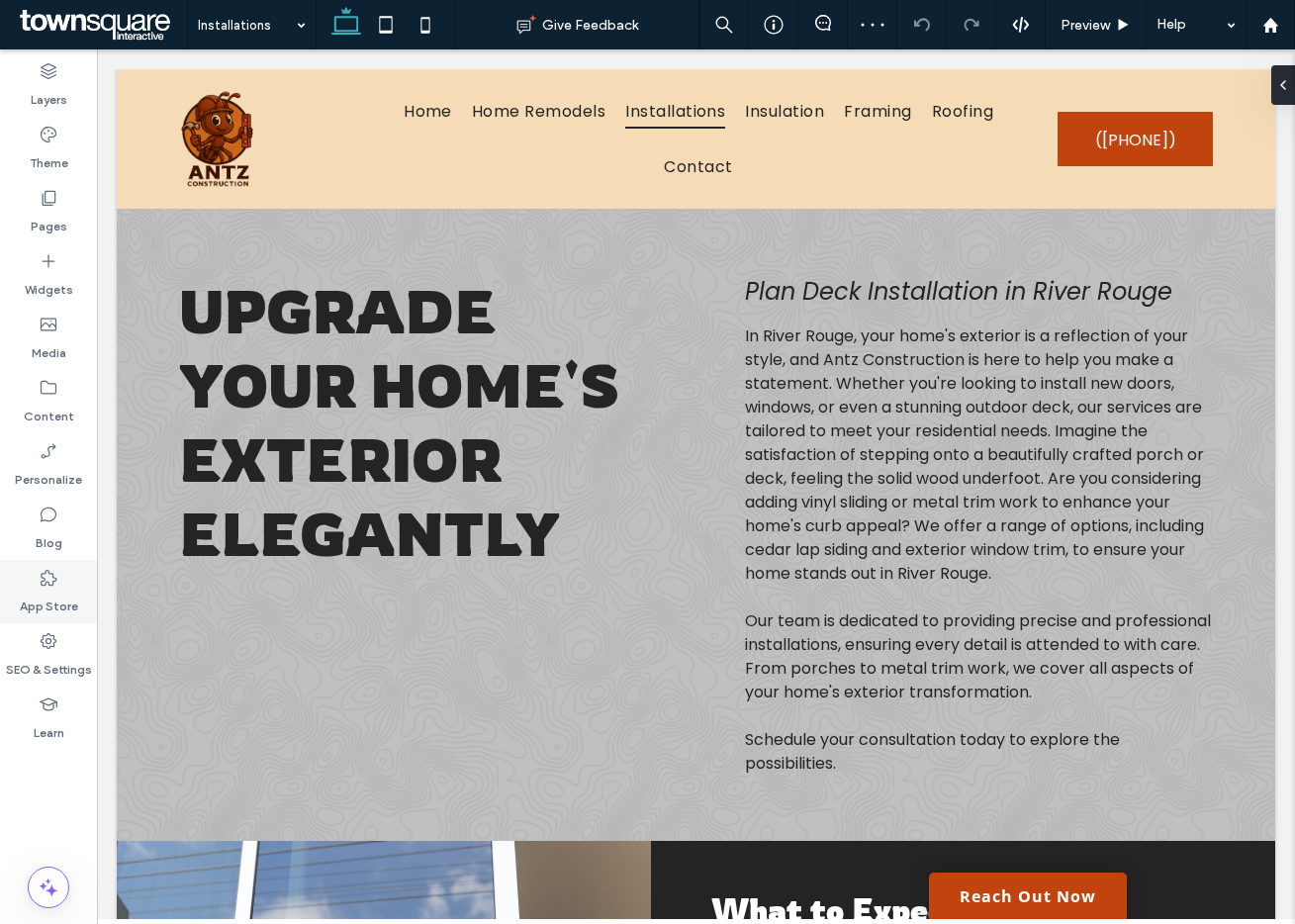 scroll, scrollTop: 0, scrollLeft: 0, axis: both 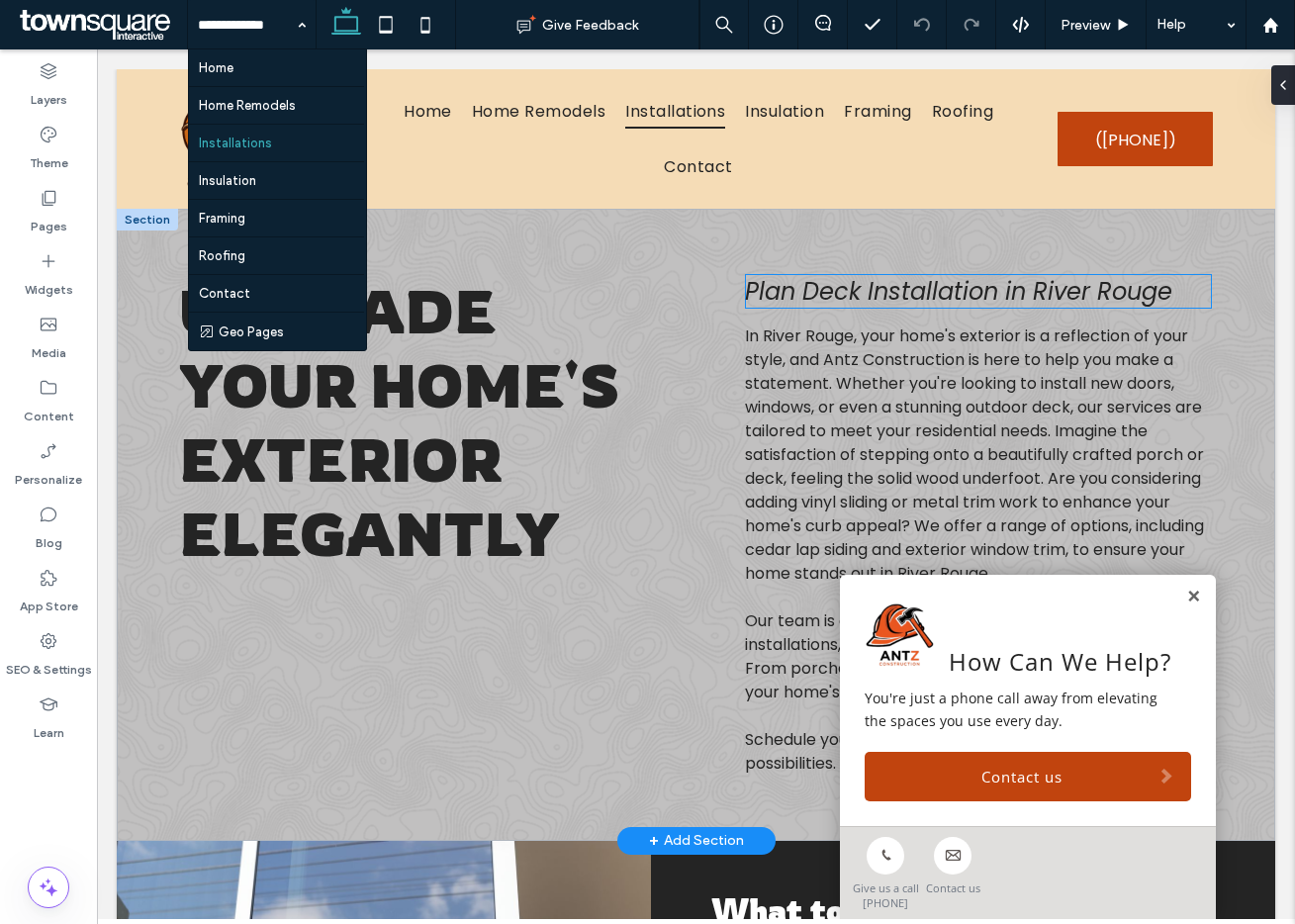 click on "Plan Deck Installation in River Rouge" at bounding box center [959, 291] 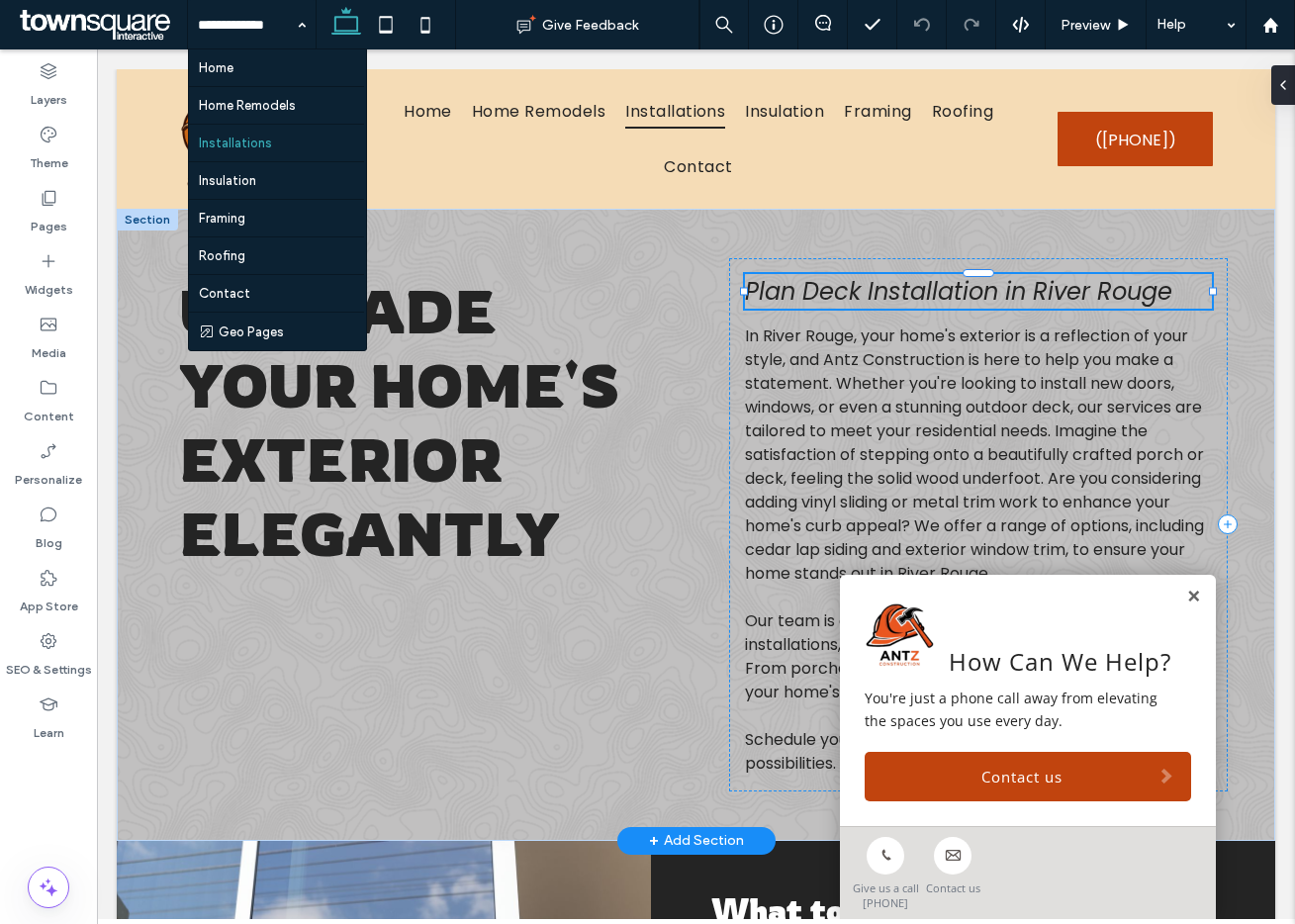 click on "Plan Deck Installation in River Rouge" at bounding box center (959, 291) 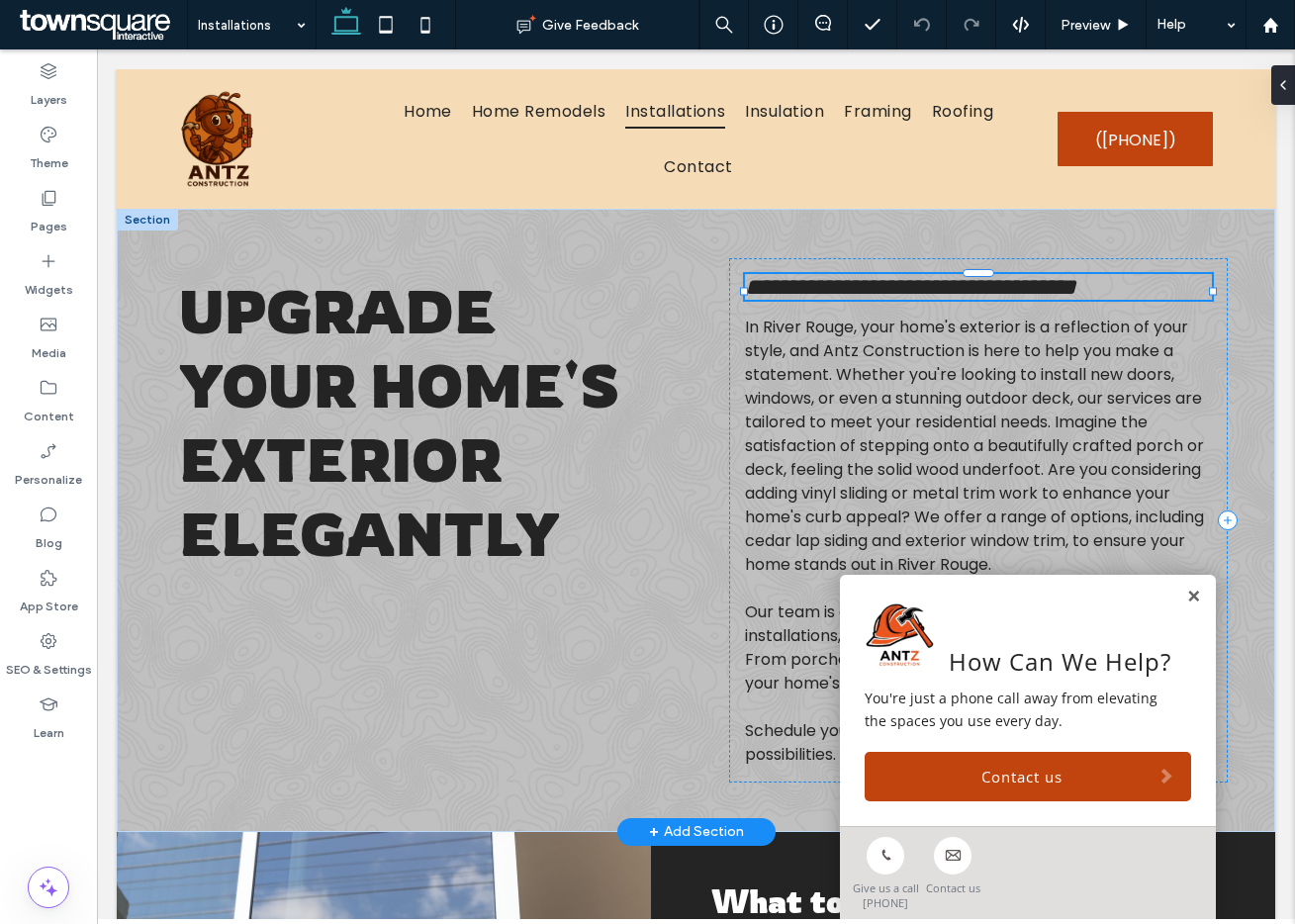 paste 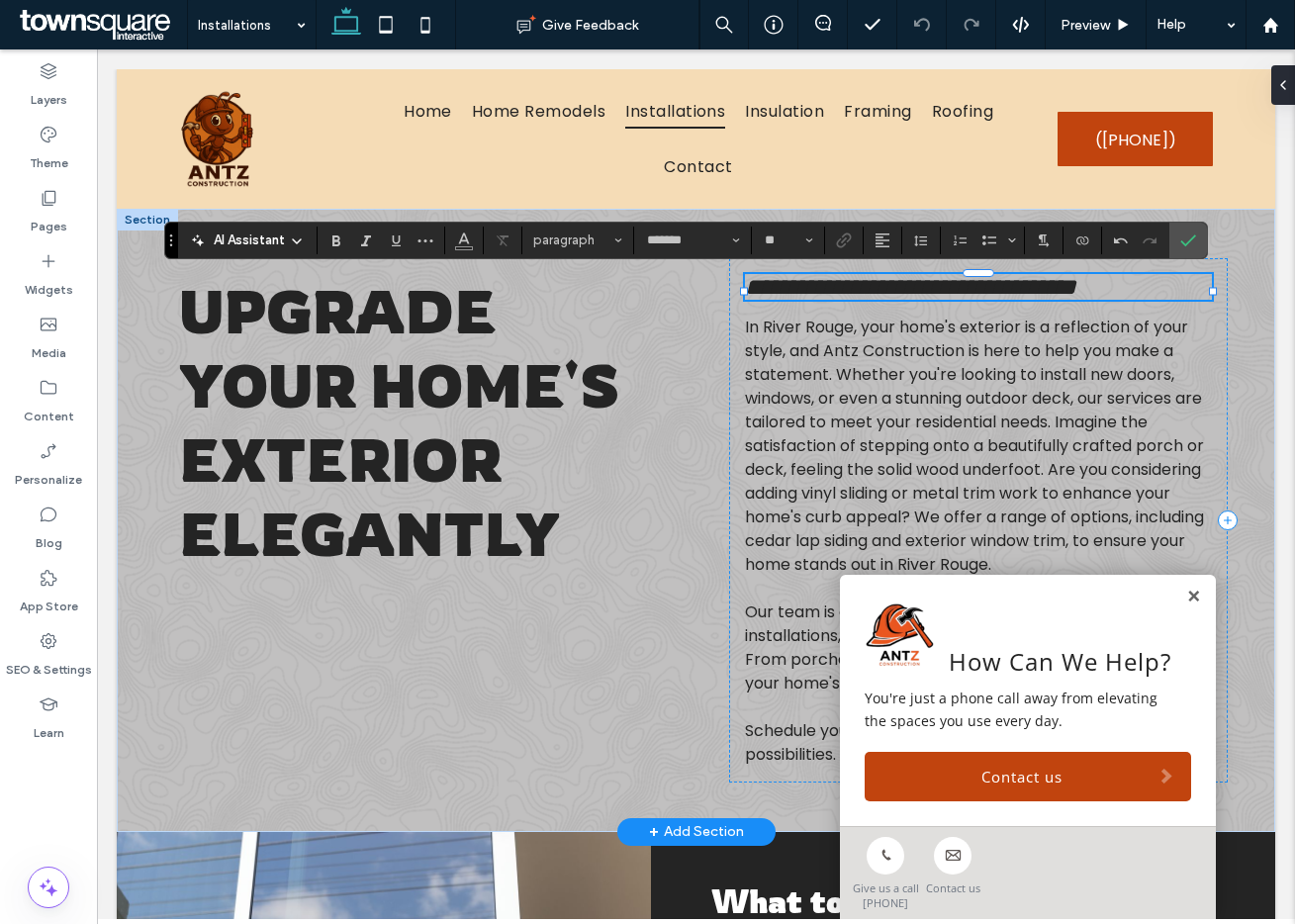 scroll, scrollTop: 1, scrollLeft: 0, axis: vertical 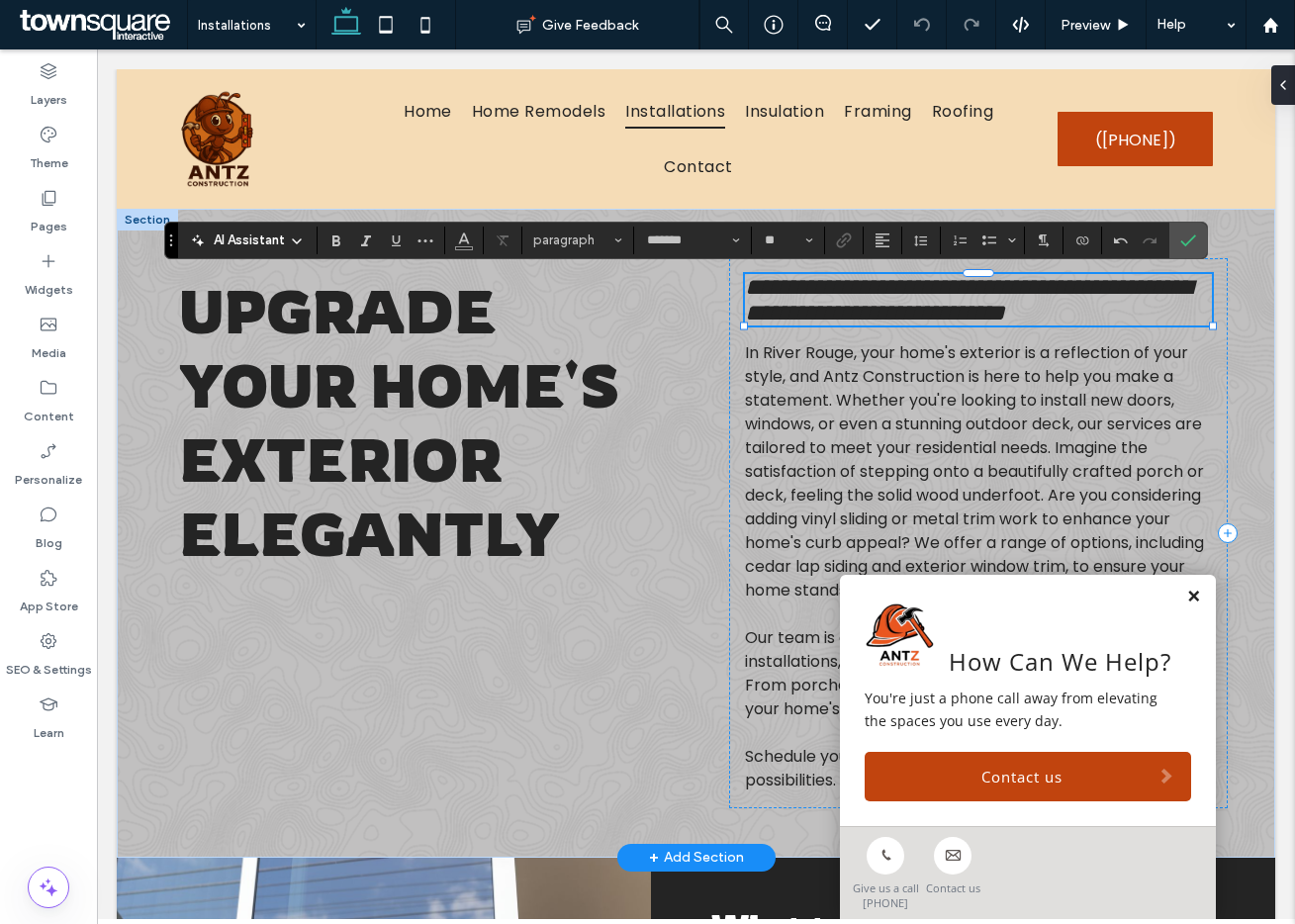 click at bounding box center [1193, 597] 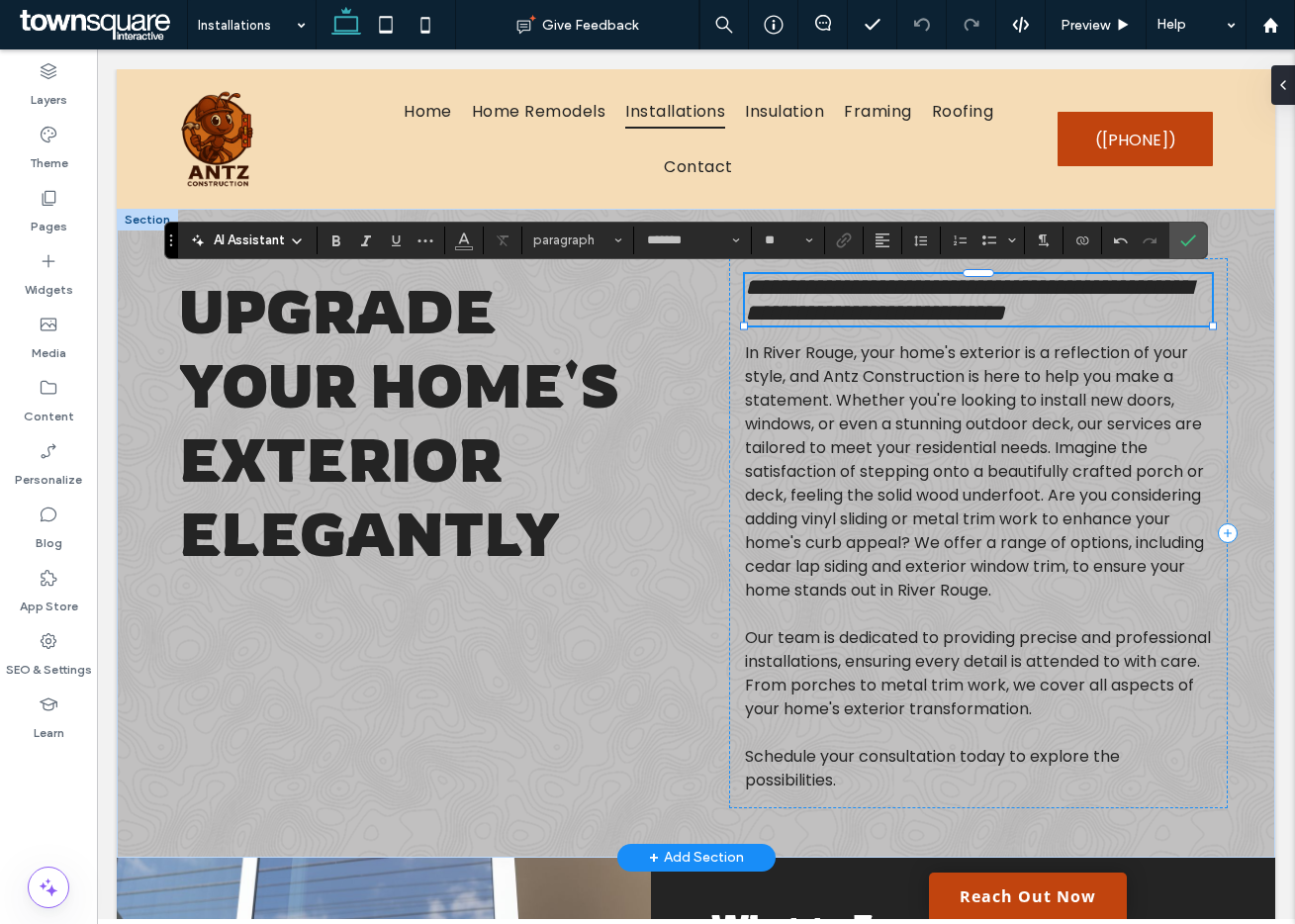 type on "**" 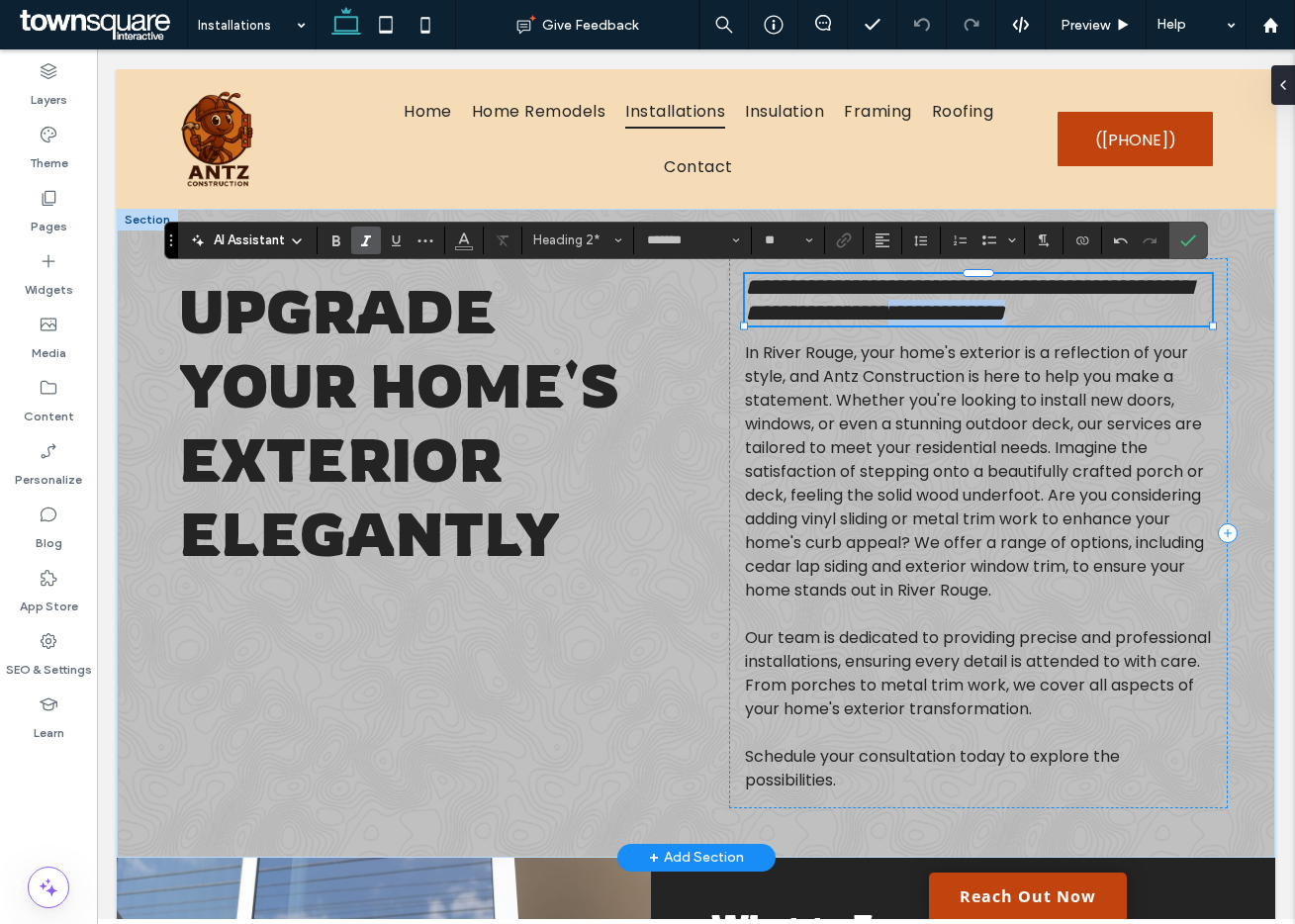 click on "**********" at bounding box center [968, 300] 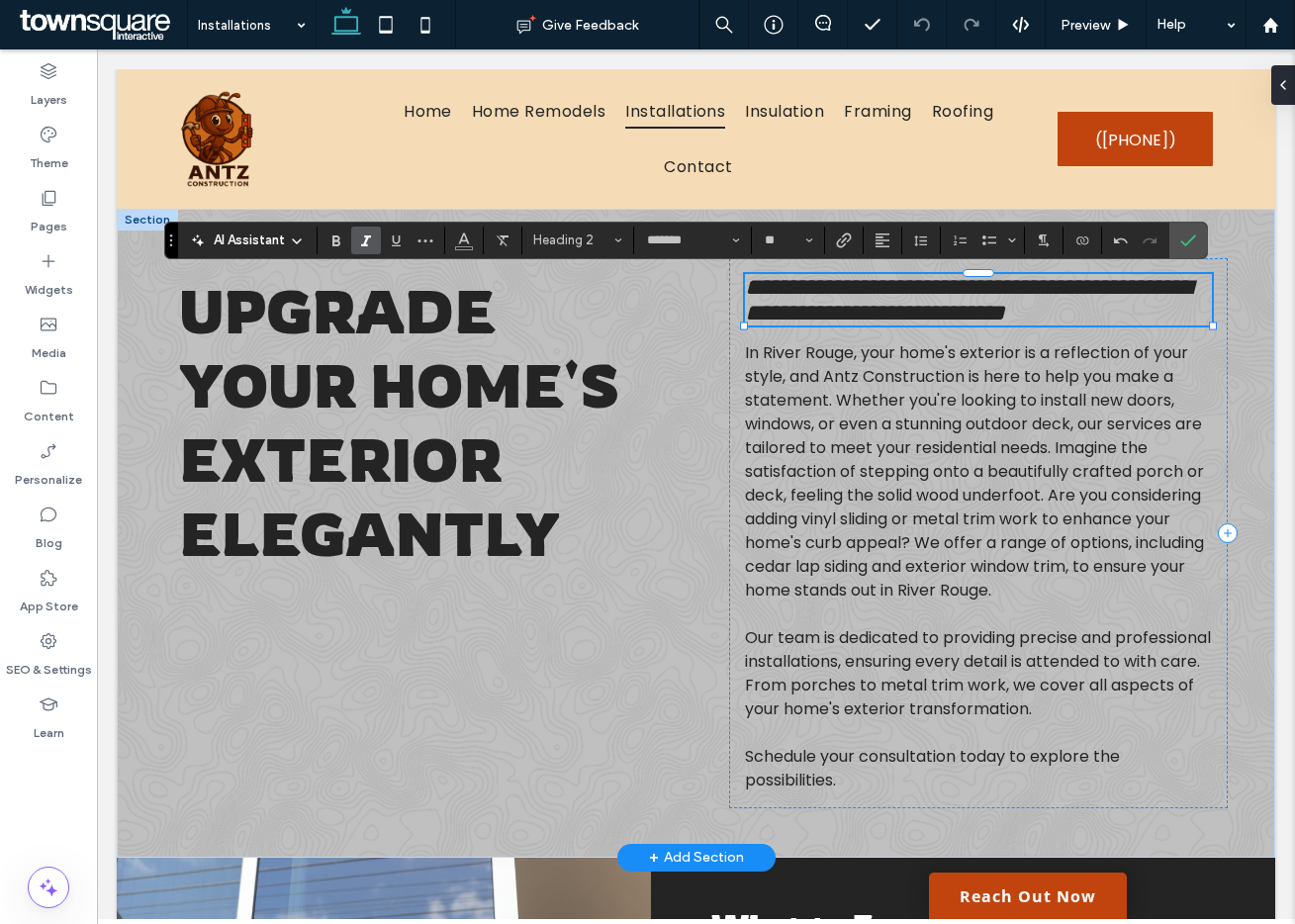 click on "**********" at bounding box center (968, 300) 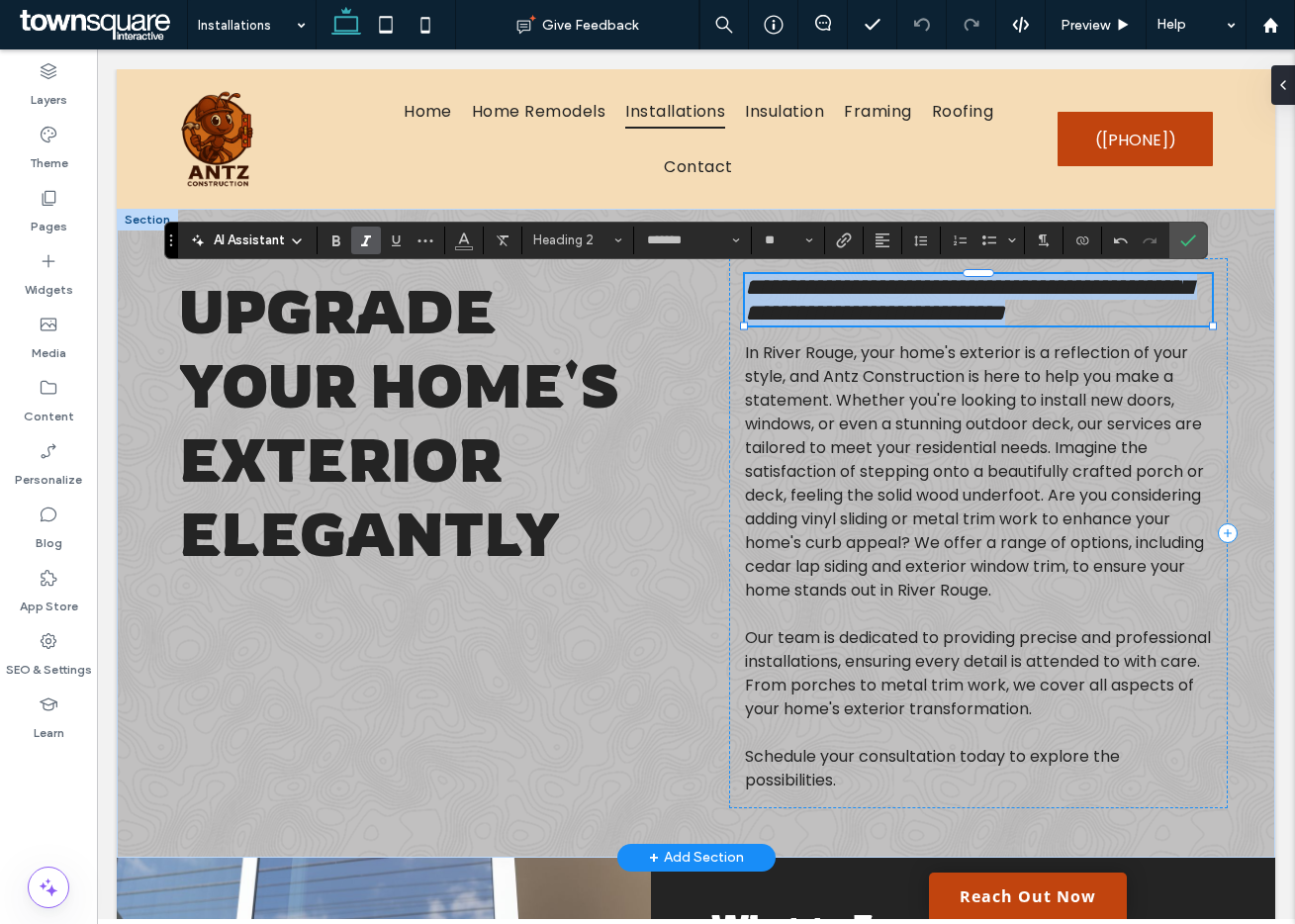 drag, startPoint x: 901, startPoint y: 351, endPoint x: 742, endPoint y: 328, distance: 160.65491 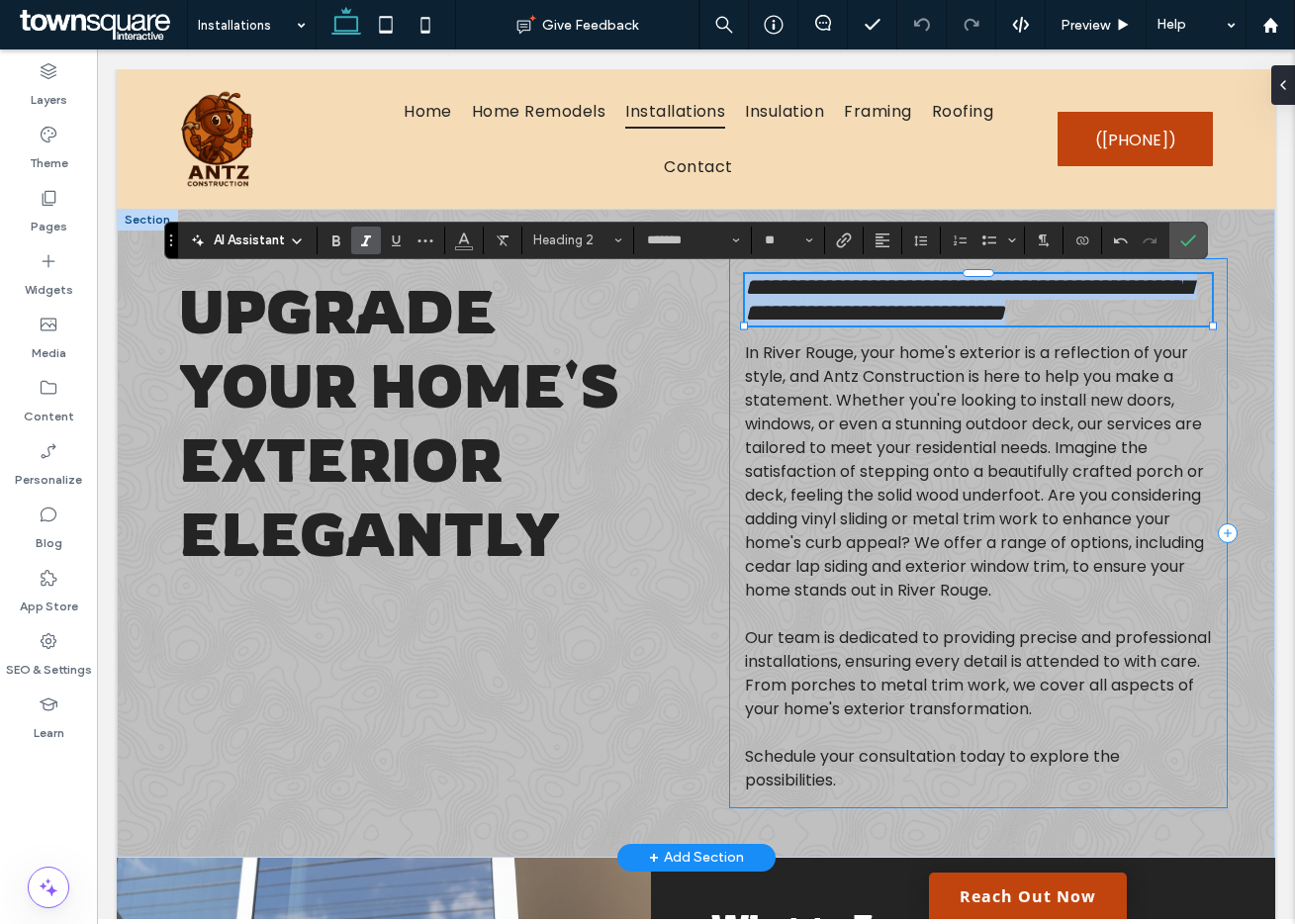click on "**********" at bounding box center (695, 533) 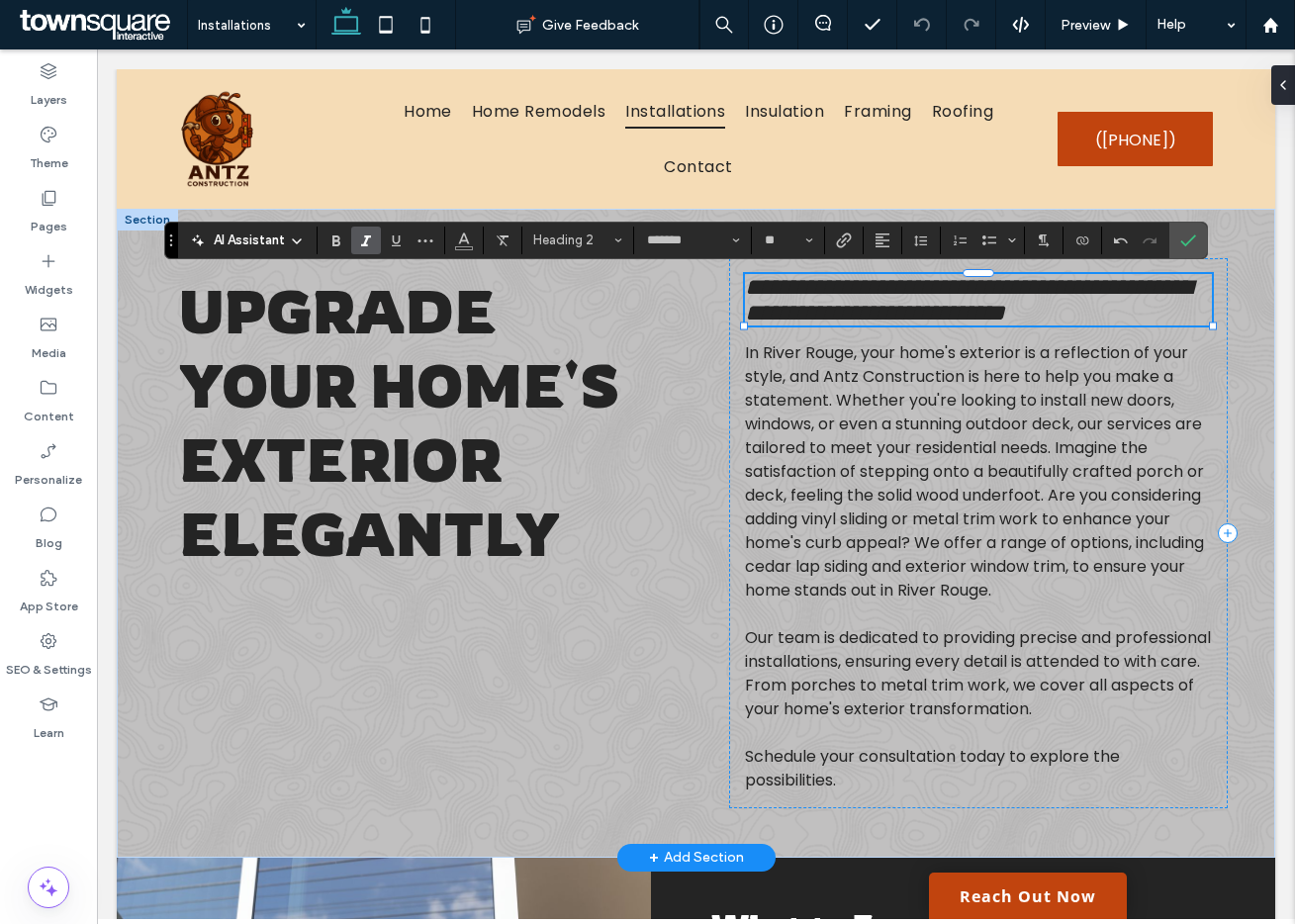 click on "**********" at bounding box center [978, 300] 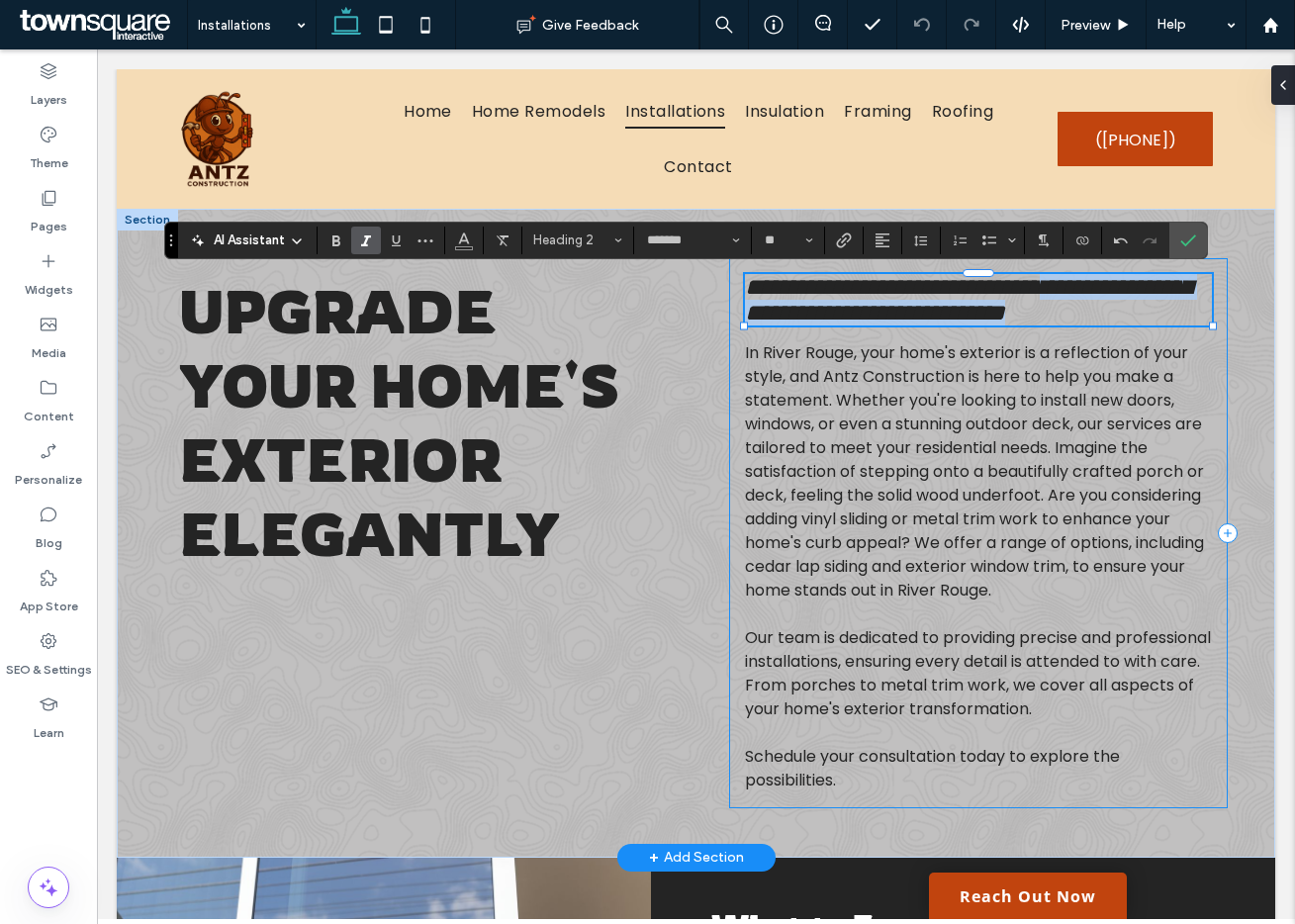 drag, startPoint x: 901, startPoint y: 358, endPoint x: 737, endPoint y: 335, distance: 165.605 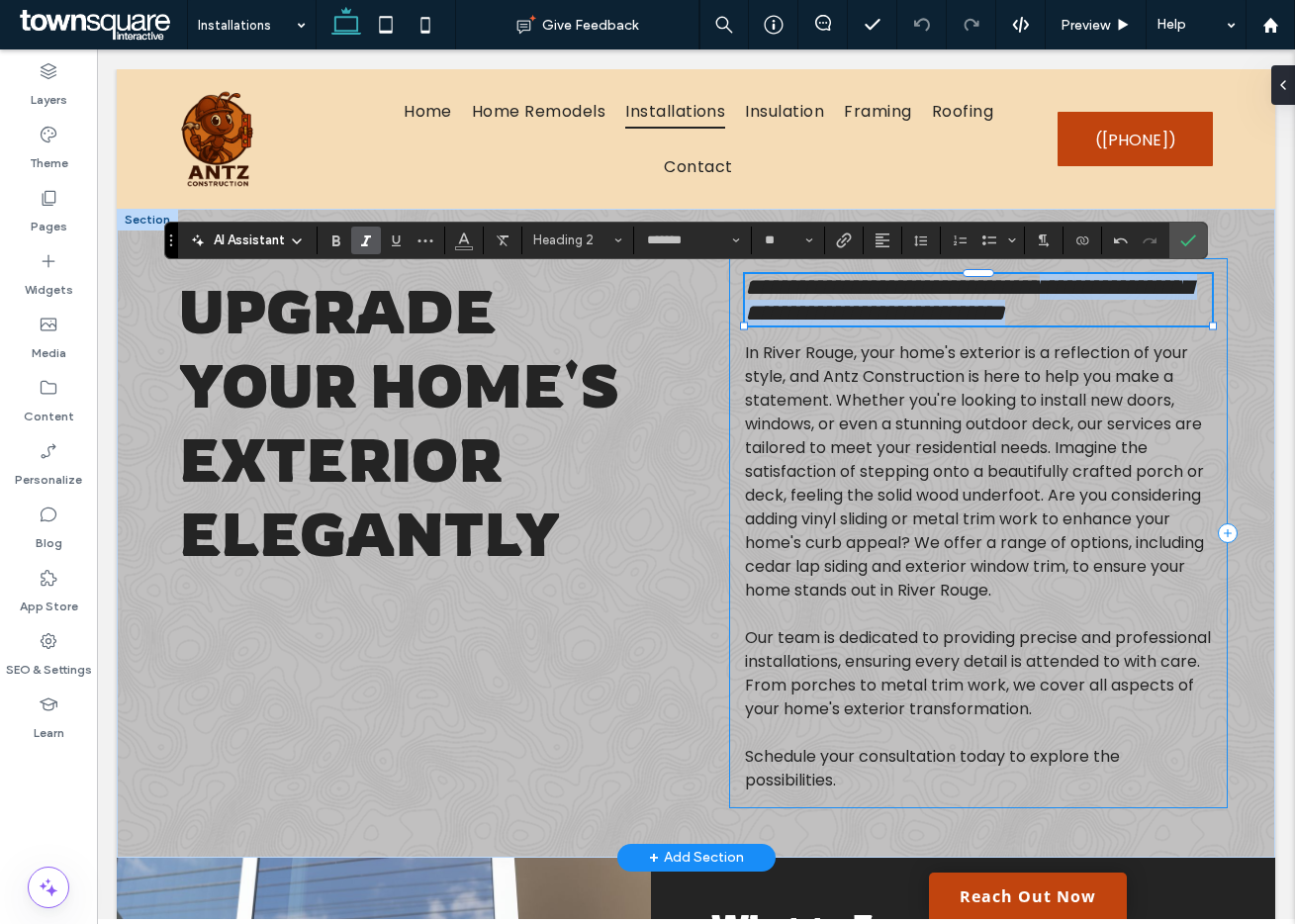 type 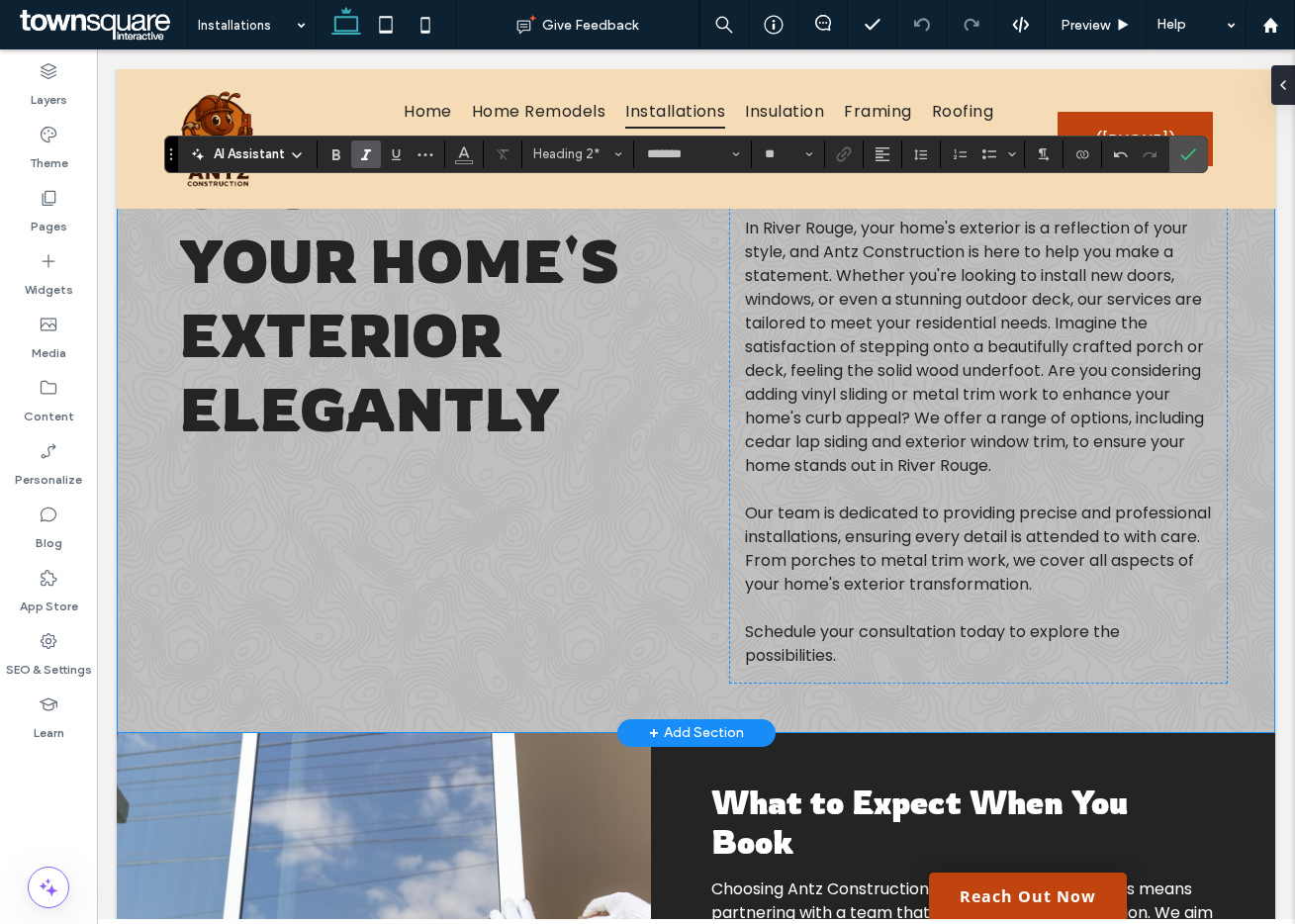 scroll, scrollTop: 126, scrollLeft: 0, axis: vertical 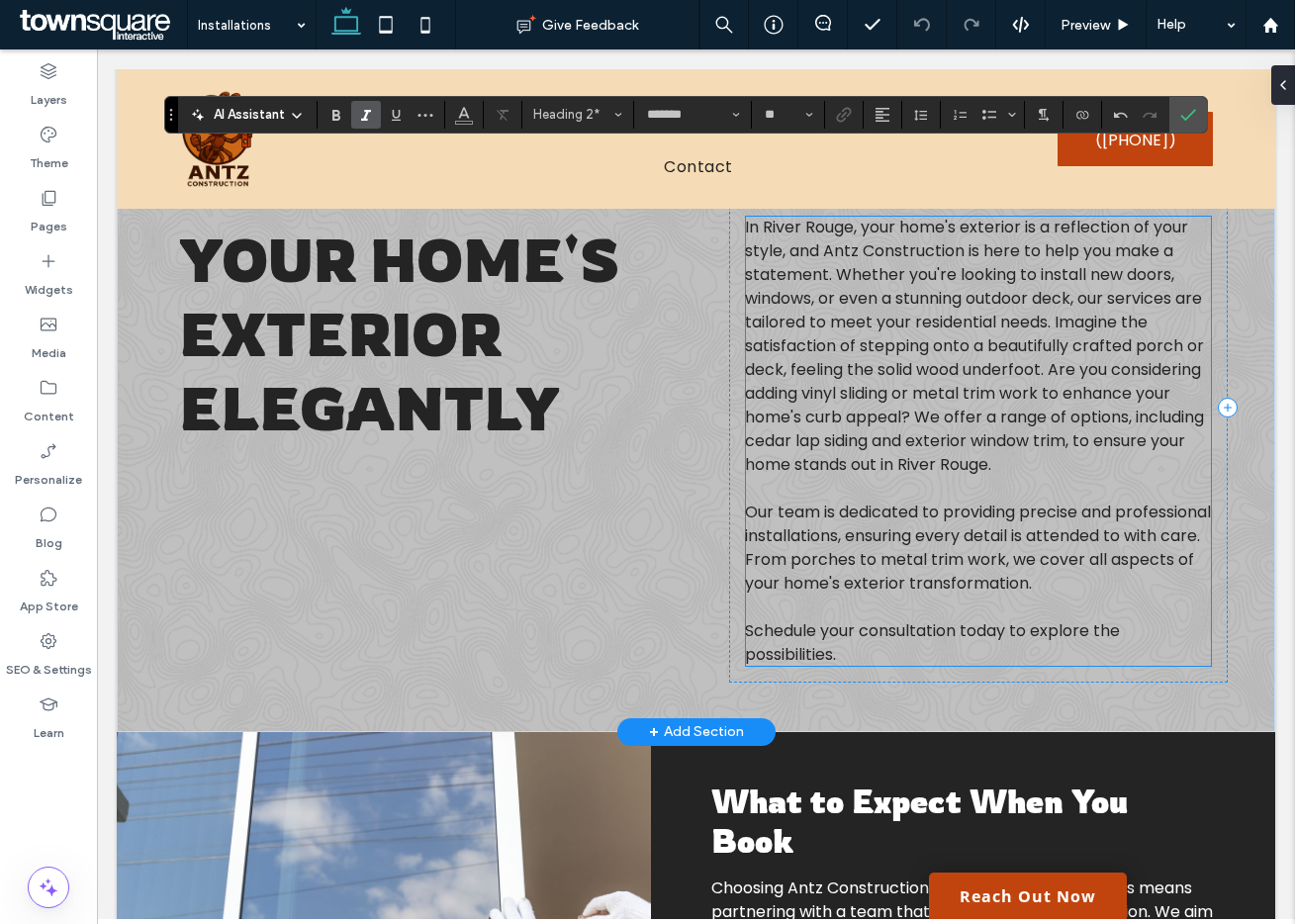 click on "In River Rouge, your home's exterior is a reflection of your style, and Antz Construction is here to help you make a statement. Whether you're looking to install new doors, windows, or even a stunning outdoor deck, our services are tailored to meet your residential needs. Imagine the satisfaction of stepping onto a beautifully crafted porch or deck, feeling the solid wood underfoot. Are you considering adding vinyl sliding or metal trim work to enhance your home's curb appeal? We offer a range of options, including cedar lap siding and exterior window trim, to ensure your home stands out in River Rouge." at bounding box center [974, 345] 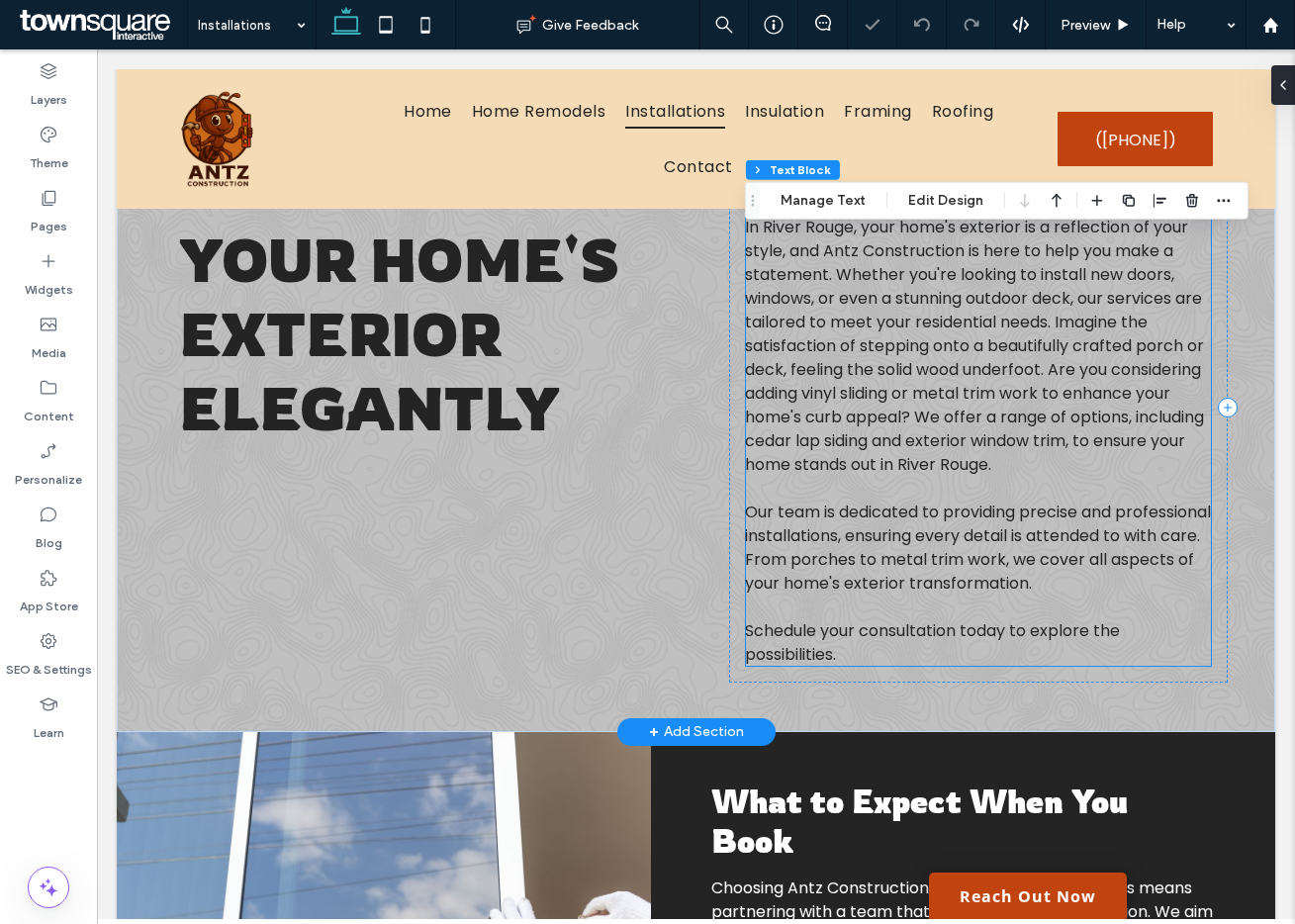 click on "In River Rouge, your home's exterior is a reflection of your style, and Antz Construction is here to help you make a statement. Whether you're looking to install new doors, windows, or even a stunning outdoor deck, our services are tailored to meet your residential needs. Imagine the satisfaction of stepping onto a beautifully crafted porch or deck, feeling the solid wood underfoot. Are you considering adding vinyl sliding or metal trim work to enhance your home's curb appeal? We offer a range of options, including cedar lap siding and exterior window trim, to ensure your home stands out in River Rouge." at bounding box center (974, 345) 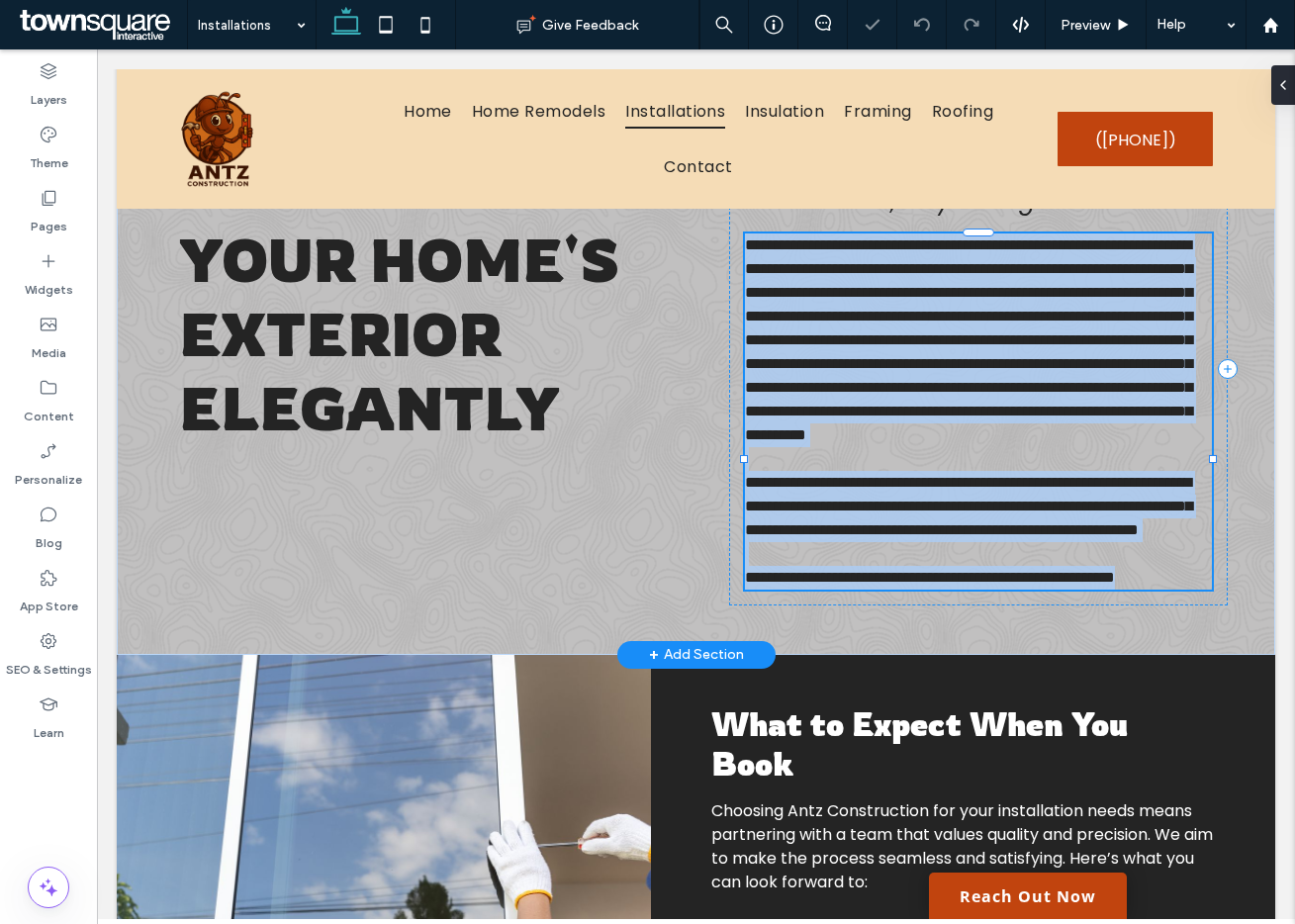 type on "*******" 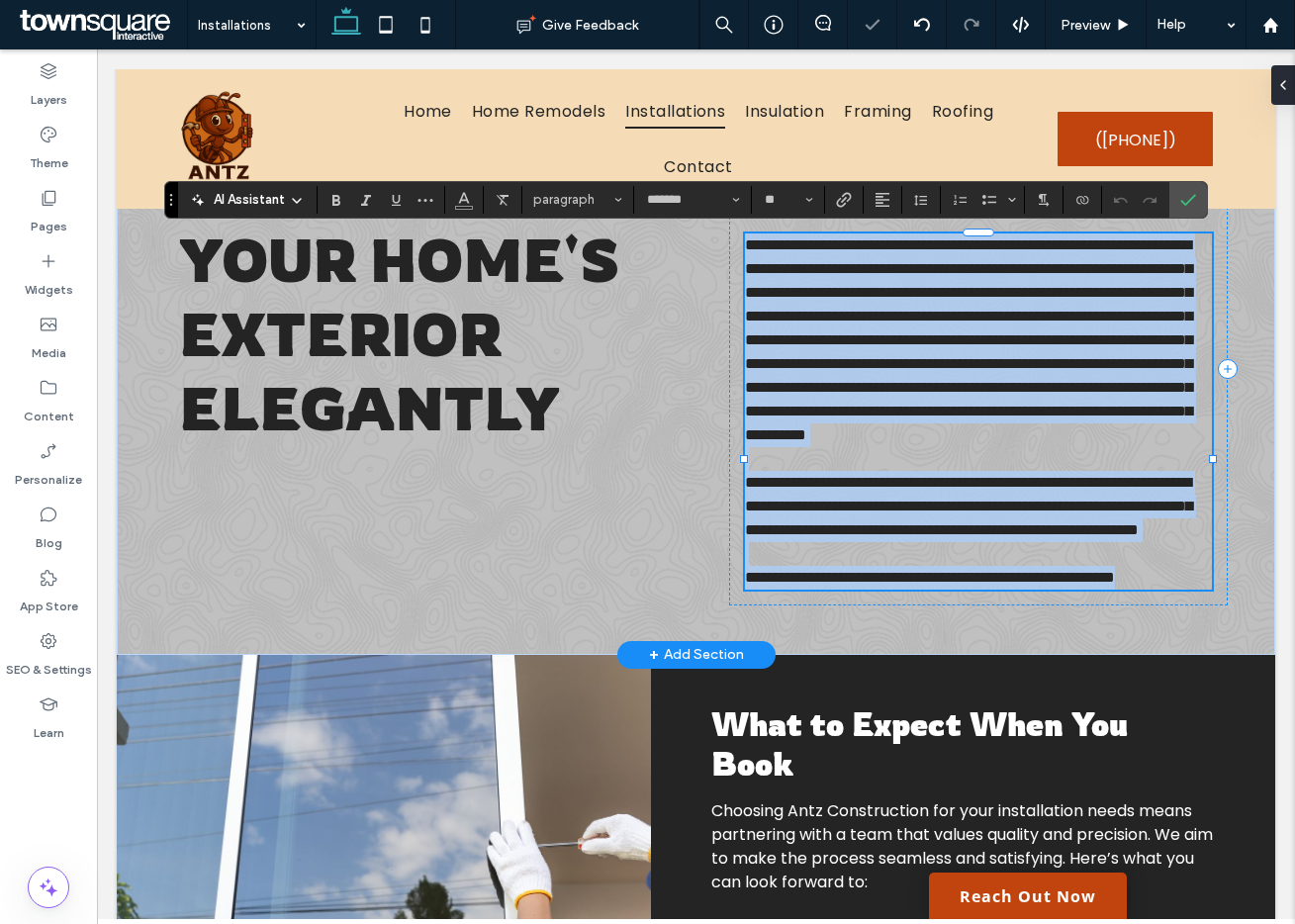 click on "**********" at bounding box center (969, 339) 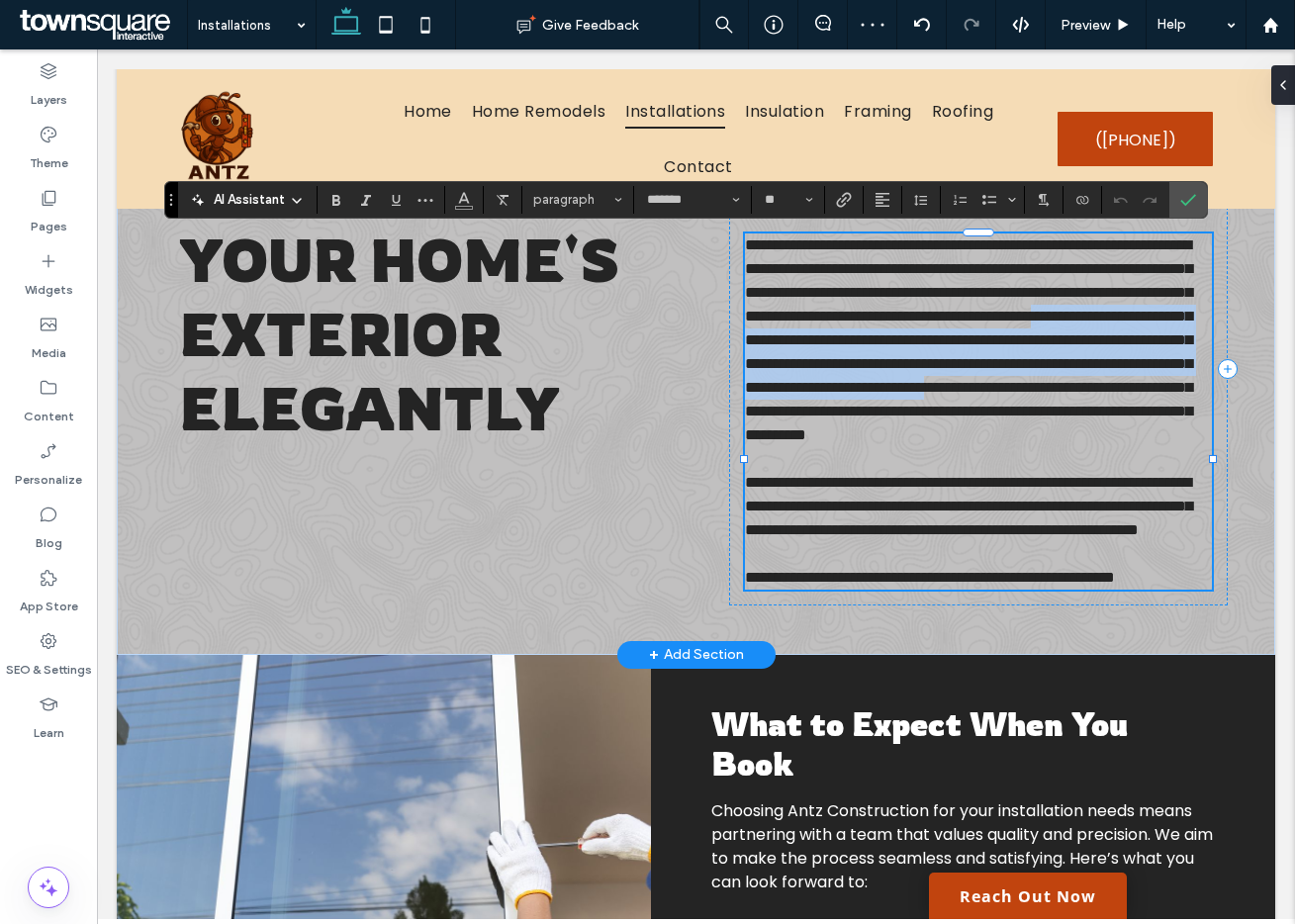 drag, startPoint x: 1058, startPoint y: 337, endPoint x: 907, endPoint y: 439, distance: 182.22239 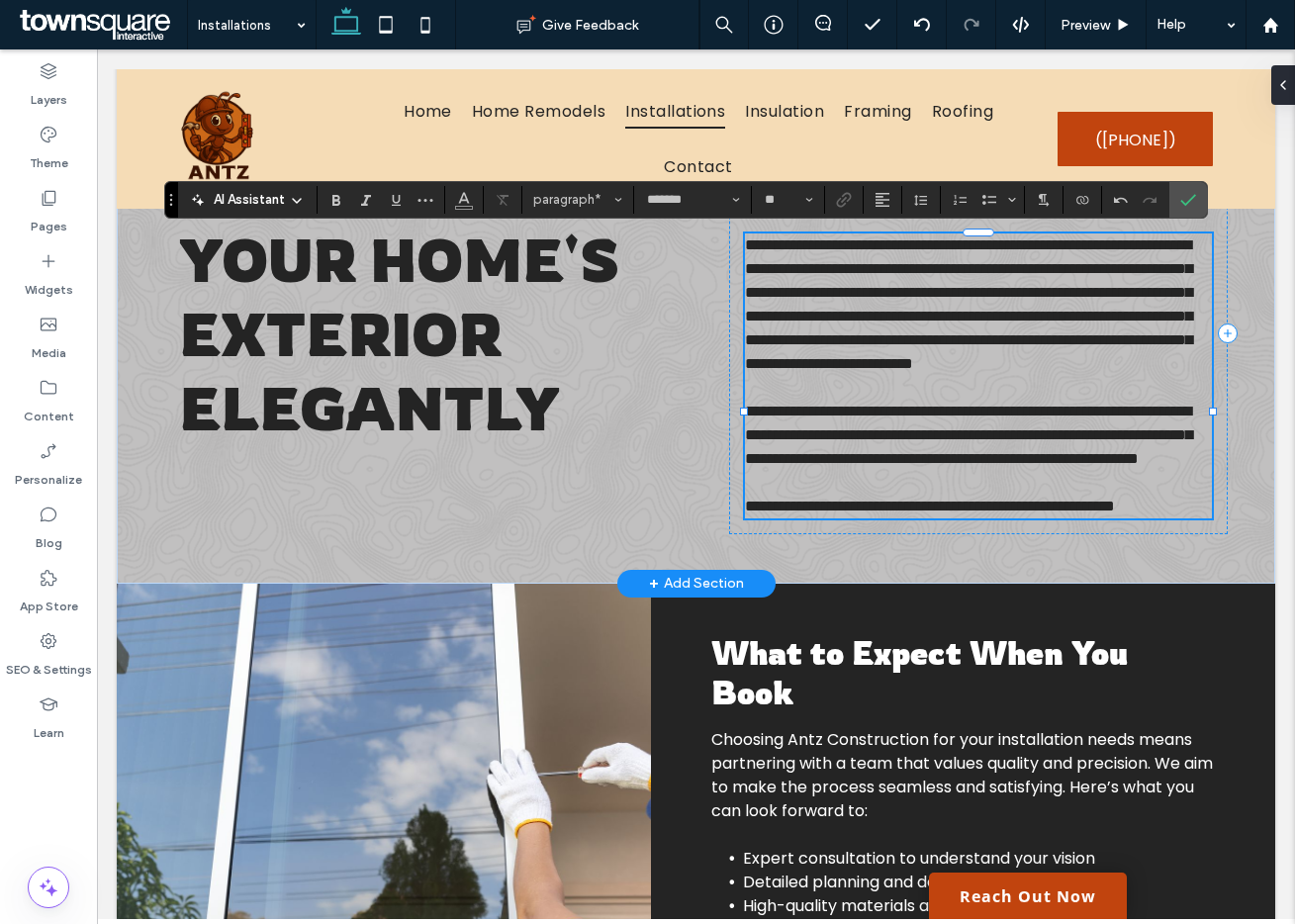 type 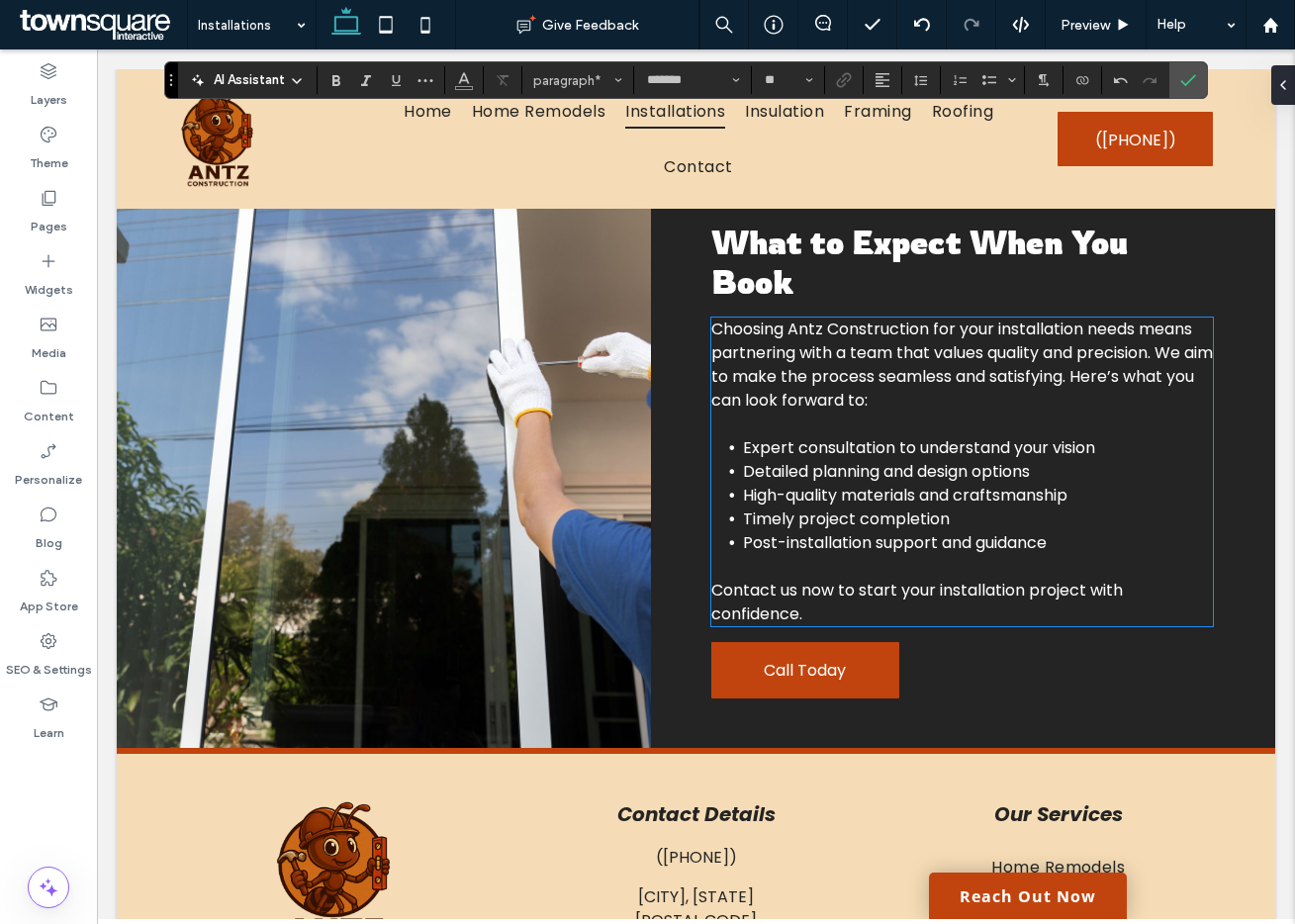 scroll, scrollTop: 539, scrollLeft: 0, axis: vertical 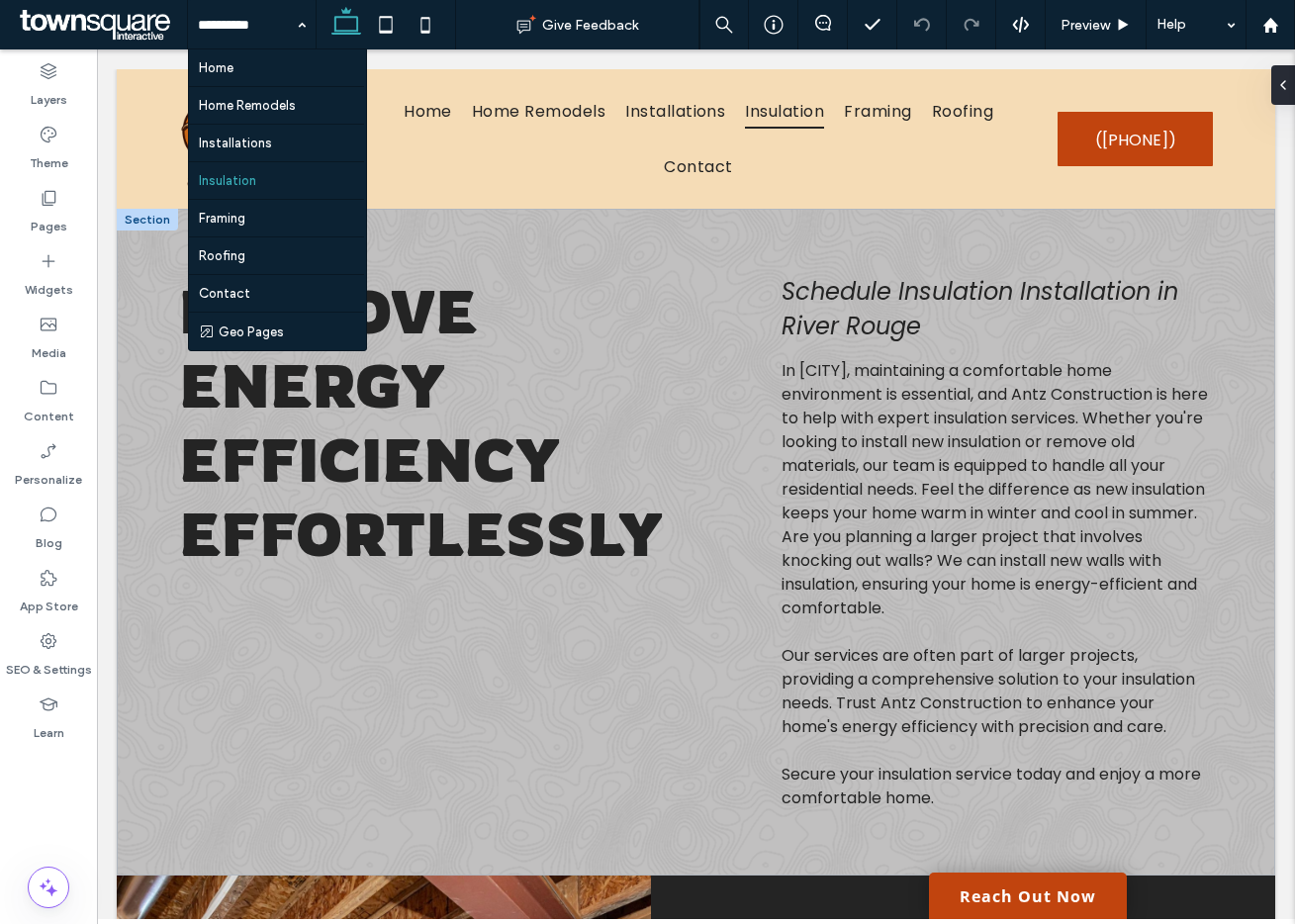 click on "Improve Energy Efficiency Effortlessly" at bounding box center (420, 422) 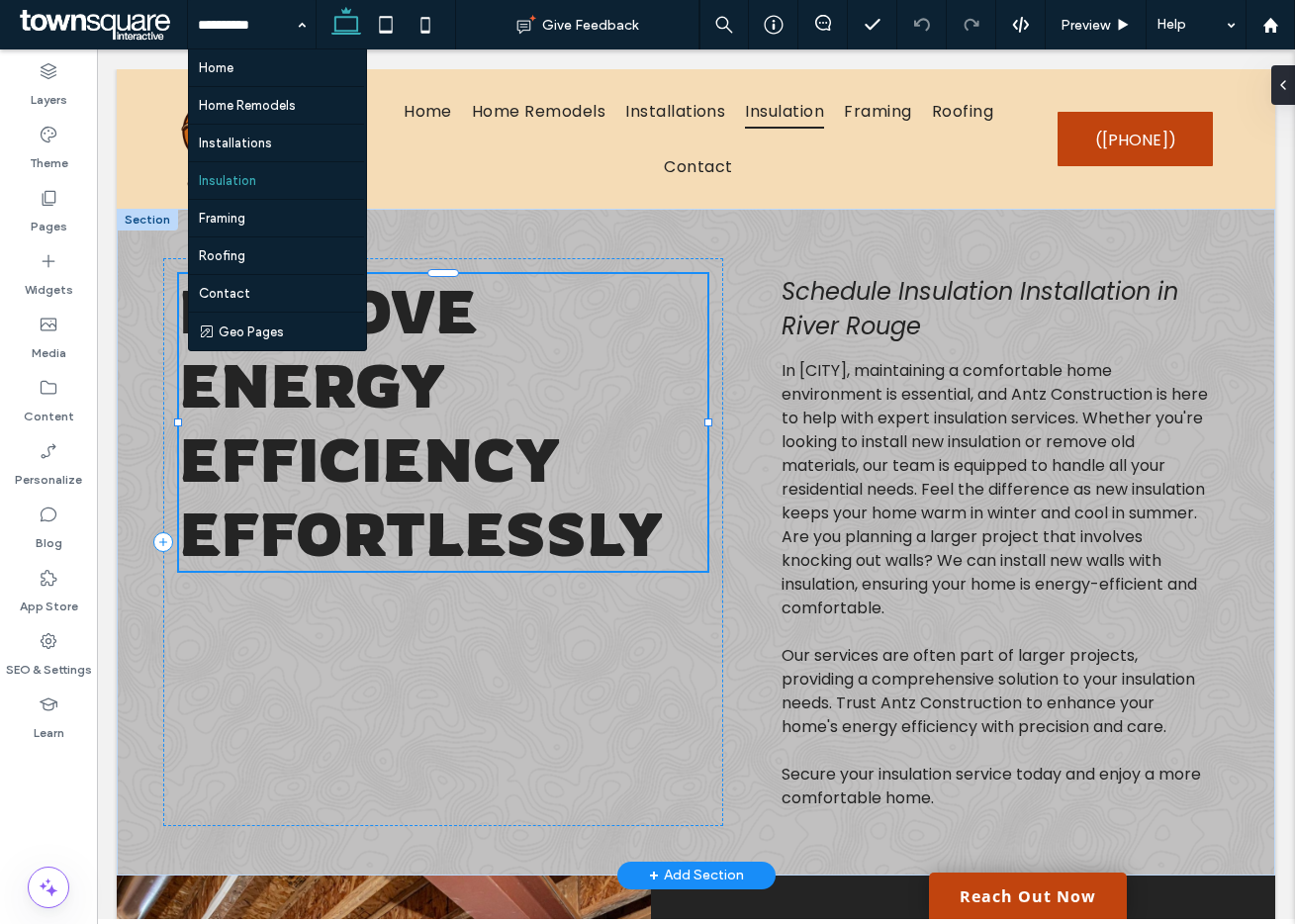 click on "Improve Energy Efficiency Effortlessly" at bounding box center [420, 422] 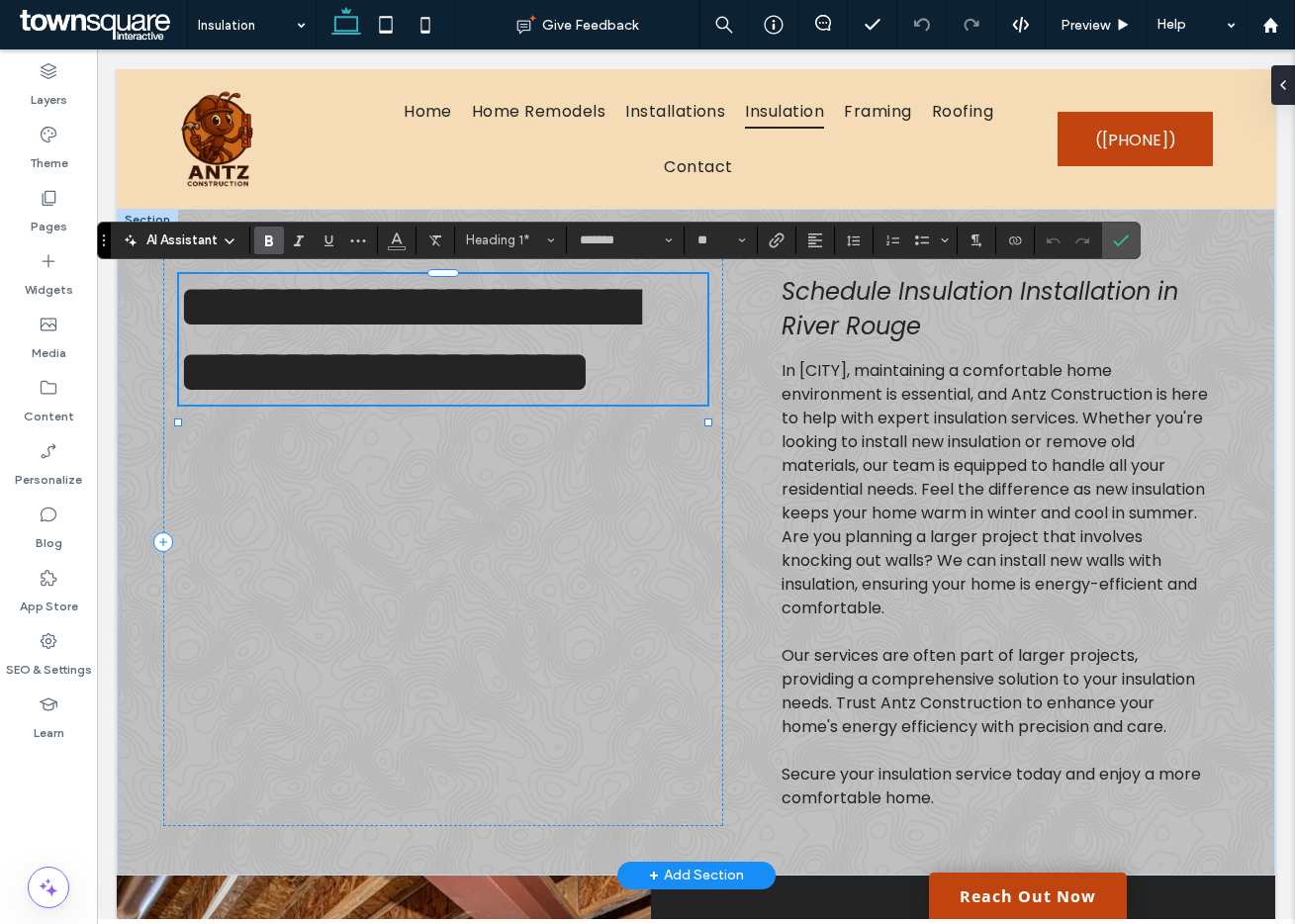 paste 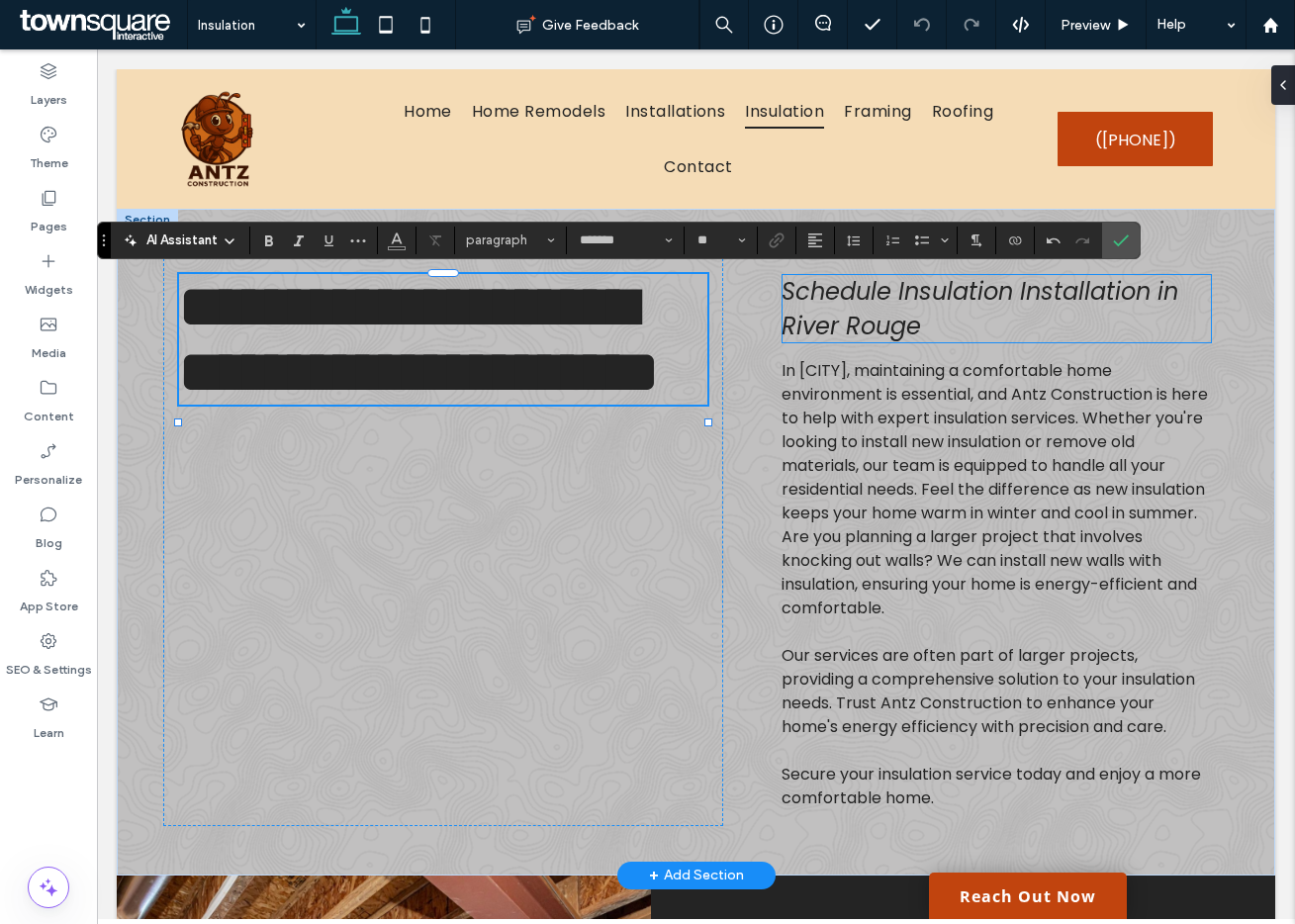 click on "Schedule Insulation Installation in River Rouge" at bounding box center (979, 309) 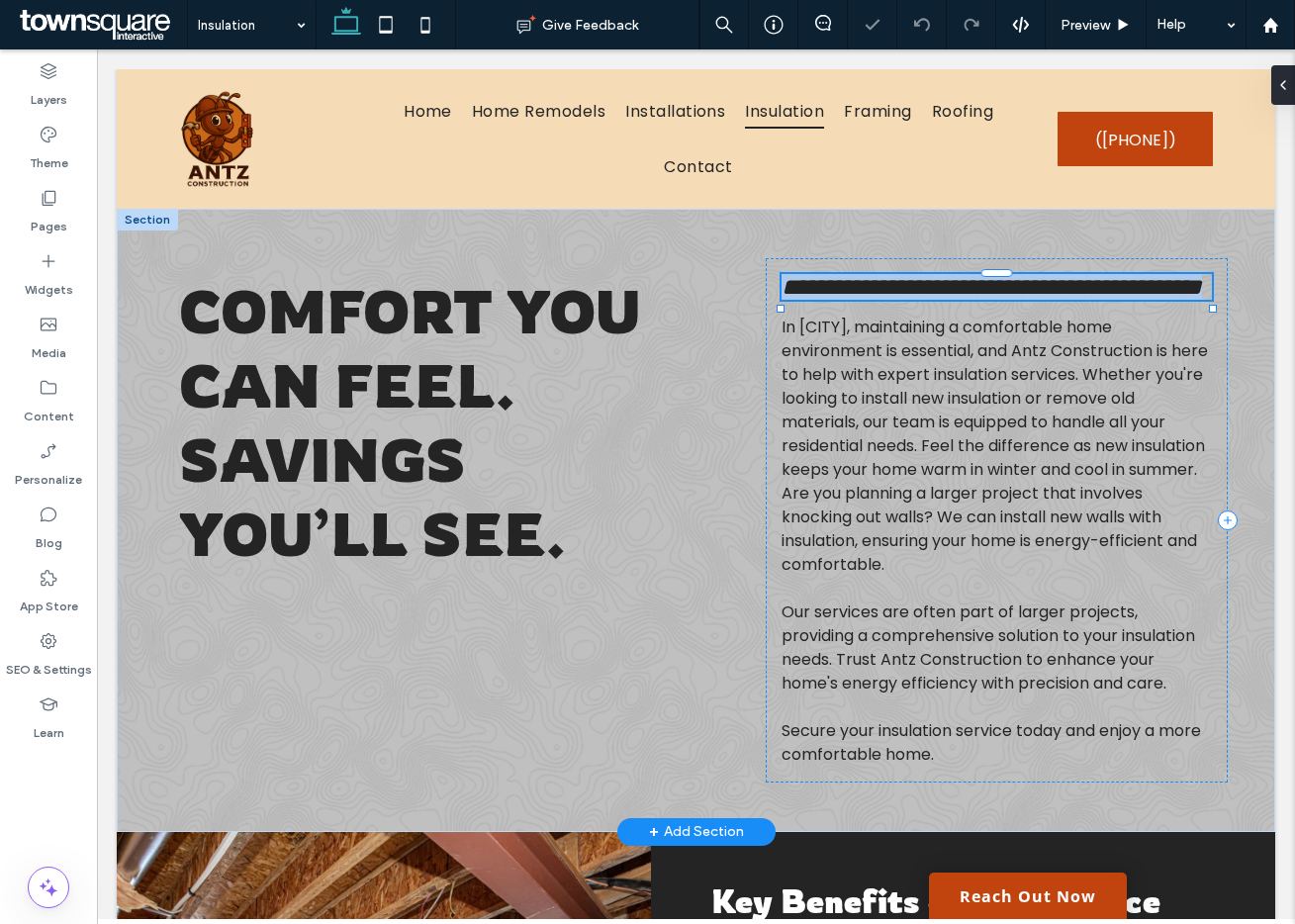 paste 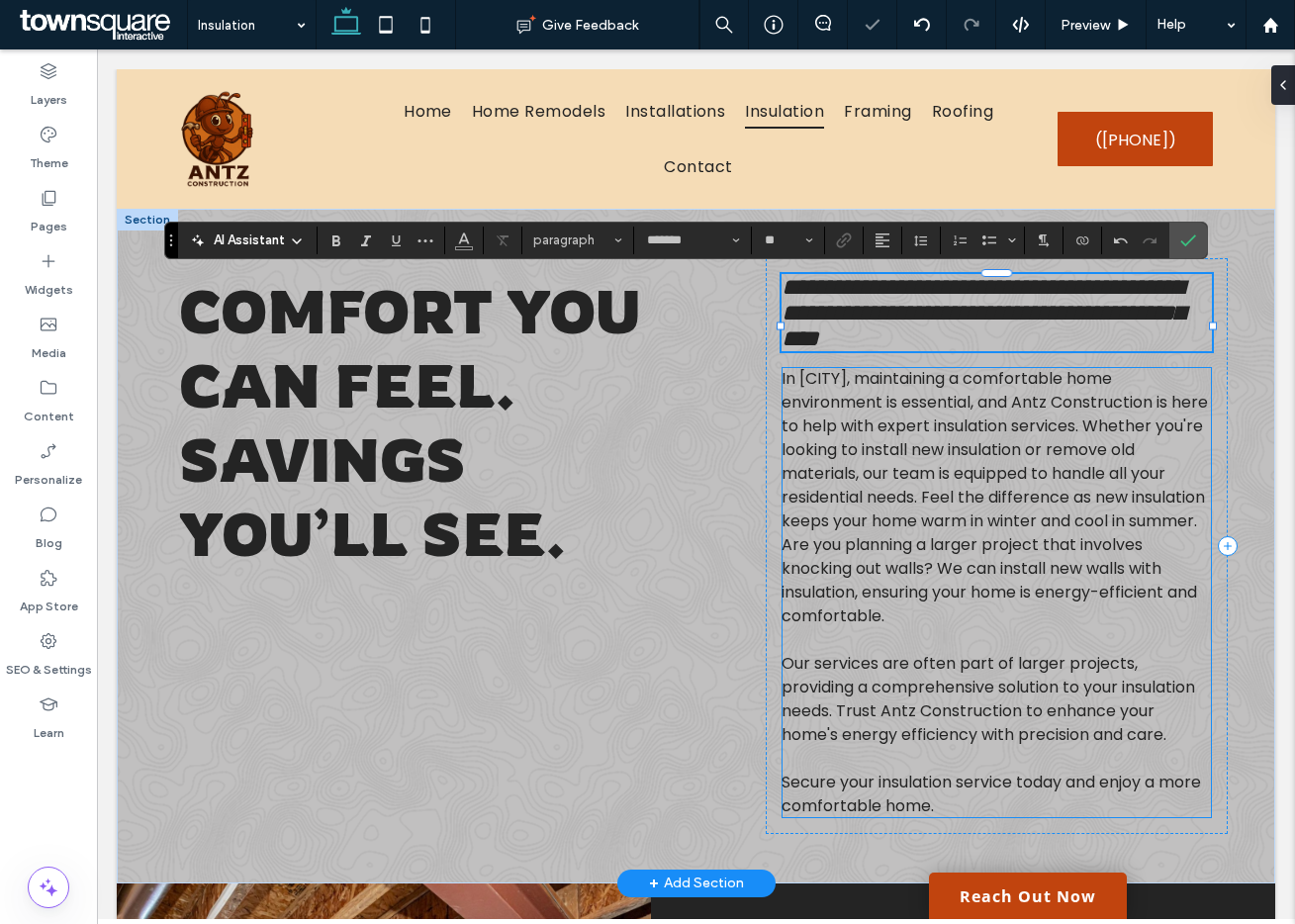 click on "In [CITY], maintaining a comfortable home environment is essential, and Antz Construction is here to help with expert insulation services. Whether you're looking to install new insulation or remove old materials, our team is equipped to handle all your residential needs. Feel the difference as new insulation keeps your home warm in winter and cool in summer. Are you planning a larger project that involves knocking out walls? We can install new walls with insulation, ensuring your home is energy-efficient and comfortable." at bounding box center (994, 497) 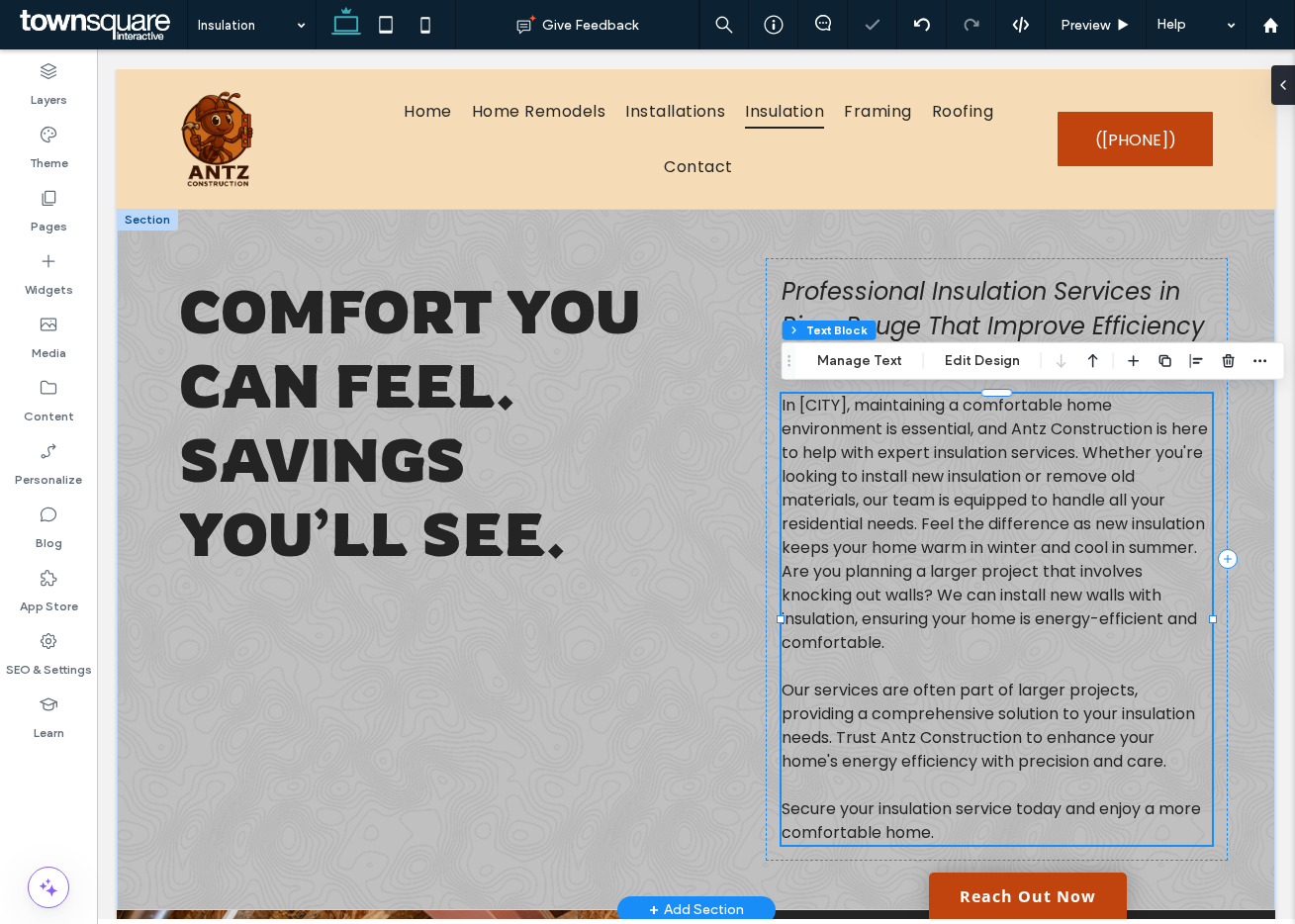 click on "In [CITY], maintaining a comfortable home environment is essential, and Antz Construction is here to help with expert insulation services. Whether you're looking to install new insulation or remove old materials, our team is equipped to handle all your residential needs. Feel the difference as new insulation keeps your home warm in winter and cool in summer. Are you planning a larger project that involves knocking out walls? We can install new walls with insulation, ensuring your home is energy-efficient and comfortable." at bounding box center (994, 523) 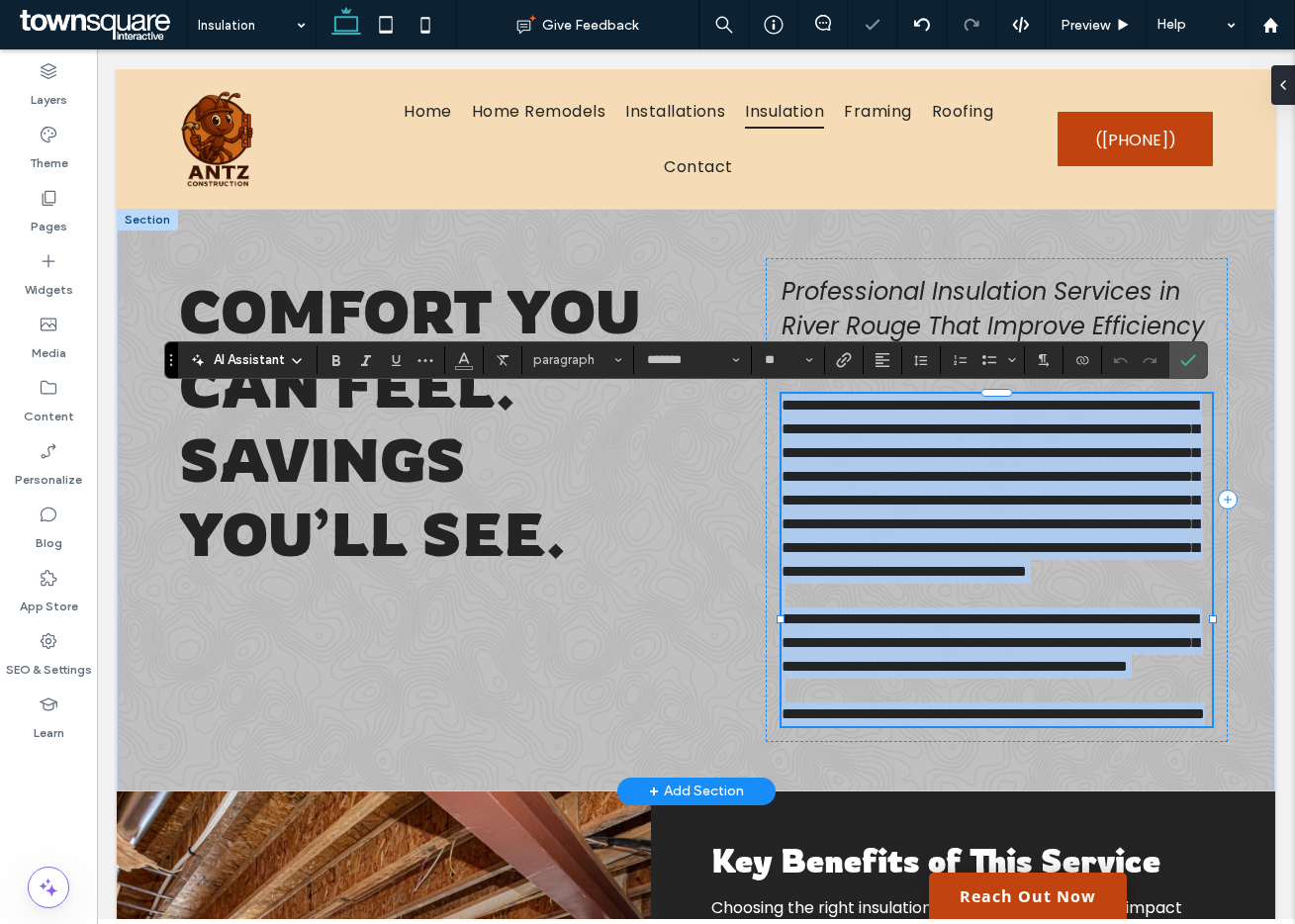 click on "**********" at bounding box center [990, 488] 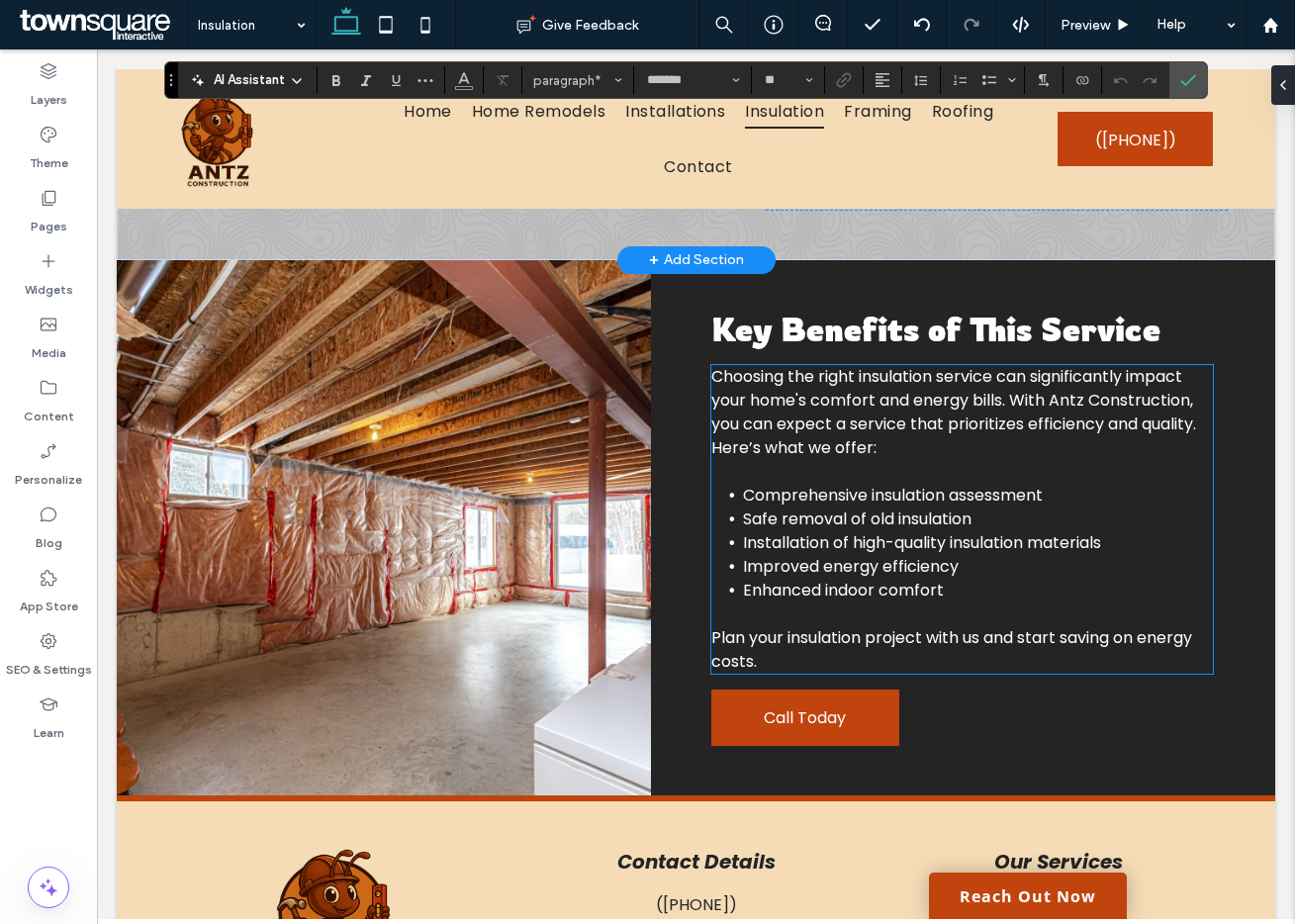 scroll, scrollTop: 584, scrollLeft: 0, axis: vertical 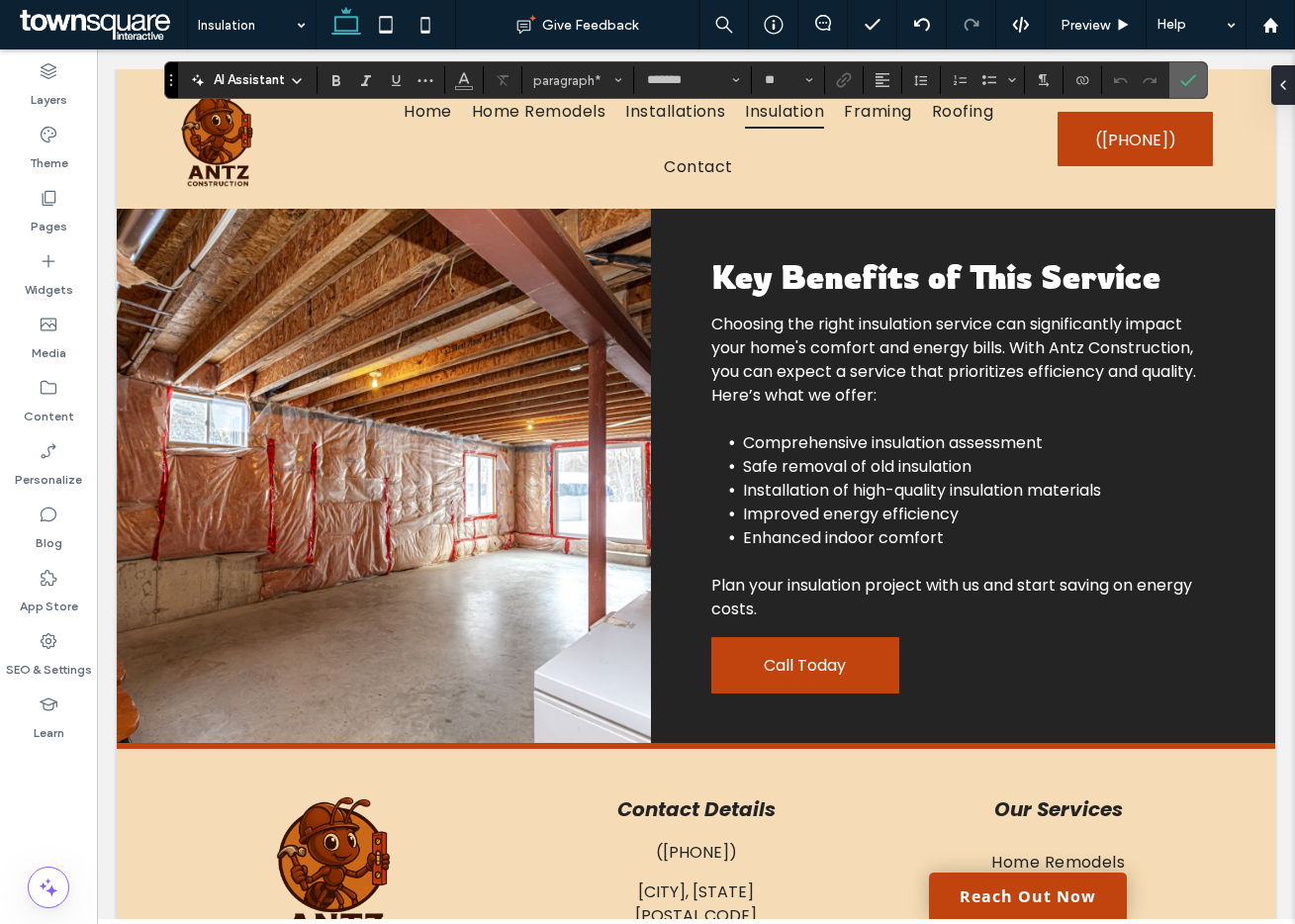 click 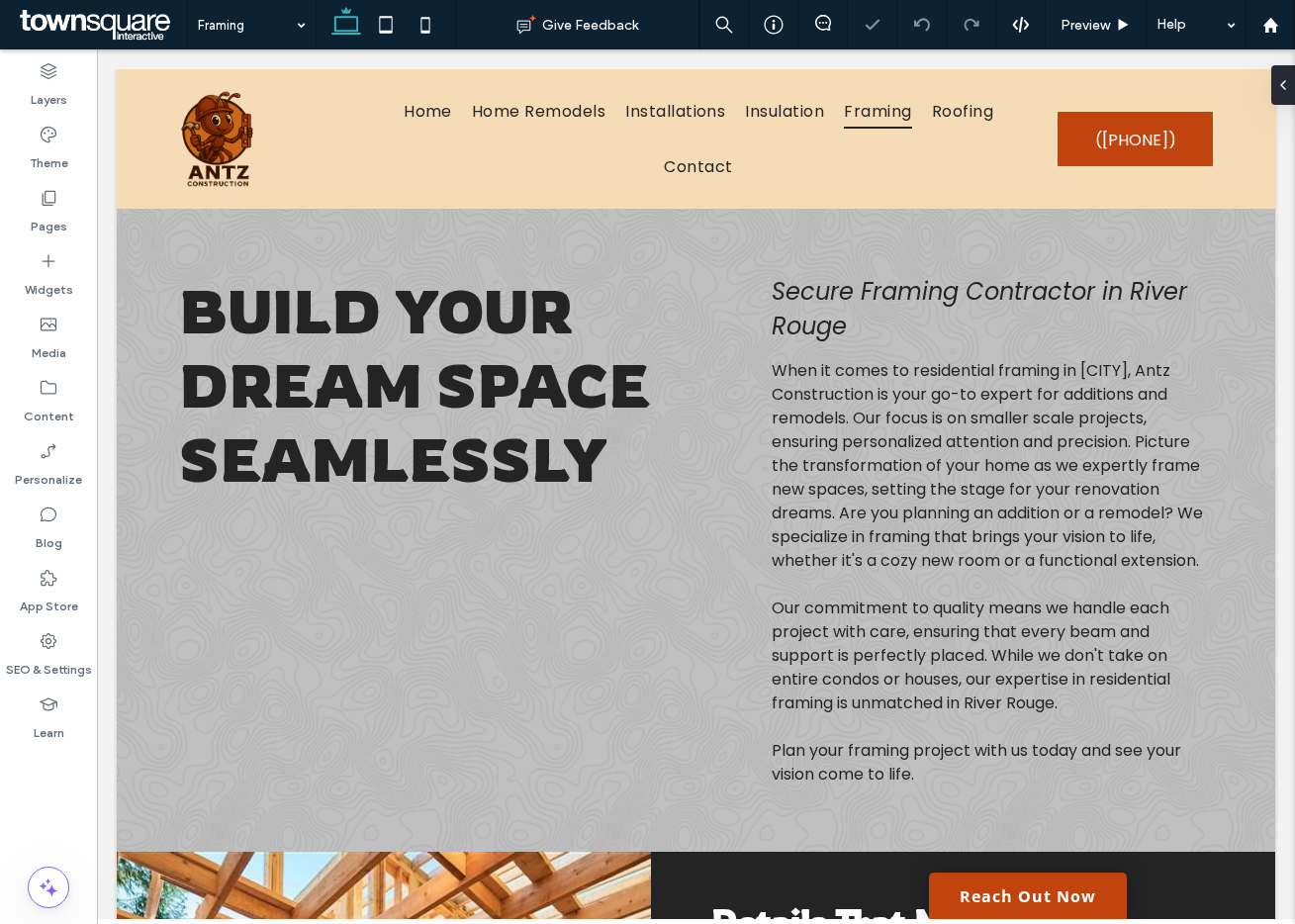 scroll, scrollTop: 0, scrollLeft: 0, axis: both 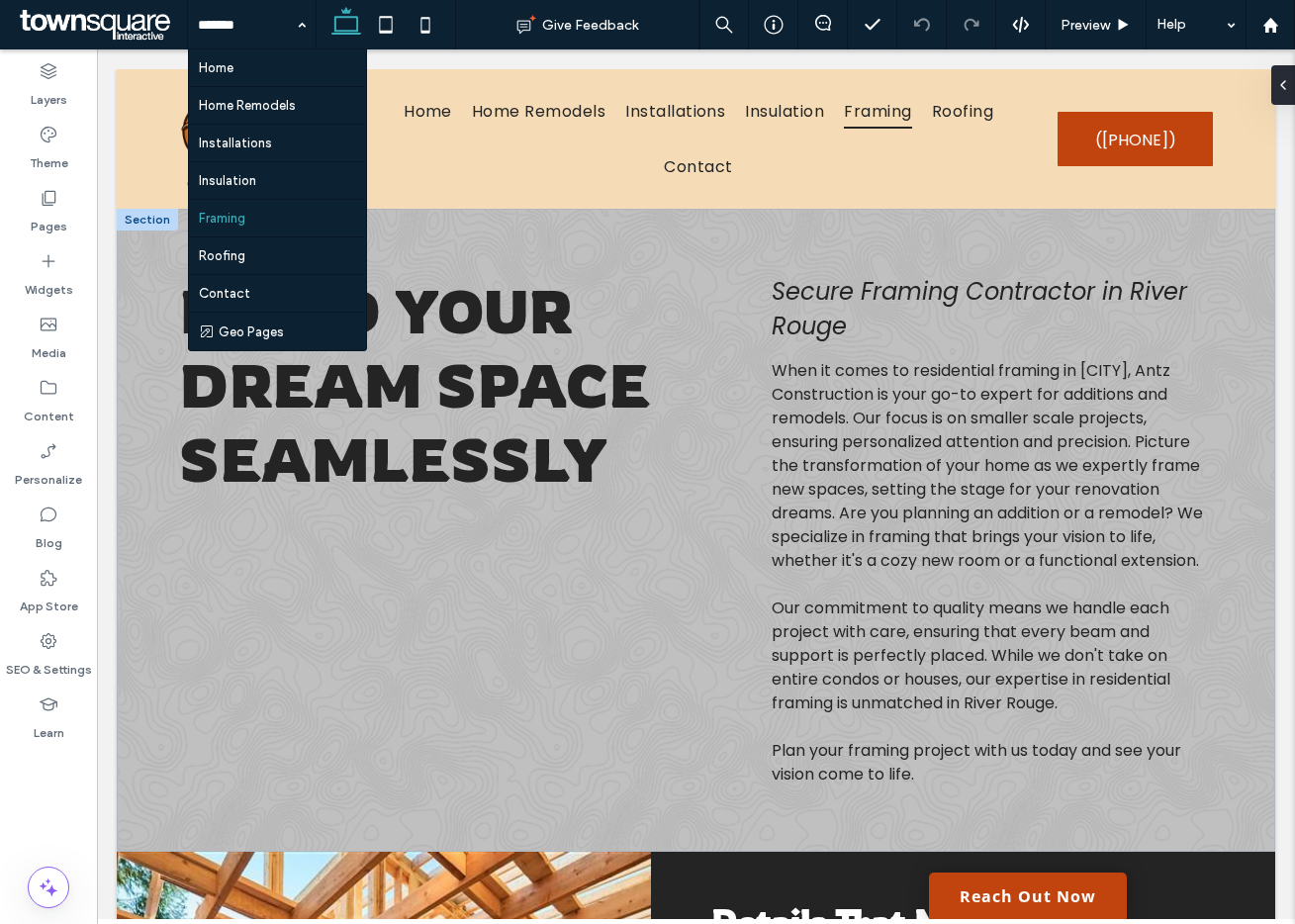 click on "Build Your Dream Space Seamlessly" at bounding box center [415, 385] 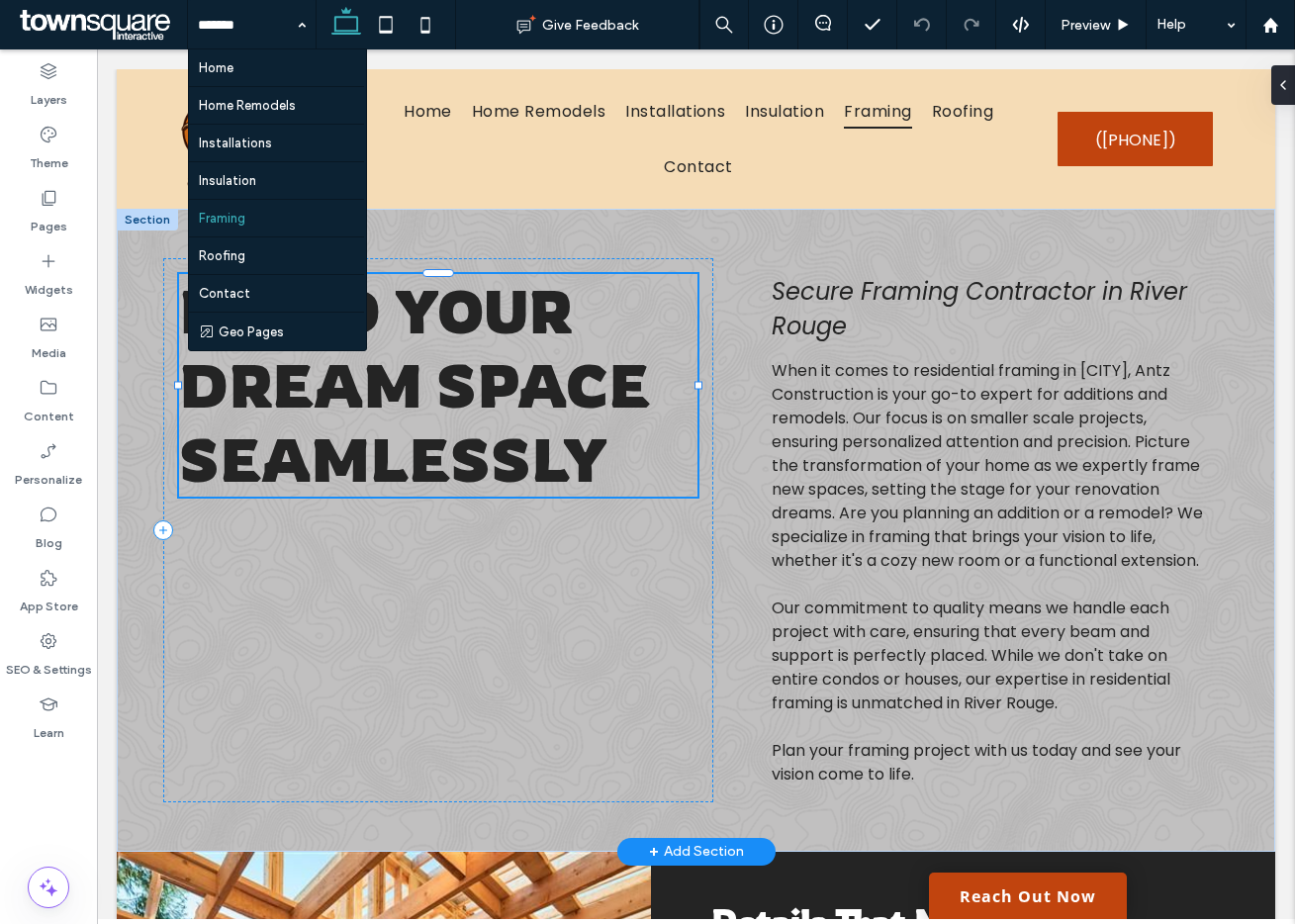 click on "Build Your Dream Space Seamlessly" at bounding box center (415, 385) 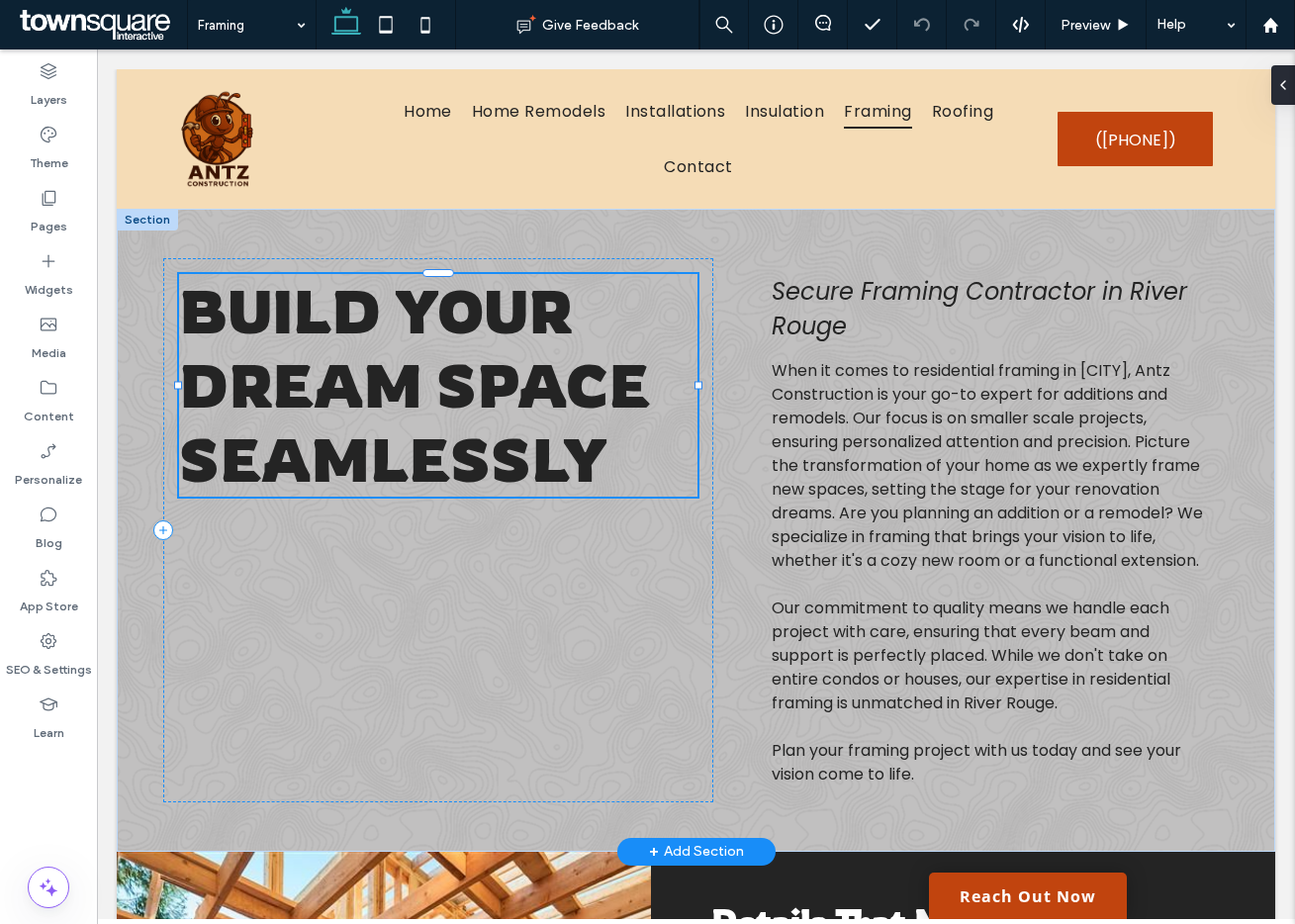 type on "*******" 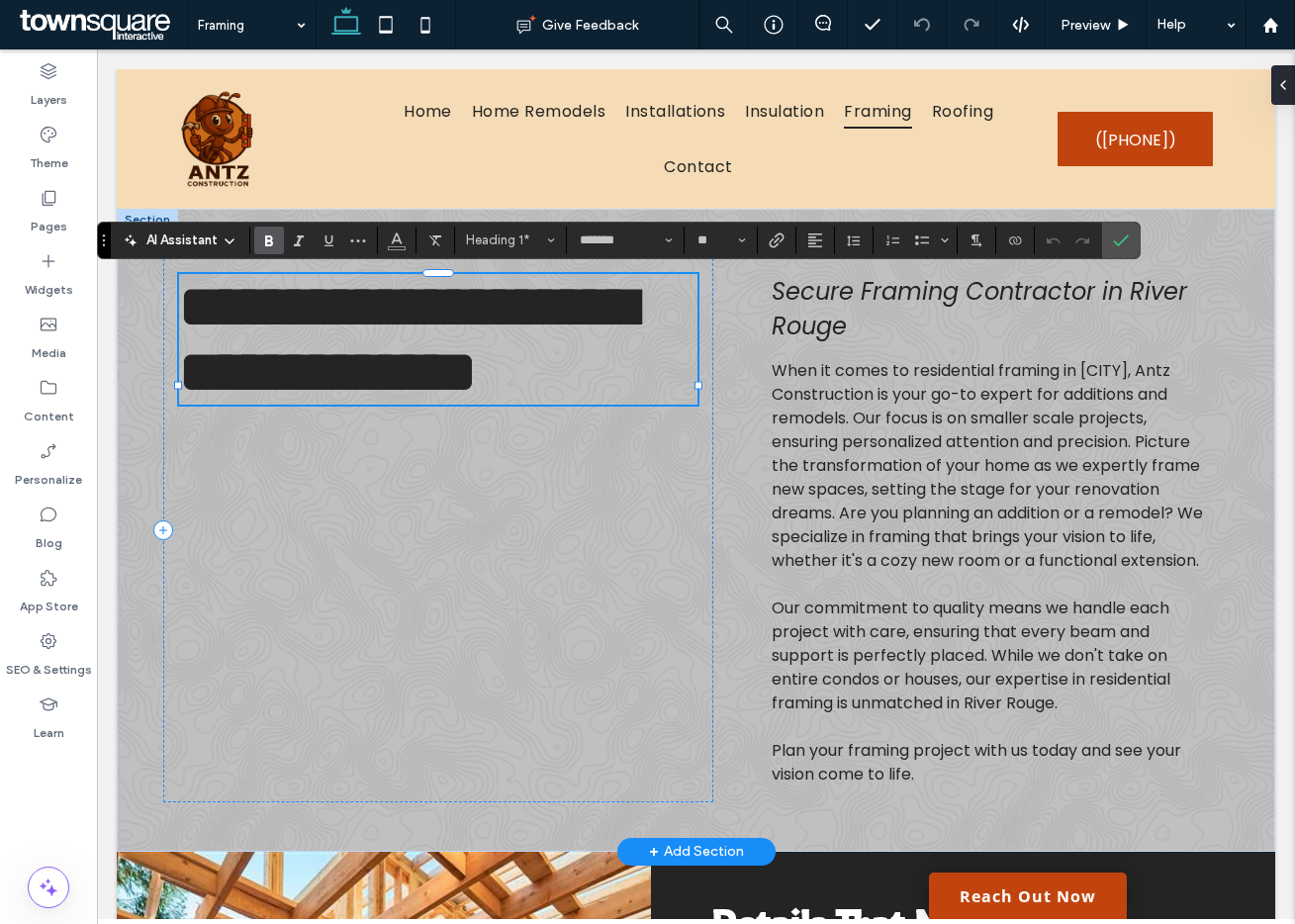 paste 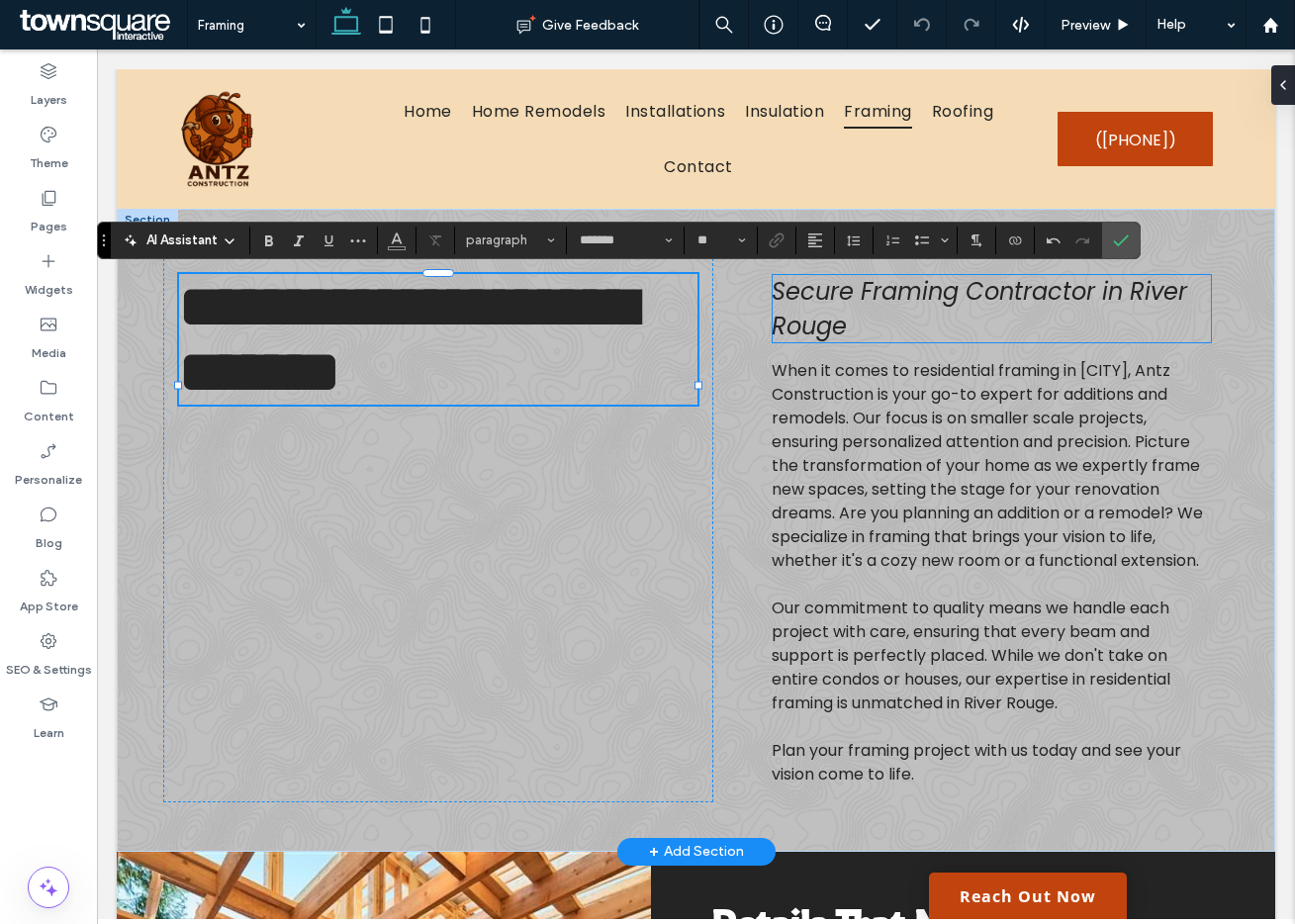 click on "Secure Framing Contractor in River Rouge" at bounding box center [979, 309] 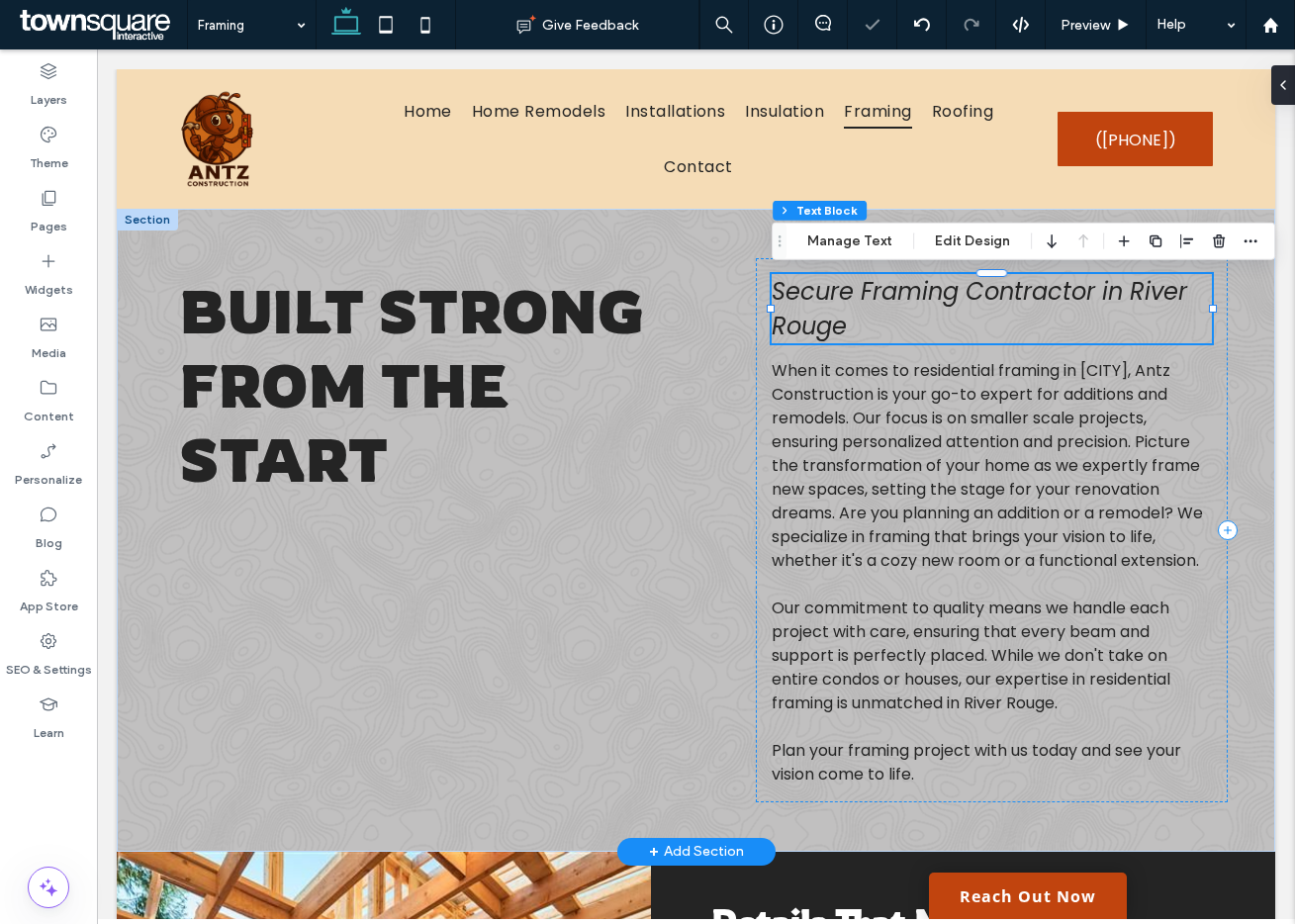 click on "Secure Framing Contractor in River Rouge" at bounding box center (979, 309) 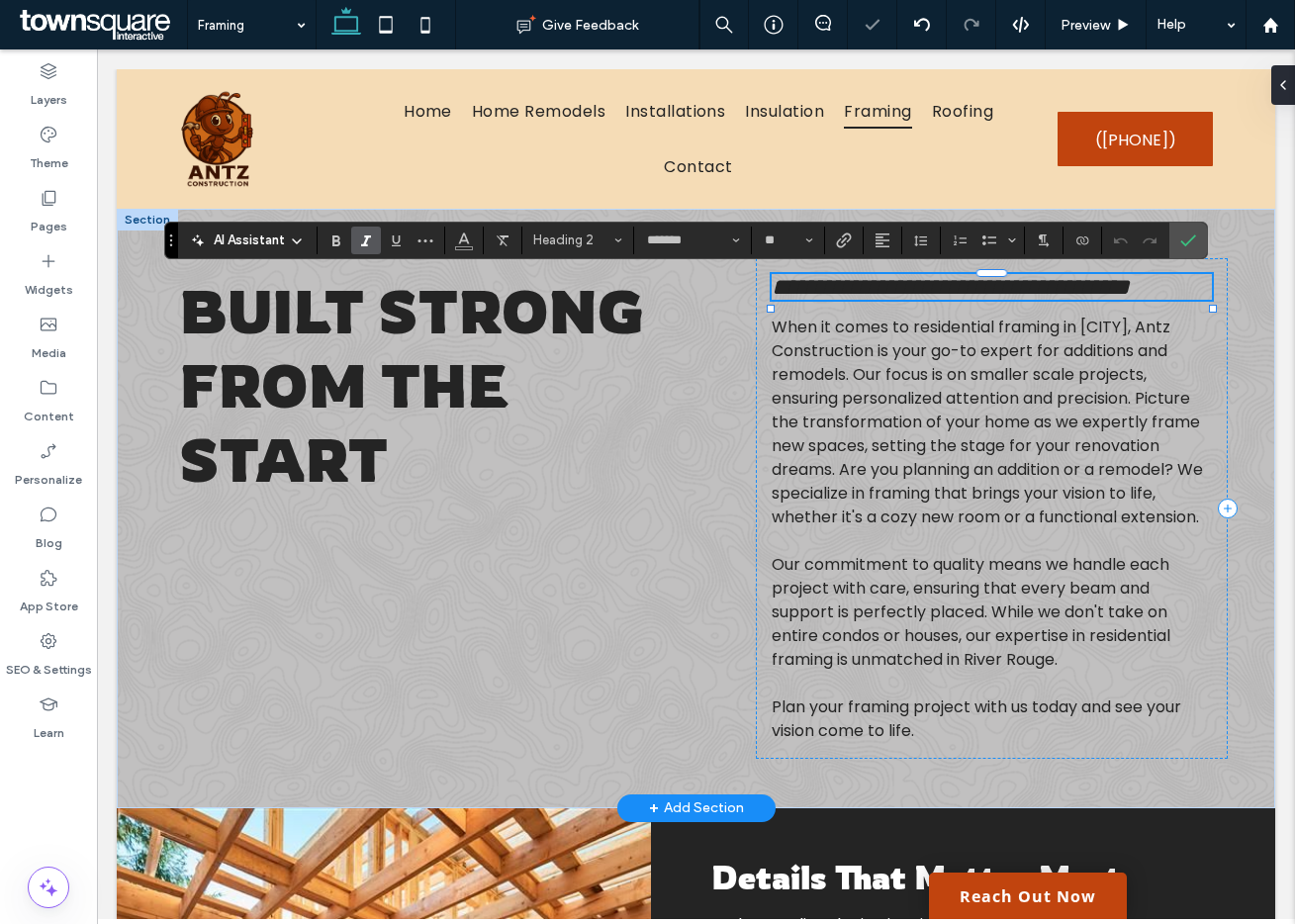 click on "**********" at bounding box center (951, 287) 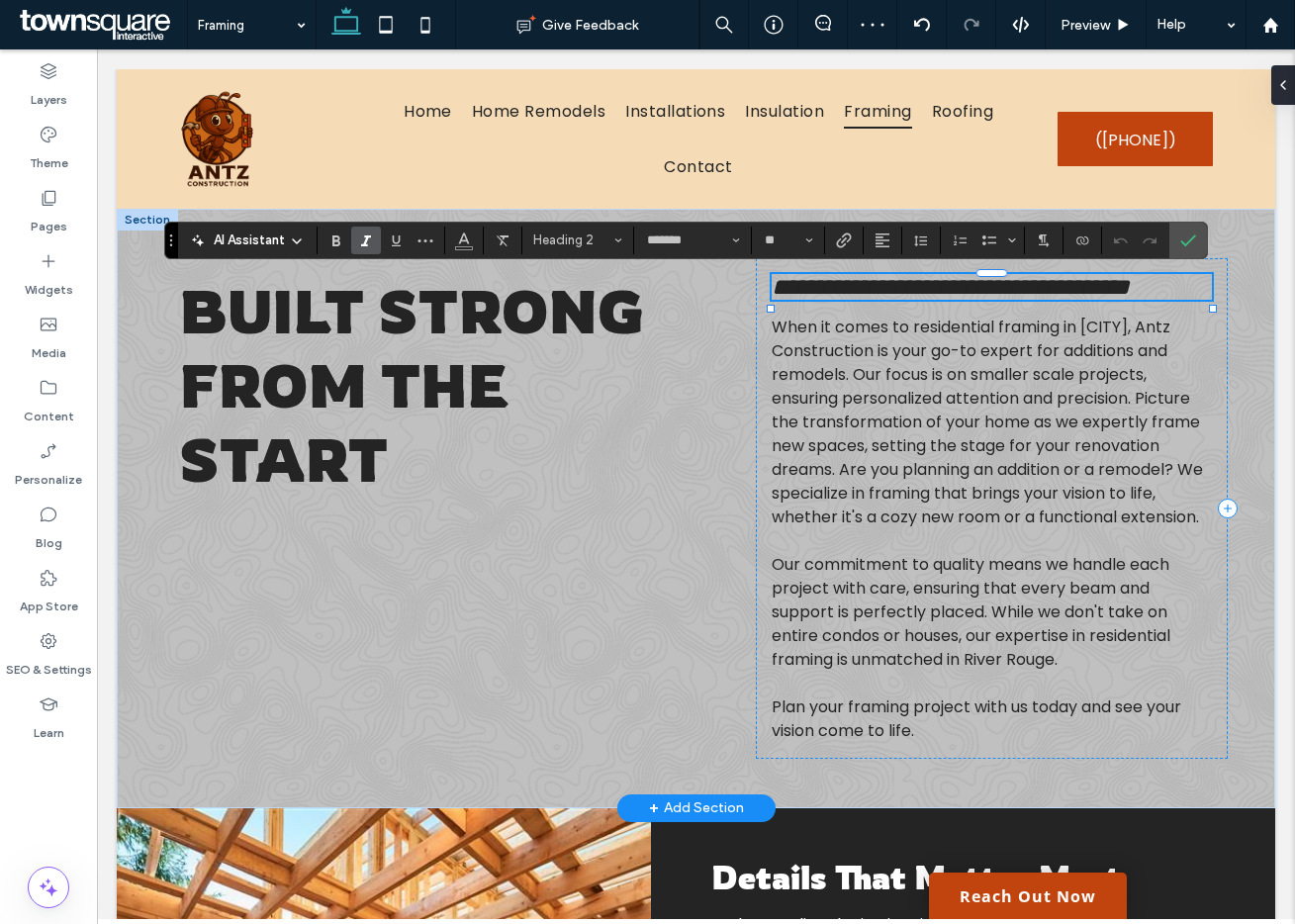 paste 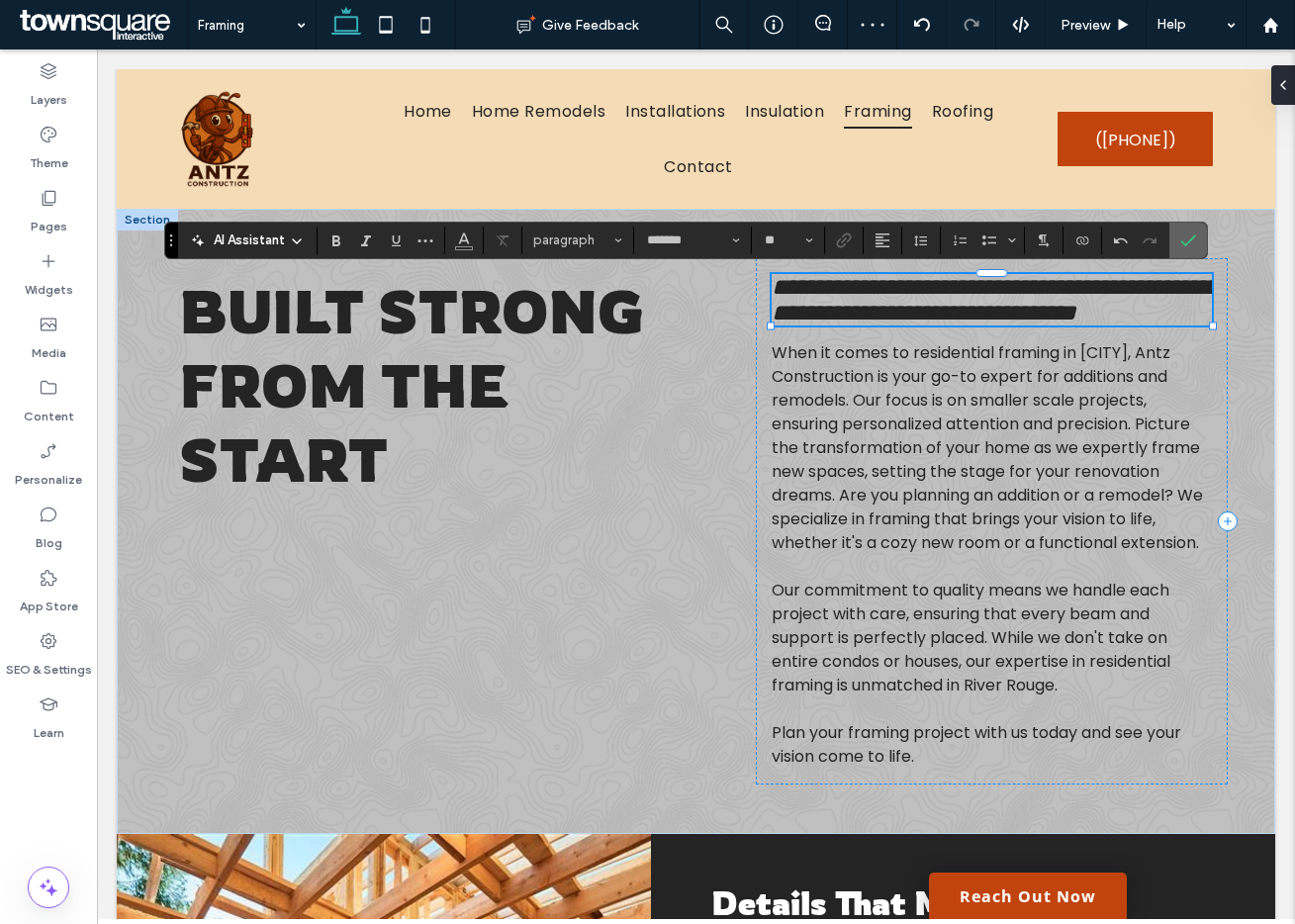 click 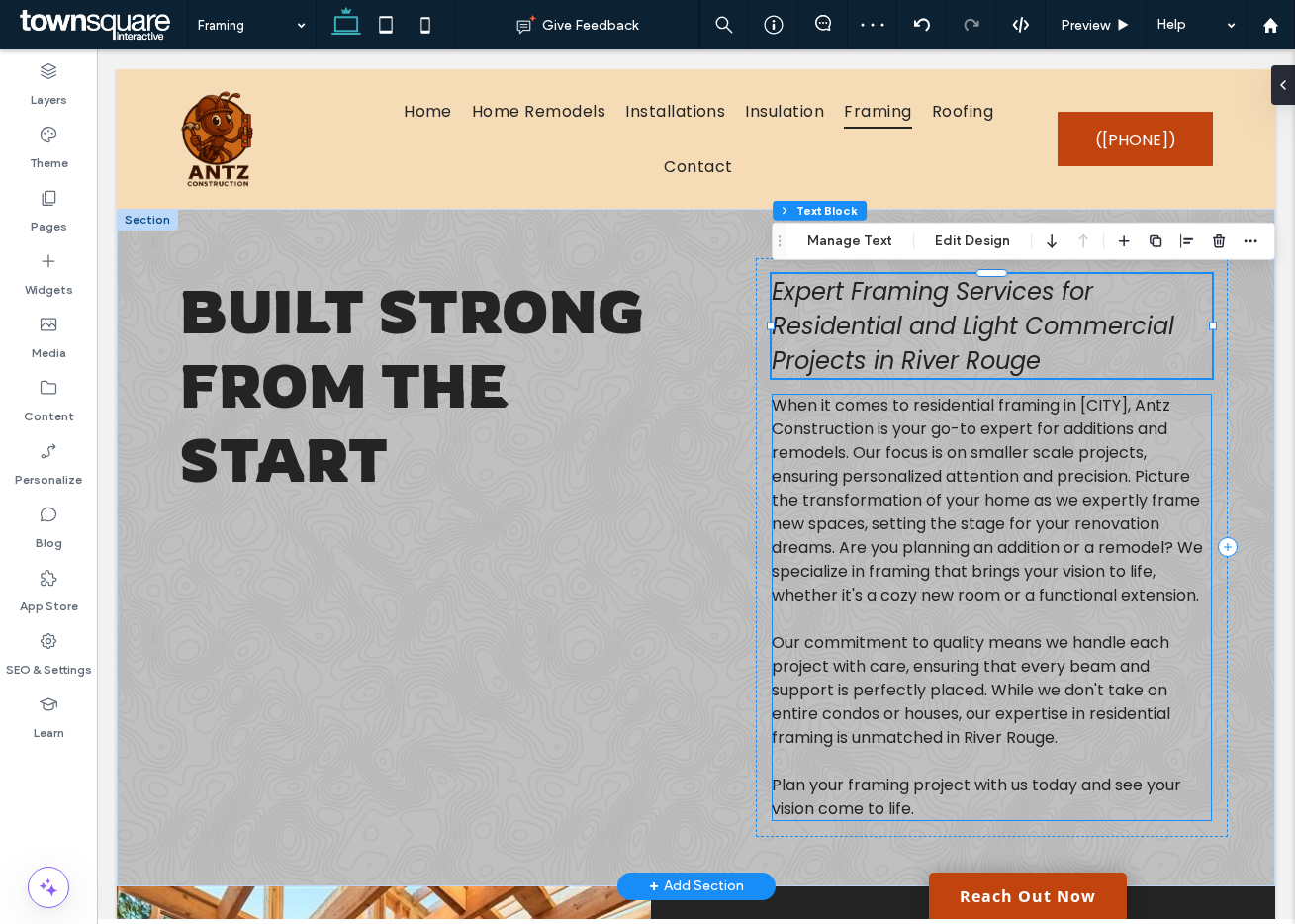 click on "When it comes to residential framing in [CITY], Antz Construction is your go-to expert for additions and remodels. Our focus is on smaller scale projects, ensuring personalized attention and precision. Picture the transformation of your home as we expertly frame new spaces, setting the stage for your renovation dreams. Are you planning an addition or a remodel? We specialize in framing that brings your vision to life, whether it's a cozy new room or a functional extension." at bounding box center [987, 500] 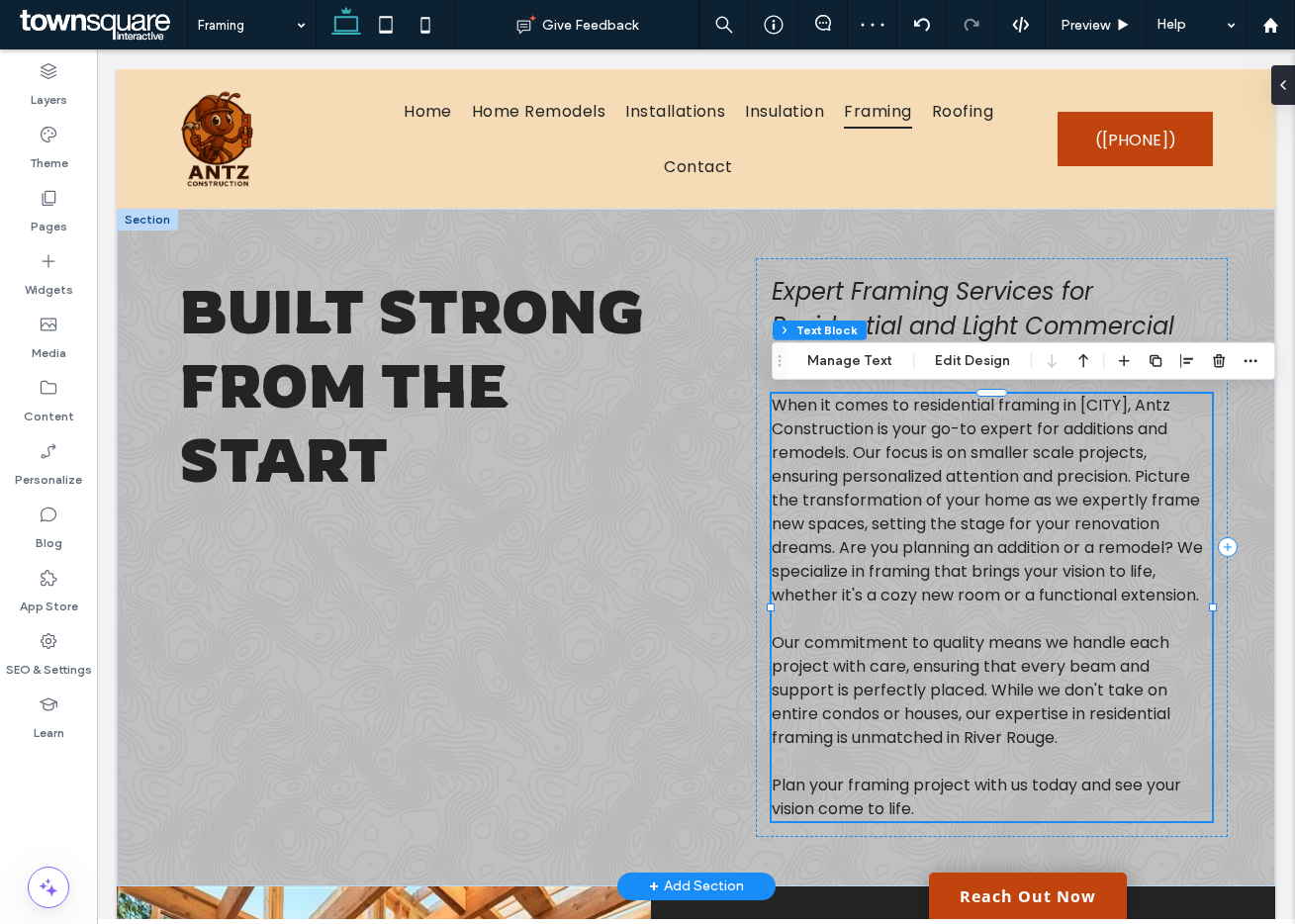 click on "When it comes to residential framing in [CITY], Antz Construction is your go-to expert for additions and remodels. Our focus is on smaller scale projects, ensuring personalized attention and precision. Picture the transformation of your home as we expertly frame new spaces, setting the stage for your renovation dreams. Are you planning an addition or a remodel? We specialize in framing that brings your vision to life, whether it's a cozy new room or a functional extension." at bounding box center (987, 500) 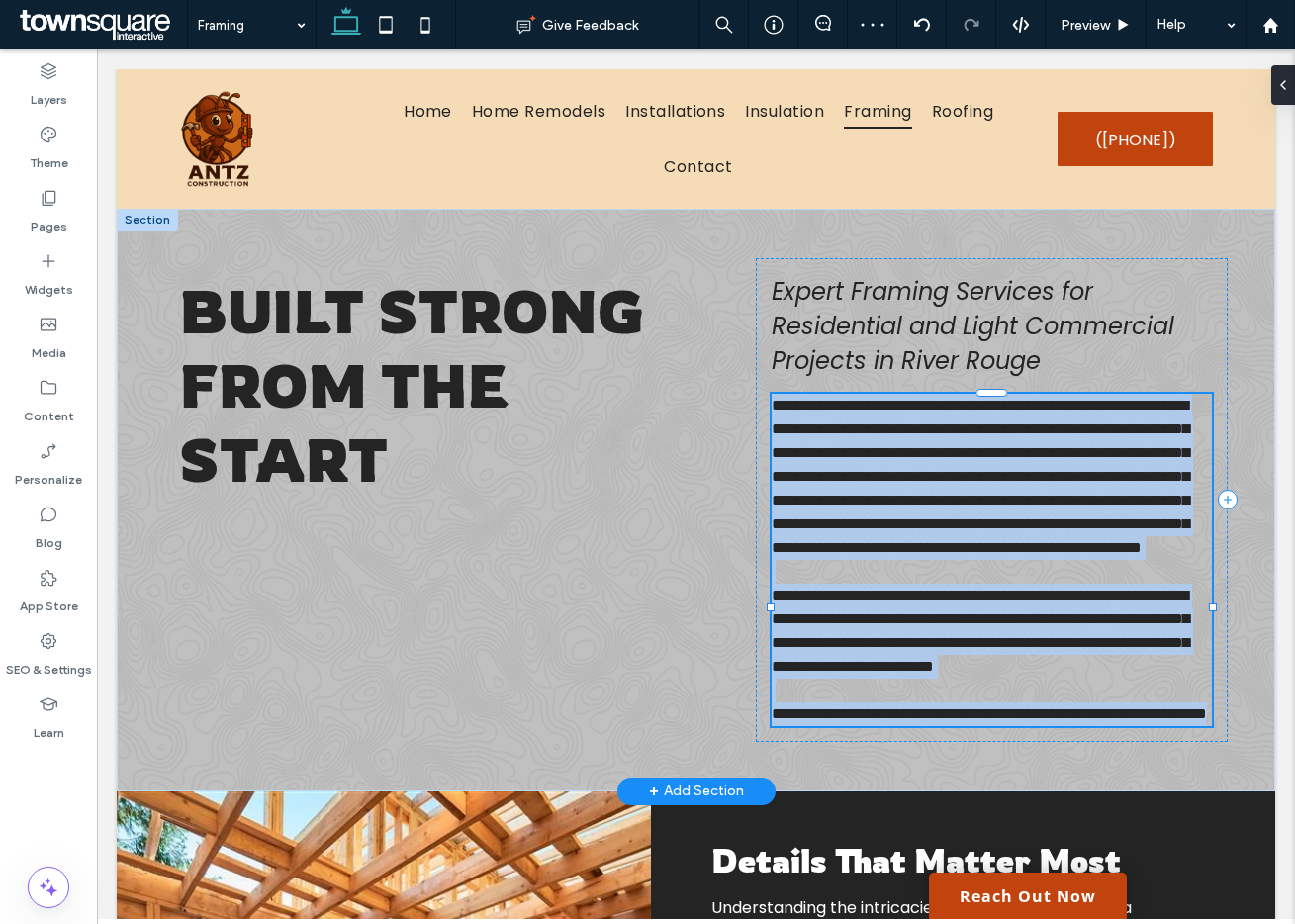 type on "*******" 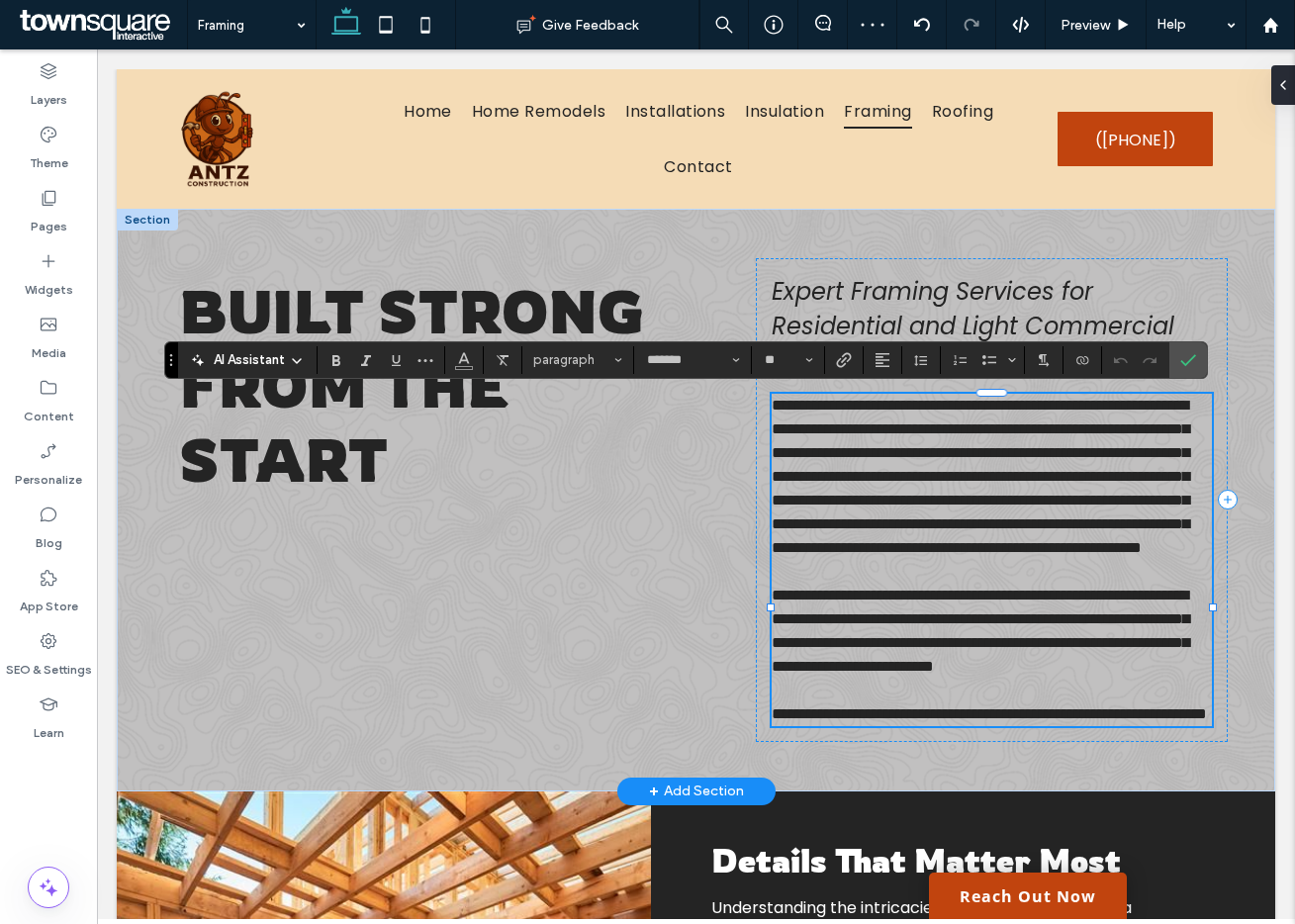 click on "**********" at bounding box center [980, 476] 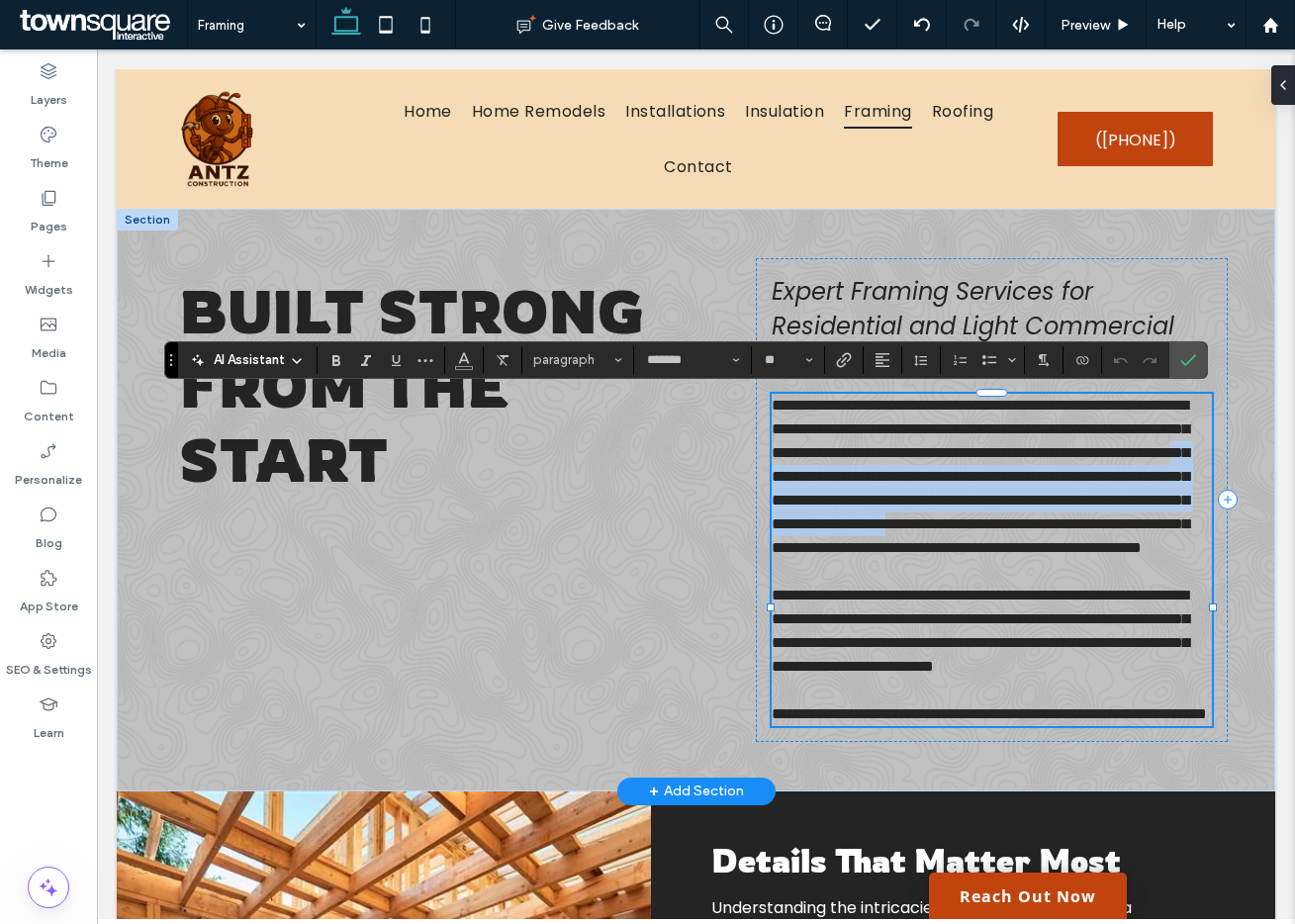 drag, startPoint x: 1141, startPoint y: 476, endPoint x: 1190, endPoint y: 545, distance: 84.6286 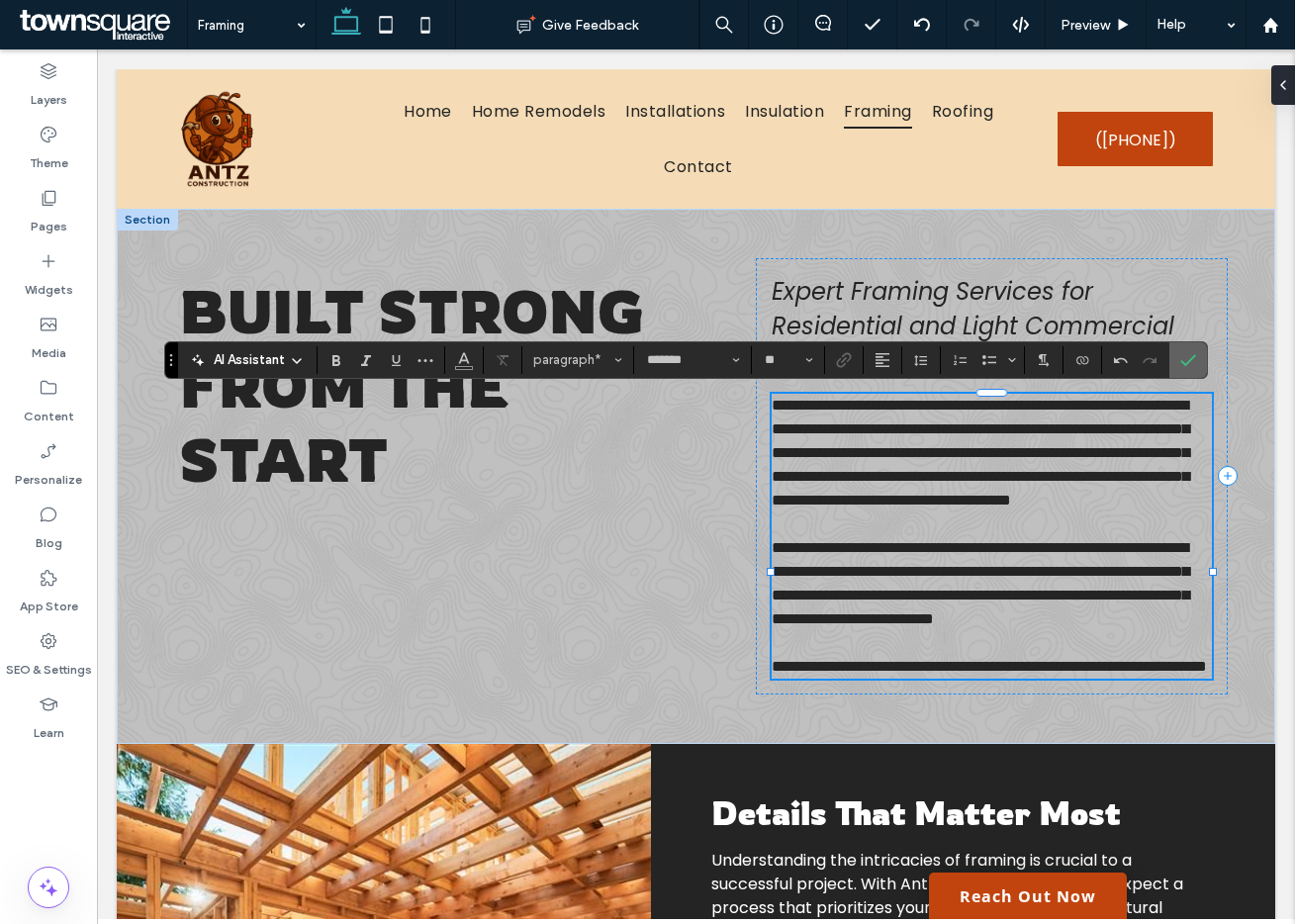 click 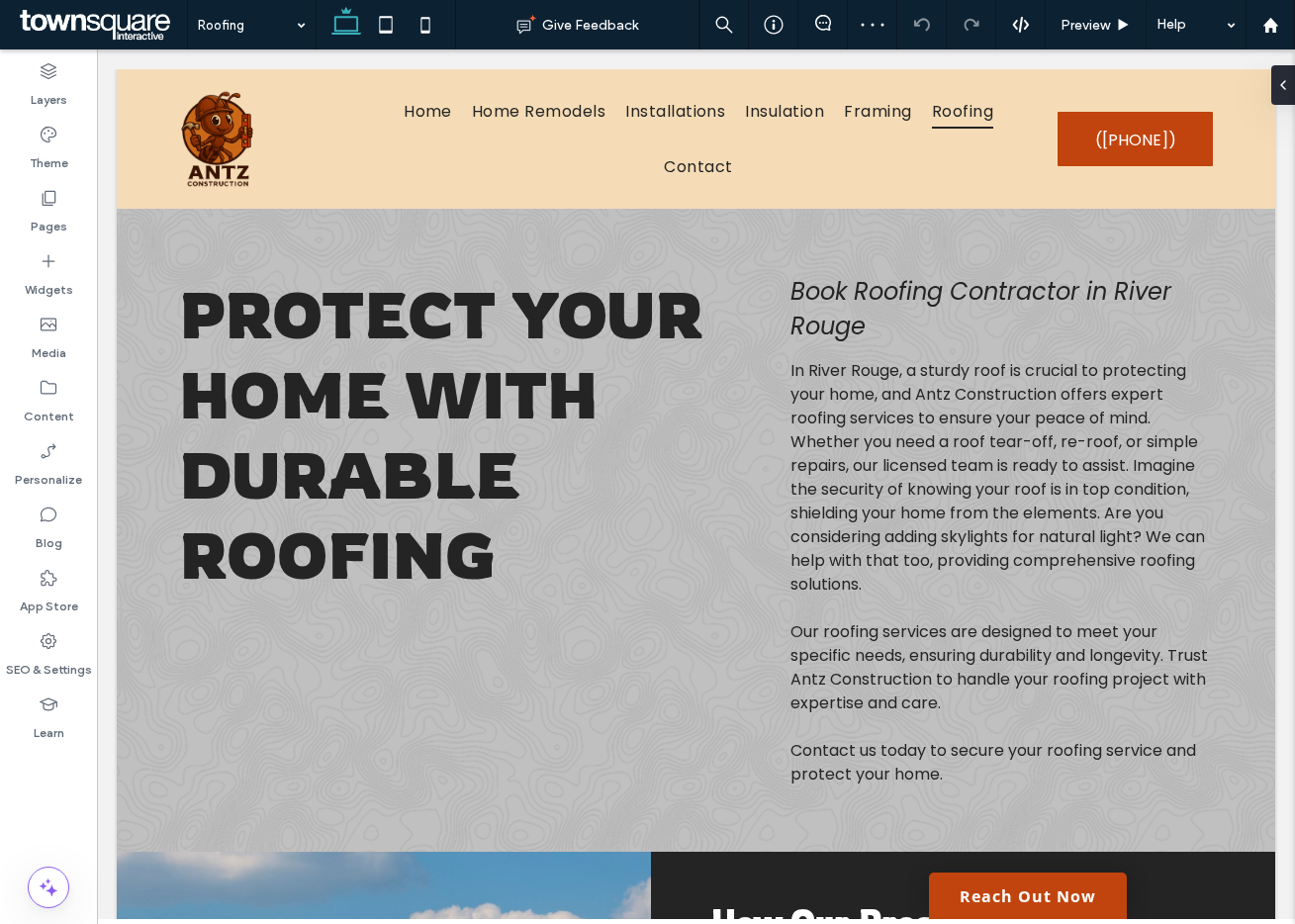 scroll, scrollTop: 0, scrollLeft: 0, axis: both 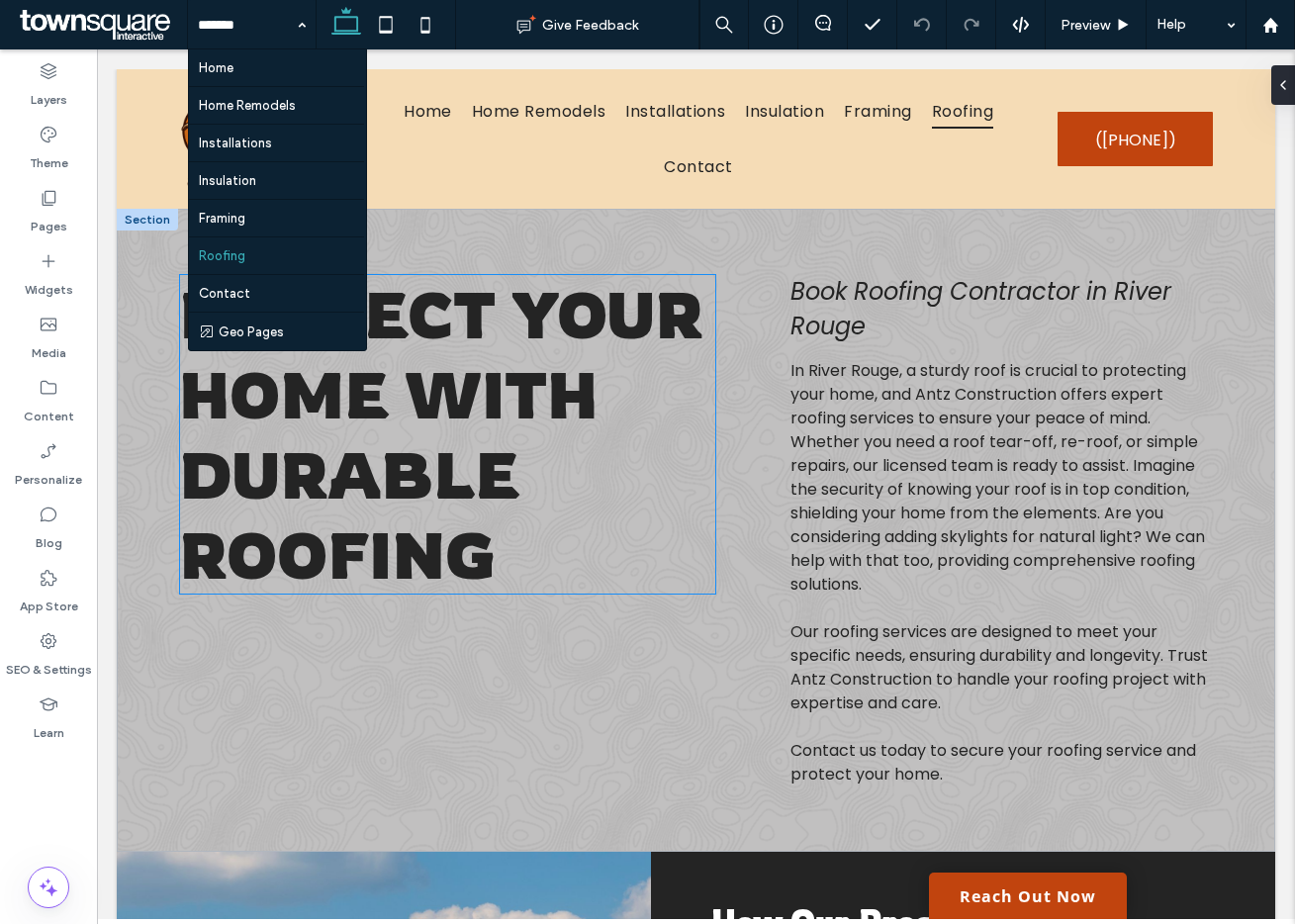 click on "Protect Your Home with Durable Roofing" at bounding box center (440, 434) 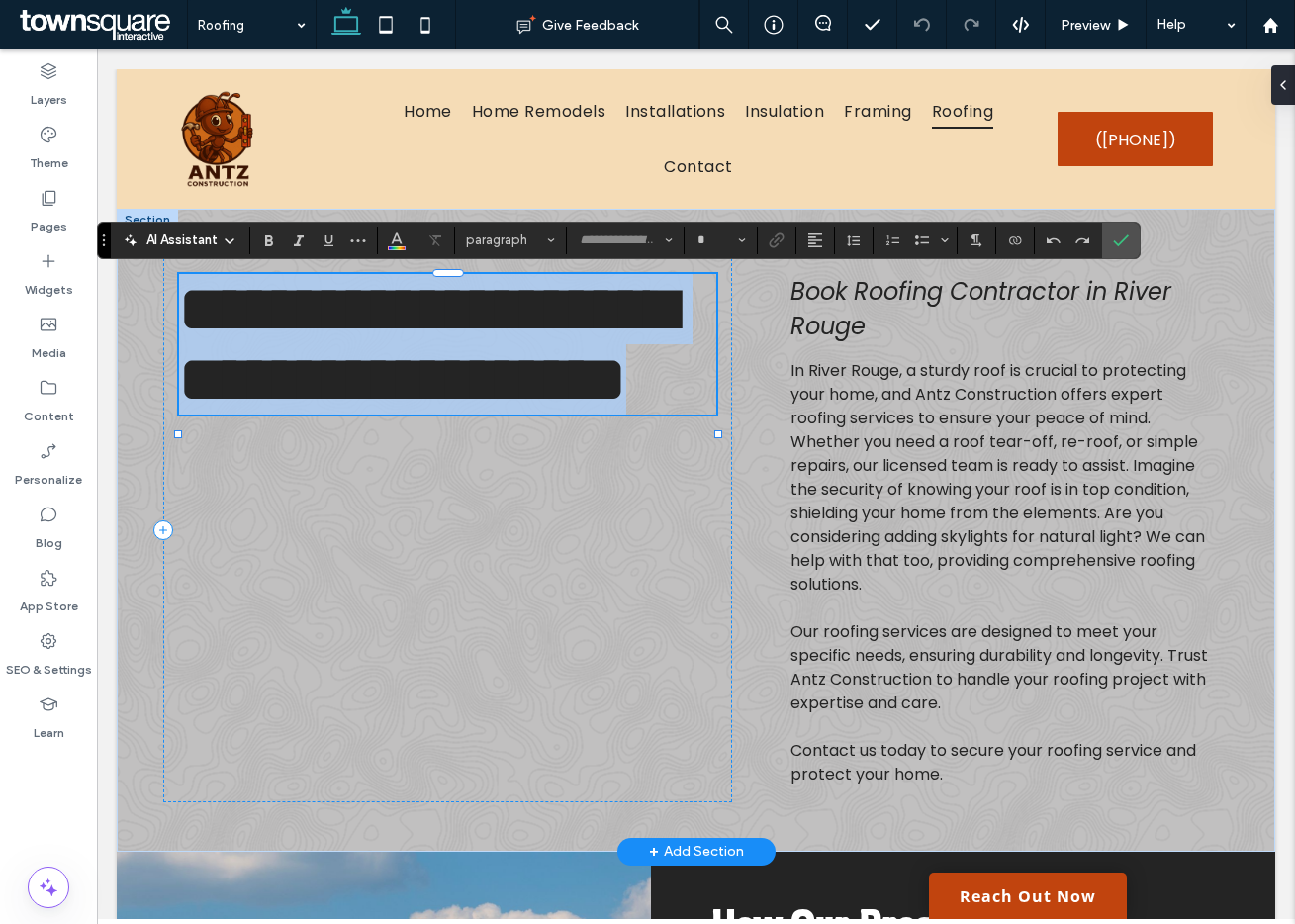 type on "*******" 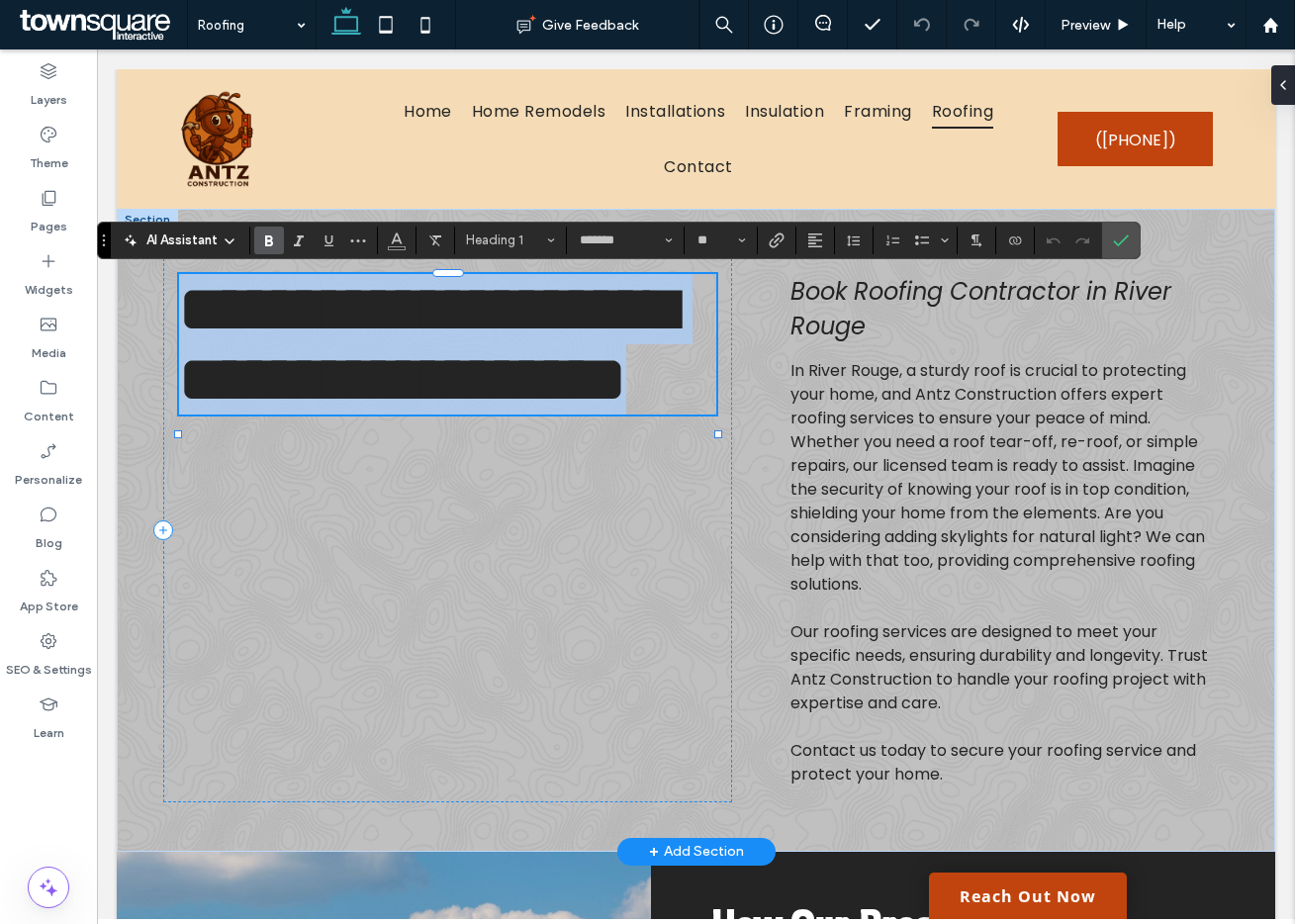 paste 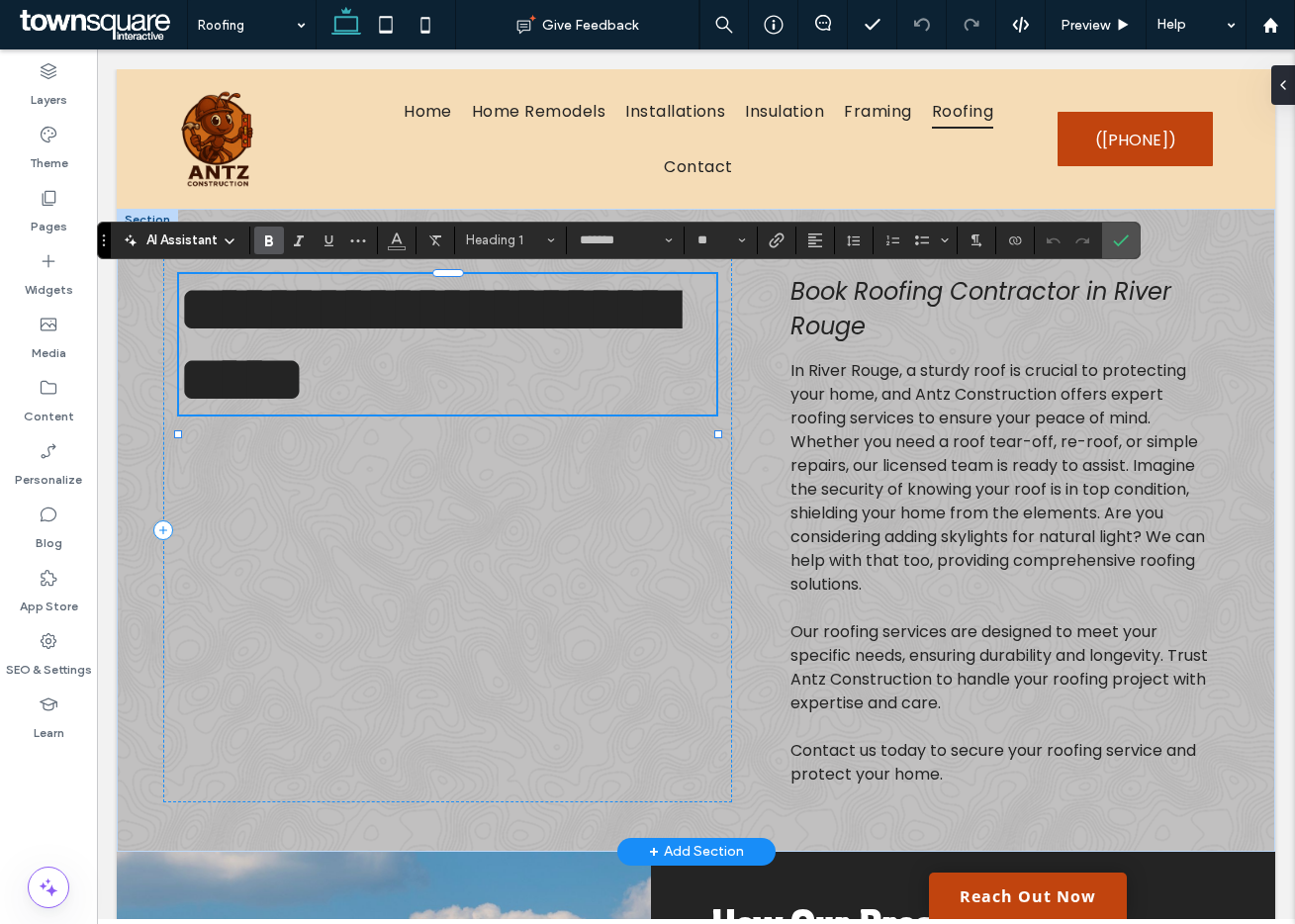 type on "*******" 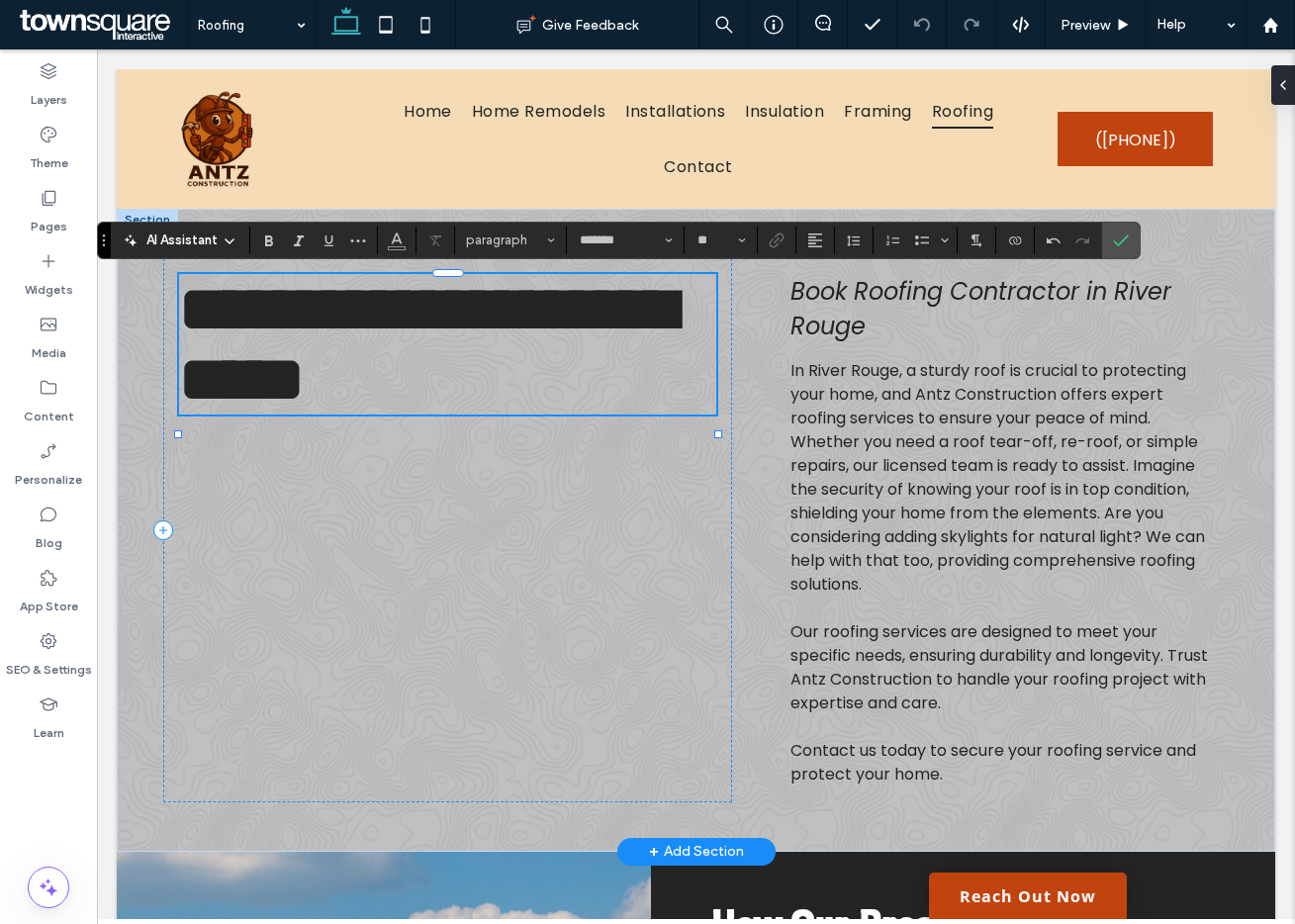 click on "Book Roofing Contractor in River Rouge" at bounding box center (980, 309) 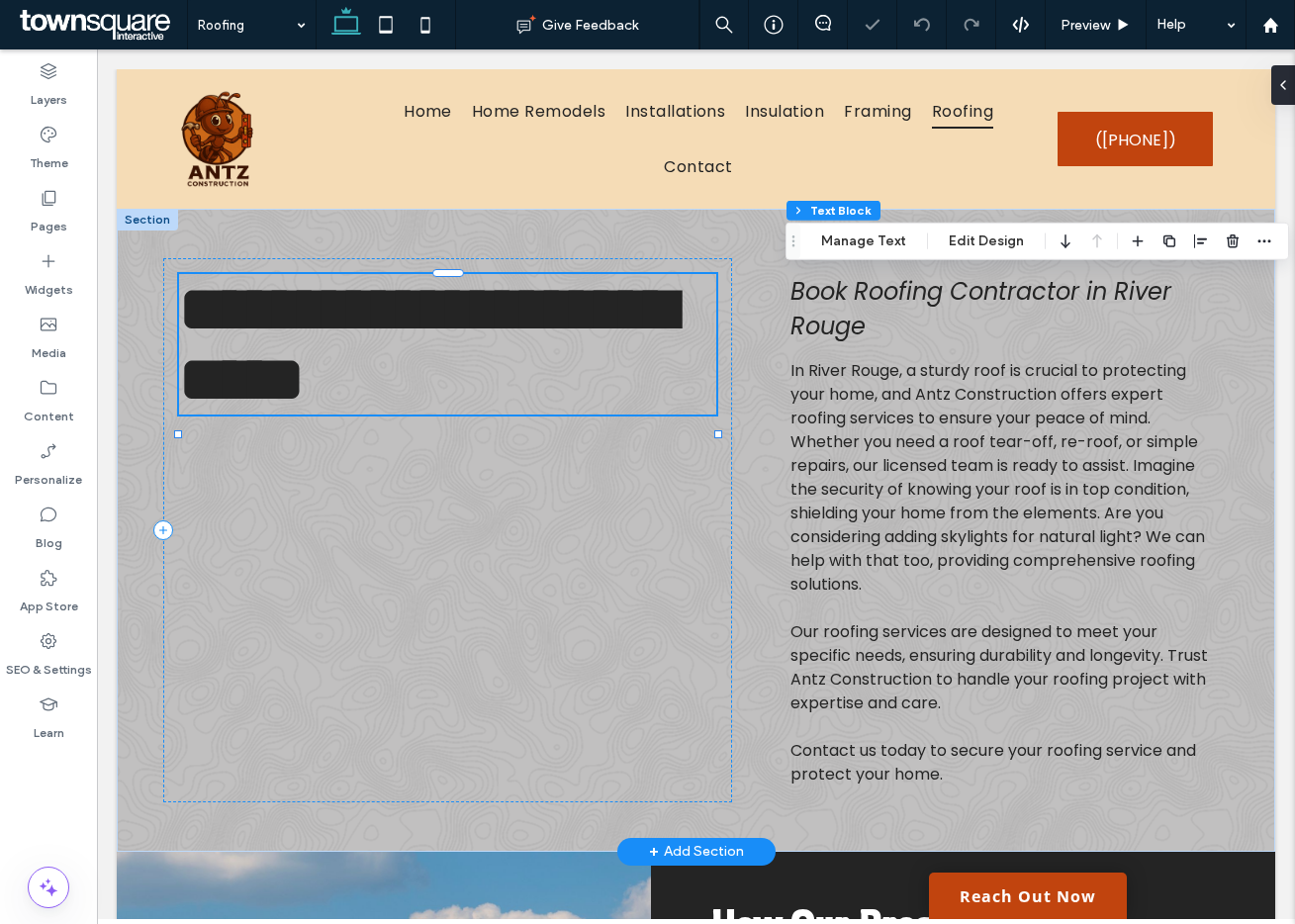 click on "Book Roofing Contractor in River Rouge" at bounding box center [980, 309] 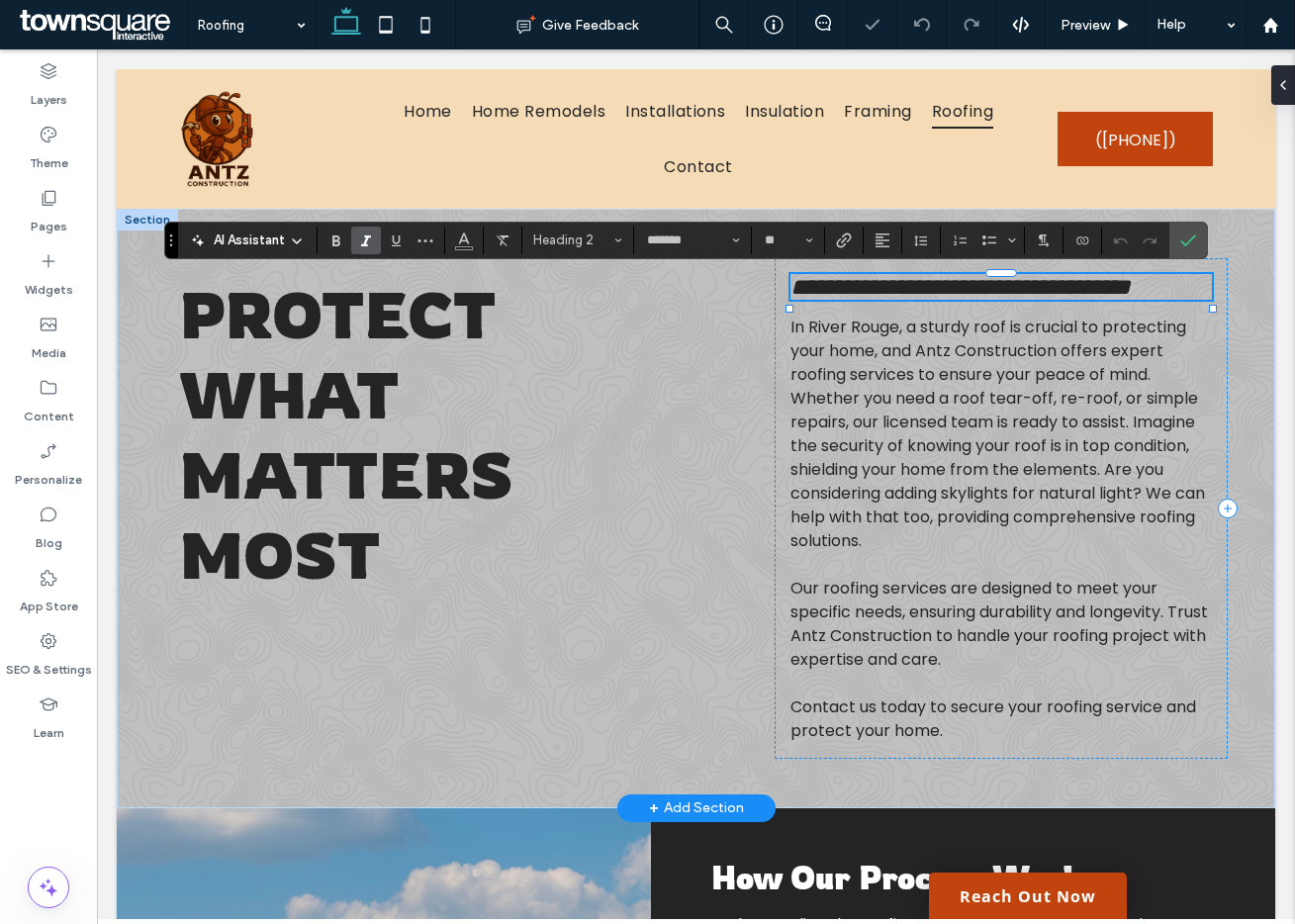 paste 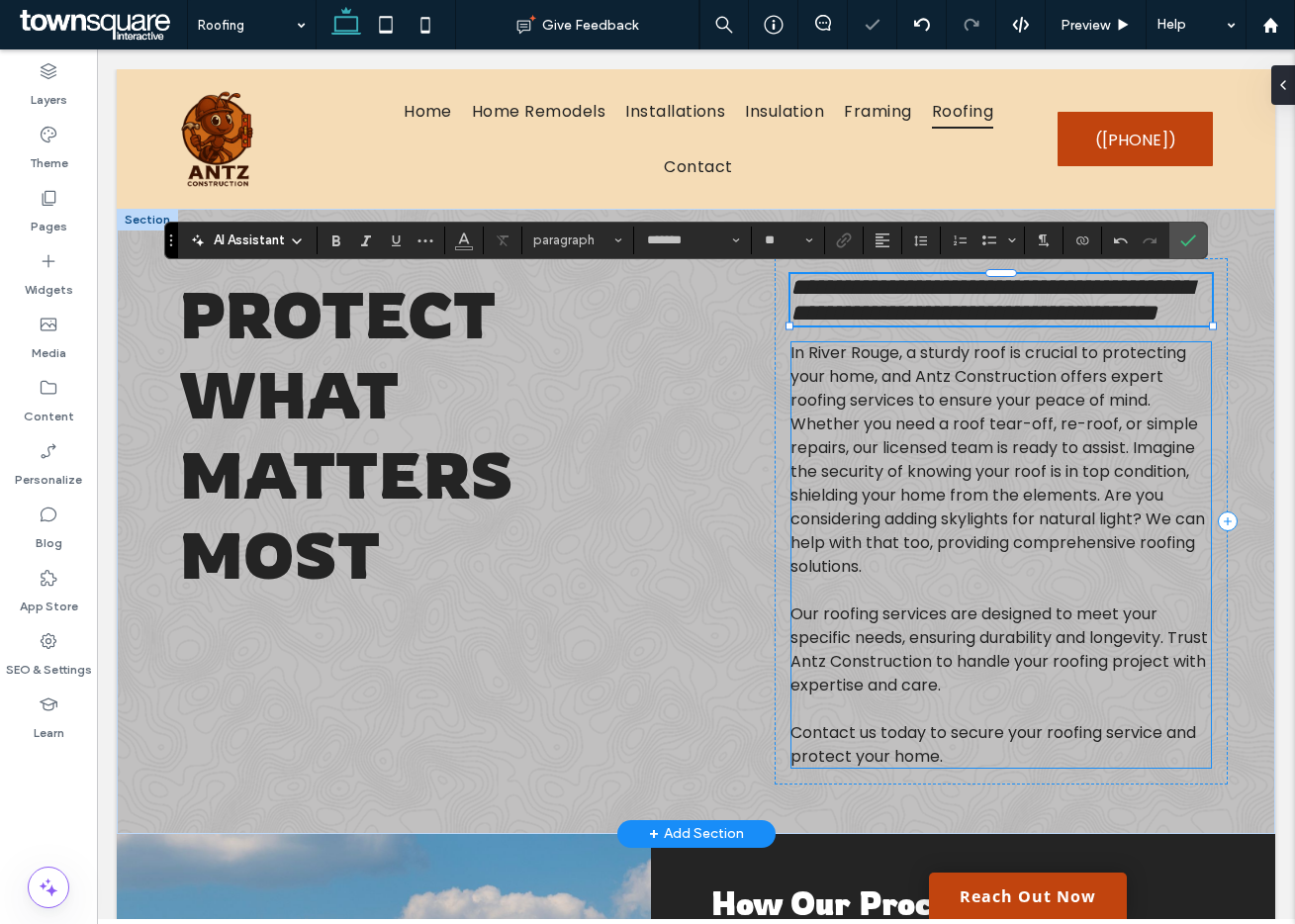 click on "In River Rouge, a sturdy roof is crucial to protecting your home, and Antz Construction offers expert roofing services to ensure your peace of mind. Whether you need a roof tear-off, re-roof, or simple repairs, our licensed team is ready to assist. Imagine the security of knowing your roof is in top condition, shielding your home from the elements. Are you considering adding skylights for natural light? We can help with that too, providing comprehensive roofing solutions." at bounding box center (997, 459) 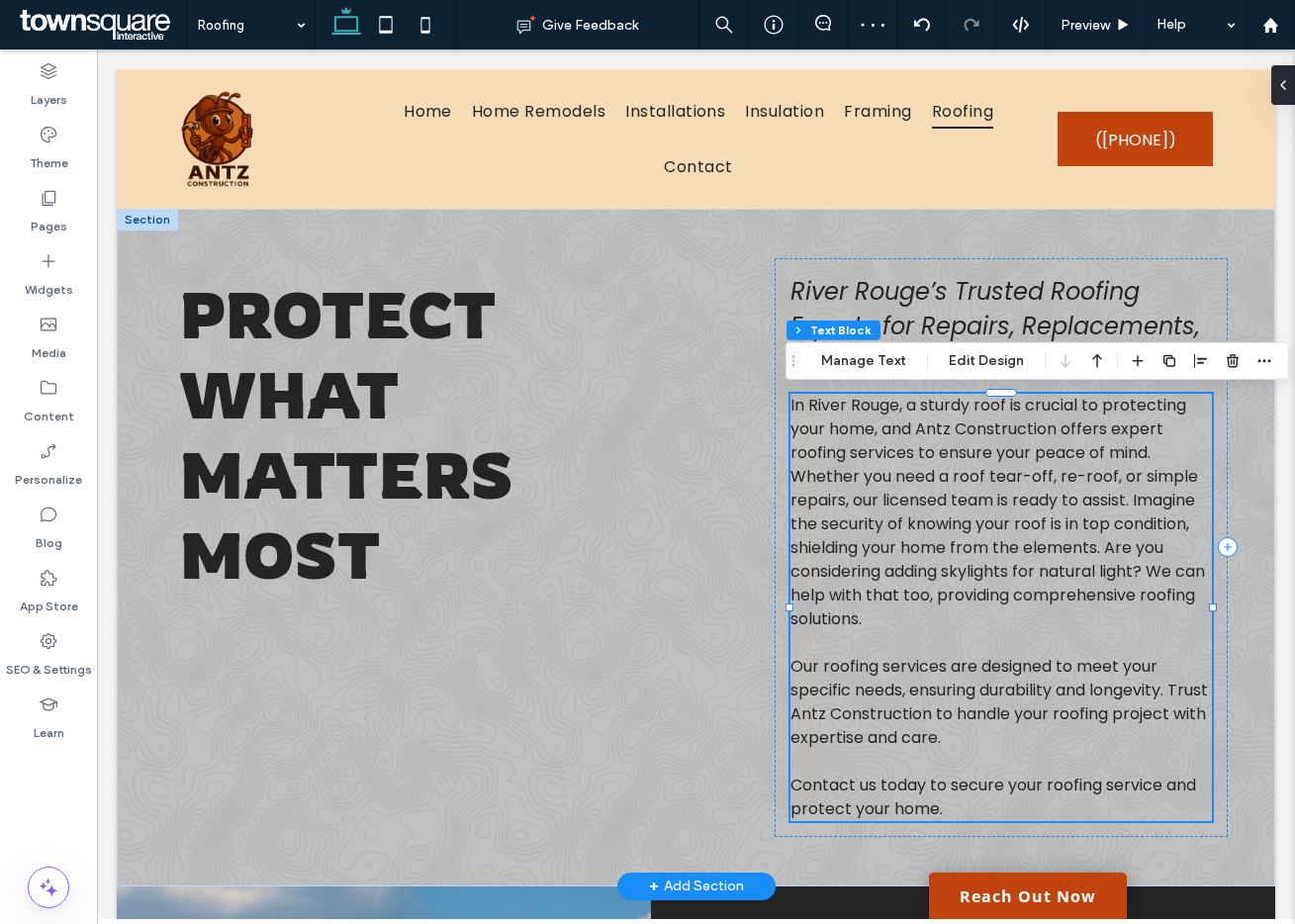 click on "In River Rouge, a sturdy roof is crucial to protecting your home, and Antz Construction offers expert roofing services to ensure your peace of mind. Whether you need a roof tear-off, re-roof, or simple repairs, our licensed team is ready to assist. Imagine the security of knowing your roof is in top condition, shielding your home from the elements. Are you considering adding skylights for natural light? We can help with that too, providing comprehensive roofing solutions." at bounding box center (997, 511) 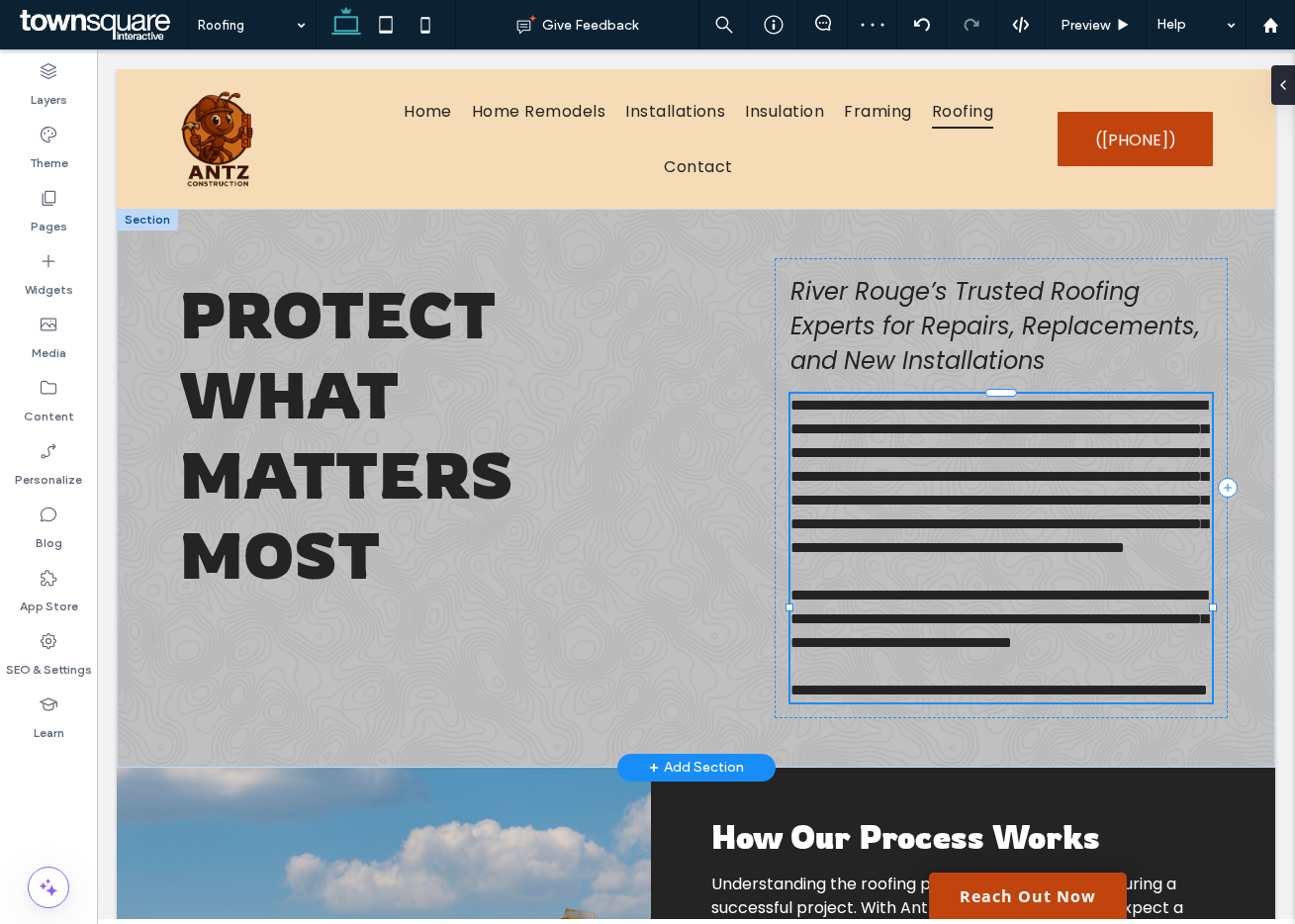 type on "*******" 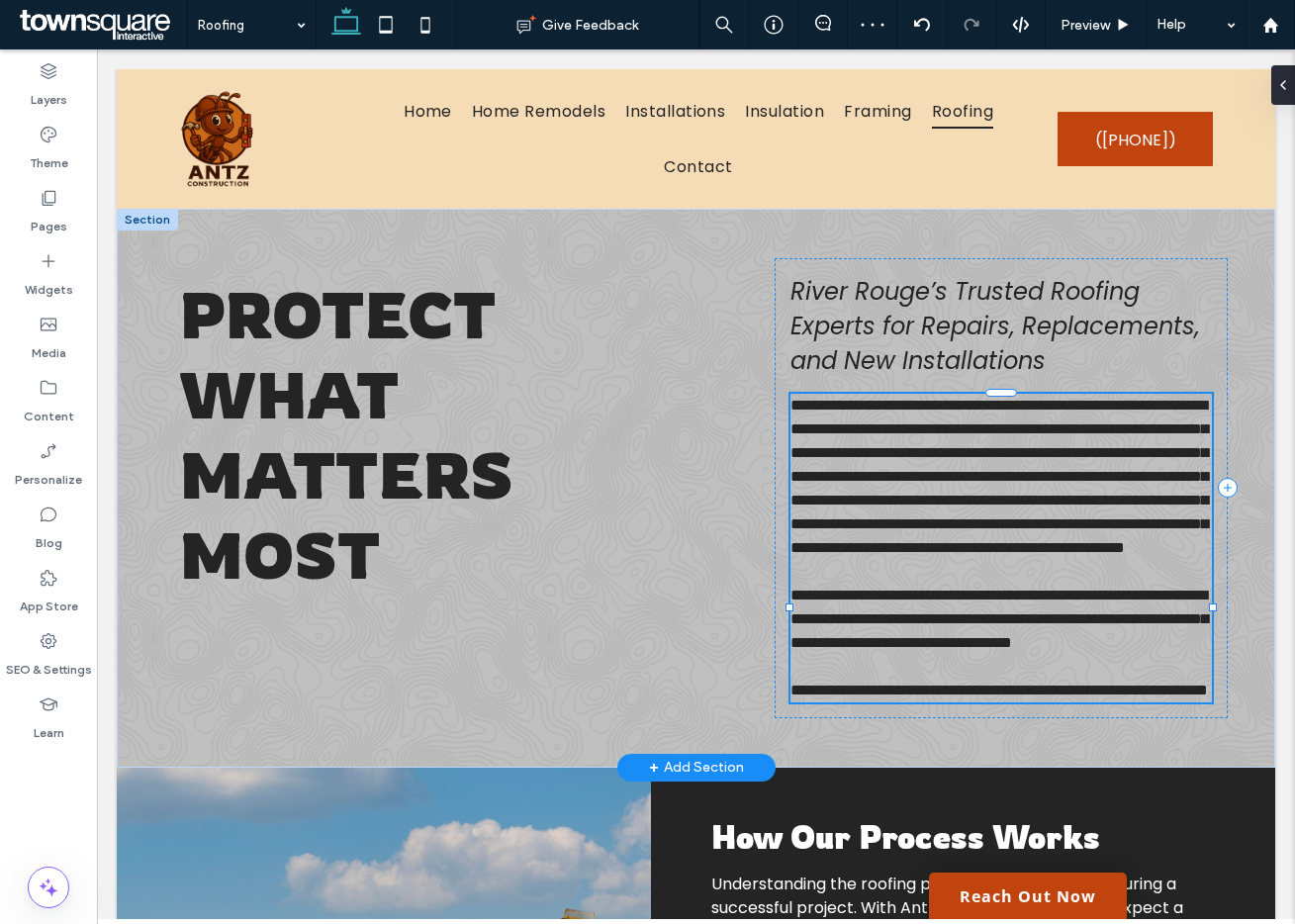 type on "**" 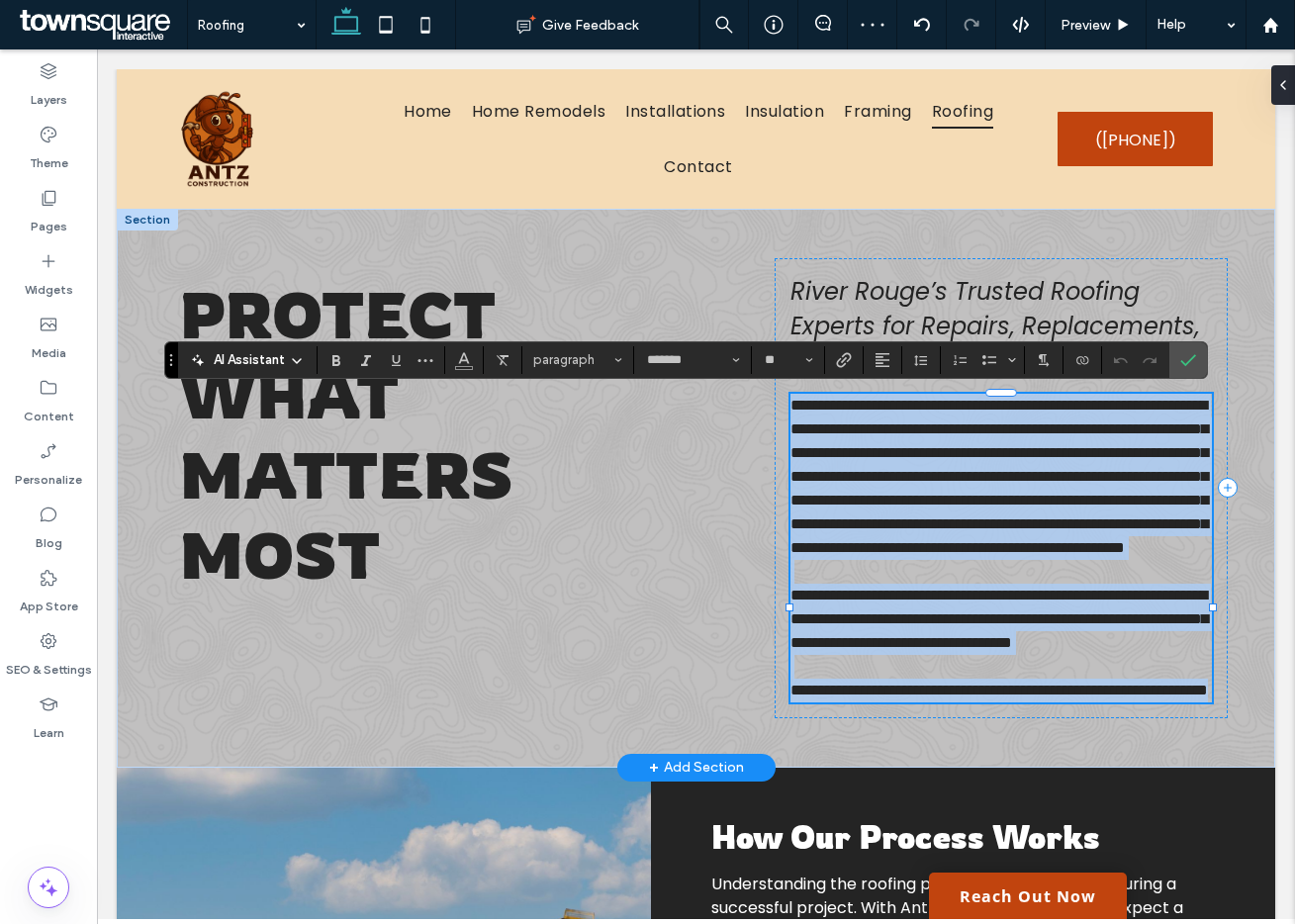 click on "**********" at bounding box center [999, 476] 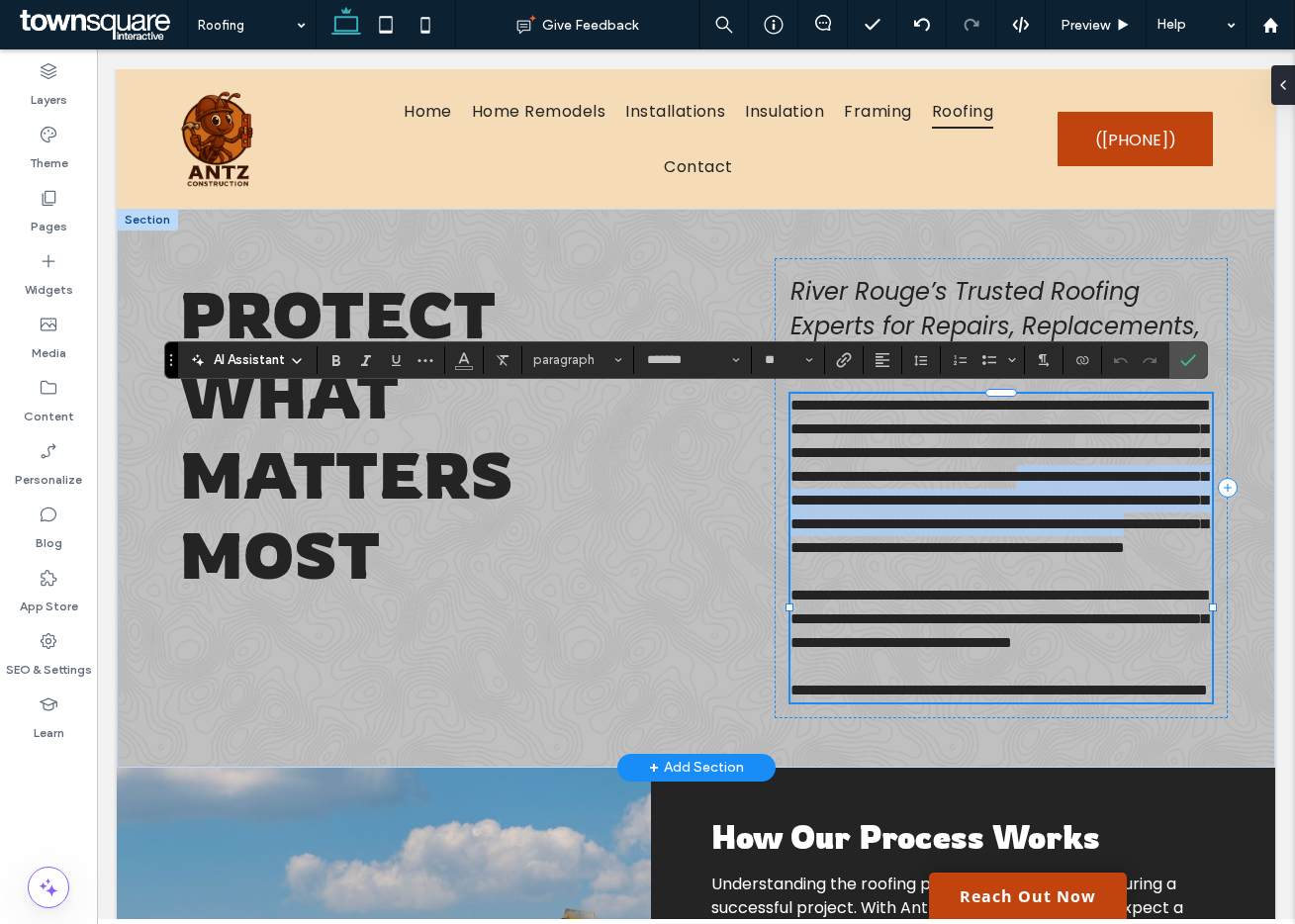 drag, startPoint x: 1136, startPoint y: 499, endPoint x: 1152, endPoint y: 573, distance: 75.709973 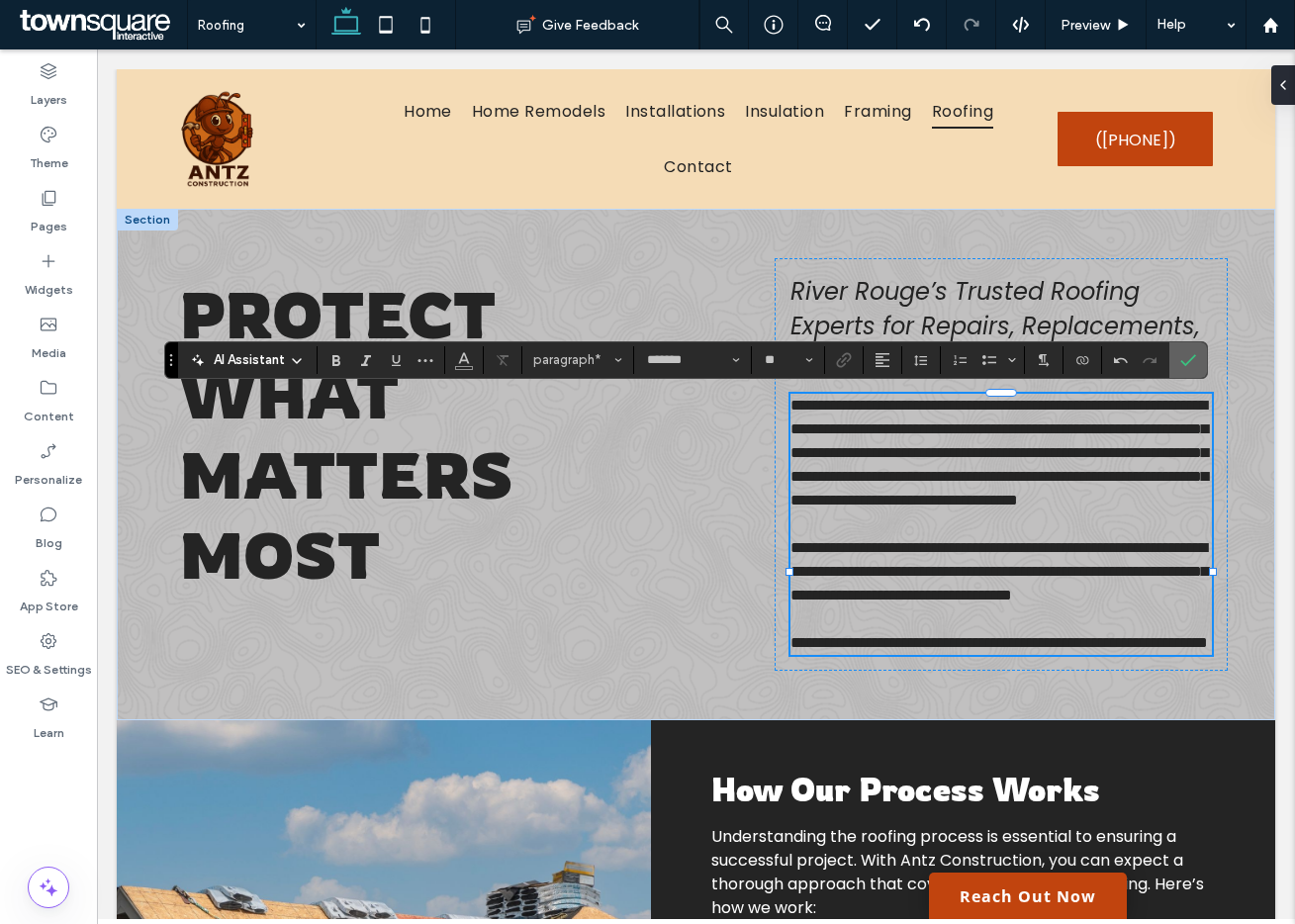 click 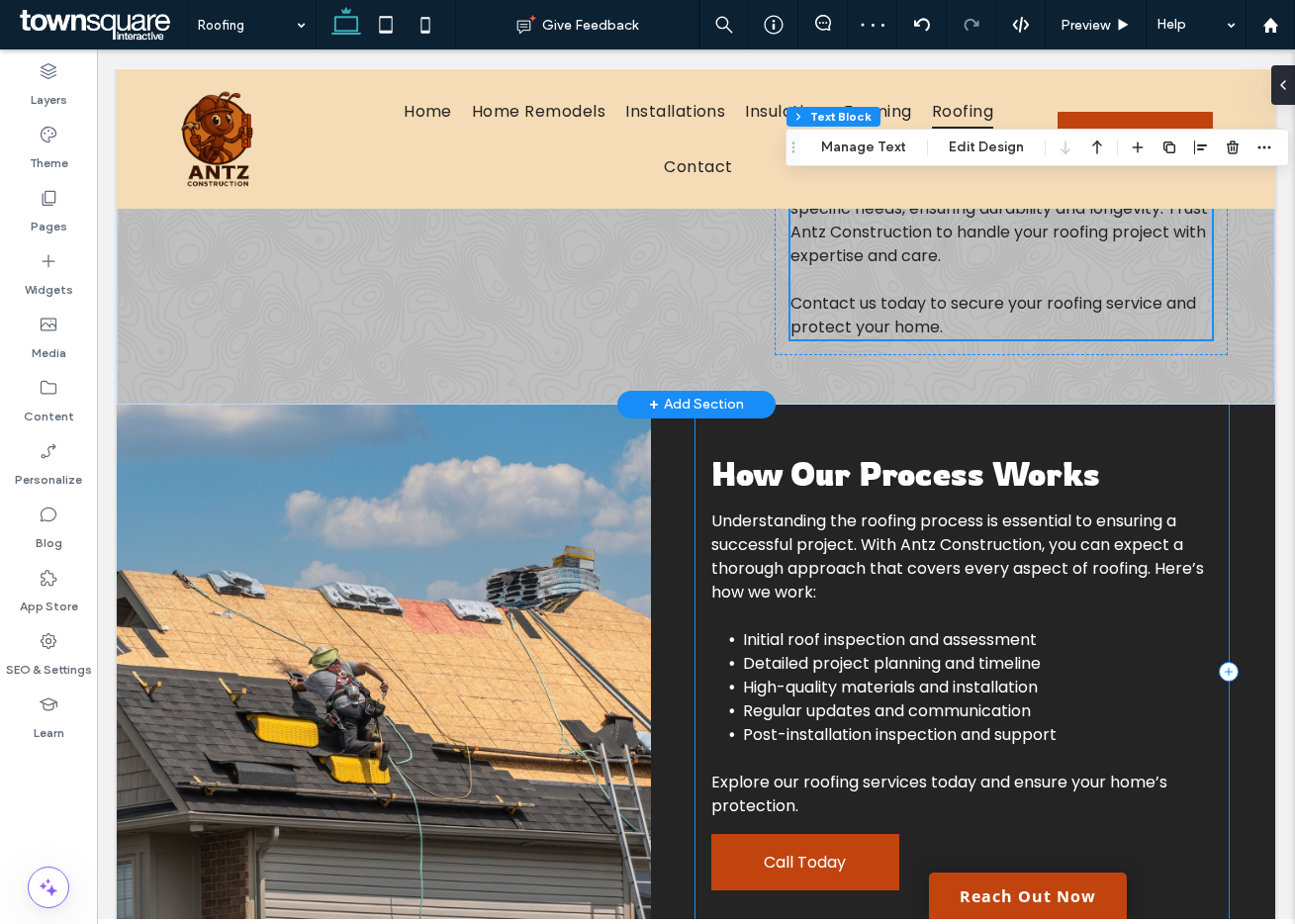 scroll, scrollTop: 406, scrollLeft: 0, axis: vertical 